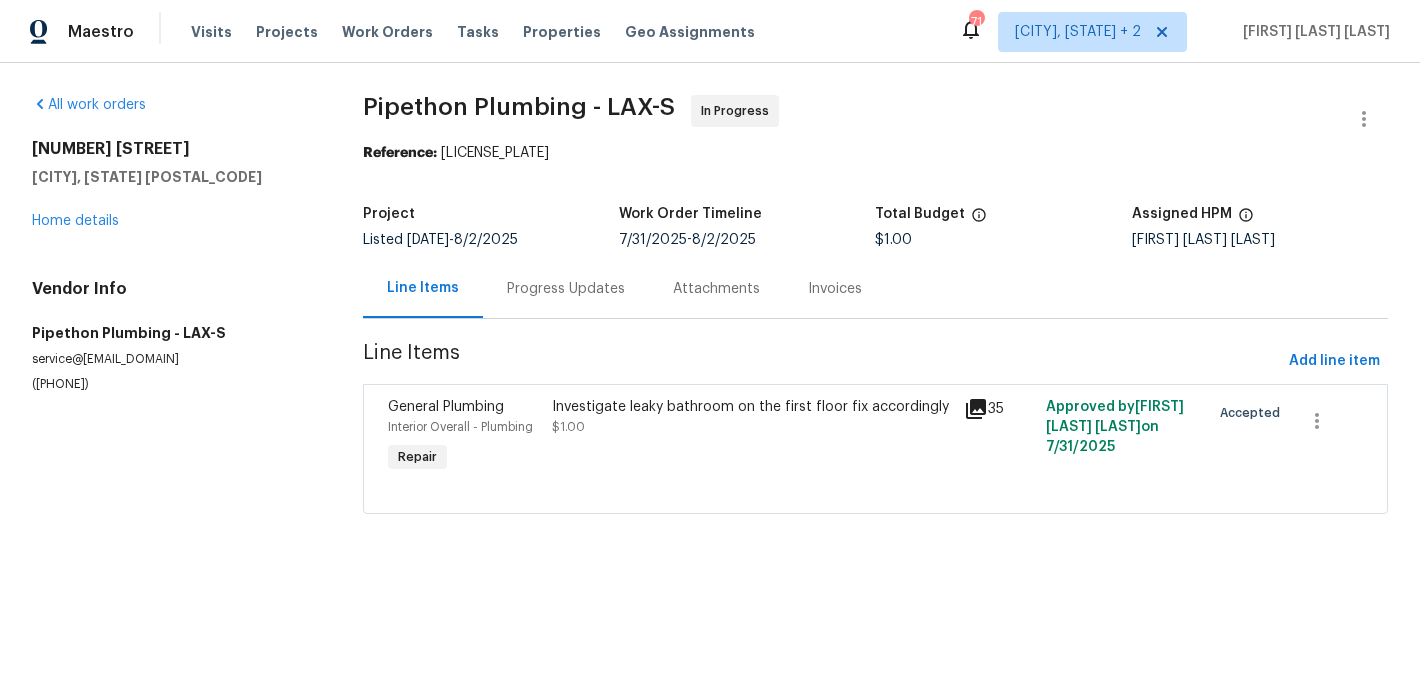 scroll, scrollTop: 0, scrollLeft: 0, axis: both 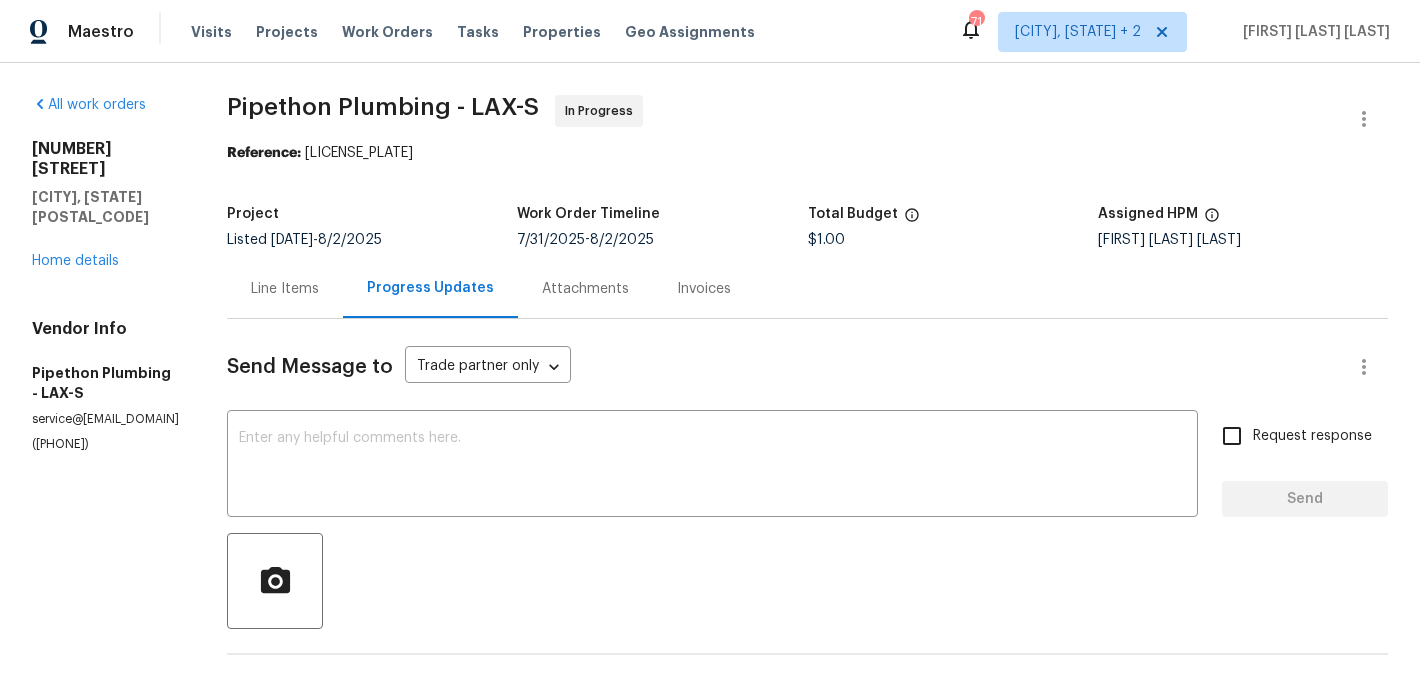 click on "Line Items" at bounding box center (285, 289) 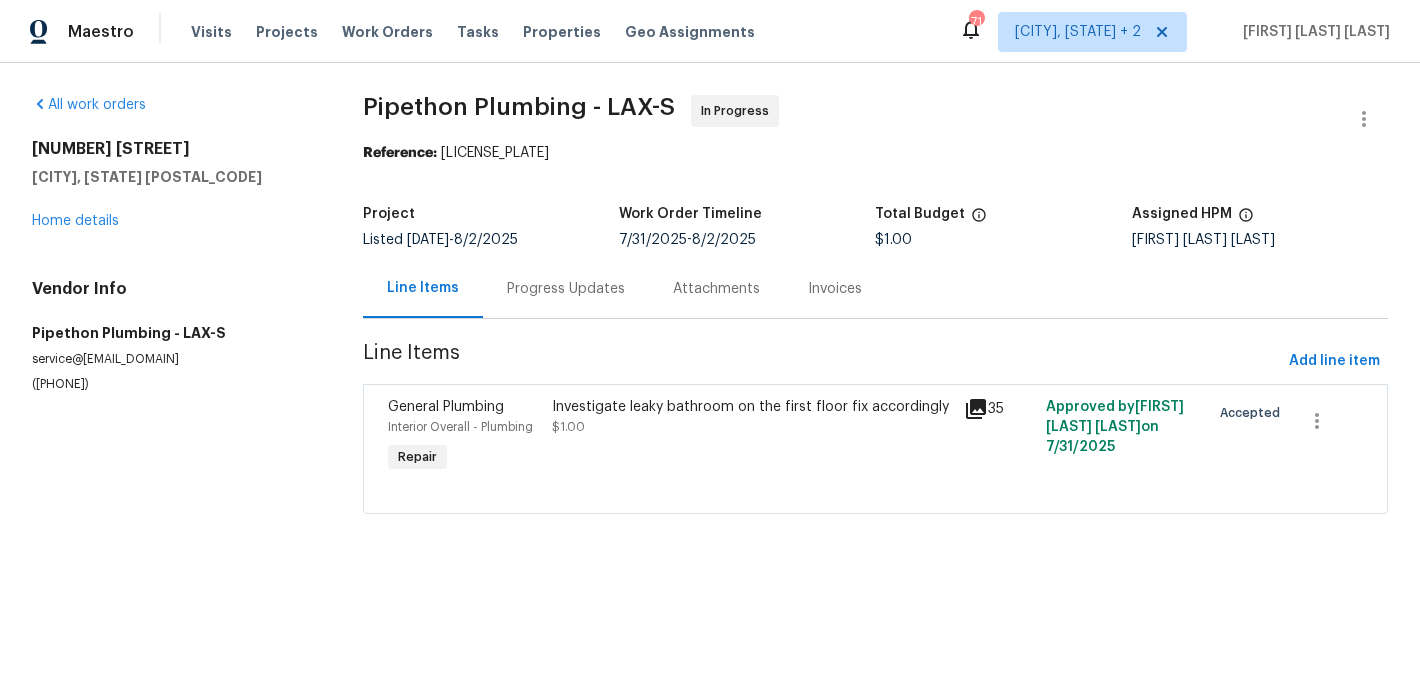 click on "Investigate leaky bathroom on the first floor fix accordingly $1.00" at bounding box center (751, 417) 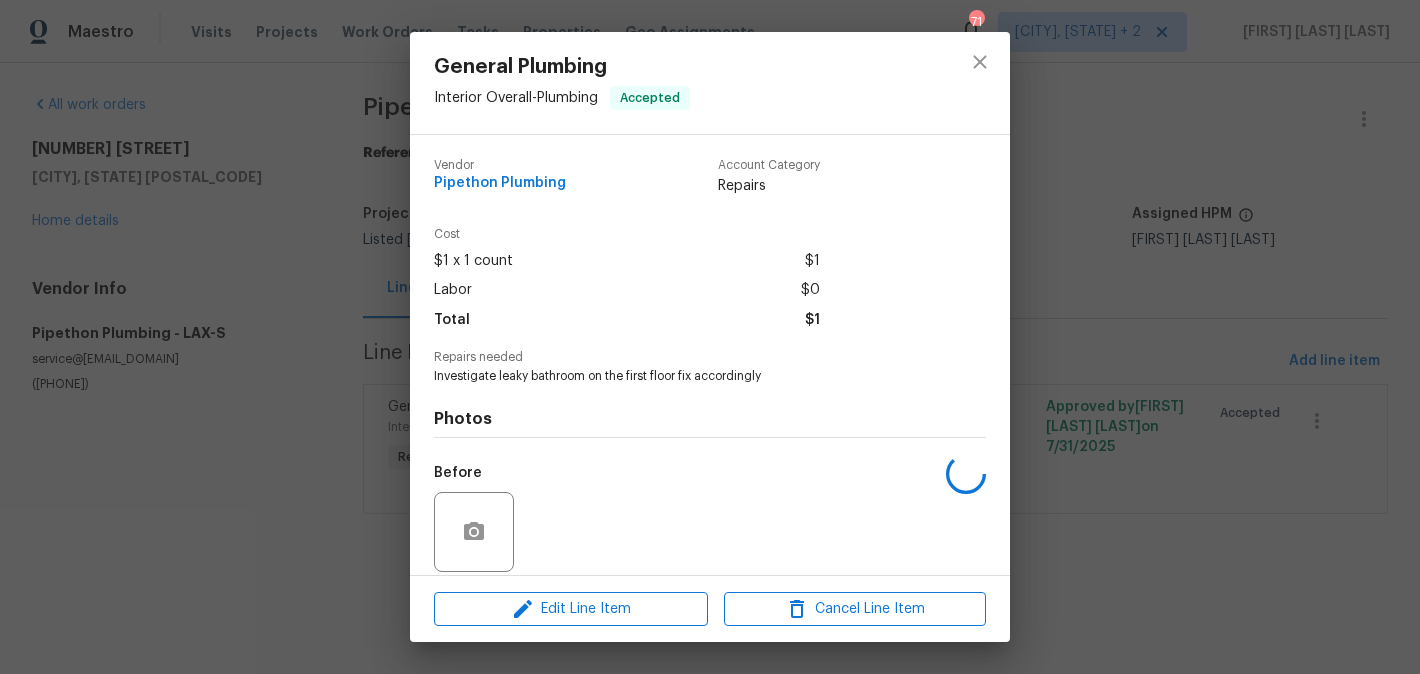 scroll, scrollTop: 146, scrollLeft: 0, axis: vertical 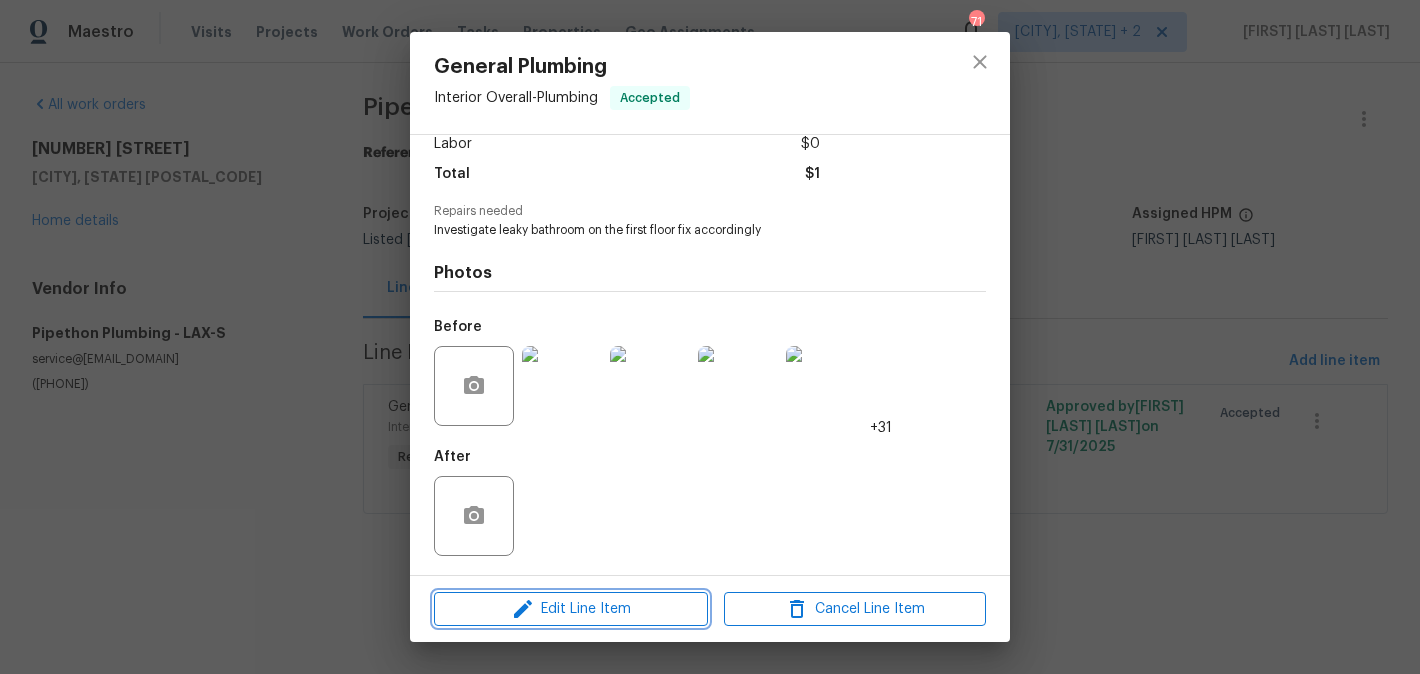 click on "Edit Line Item" at bounding box center [571, 609] 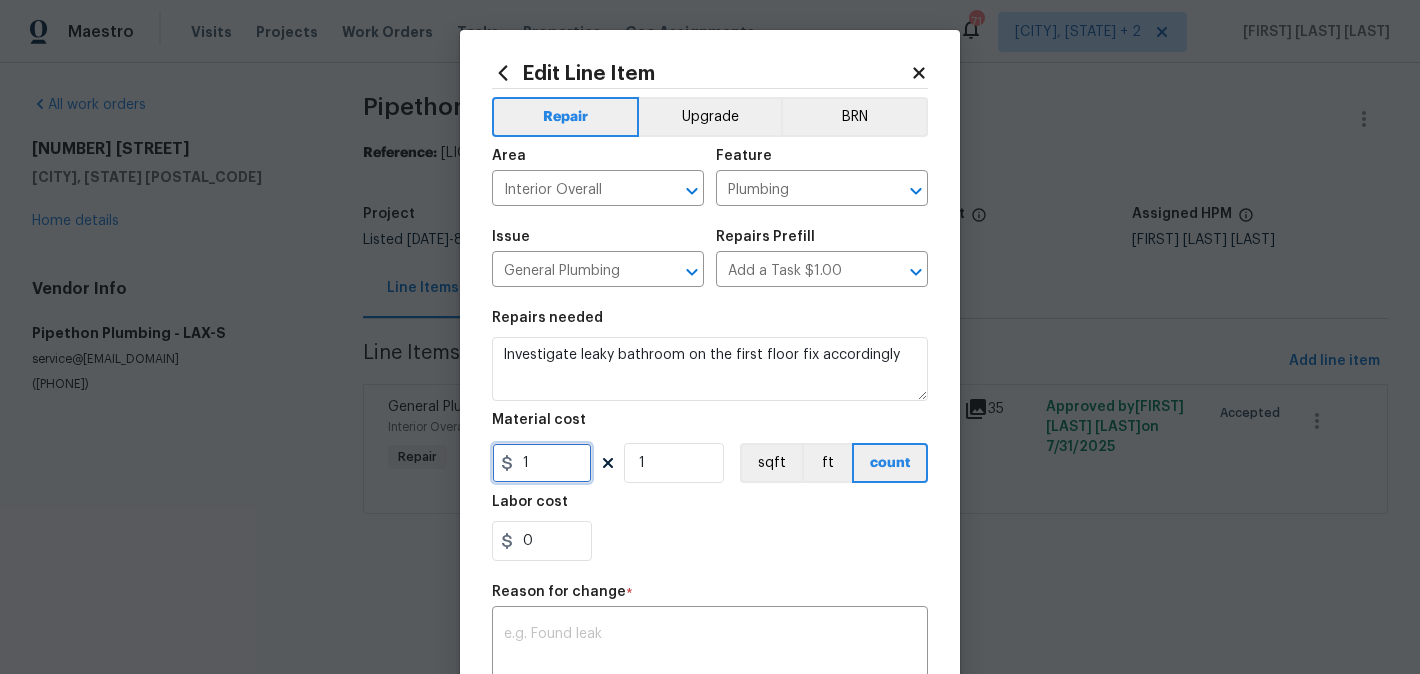 click on "1" at bounding box center [542, 463] 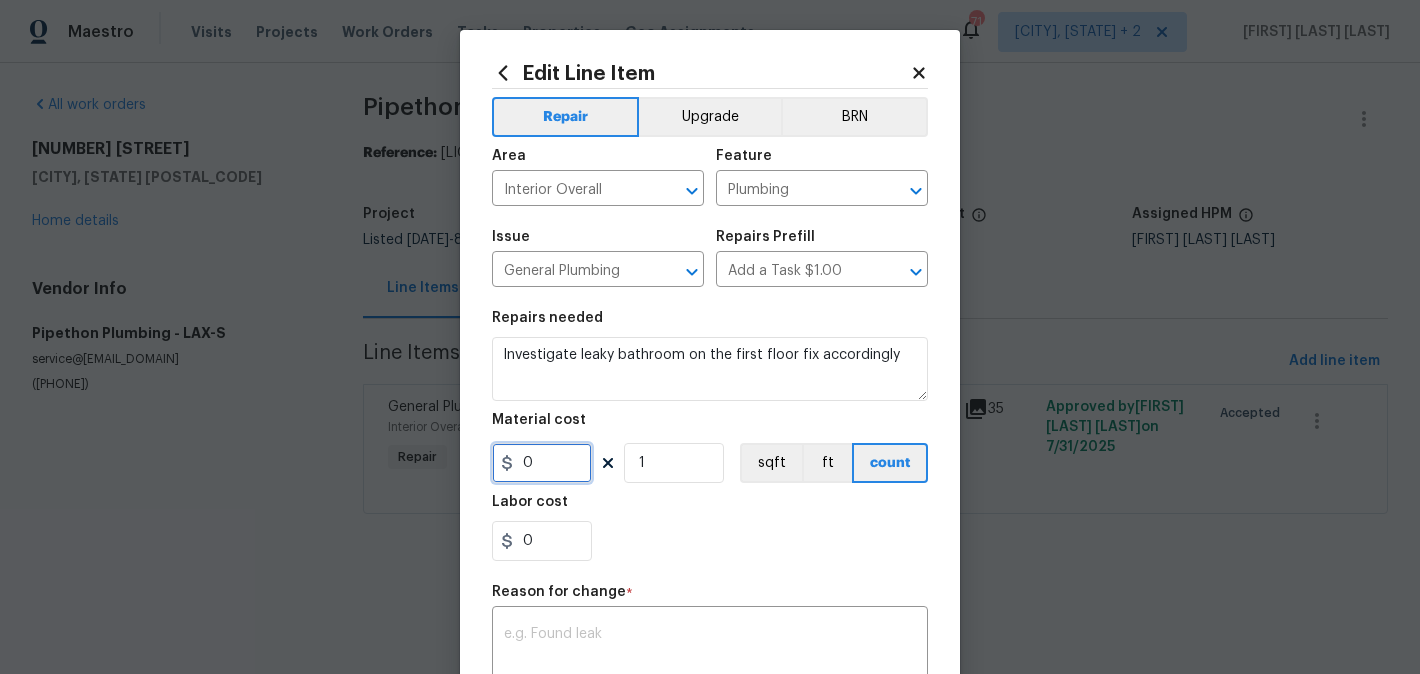 paste 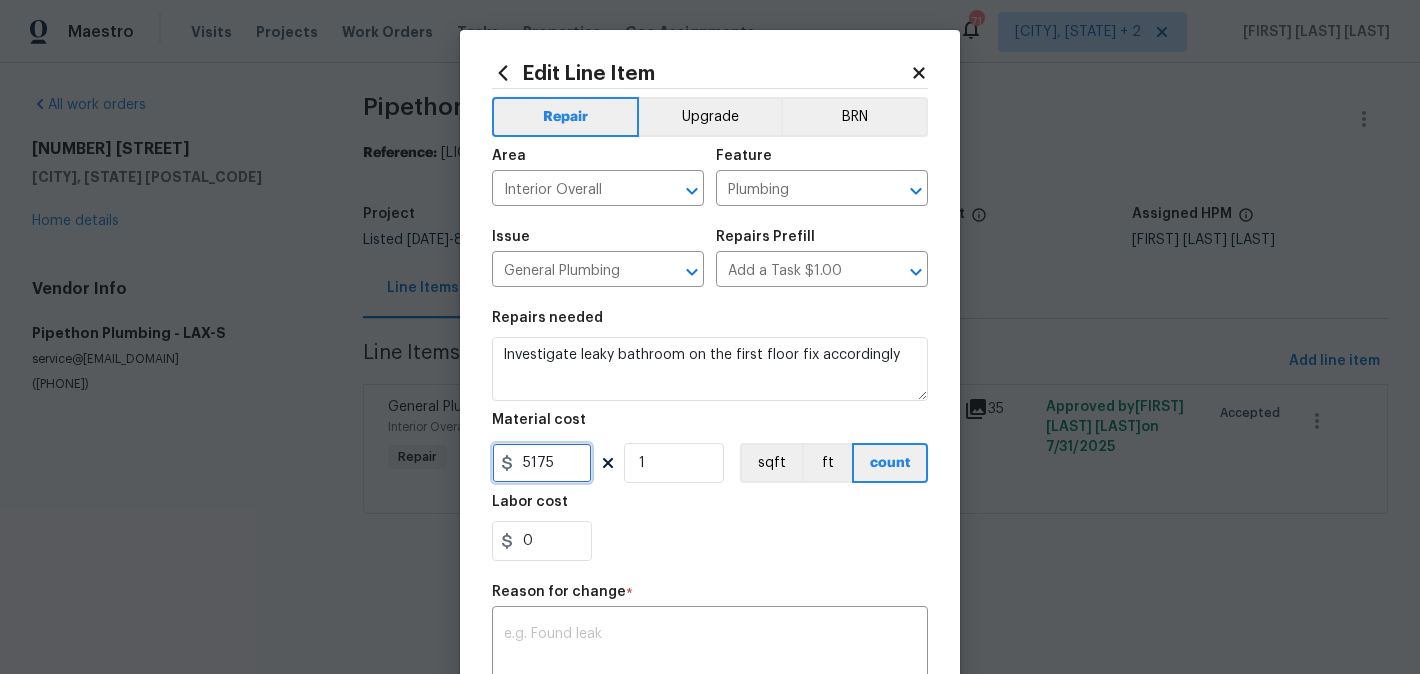 type on "5175" 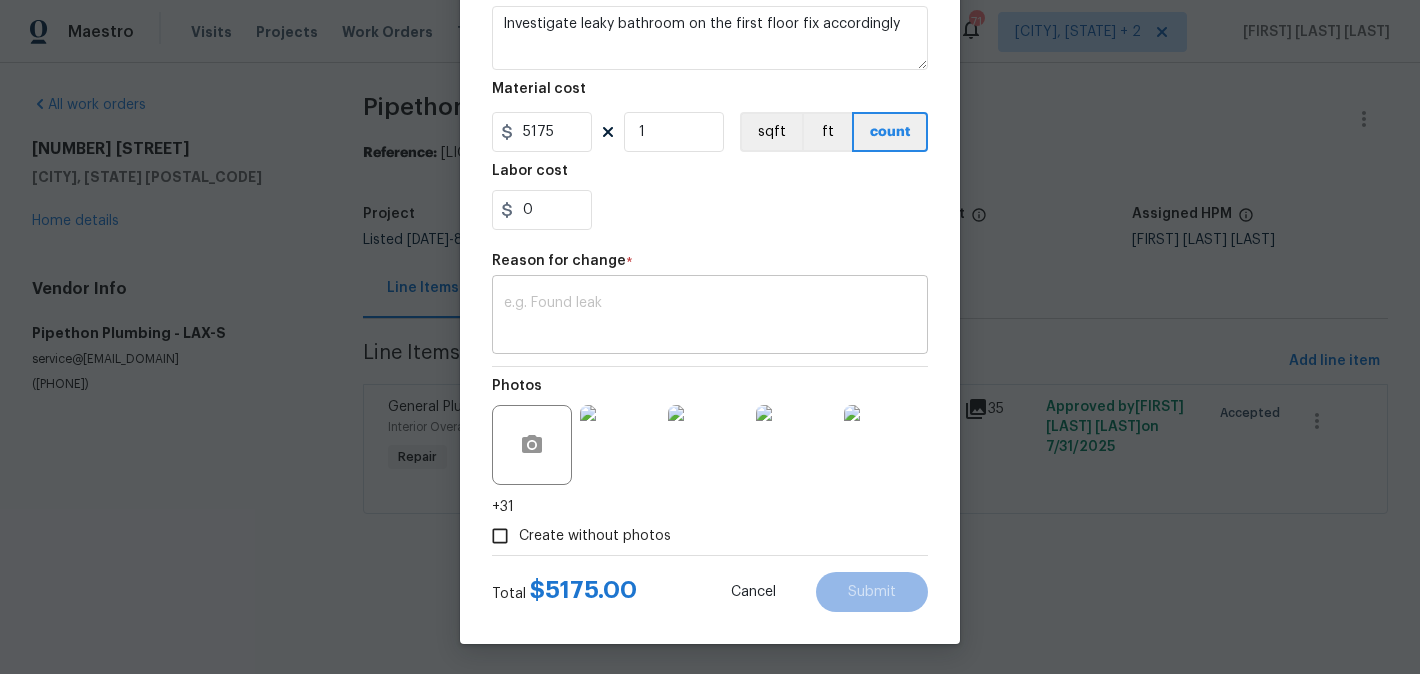 click at bounding box center (710, 317) 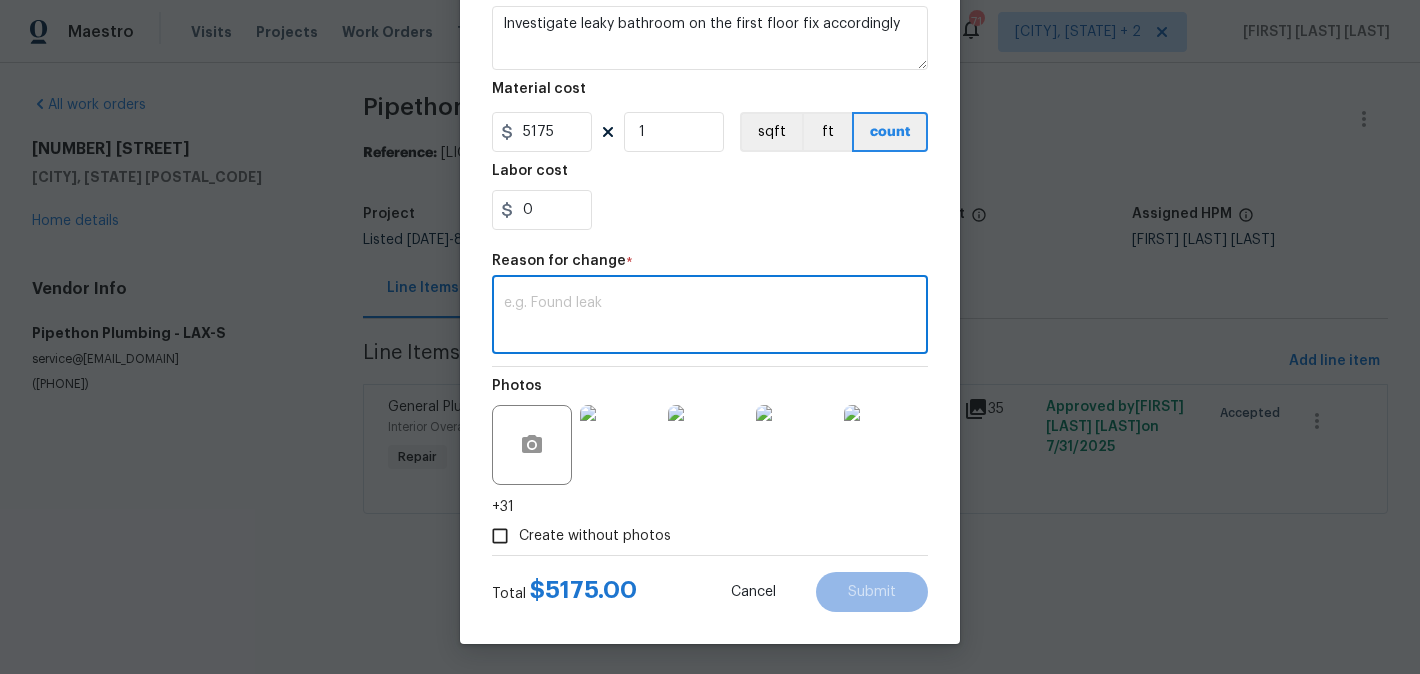 paste on "(BA) Updated cost per BR team approval." 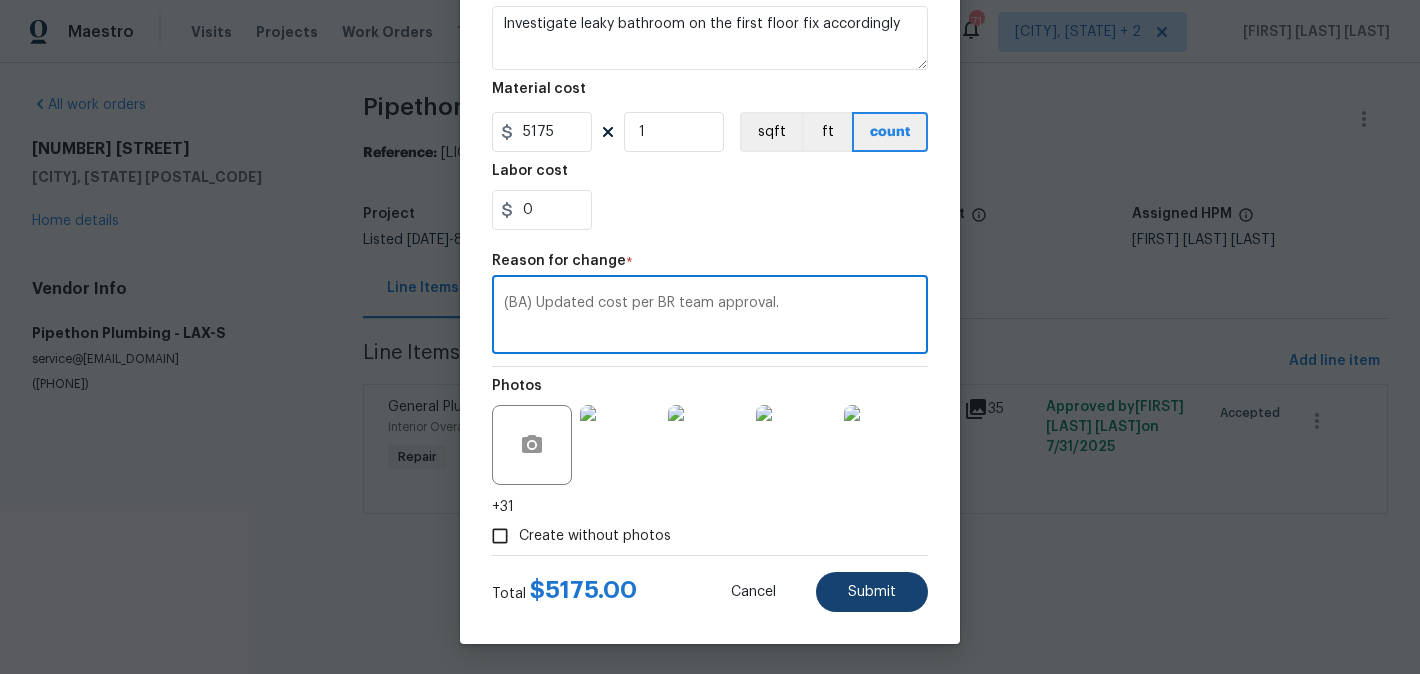 type on "(BA) Updated cost per BR team approval." 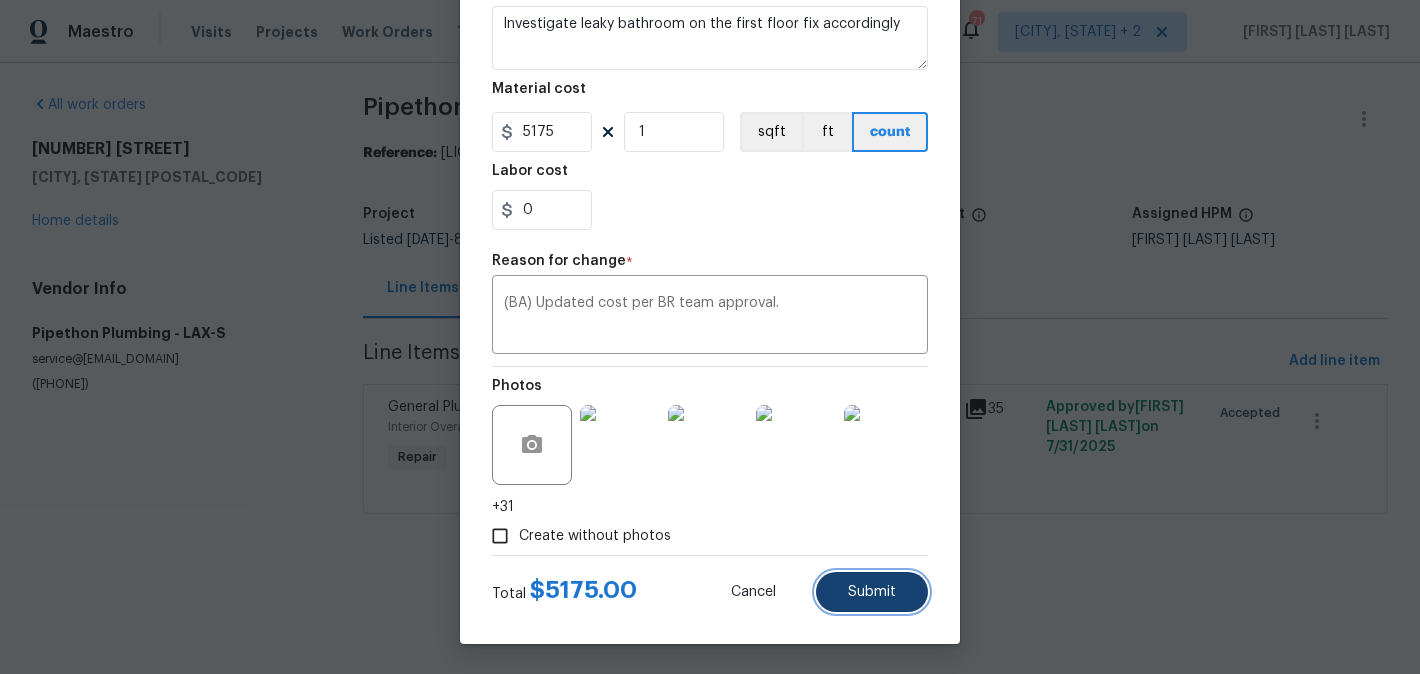 click on "Submit" at bounding box center [872, 592] 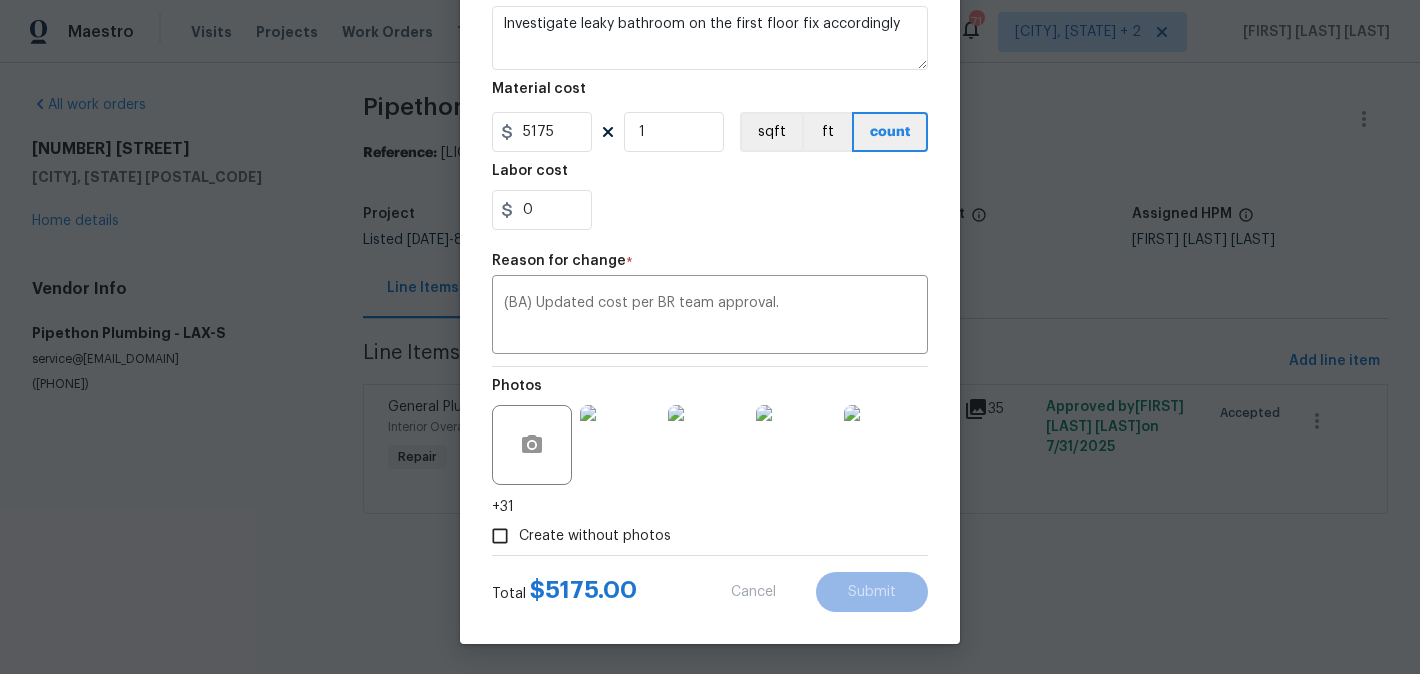 type on "1" 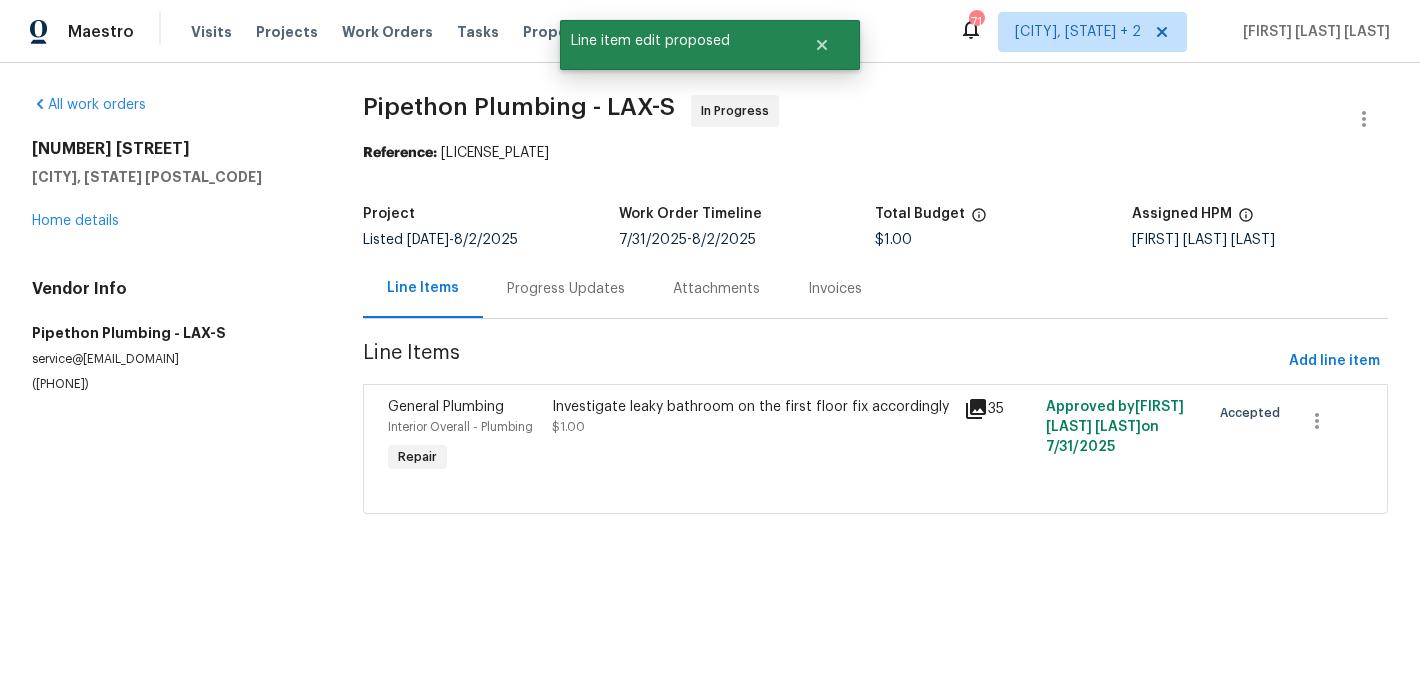 scroll, scrollTop: 0, scrollLeft: 0, axis: both 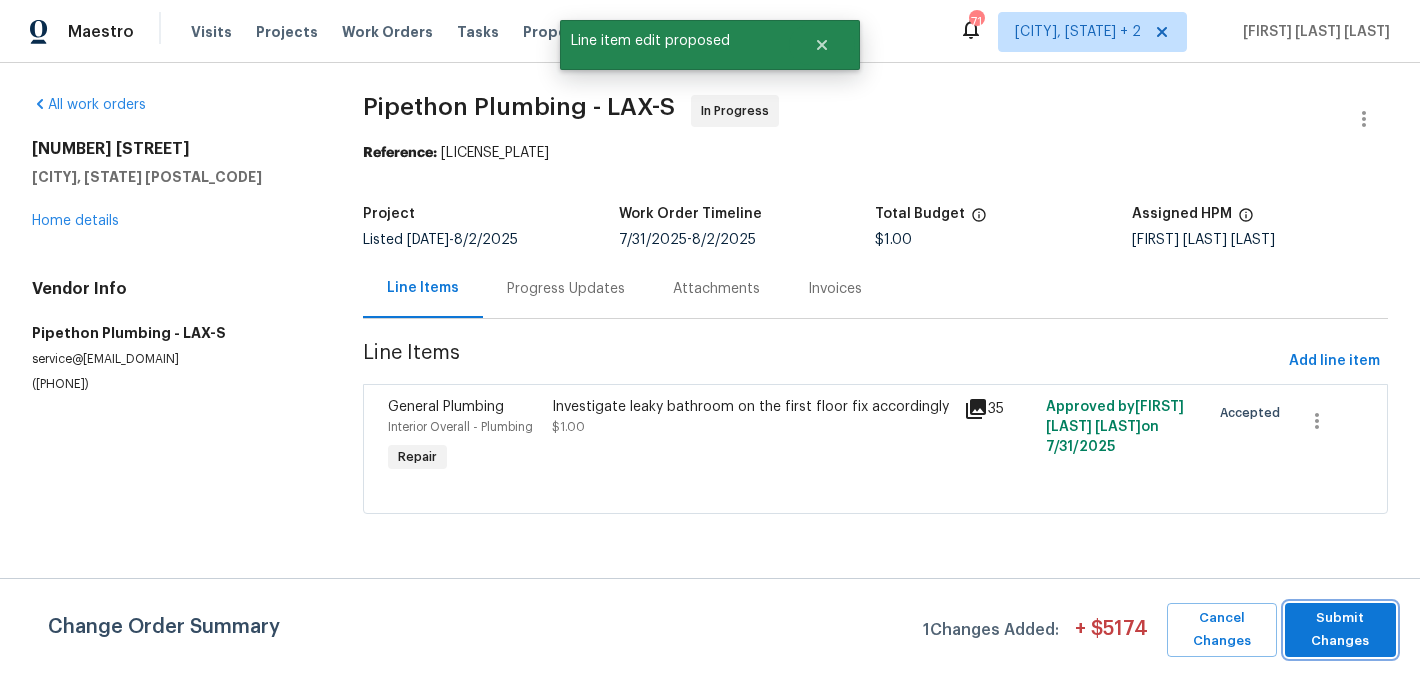 click on "Submit Changes" at bounding box center (1340, 630) 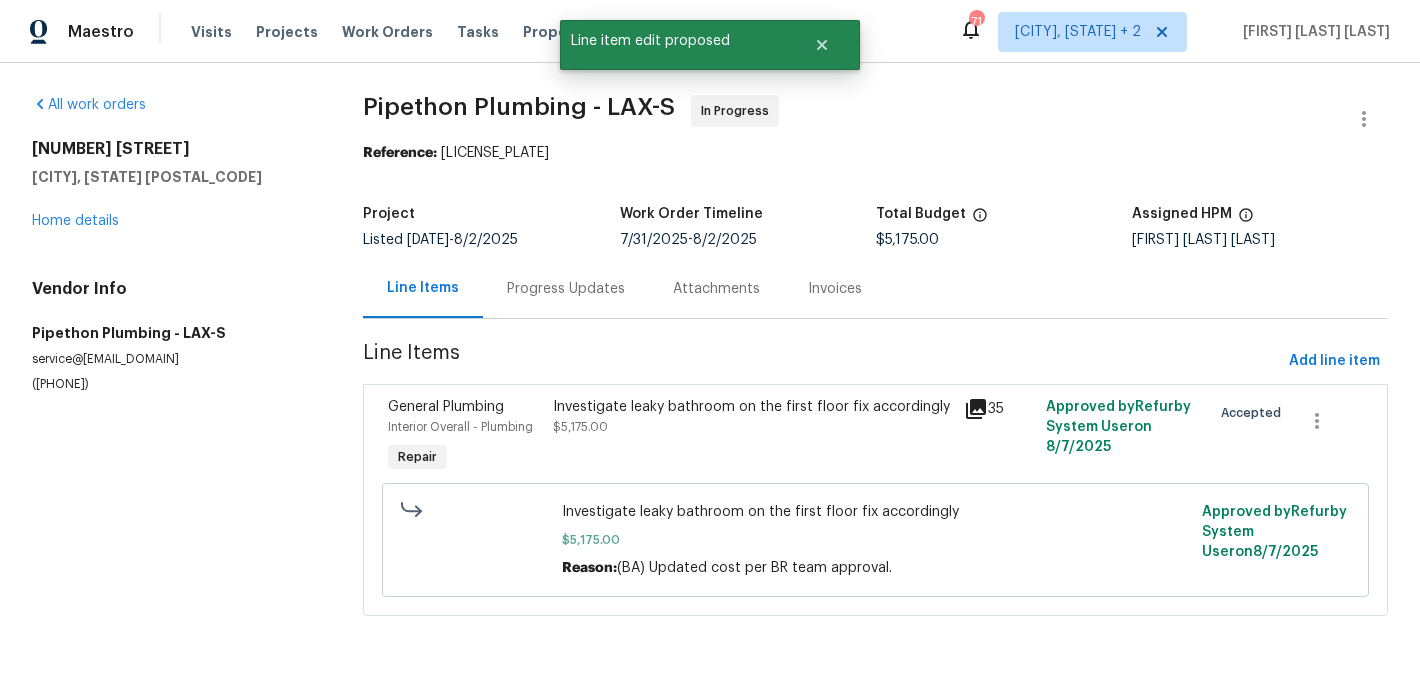 click on "Progress Updates" at bounding box center (566, 288) 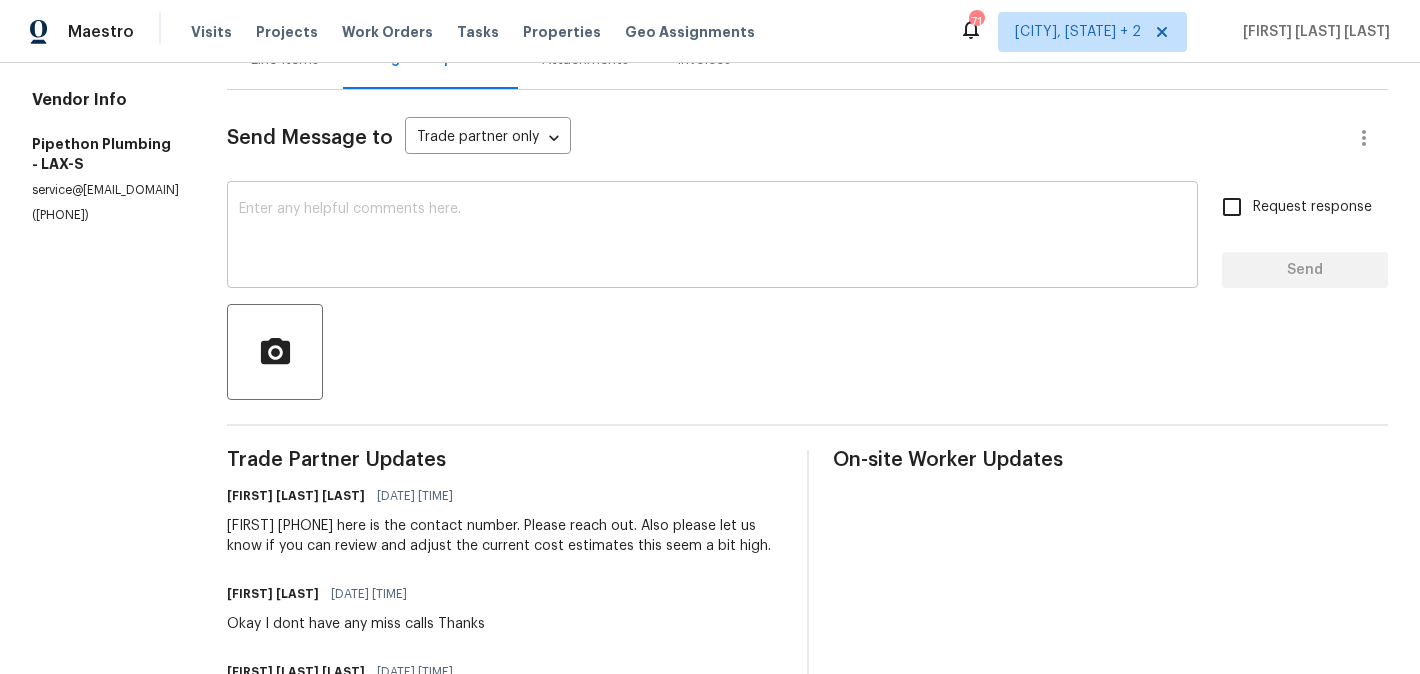 scroll, scrollTop: 277, scrollLeft: 0, axis: vertical 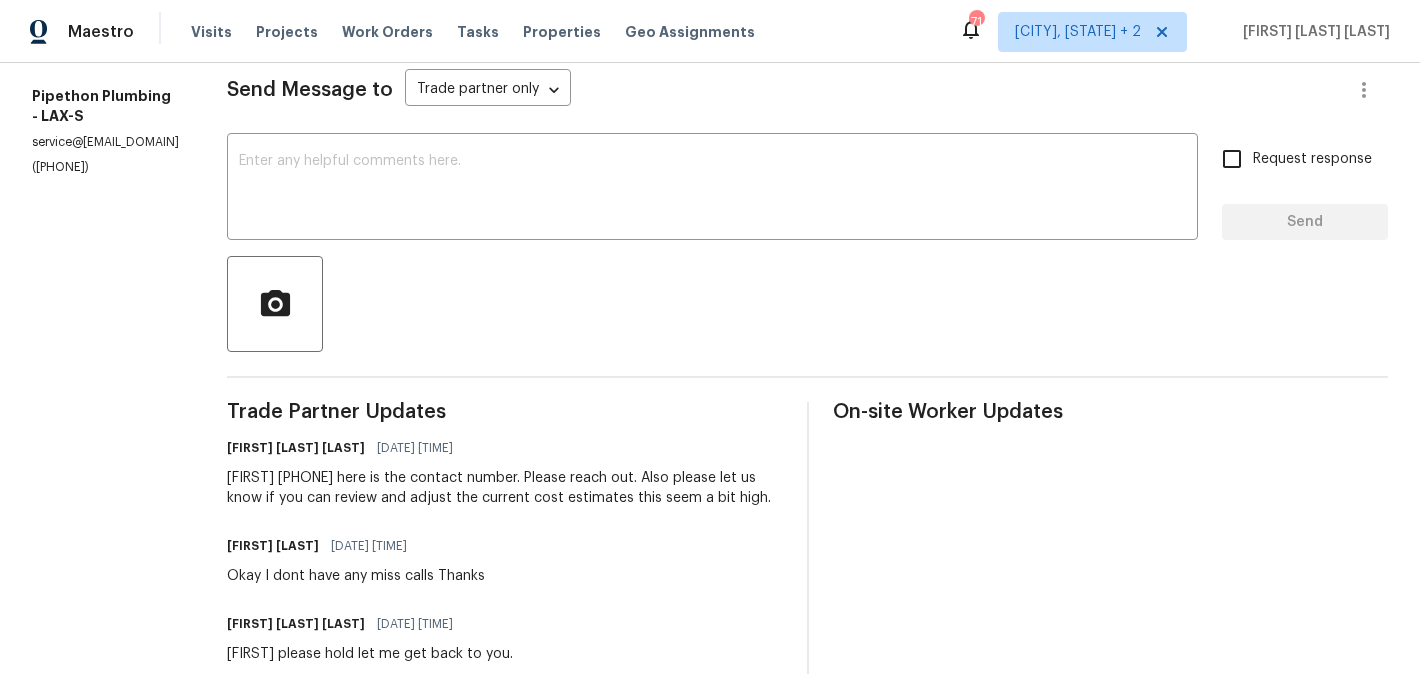 click on "Andy 224-425-0063 here is the contact number. Please reach out. Also please let us know if you can review and adjust the current cost estimates this seem a bit high." at bounding box center [505, 488] 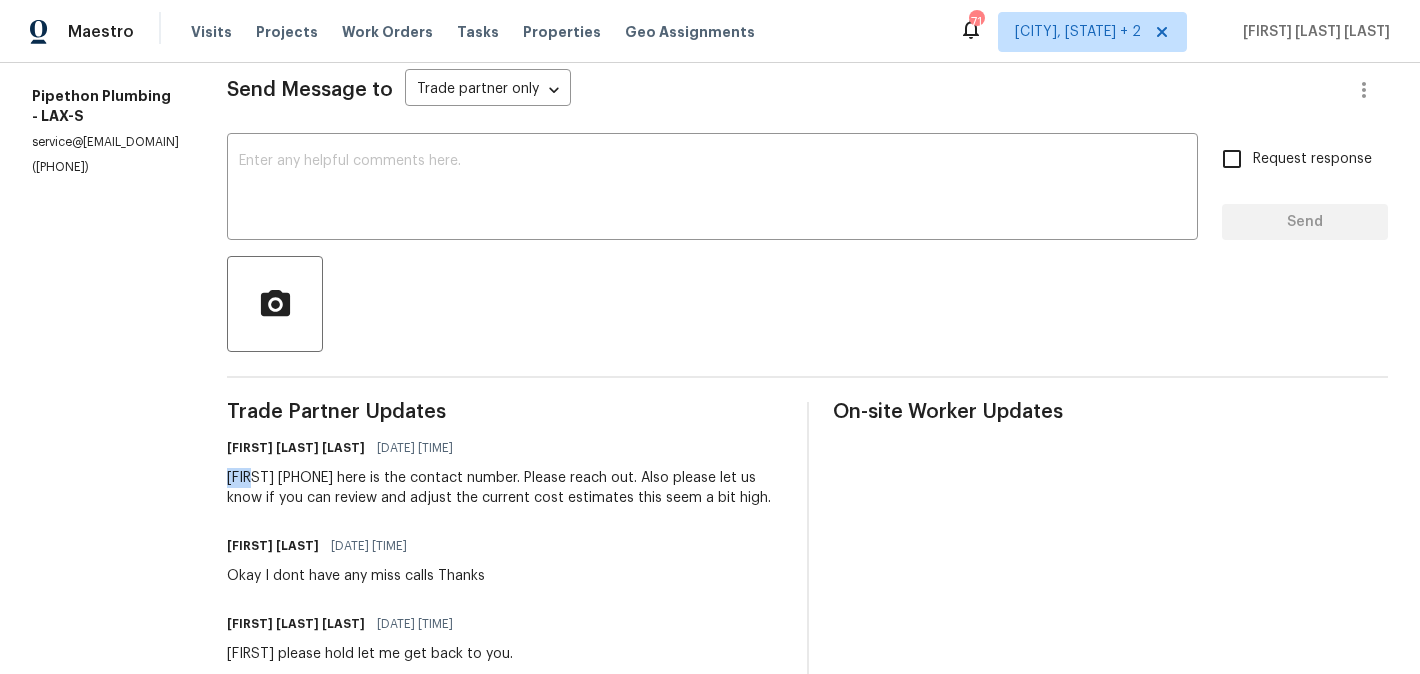 click on "Andy 224-425-0063 here is the contact number. Please reach out. Also please let us know if you can review and adjust the current cost estimates this seem a bit high." at bounding box center [505, 488] 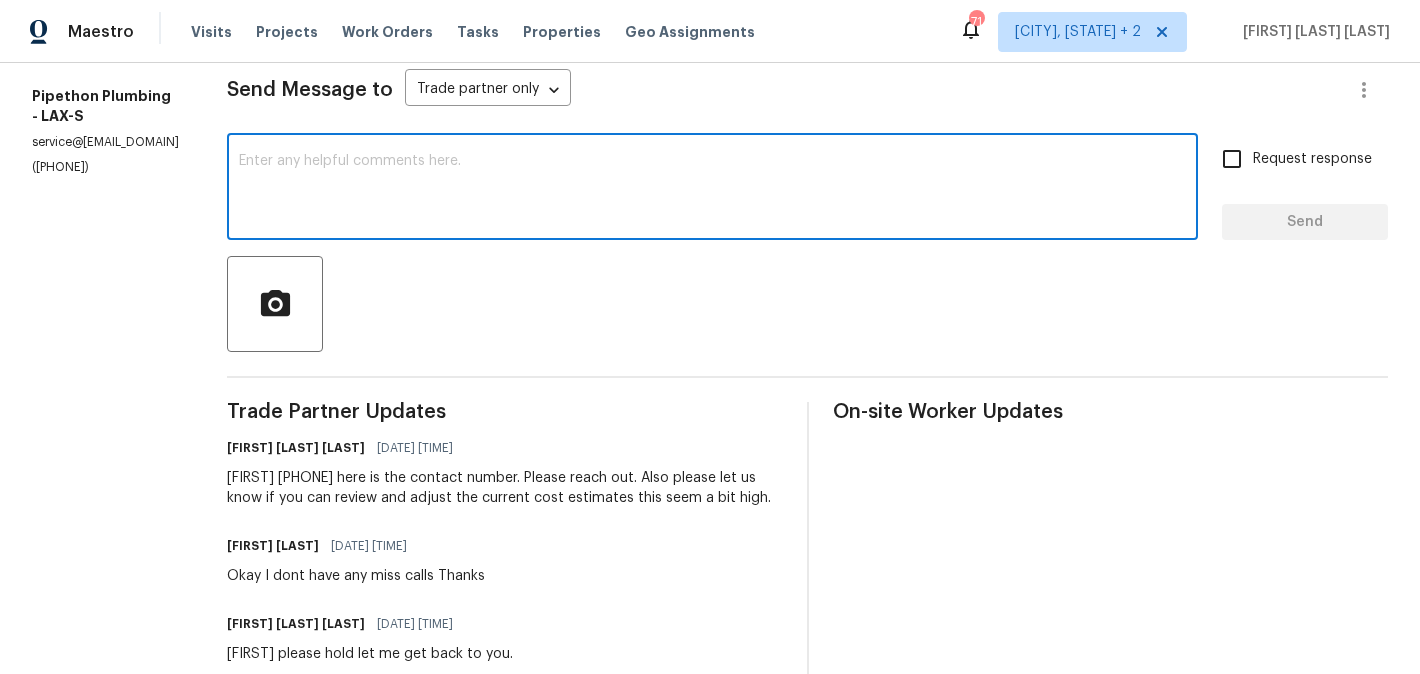 click at bounding box center [712, 189] 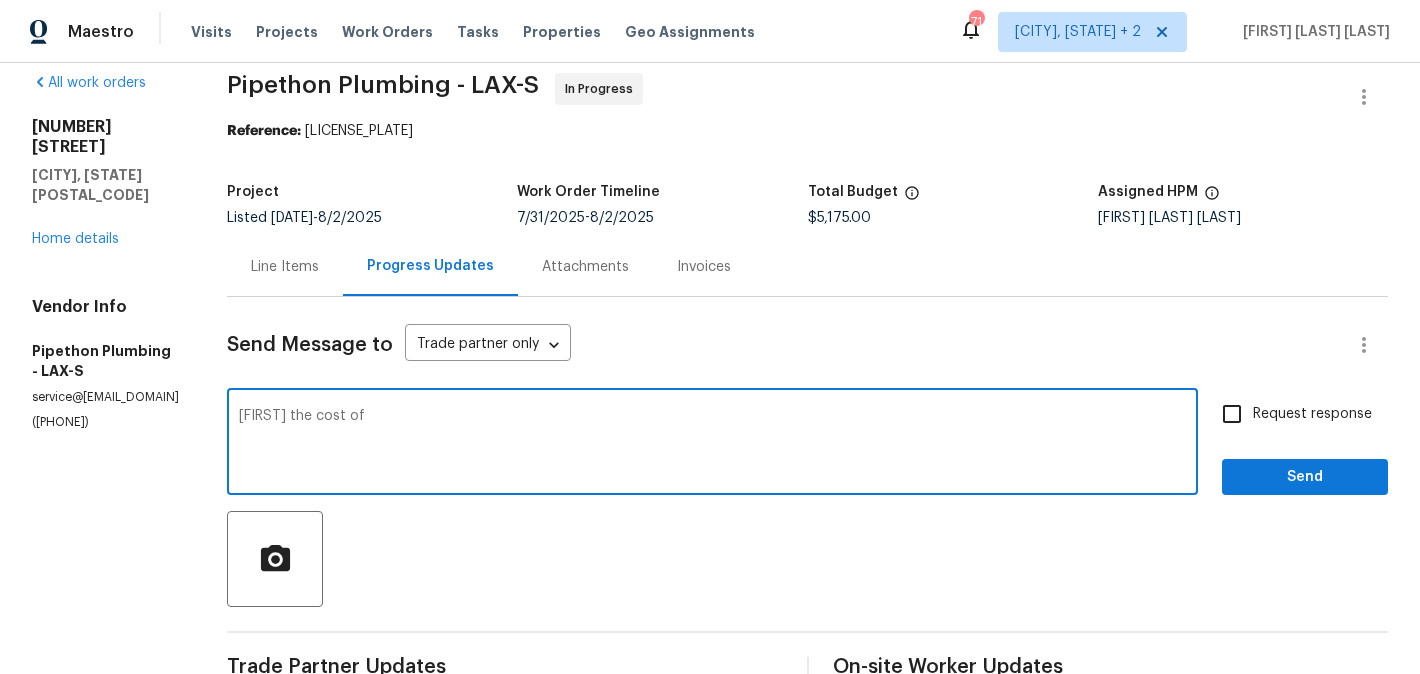 scroll, scrollTop: 0, scrollLeft: 0, axis: both 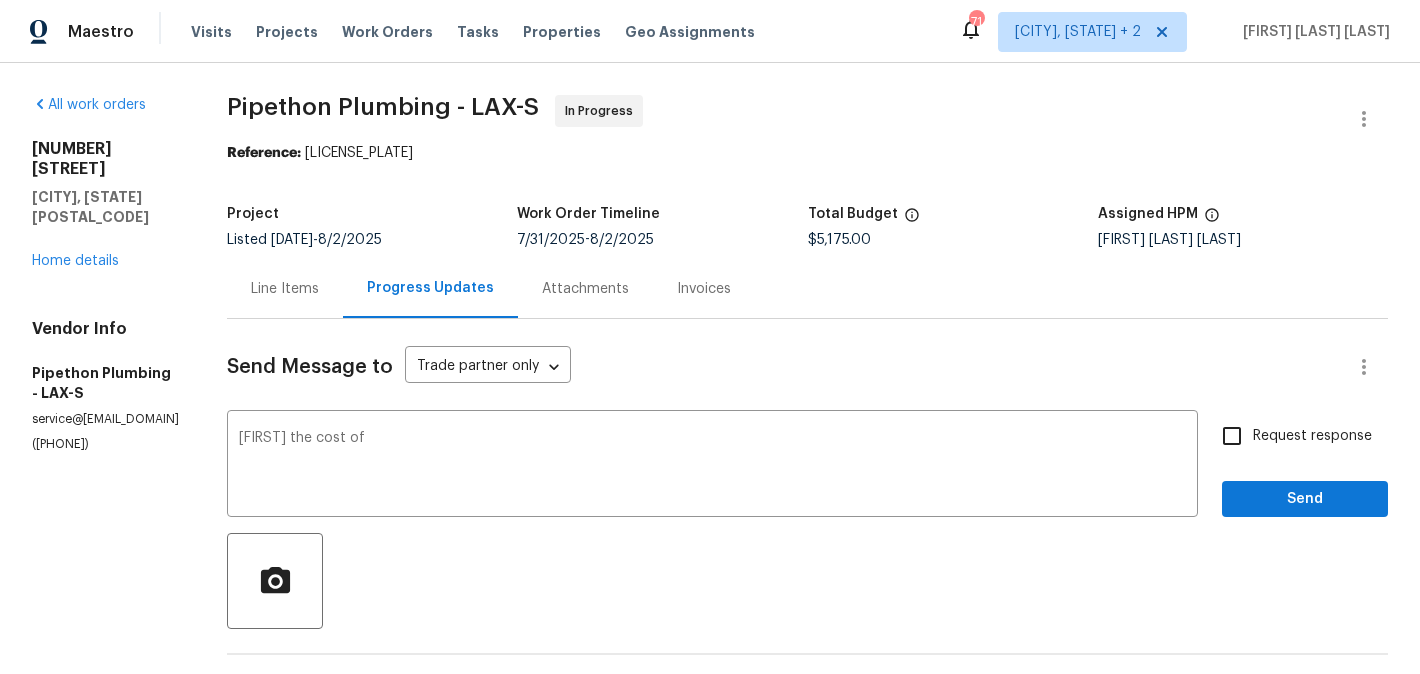 click on "Project Listed   7/18/2025  -  8/2/2025 Work Order Timeline 7/31/2025  -  8/2/2025 Total Budget $5,175.00 Assigned HPM Luis Pedro Ocampo Alvizuris" at bounding box center (807, 227) 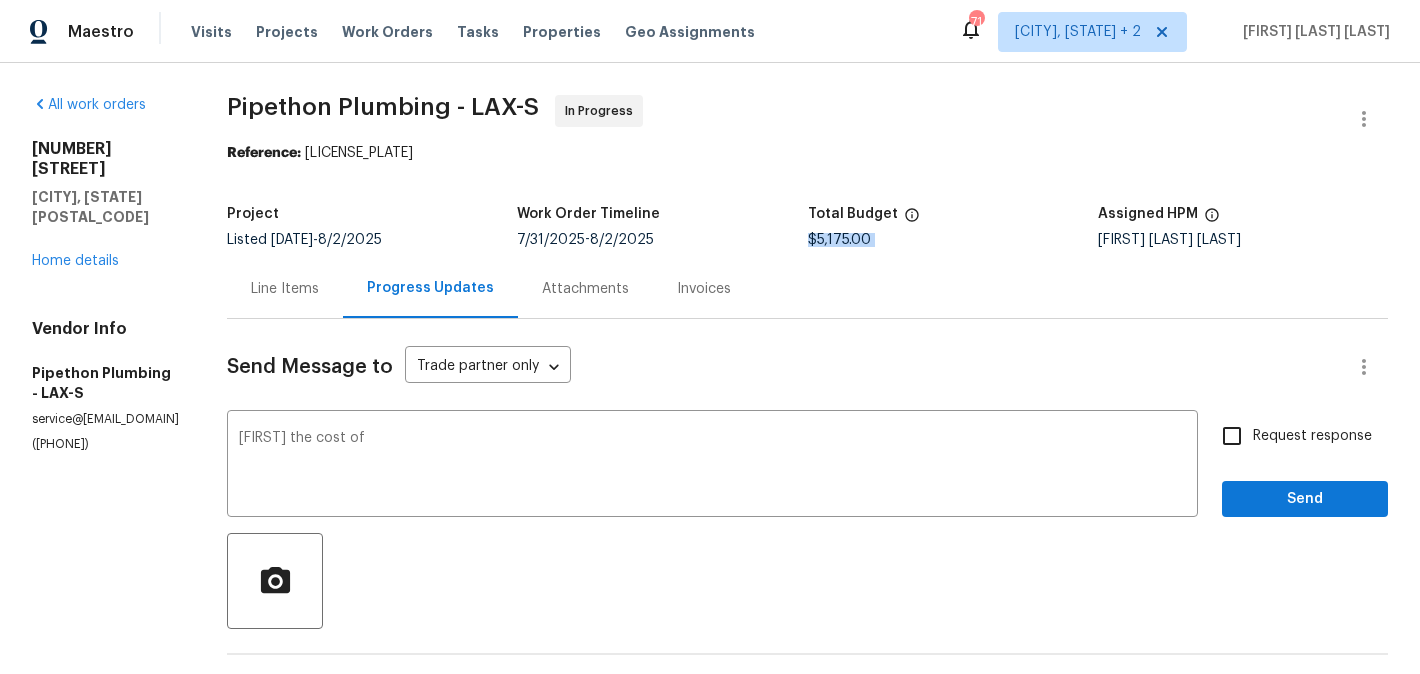 click on "Project Listed   7/18/2025  -  8/2/2025 Work Order Timeline 7/31/2025  -  8/2/2025 Total Budget $5,175.00 Assigned HPM Luis Pedro Ocampo Alvizuris" at bounding box center [807, 227] 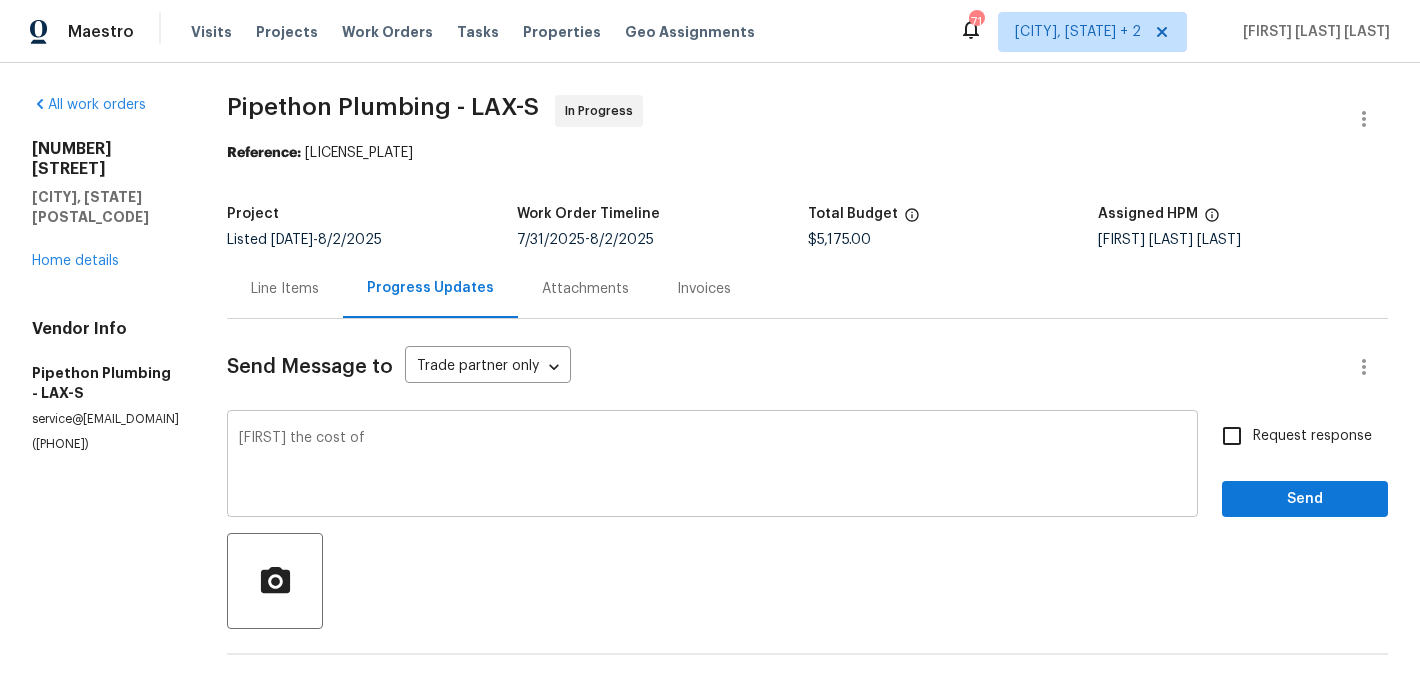 click on "Andy the cost of" at bounding box center (712, 466) 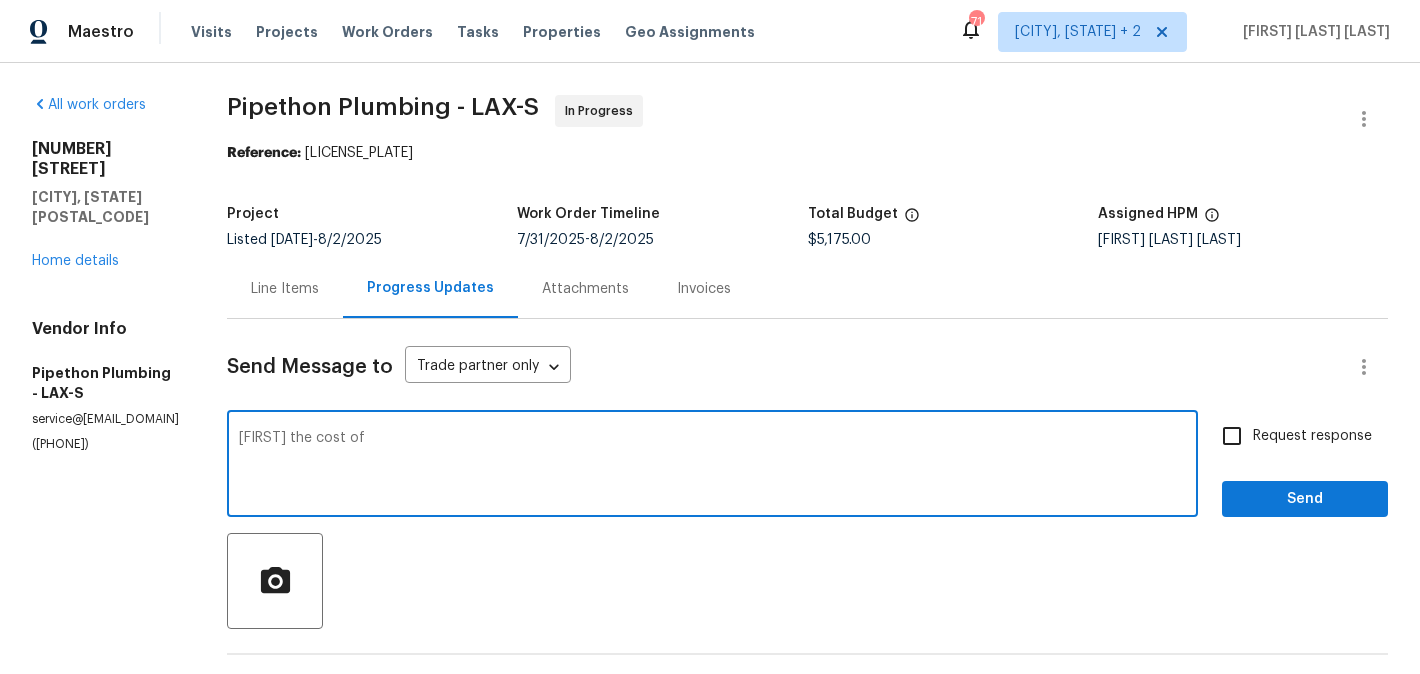 paste on "$5,175.00" 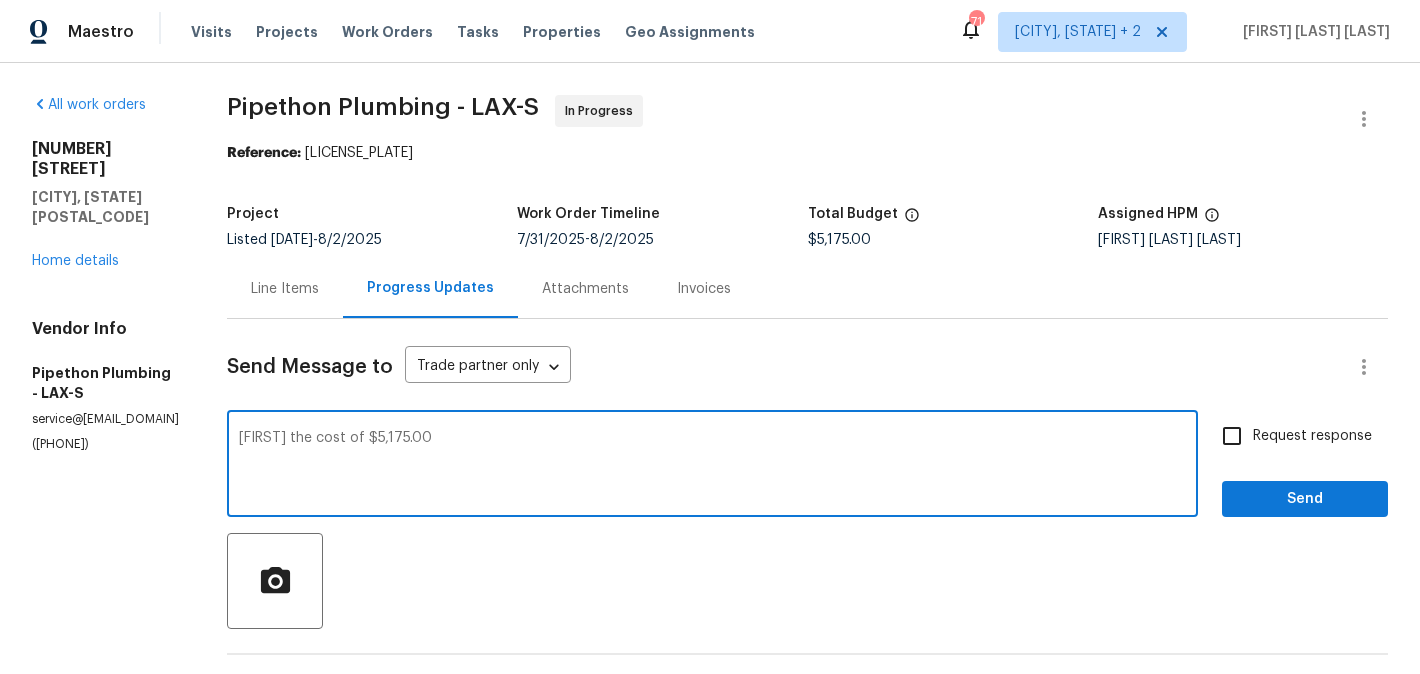 click on "Andy the cost of $5,175.00" at bounding box center (712, 466) 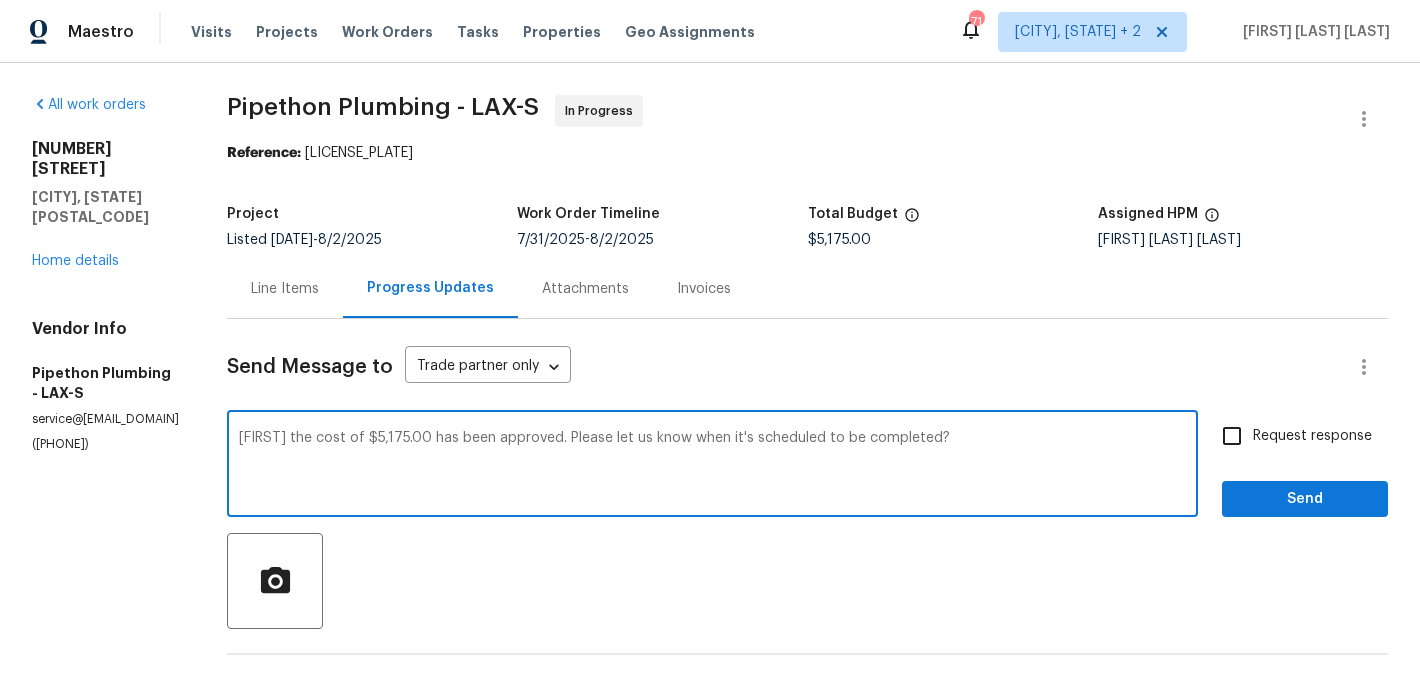 click on "Andy" at bounding box center (0, 0) 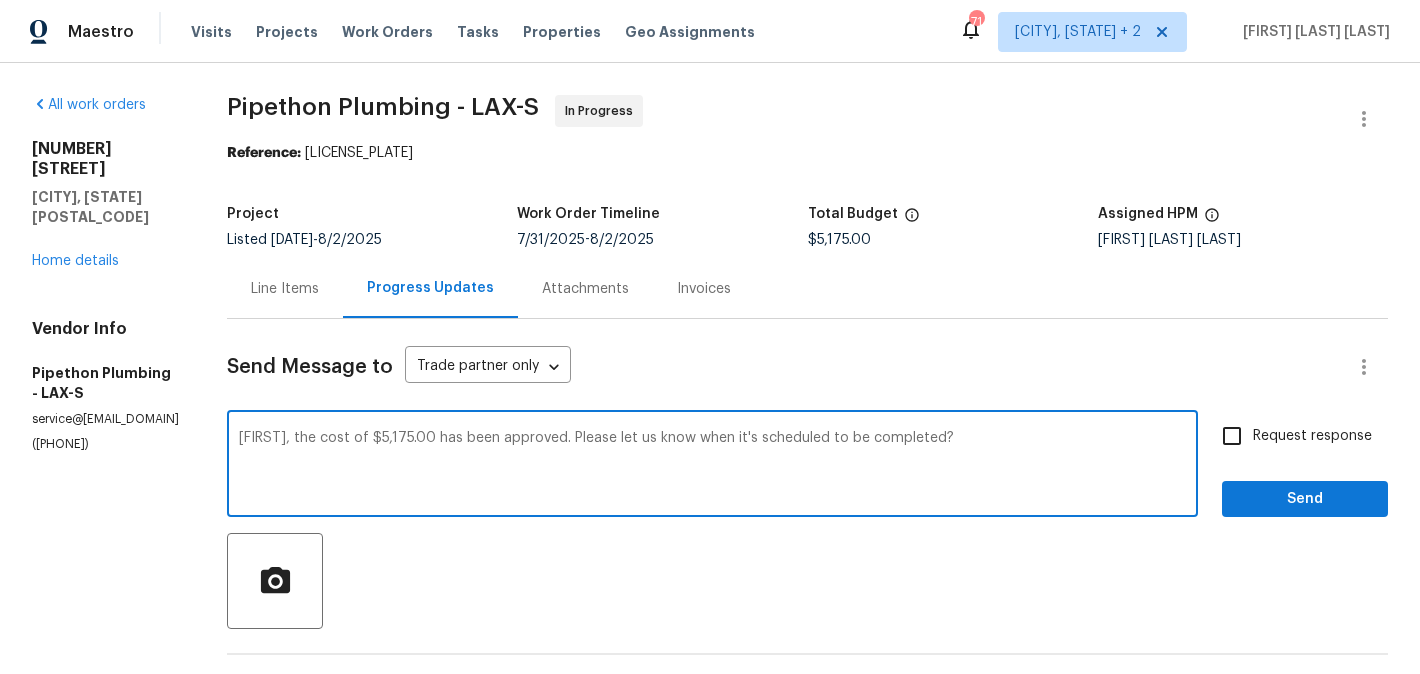 click on "Add a period completed." at bounding box center [0, 0] 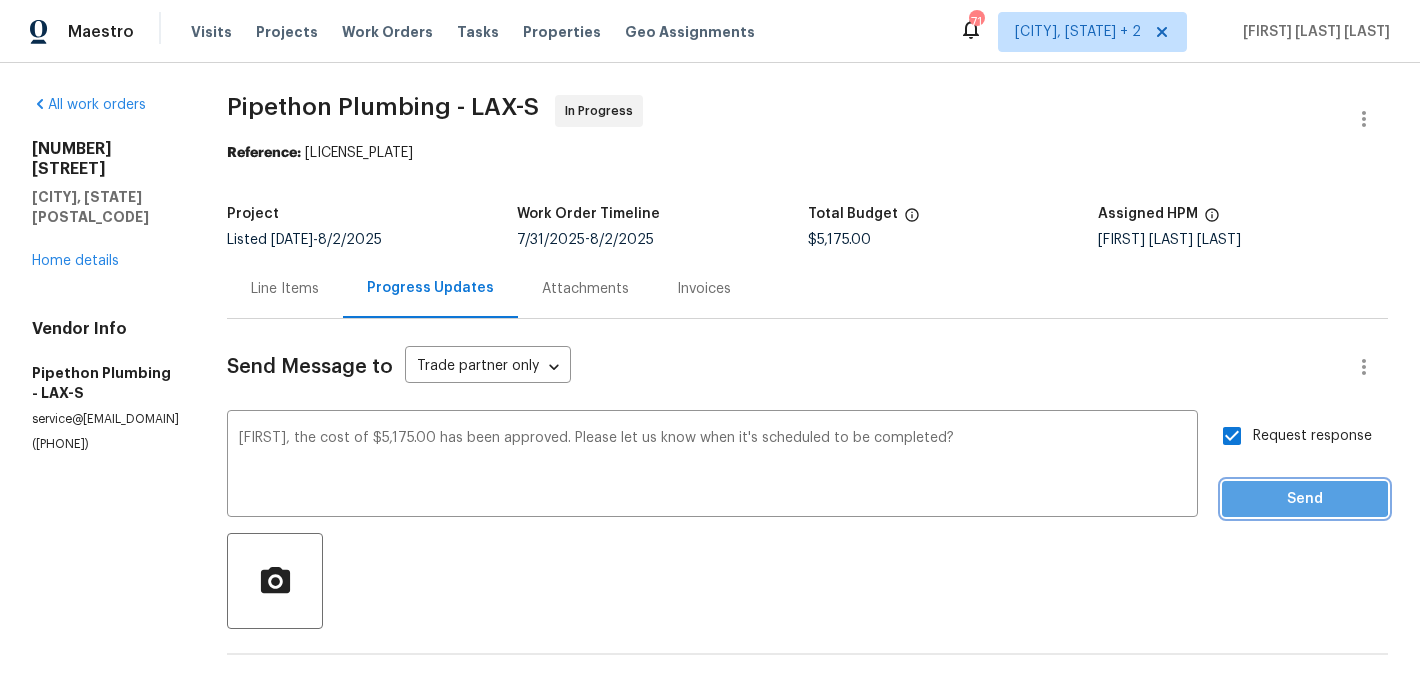 click on "Send" at bounding box center [1305, 499] 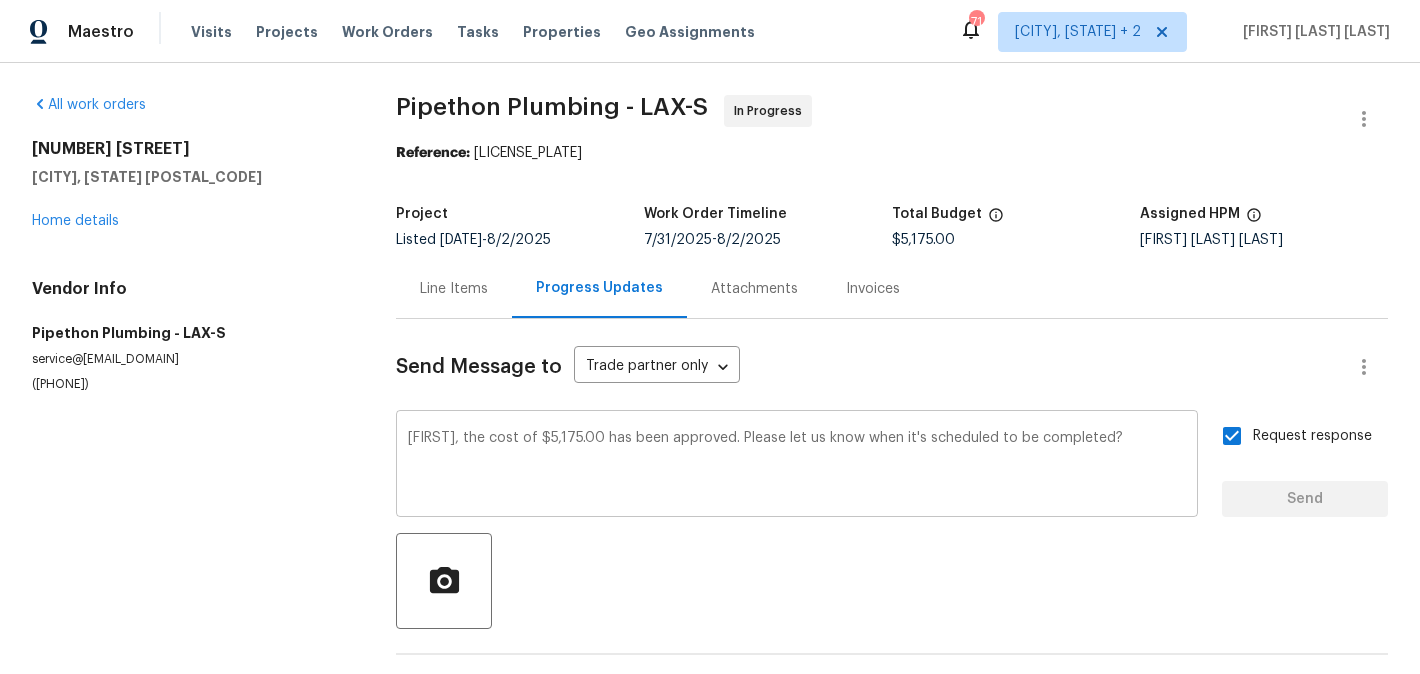 type 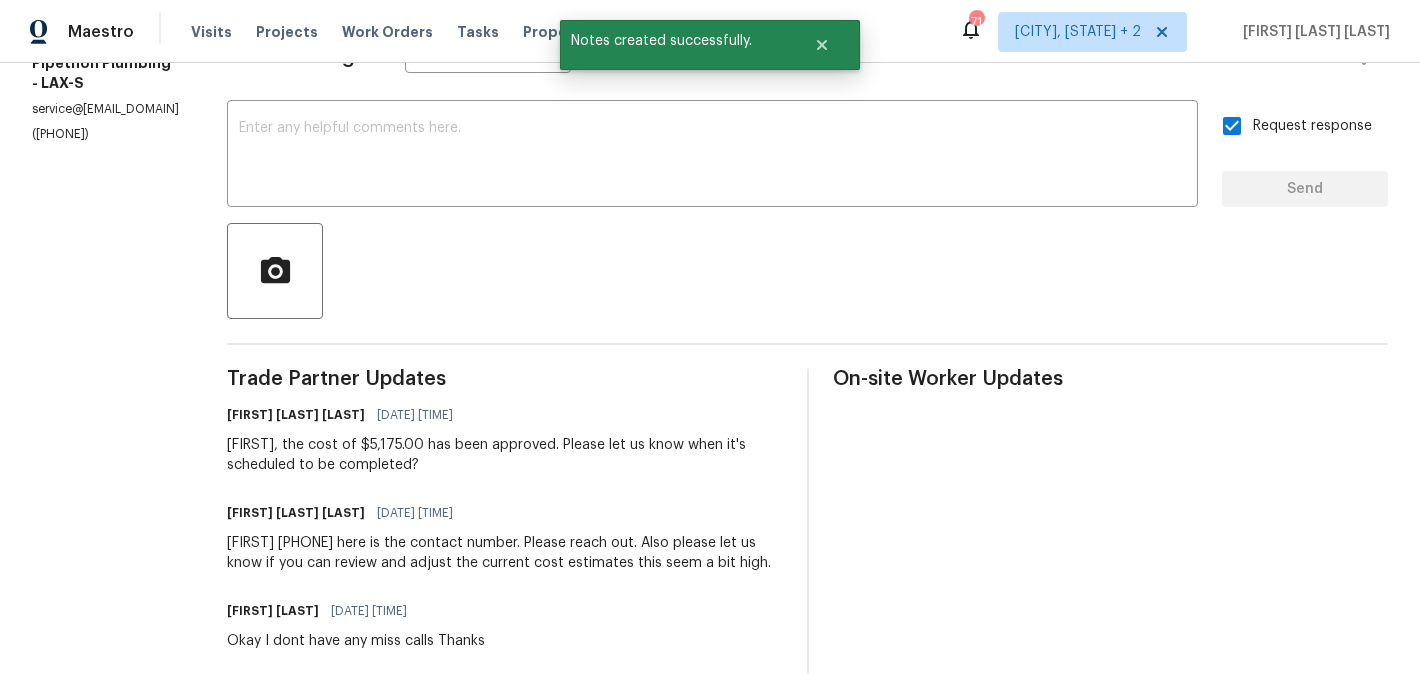 scroll, scrollTop: 0, scrollLeft: 0, axis: both 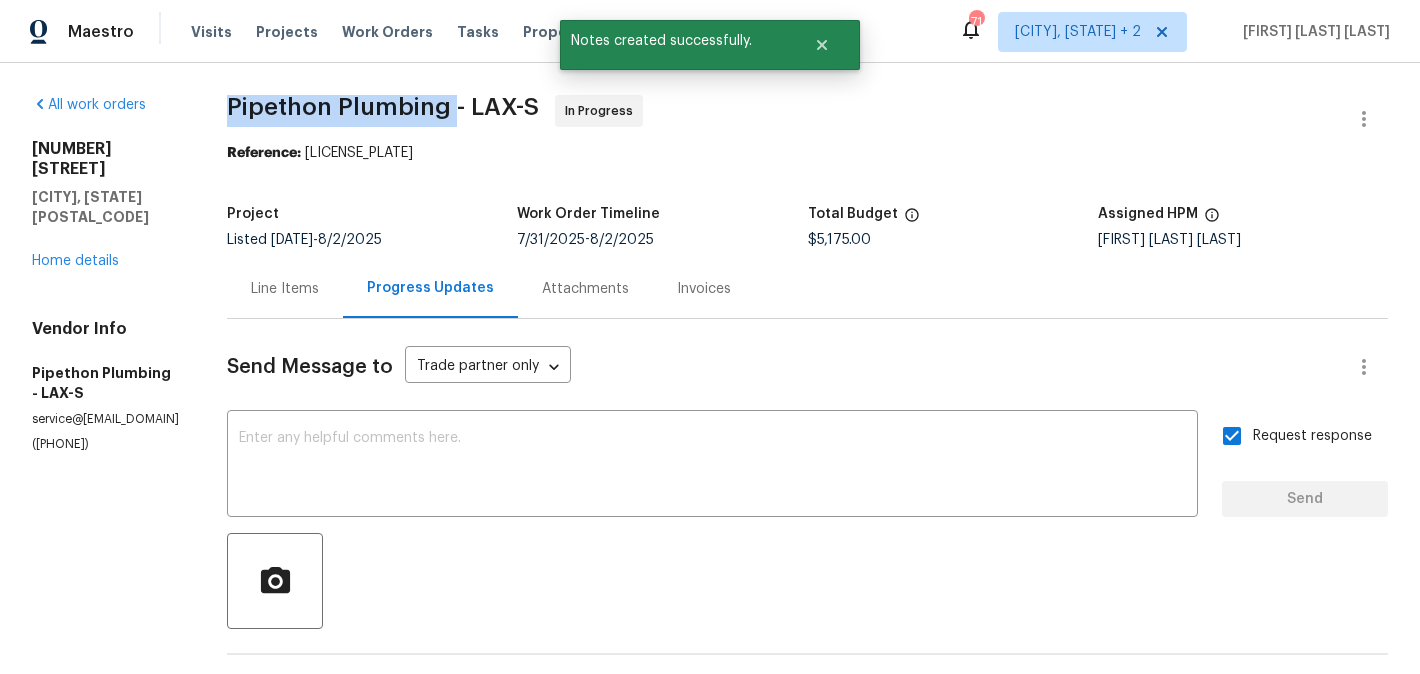 drag, startPoint x: 264, startPoint y: 113, endPoint x: 485, endPoint y: 113, distance: 221 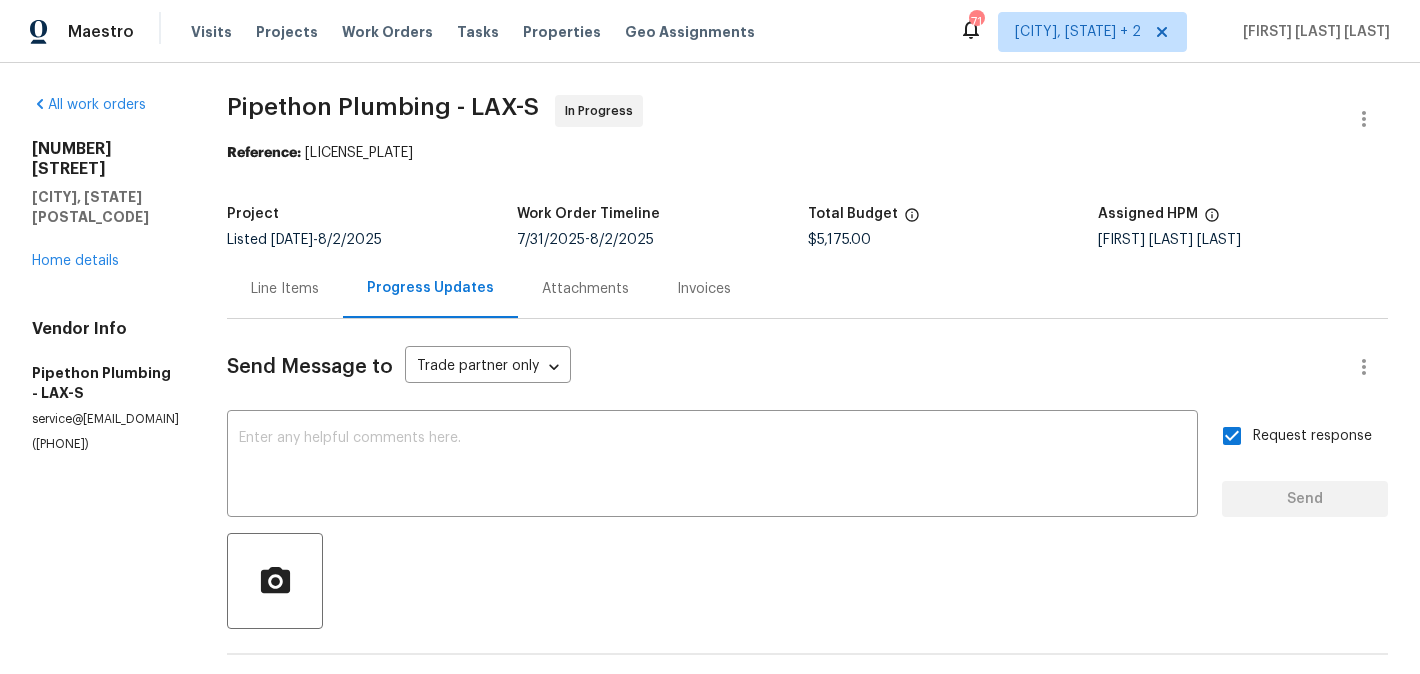 click on "$5,175.00" at bounding box center [839, 240] 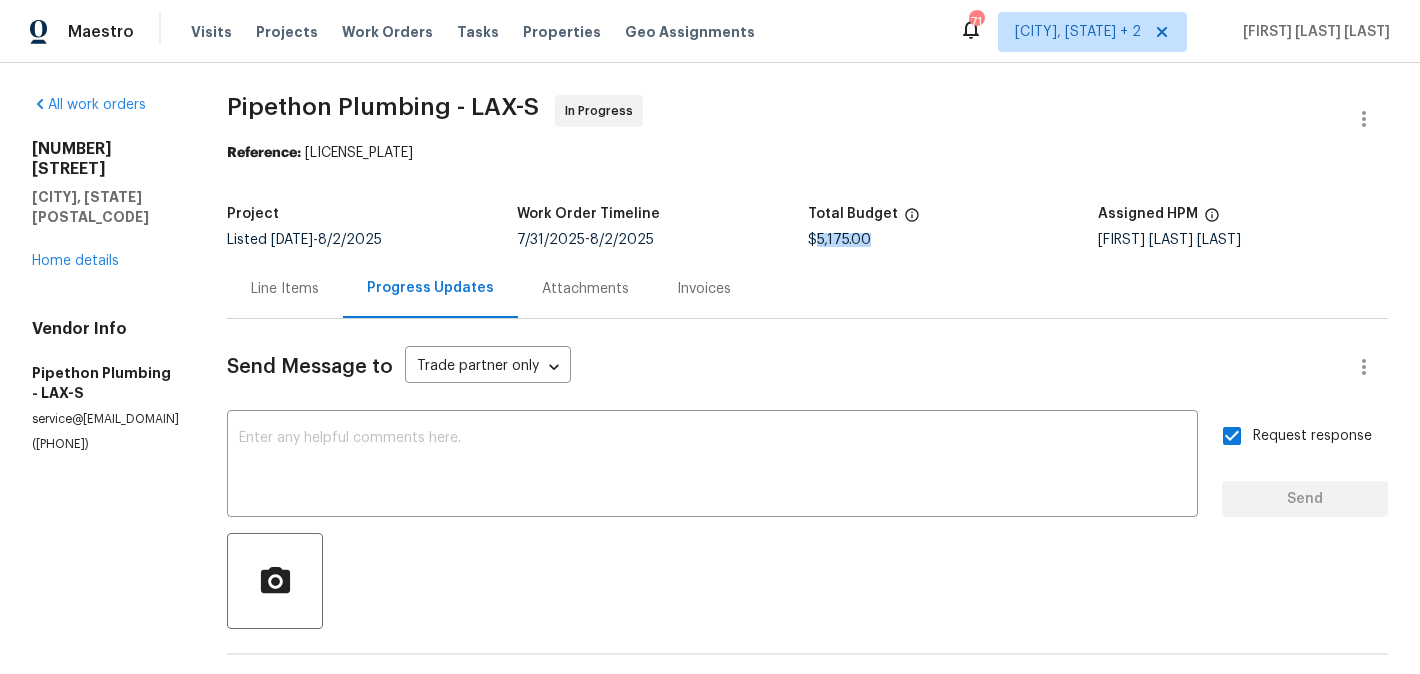 click on "$5,175.00" at bounding box center (839, 240) 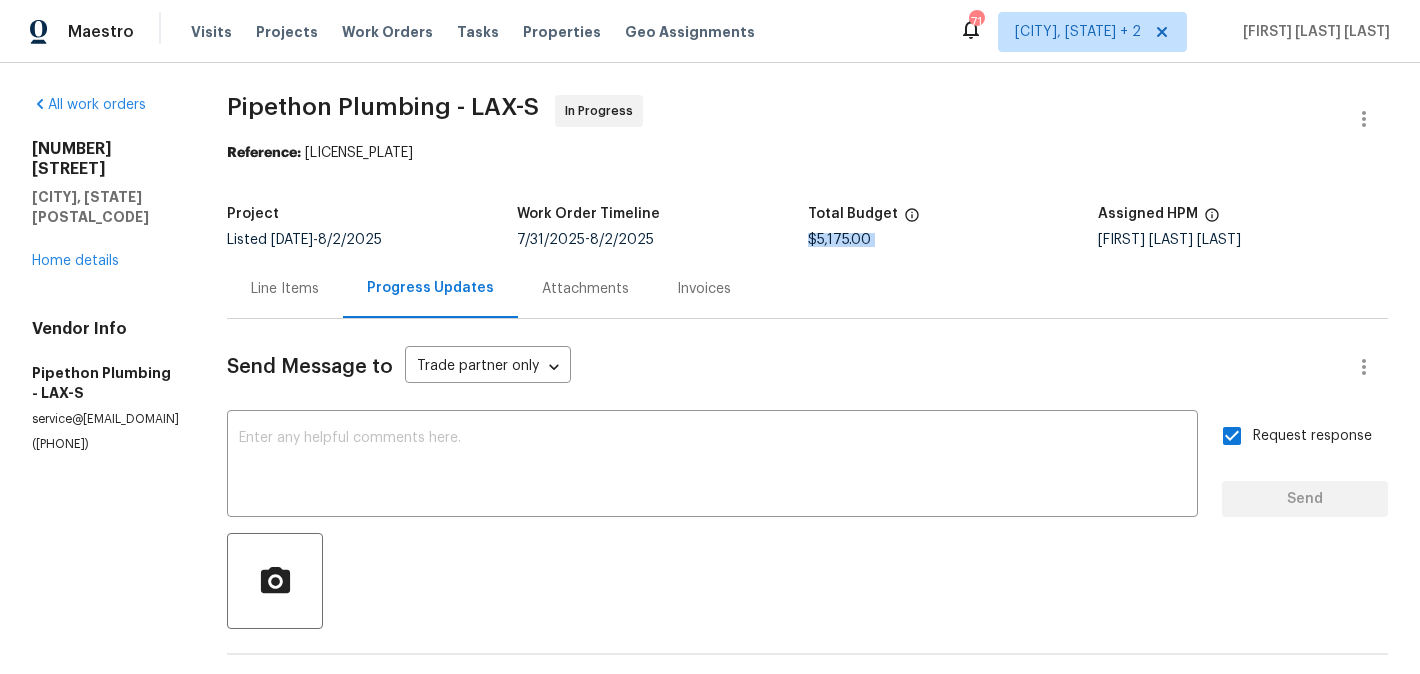 click on "$5,175.00" at bounding box center [839, 240] 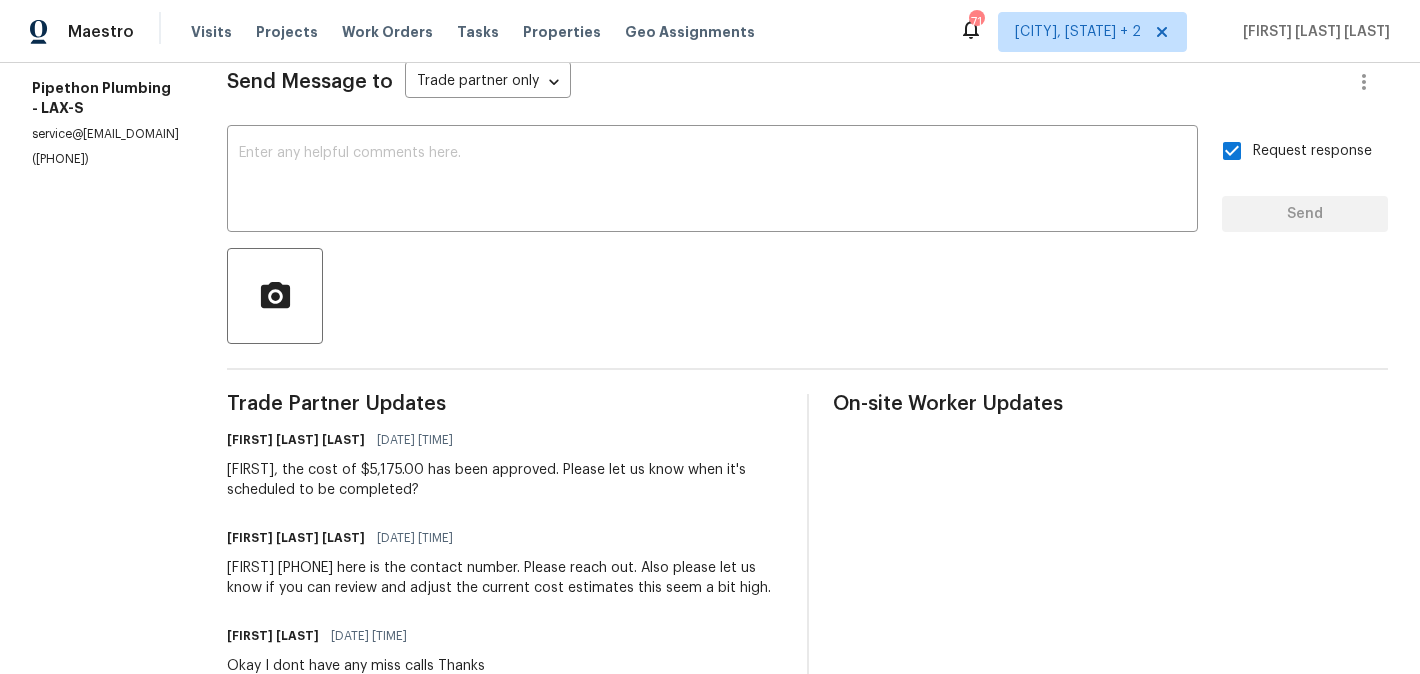 scroll, scrollTop: 319, scrollLeft: 0, axis: vertical 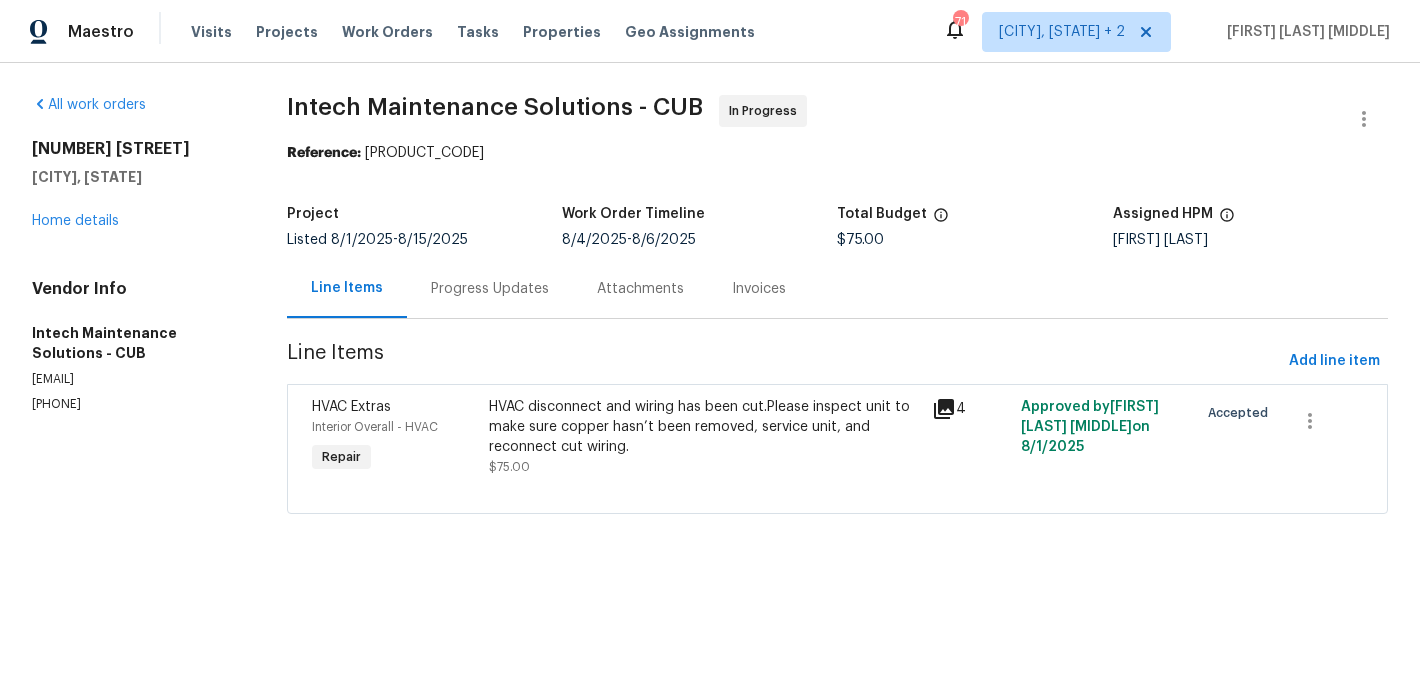 click on "Progress Updates" at bounding box center (490, 289) 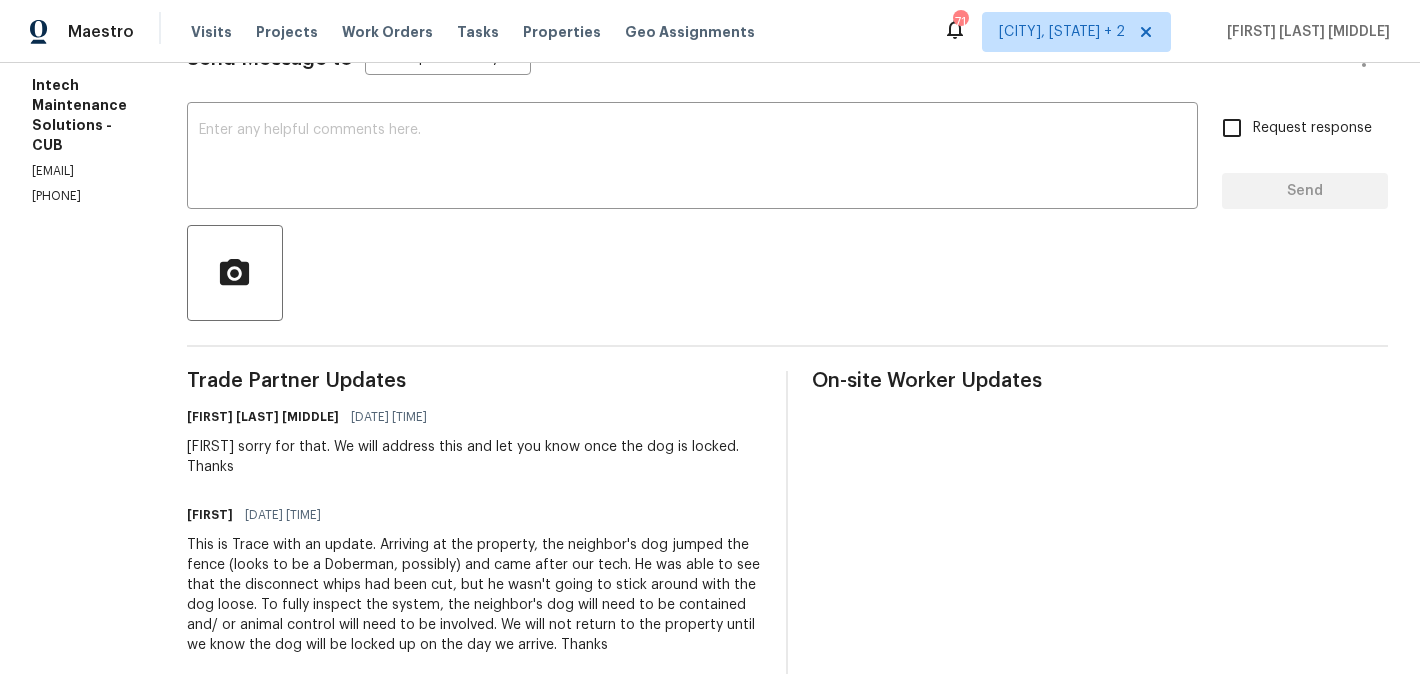 scroll, scrollTop: 352, scrollLeft: 0, axis: vertical 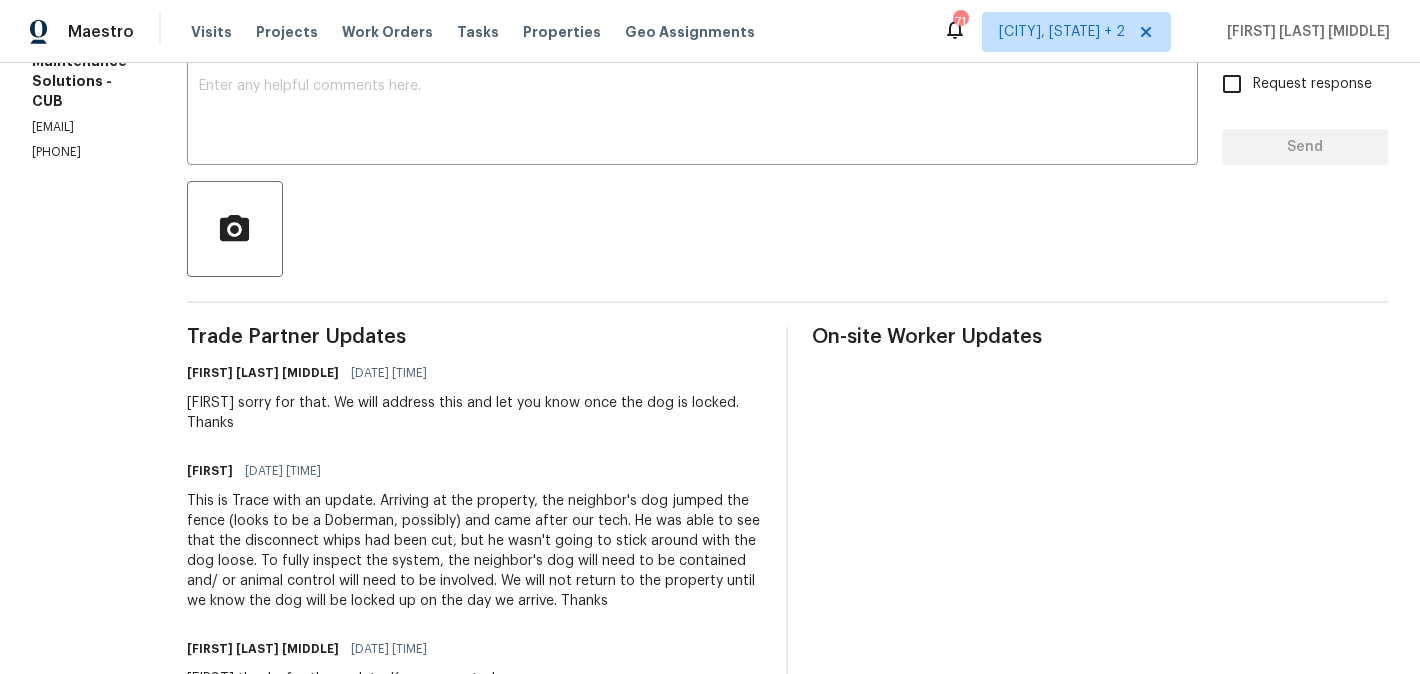 click on "[FIRST] sorry for that. We will address this and let you know once the dog is locked. Thanks" at bounding box center (475, 413) 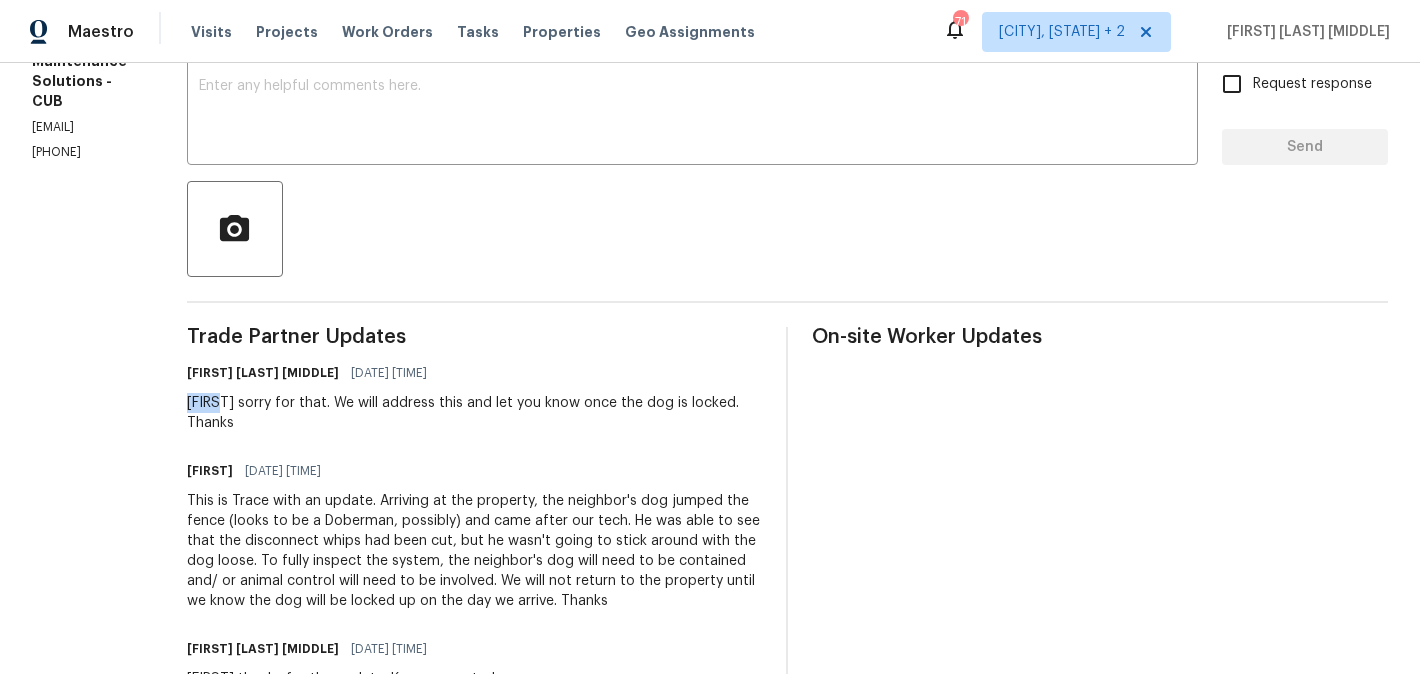 click on "[FIRST] sorry for that. We will address this and let you know once the dog is locked. Thanks" at bounding box center (475, 413) 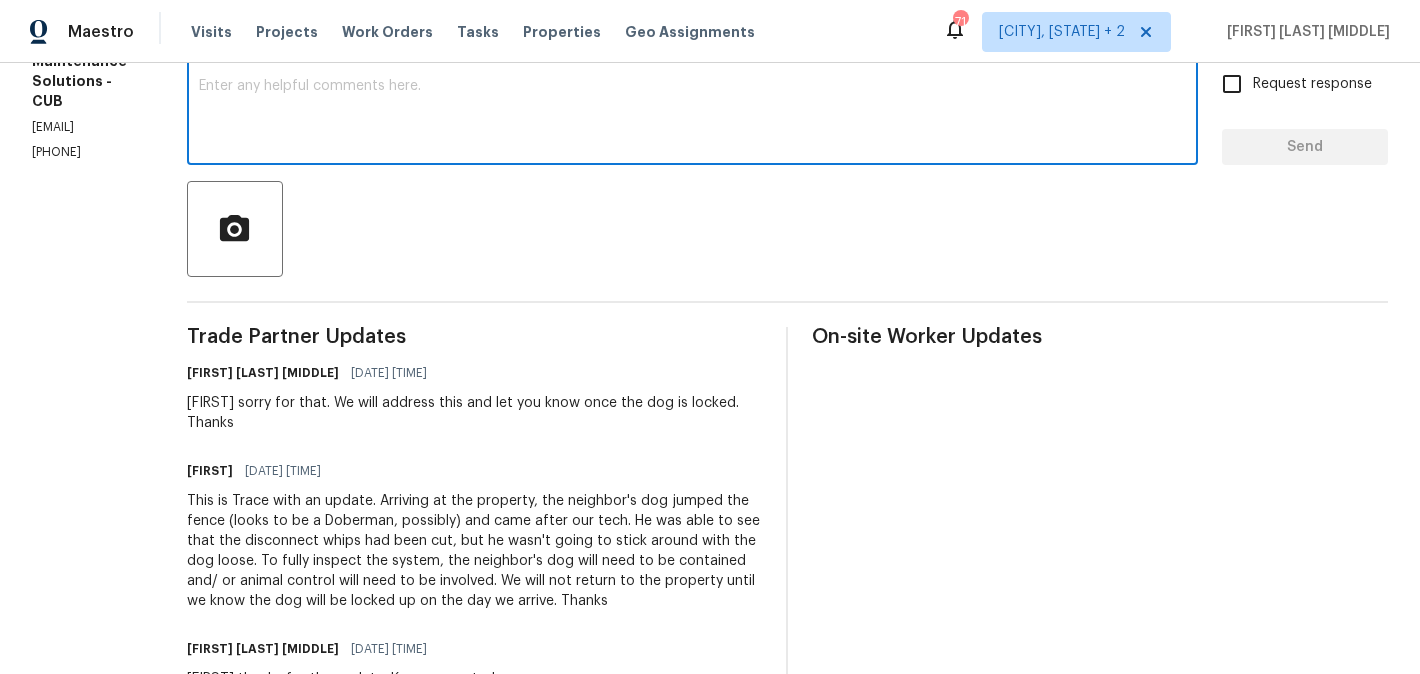 click at bounding box center (692, 114) 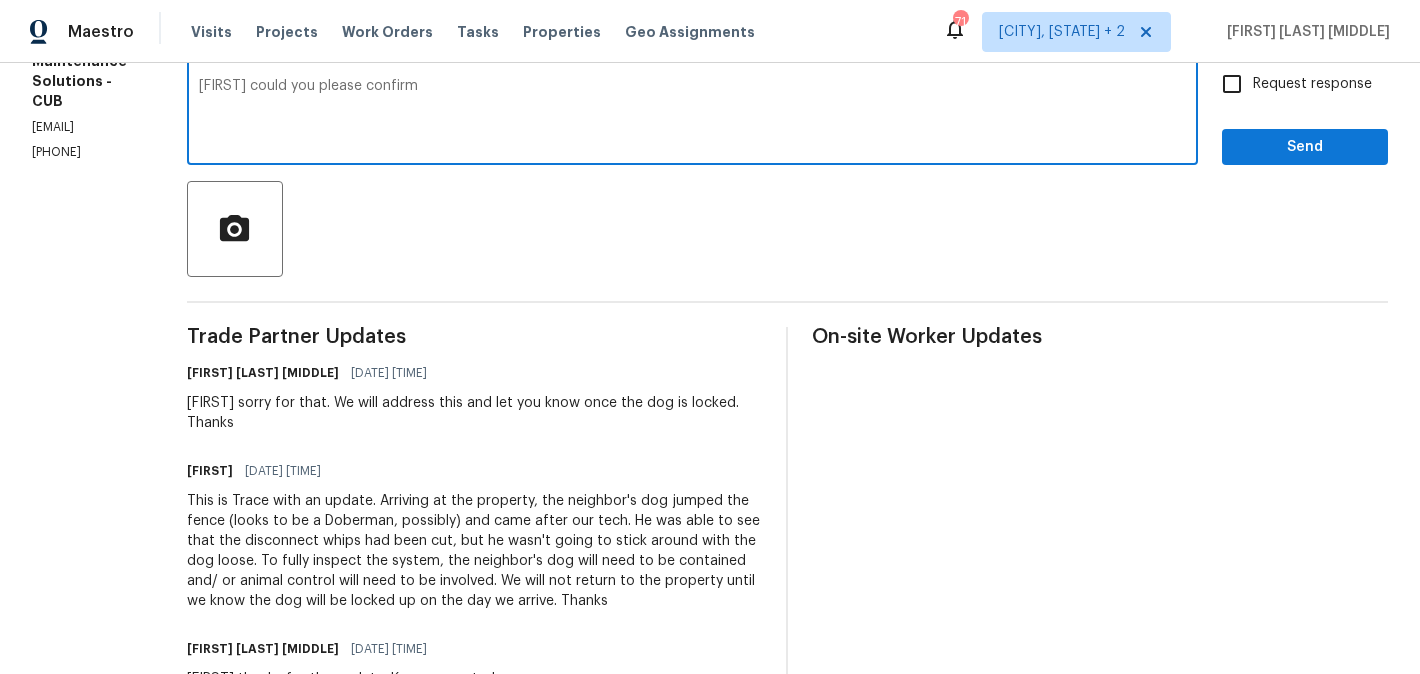 paste on "when facing our house from the street was the neighbor with the dog on the left or right side of our house." 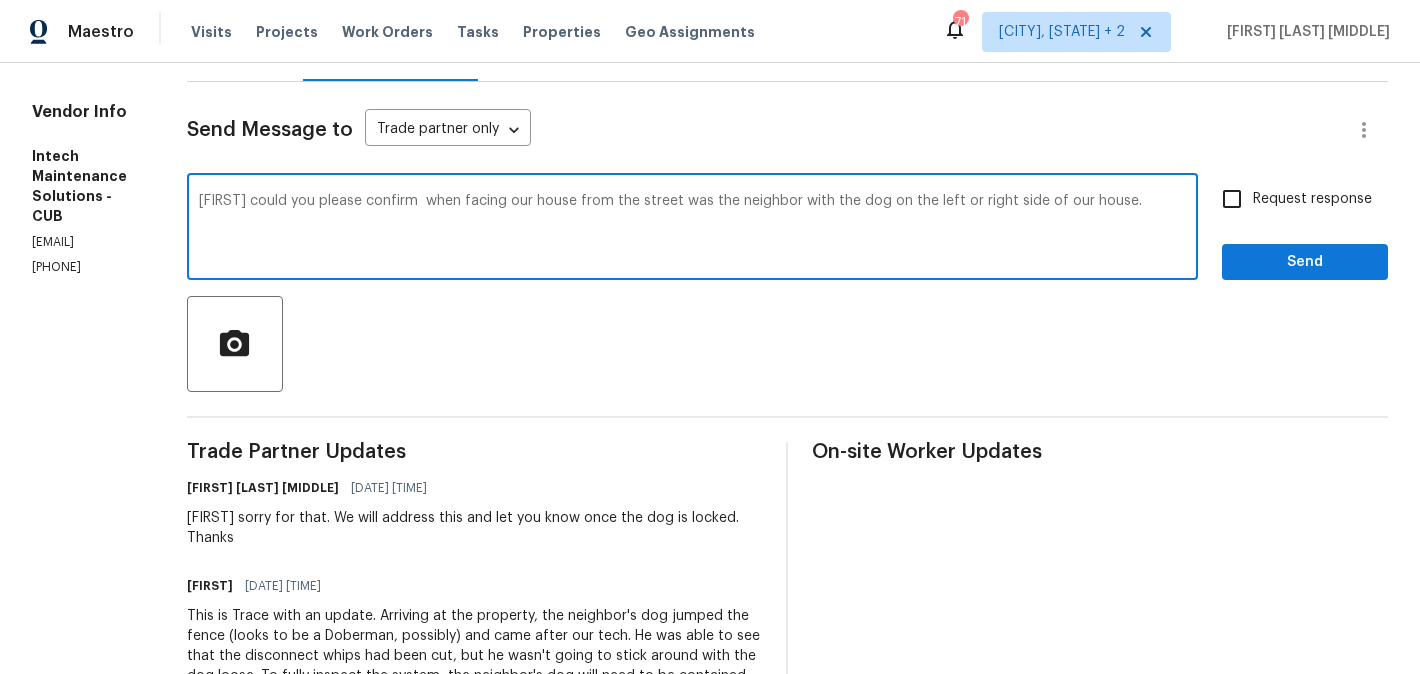scroll, scrollTop: 236, scrollLeft: 0, axis: vertical 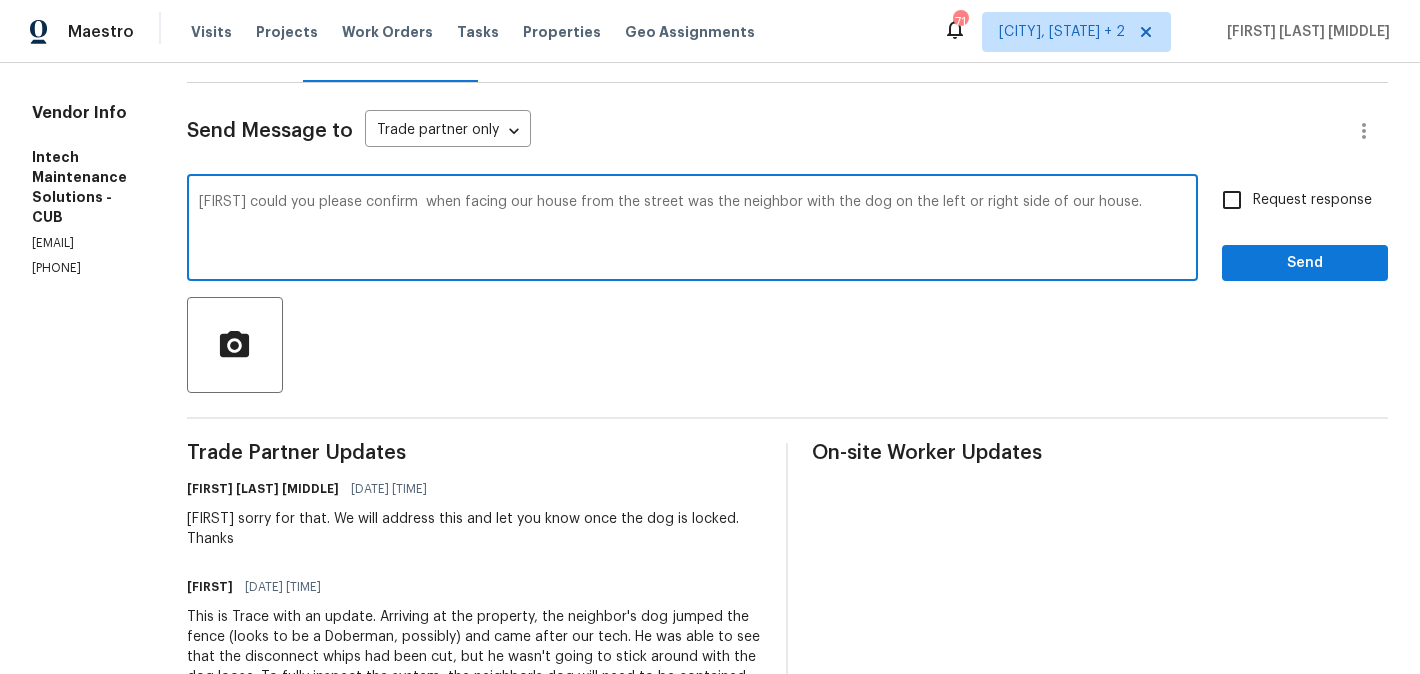 click on "Change the spacing" at bounding box center (0, 0) 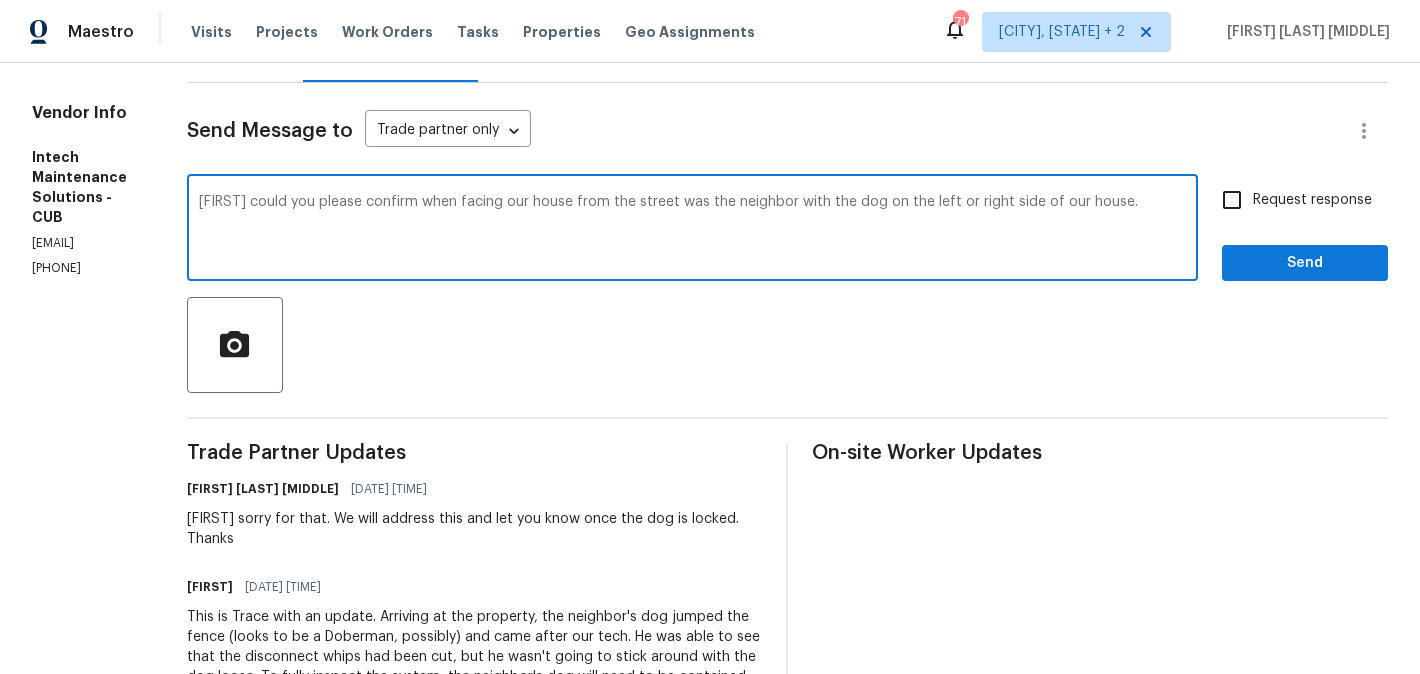 click on "Ellen could you please confirm when facing our house from the street was the neighbor with the dog on the left or right side of our house." at bounding box center [692, 230] 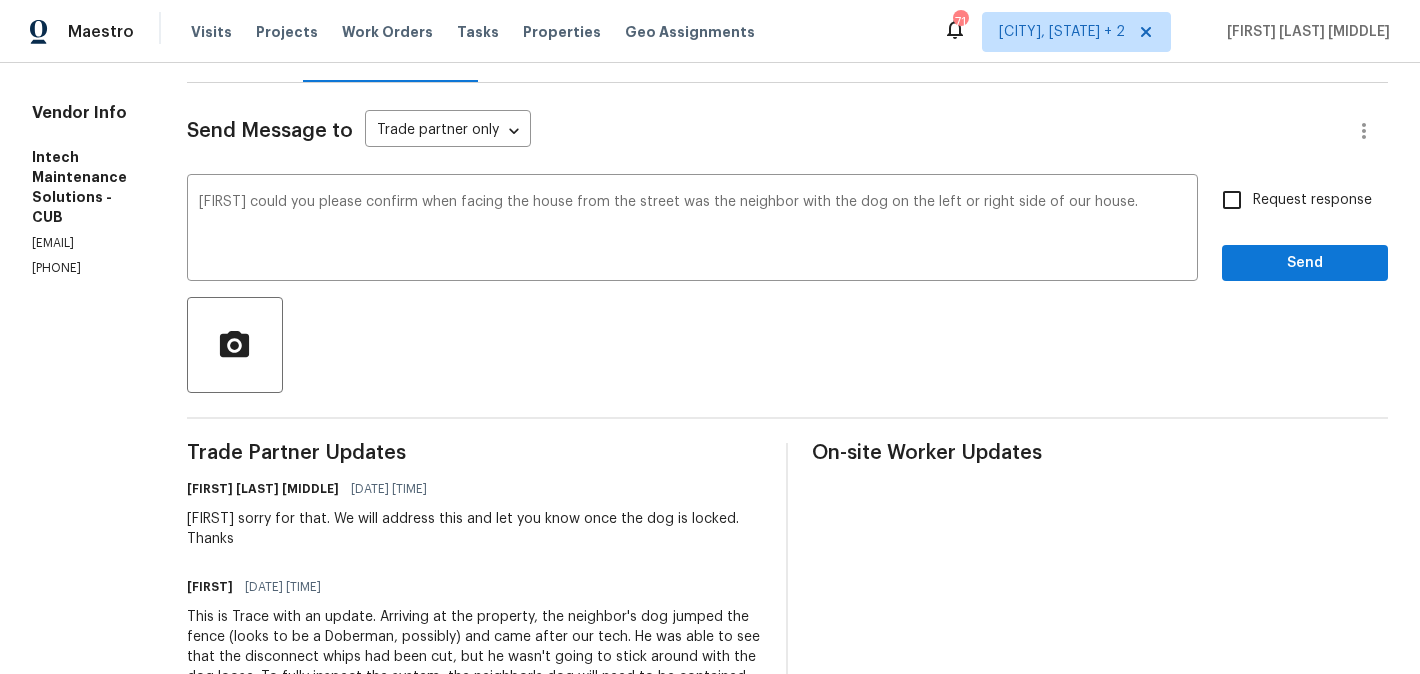 click on "Add a comma street , Ignore Rewrite sentence" at bounding box center [0, 0] 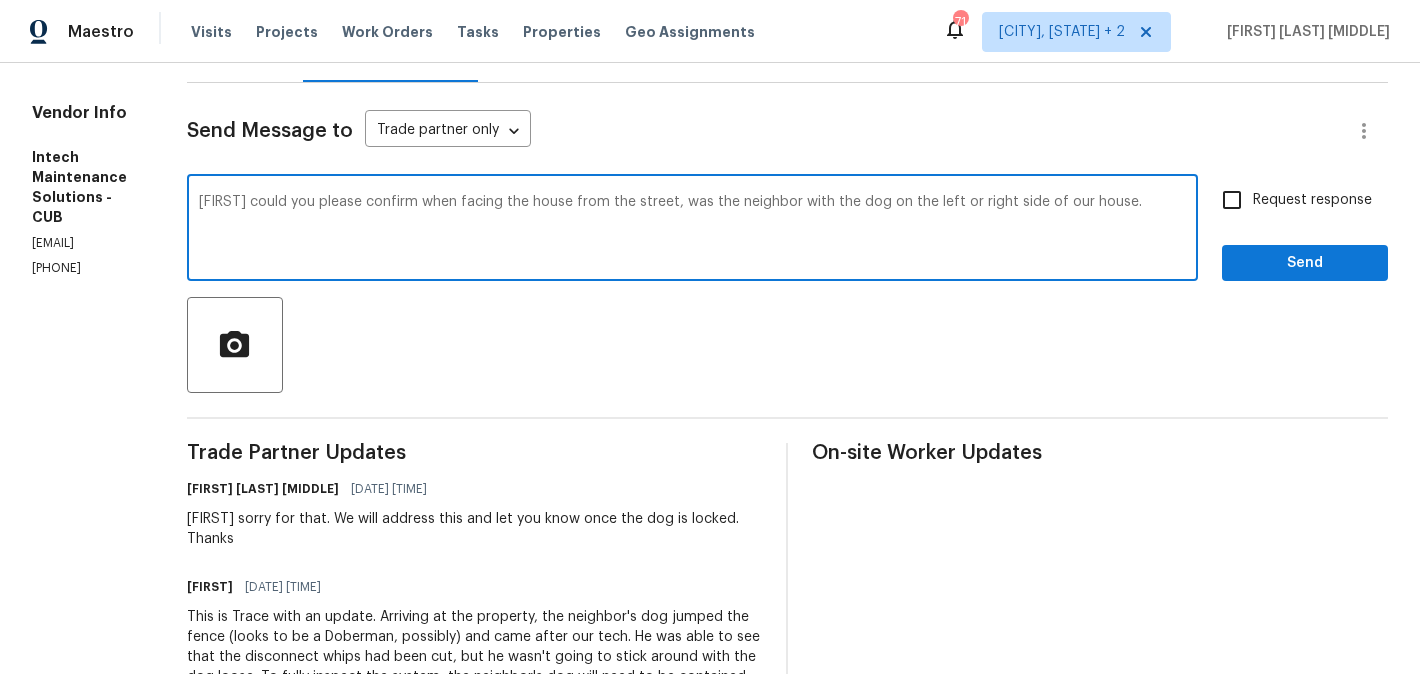 click on "house?" at bounding box center [0, 0] 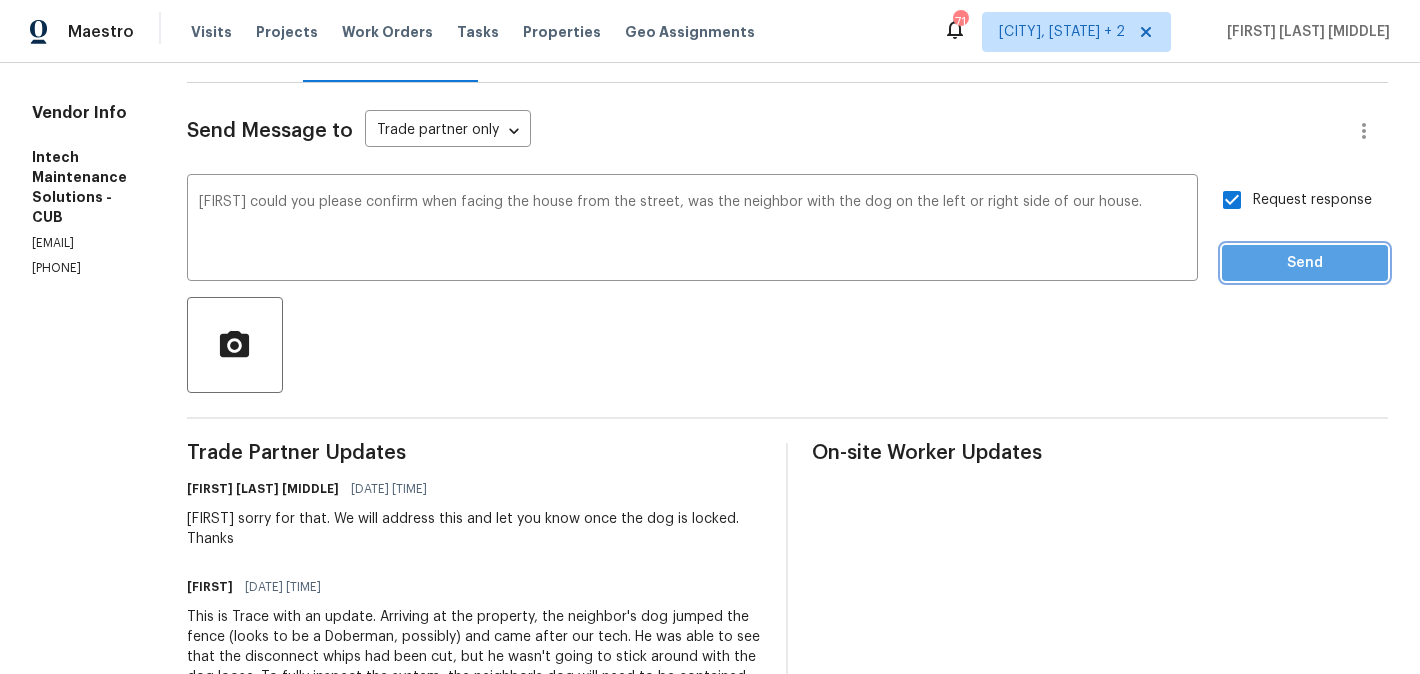 click on "Send" at bounding box center [1305, 263] 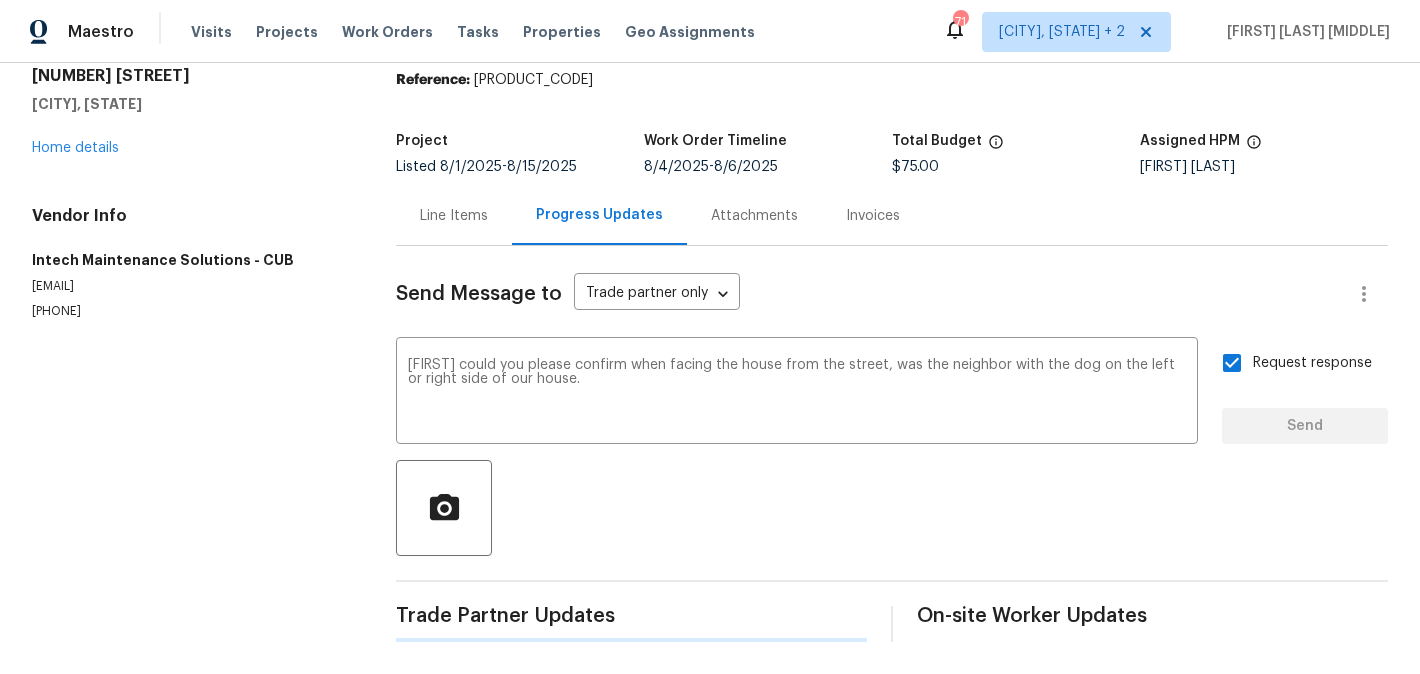 type 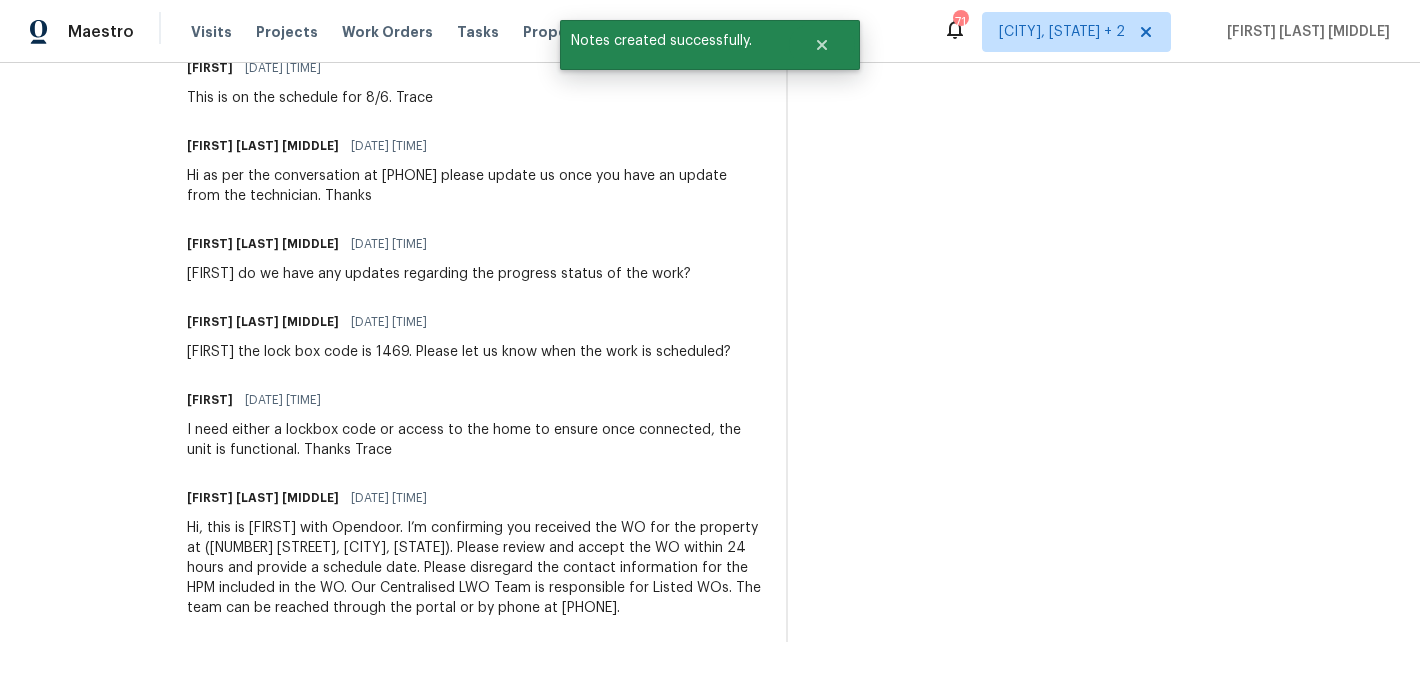 scroll, scrollTop: 0, scrollLeft: 0, axis: both 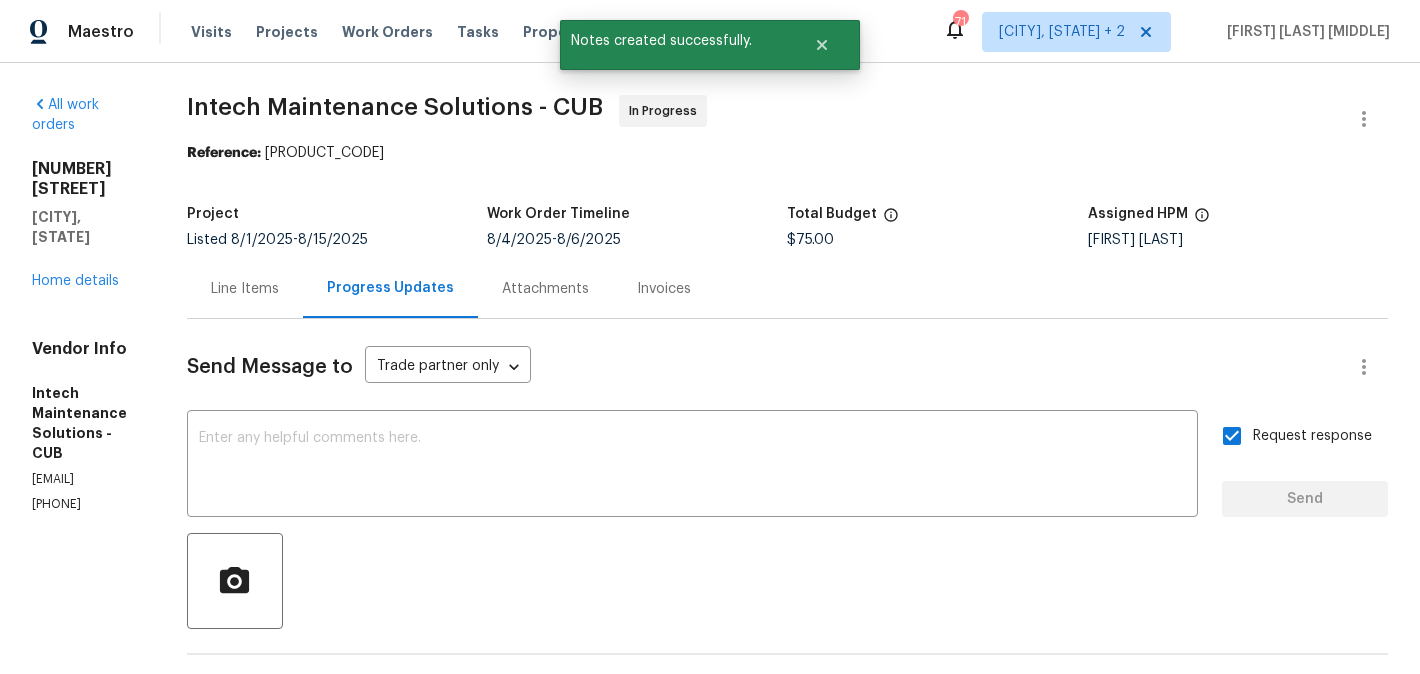 click on "All work orders 1003 Watson Dr Elgin, SC 29045 Home details Vendor Info Intech Maintenance Solutions - CUB ellen@intechms.com (803) 399-8035" at bounding box center (85, 923) 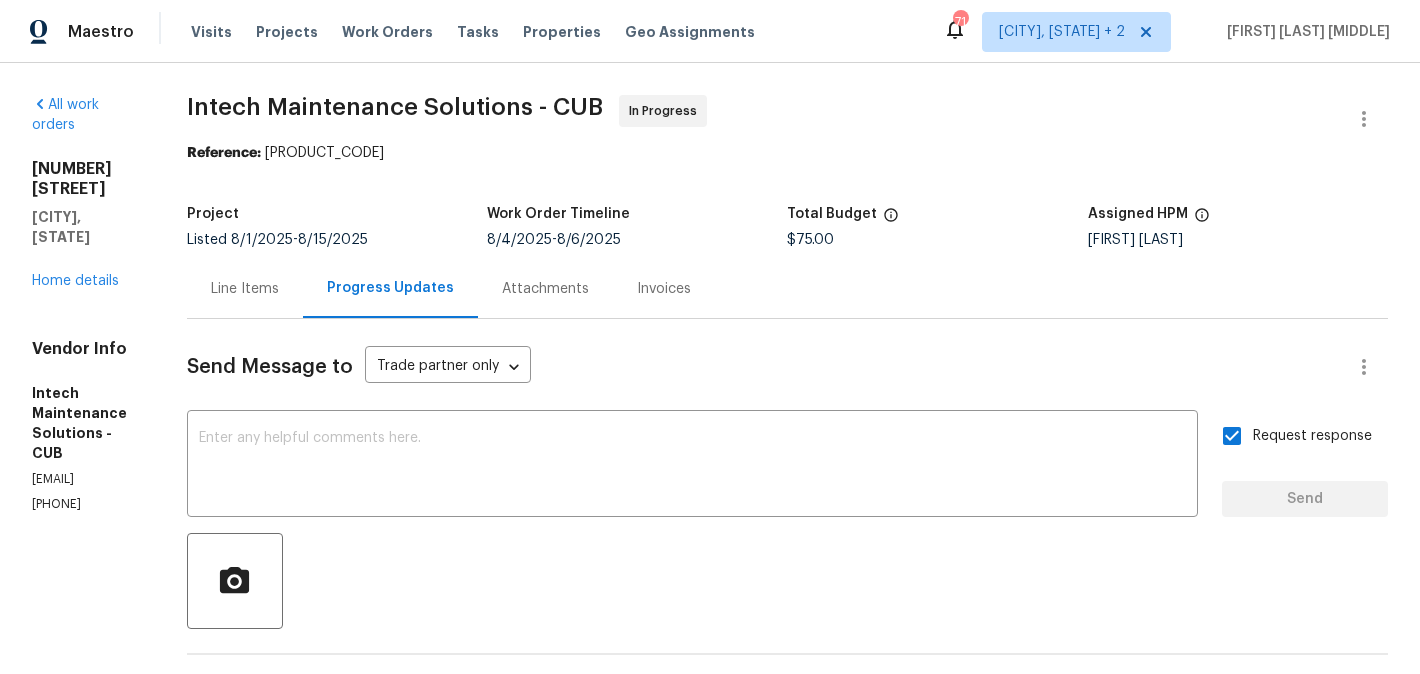 click on "All work orders 1003 Watson Dr Elgin, SC 29045 Home details Vendor Info Intech Maintenance Solutions - CUB ellen@intechms.com (803) 399-8035" at bounding box center [85, 923] 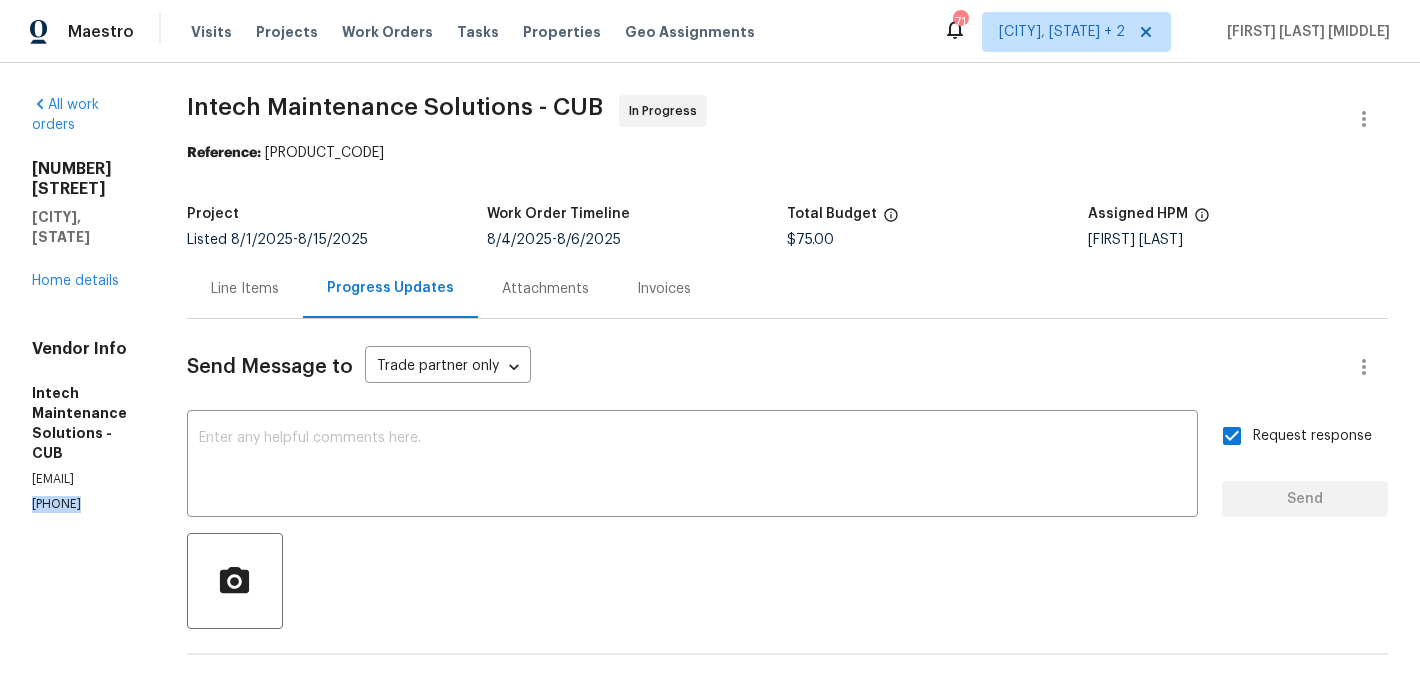 click on "All work orders 1003 Watson Dr Elgin, SC 29045 Home details Vendor Info Intech Maintenance Solutions - CUB ellen@intechms.com (803) 399-8035" at bounding box center [85, 923] 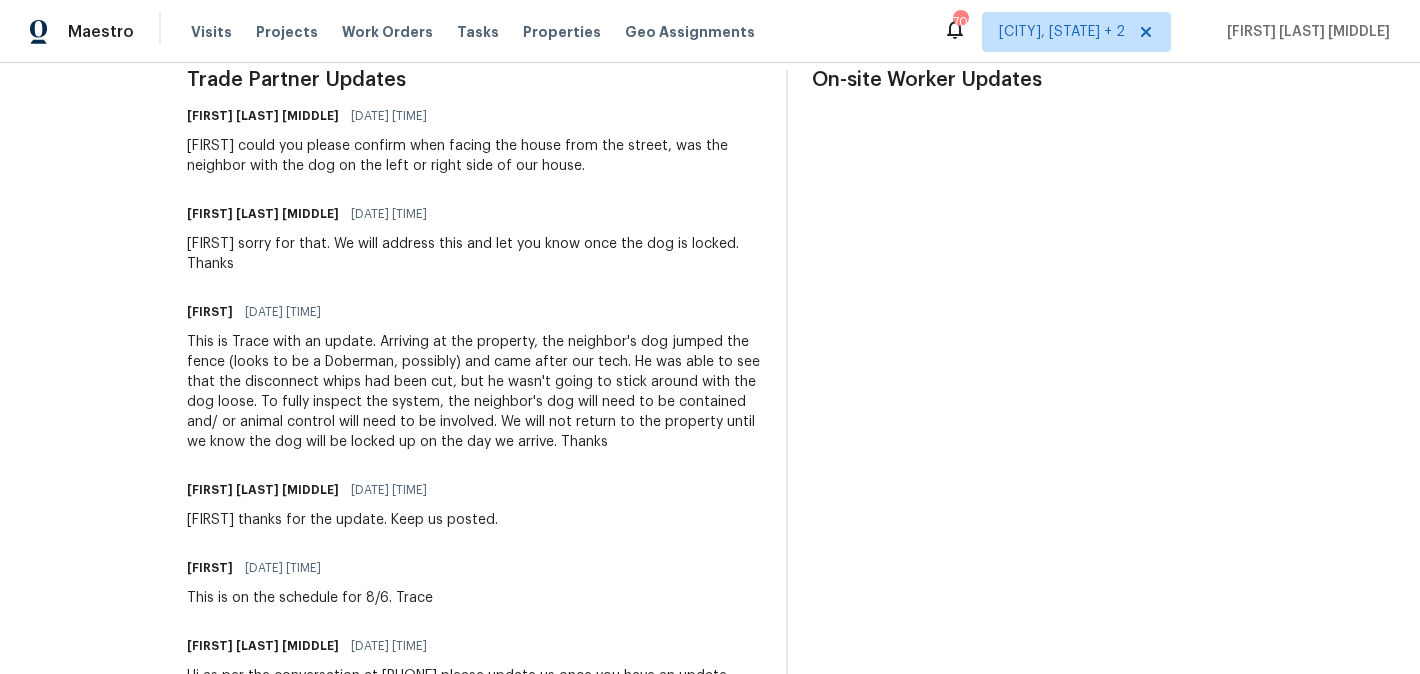 scroll, scrollTop: 0, scrollLeft: 0, axis: both 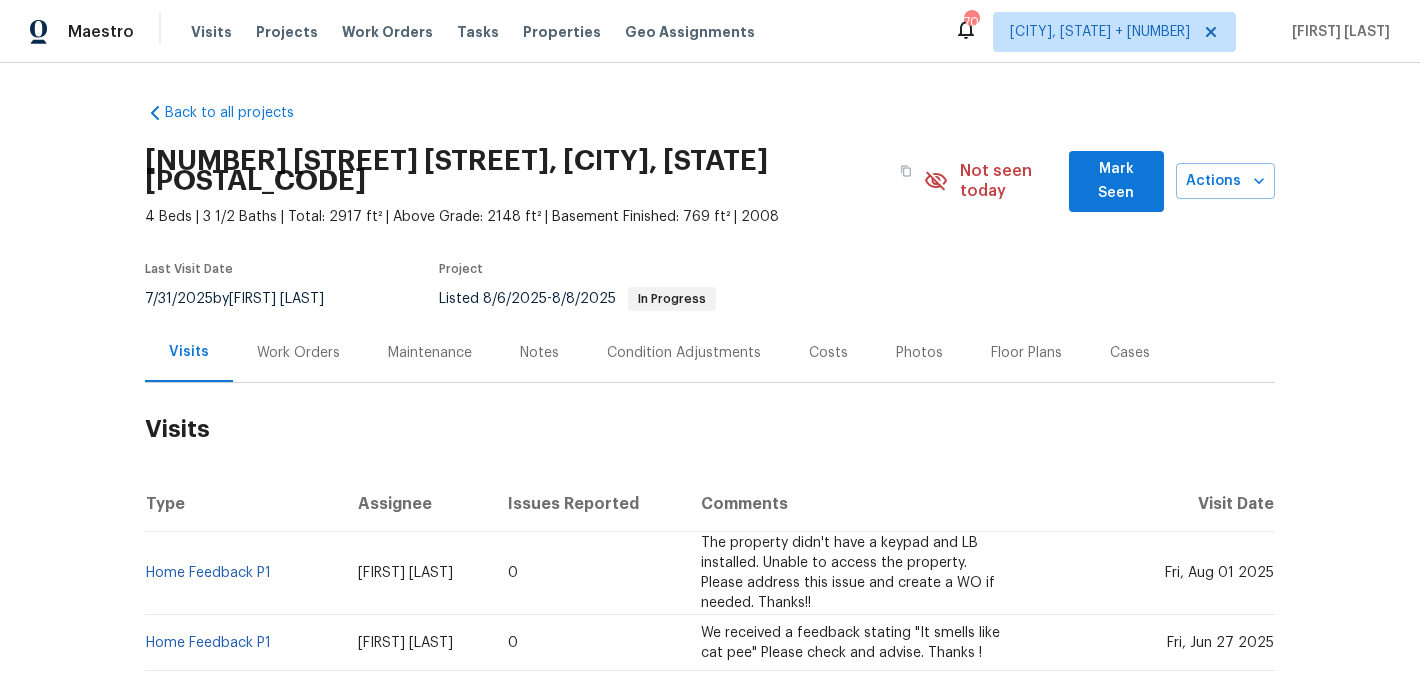 click on "Work Orders" at bounding box center [298, 353] 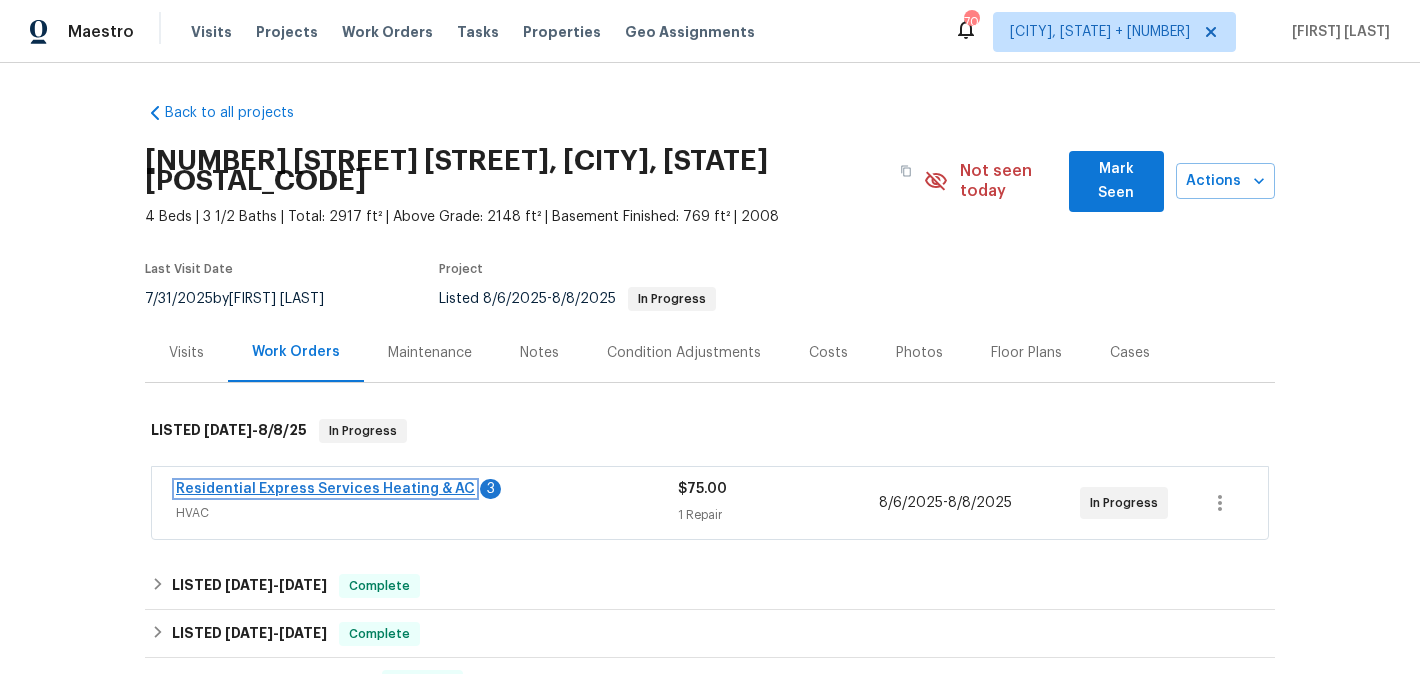 click on "Residential Express Services Heating & AC" at bounding box center (325, 489) 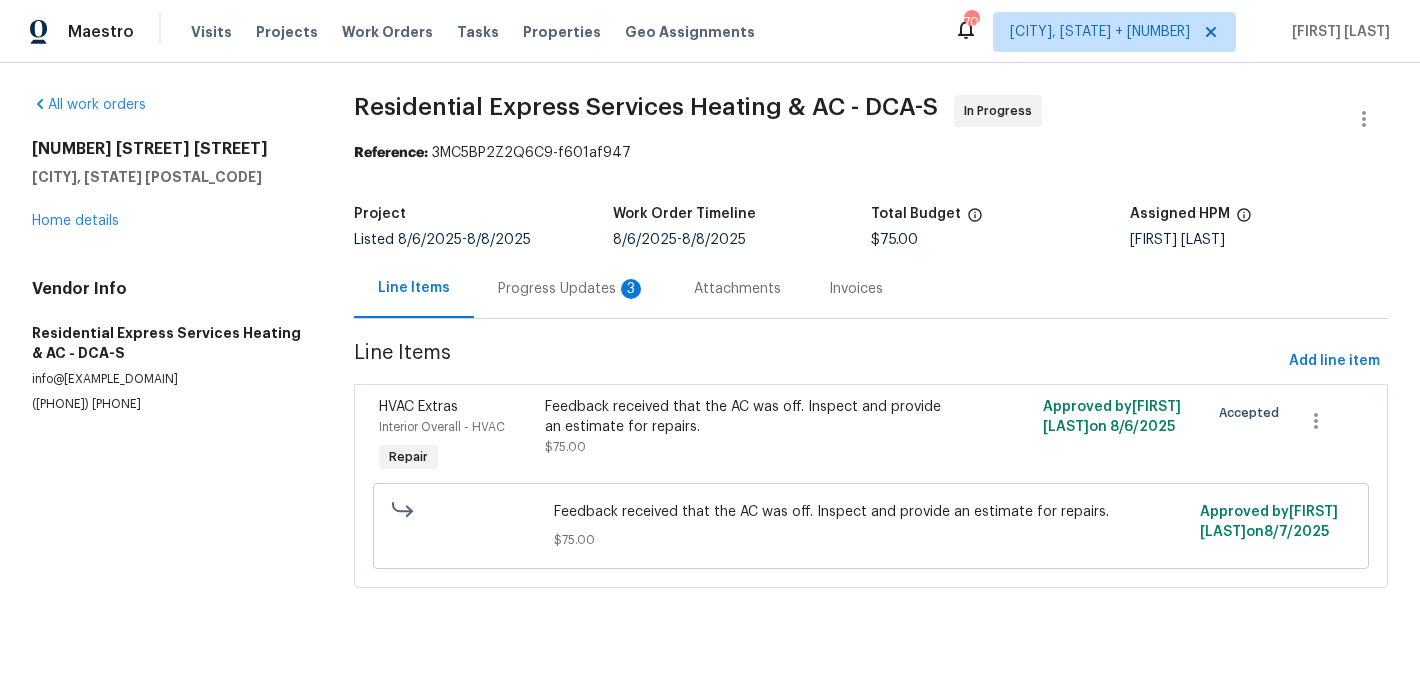 click on "Line Items Progress Updates Attachments Invoices" at bounding box center (871, 289) 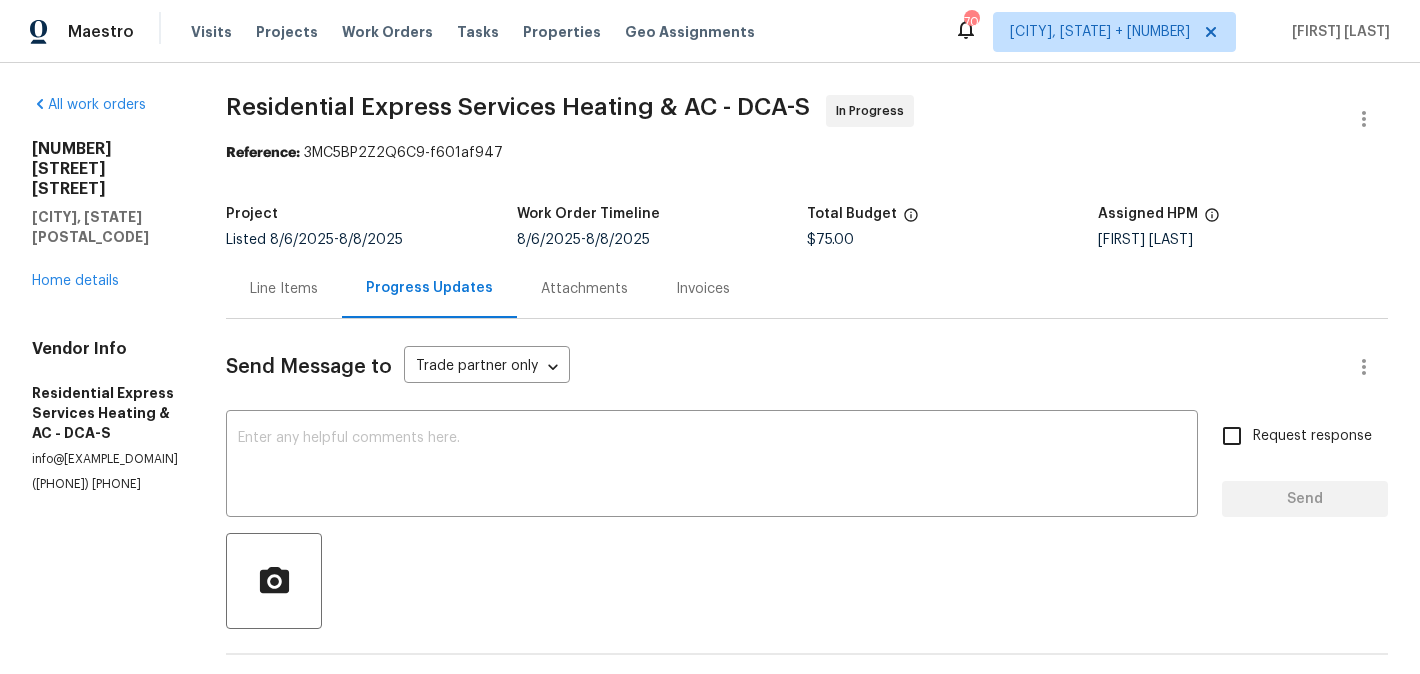 scroll, scrollTop: 303, scrollLeft: 0, axis: vertical 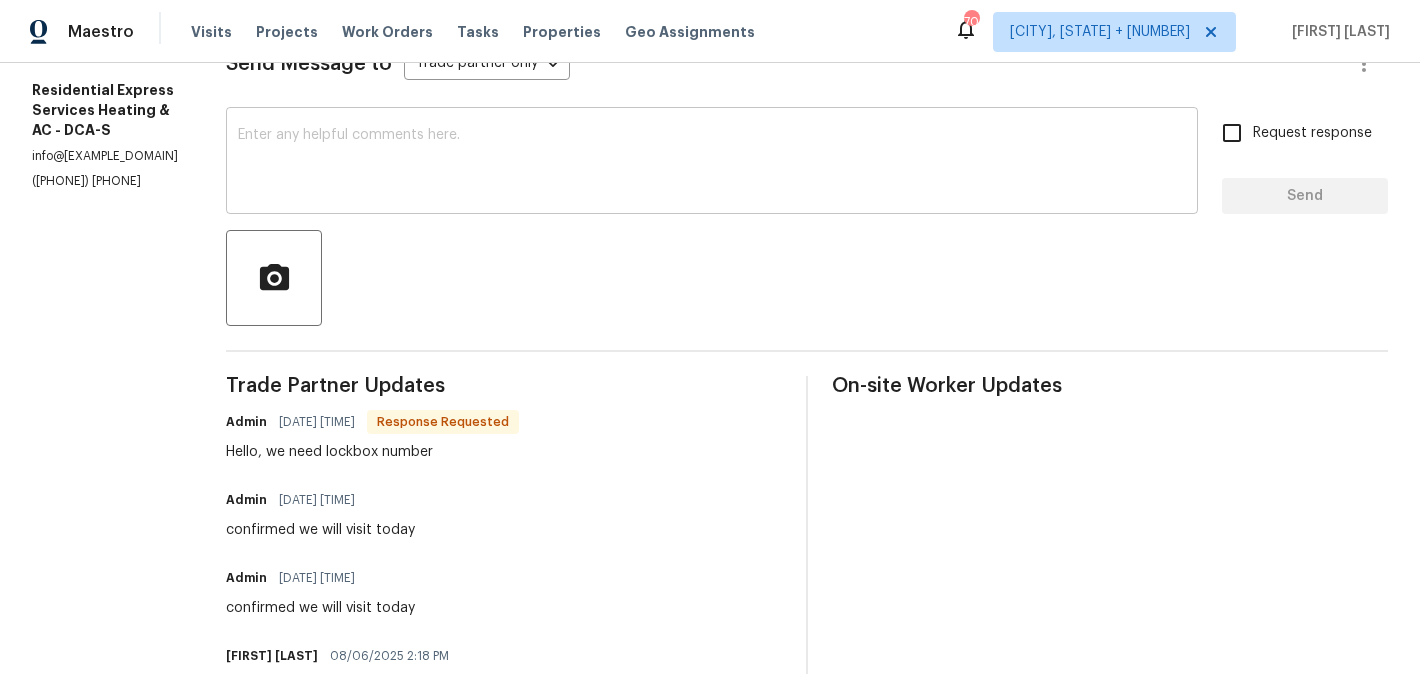 click at bounding box center (712, 163) 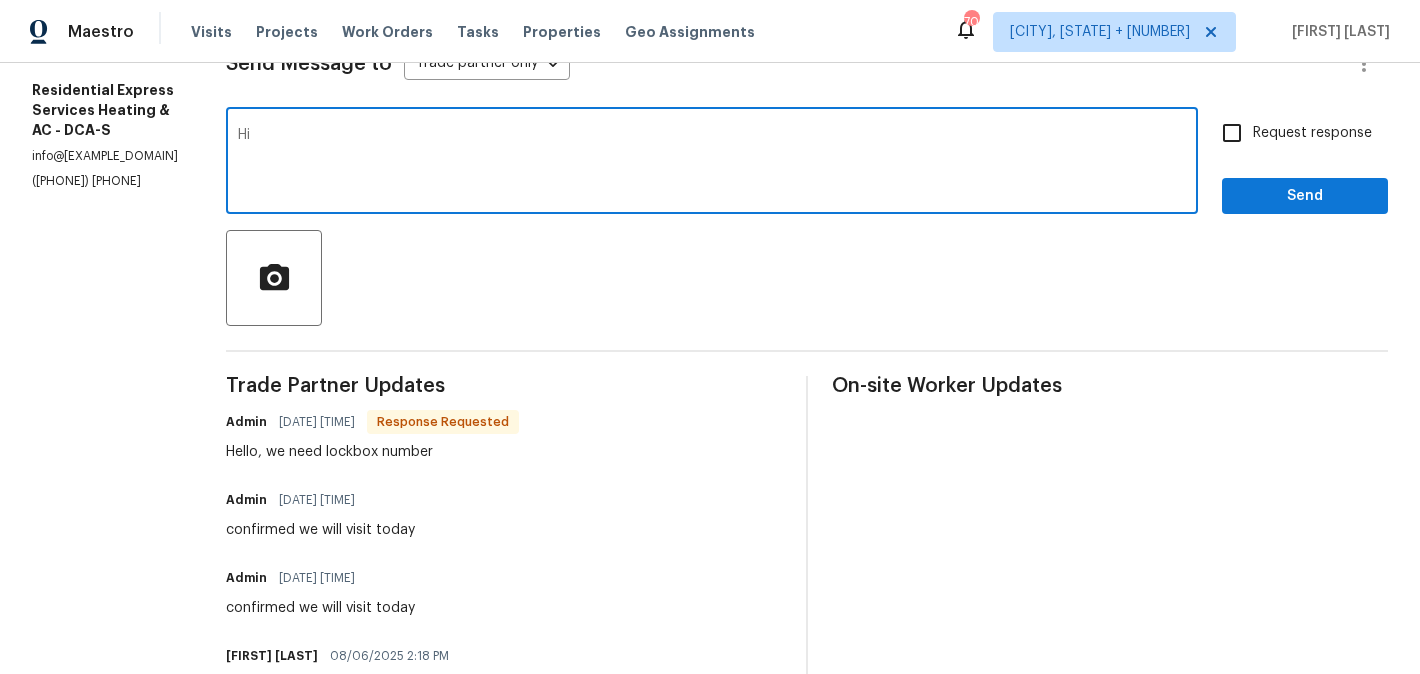 paste on "5440" 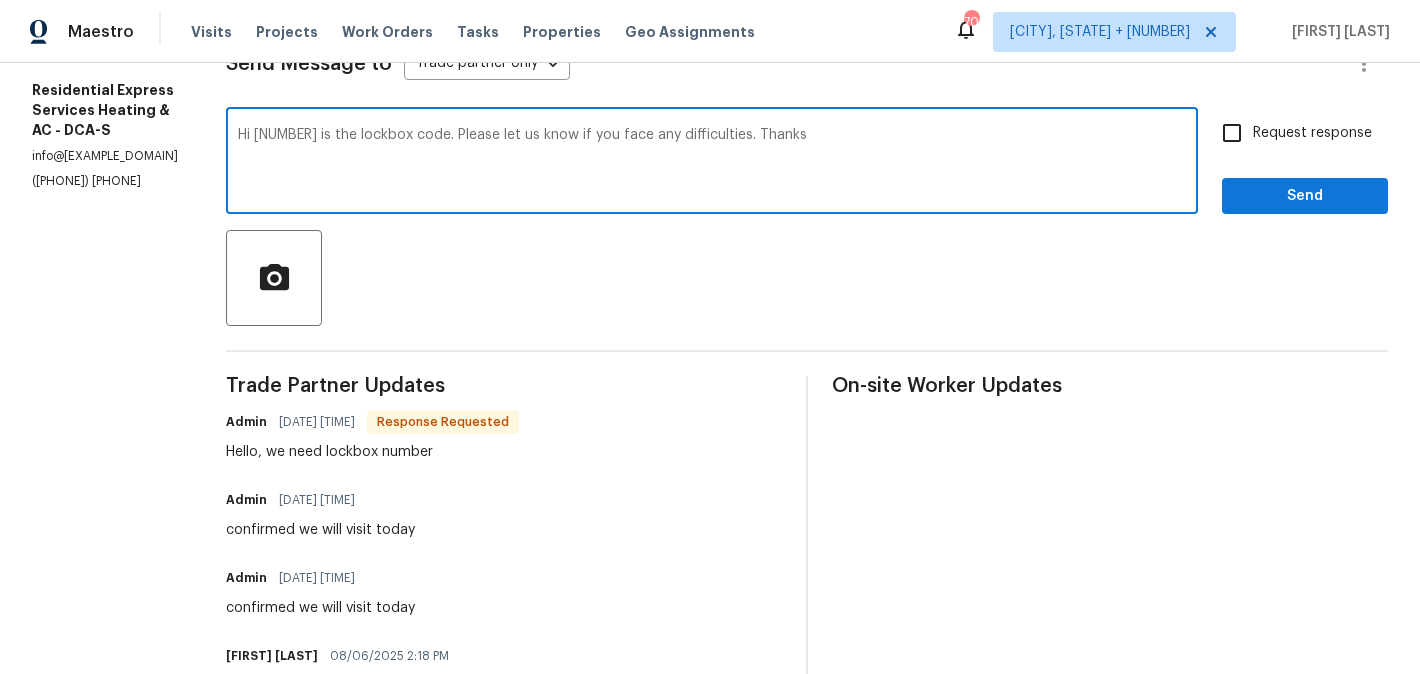 type on "Hi 5440 is the lockbox code. Please let us know if you face any difficulties. Thanks" 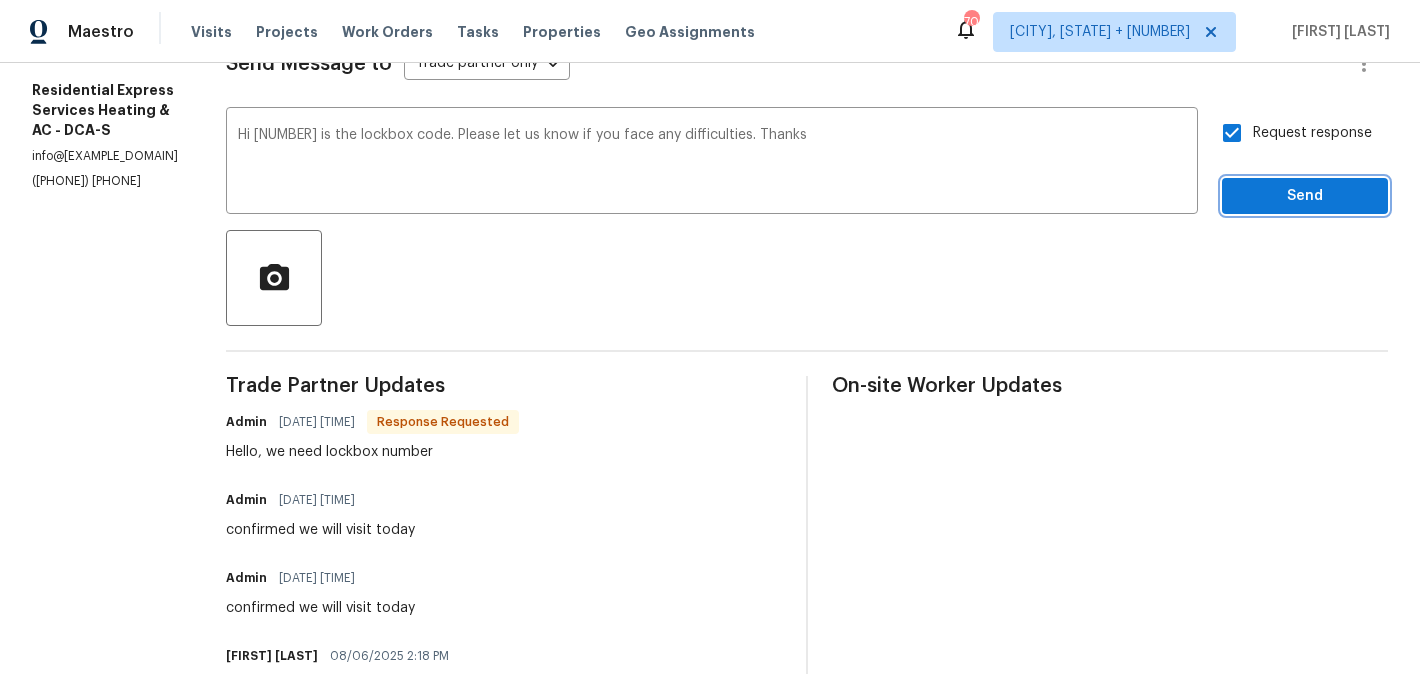 click on "Send" at bounding box center [1305, 196] 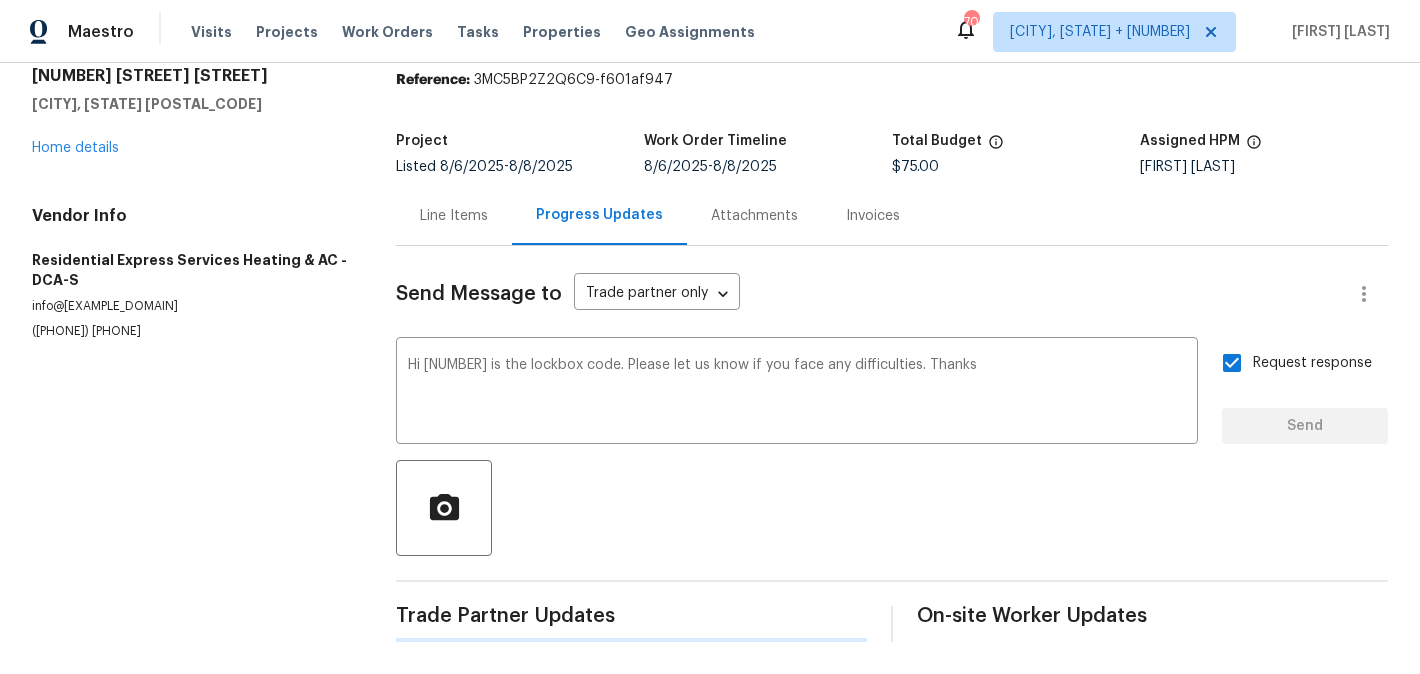 type 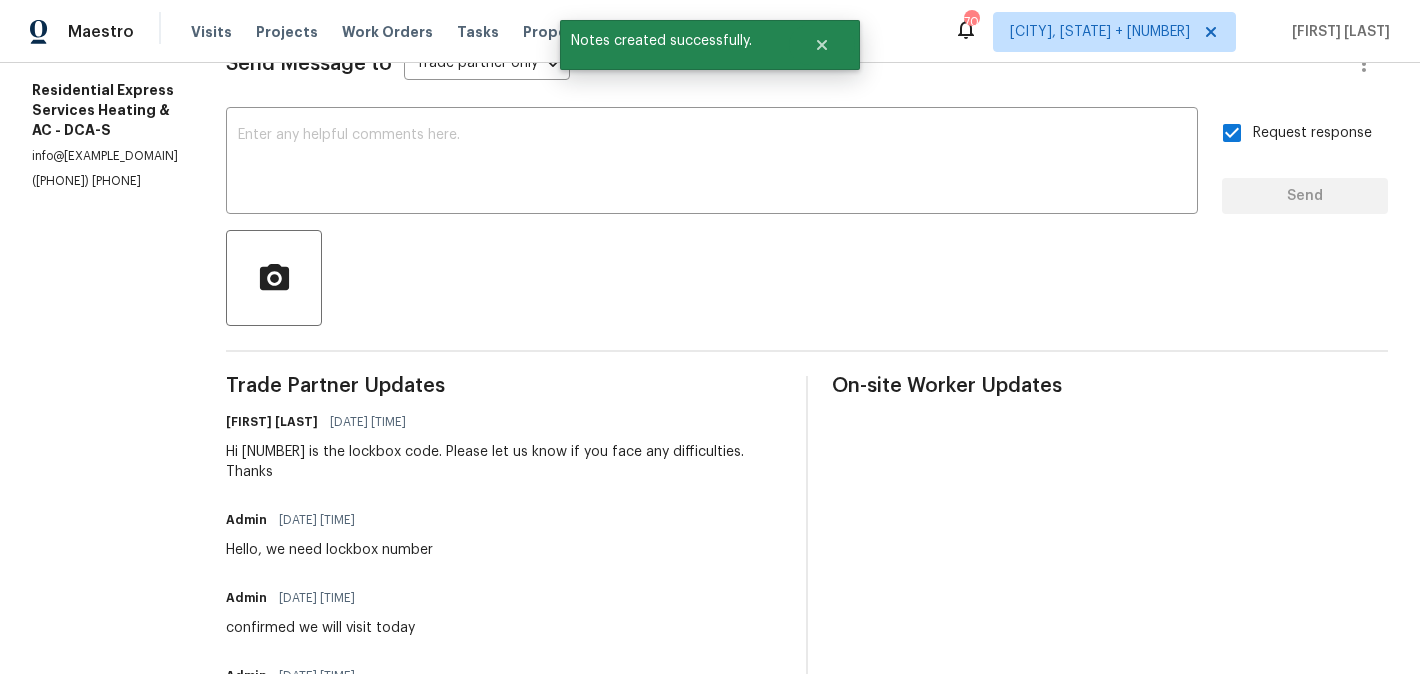 scroll, scrollTop: 0, scrollLeft: 0, axis: both 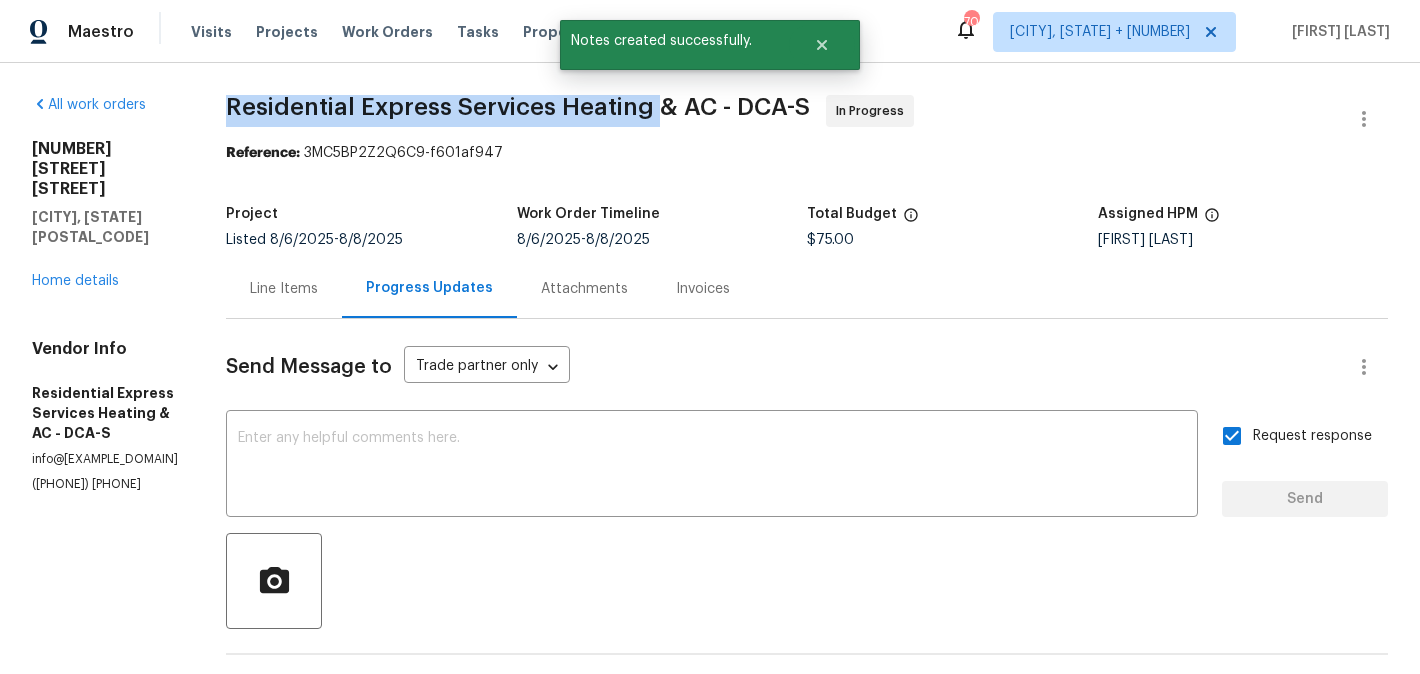 drag, startPoint x: 231, startPoint y: 105, endPoint x: 662, endPoint y: 103, distance: 431.00464 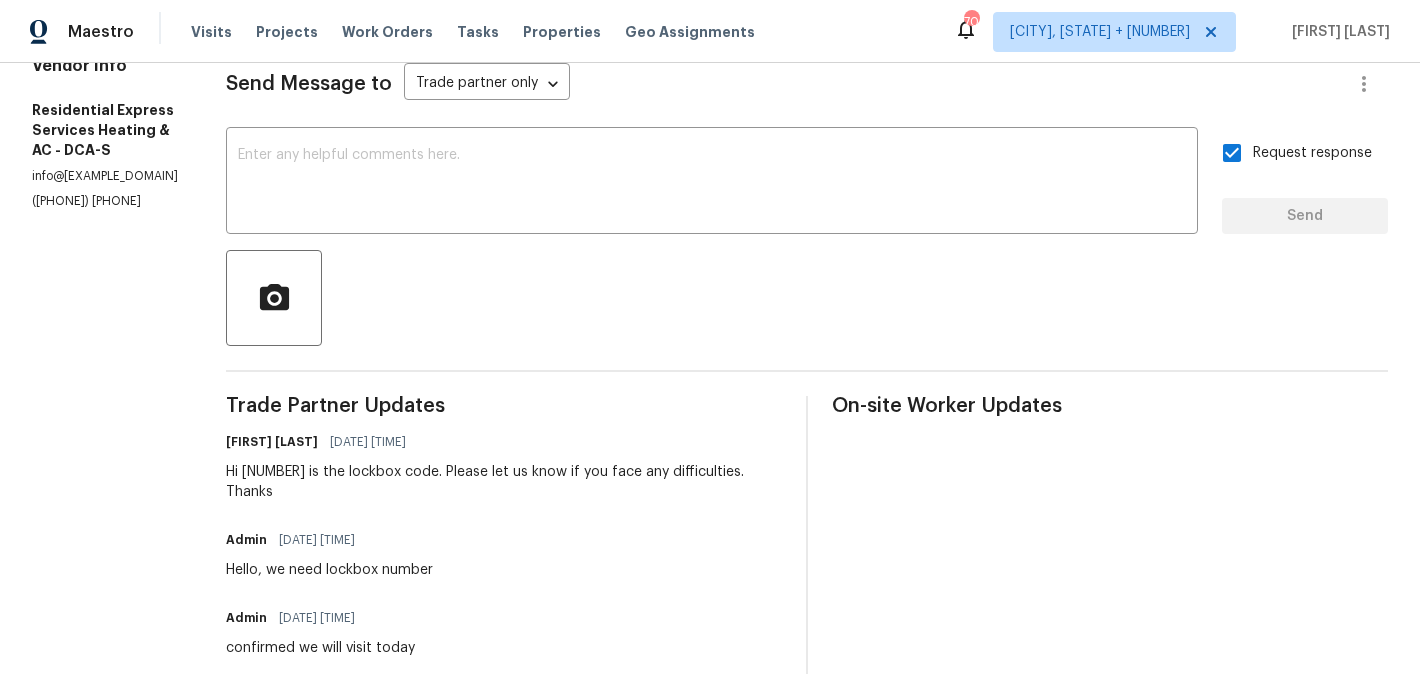scroll, scrollTop: 0, scrollLeft: 0, axis: both 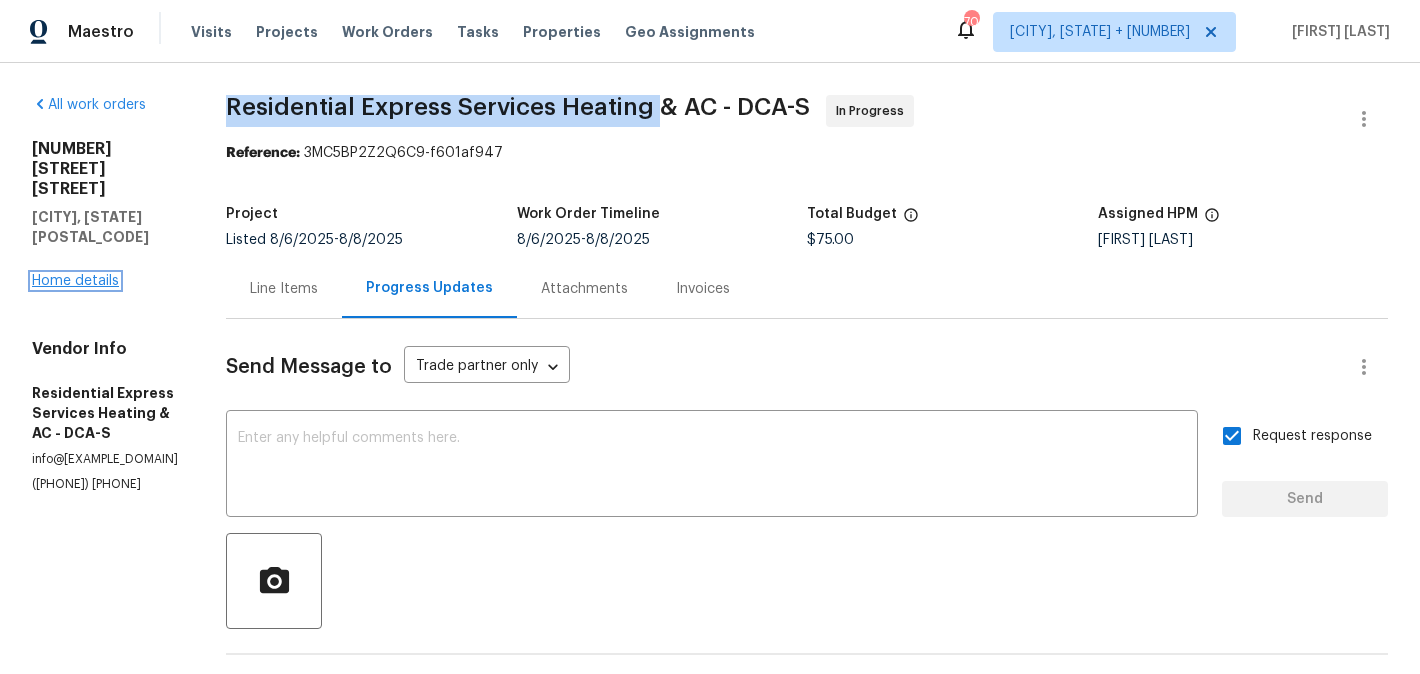 click on "Home details" at bounding box center (75, 281) 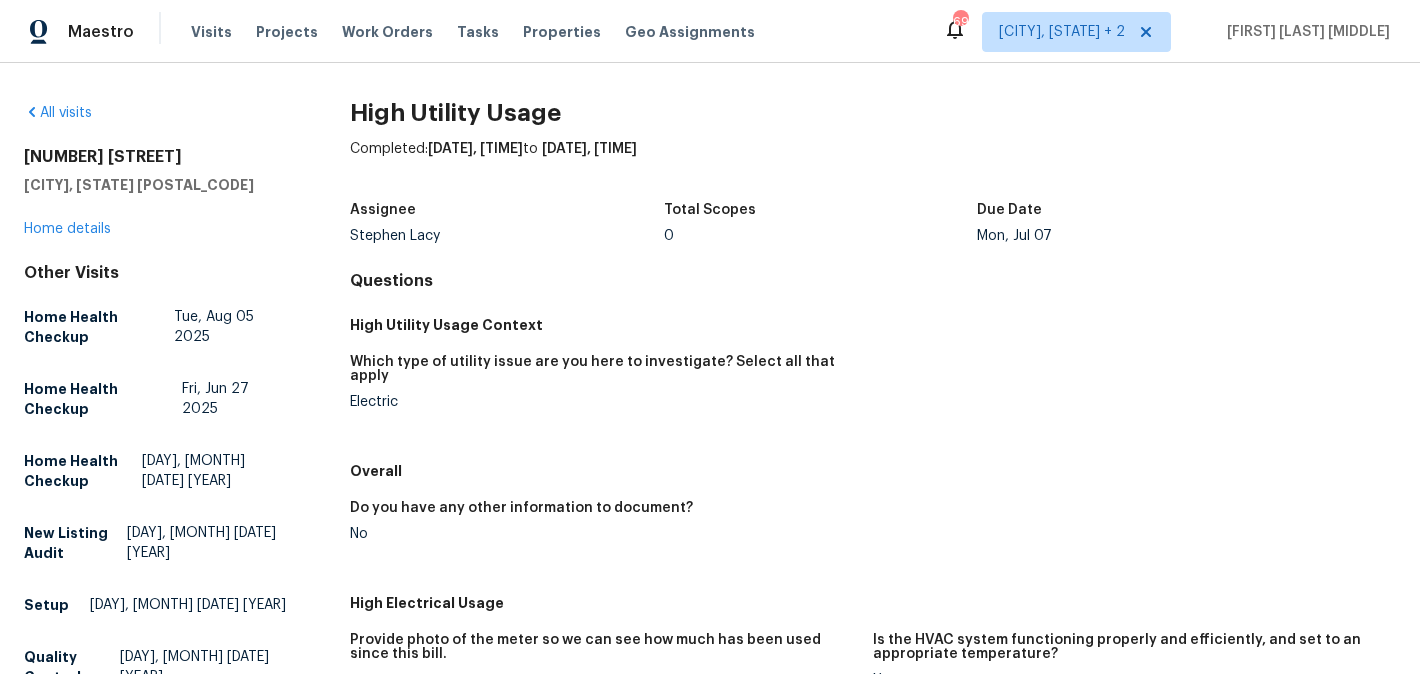 scroll, scrollTop: 0, scrollLeft: 0, axis: both 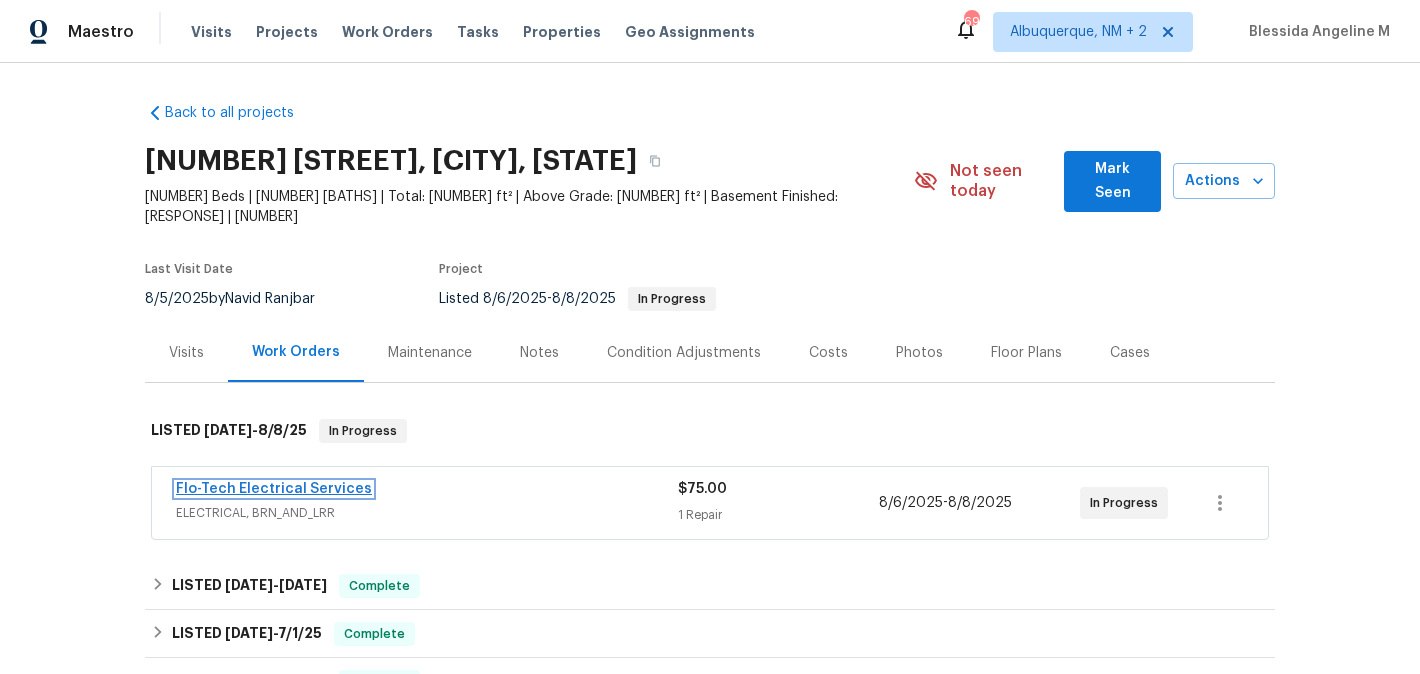 click on "Flo-Tech Electrical Services" at bounding box center [274, 489] 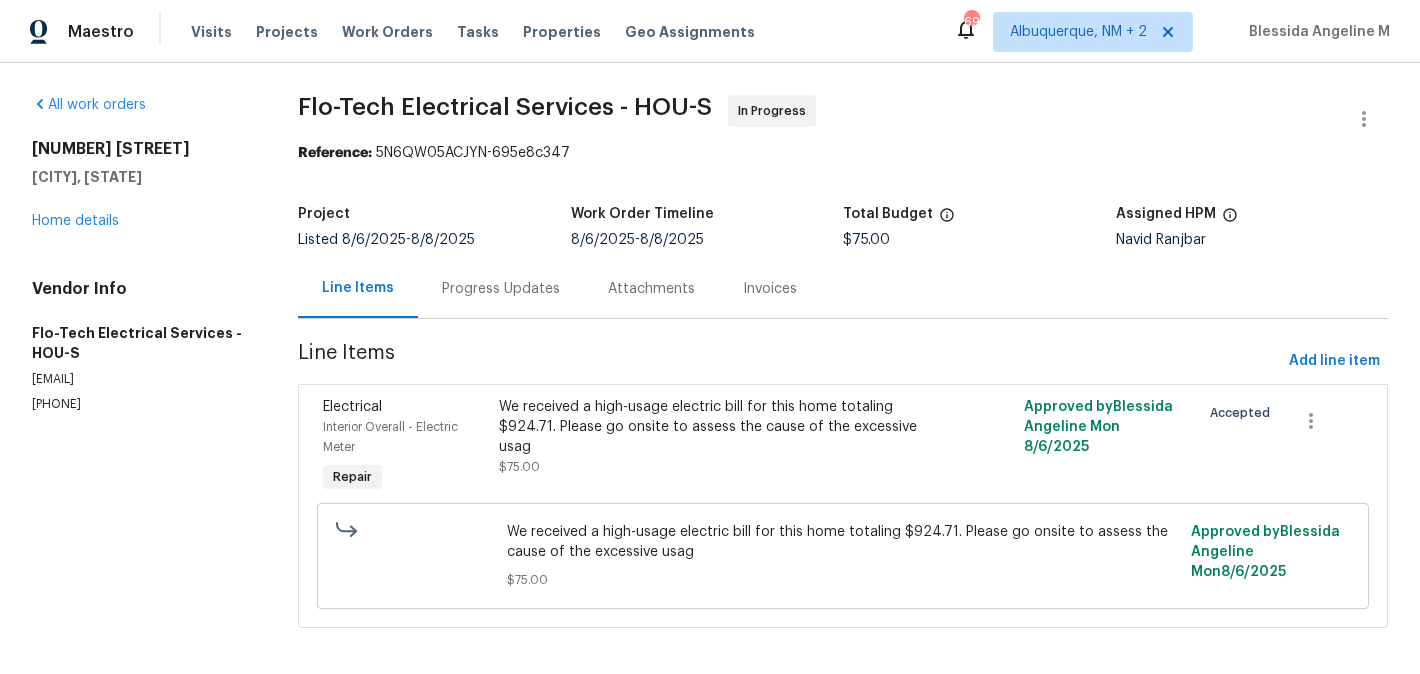 click on "Progress Updates" at bounding box center (501, 289) 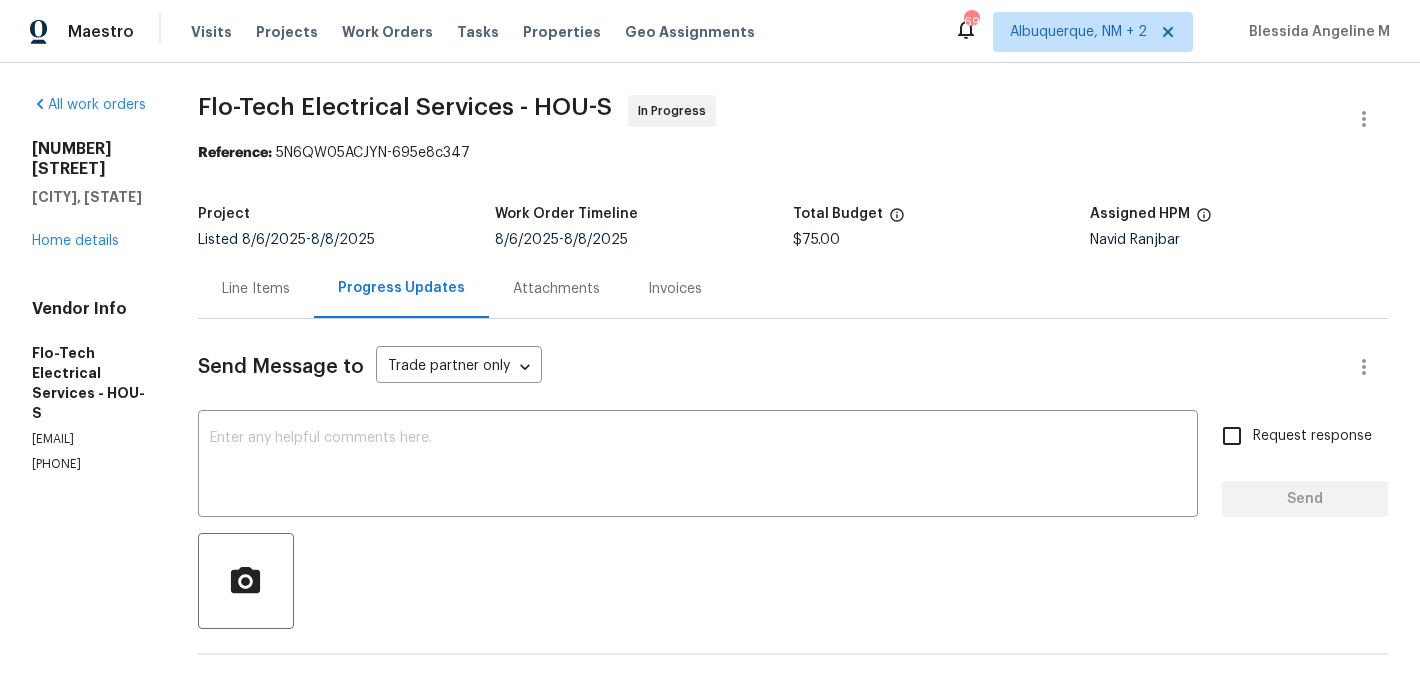 scroll, scrollTop: 247, scrollLeft: 0, axis: vertical 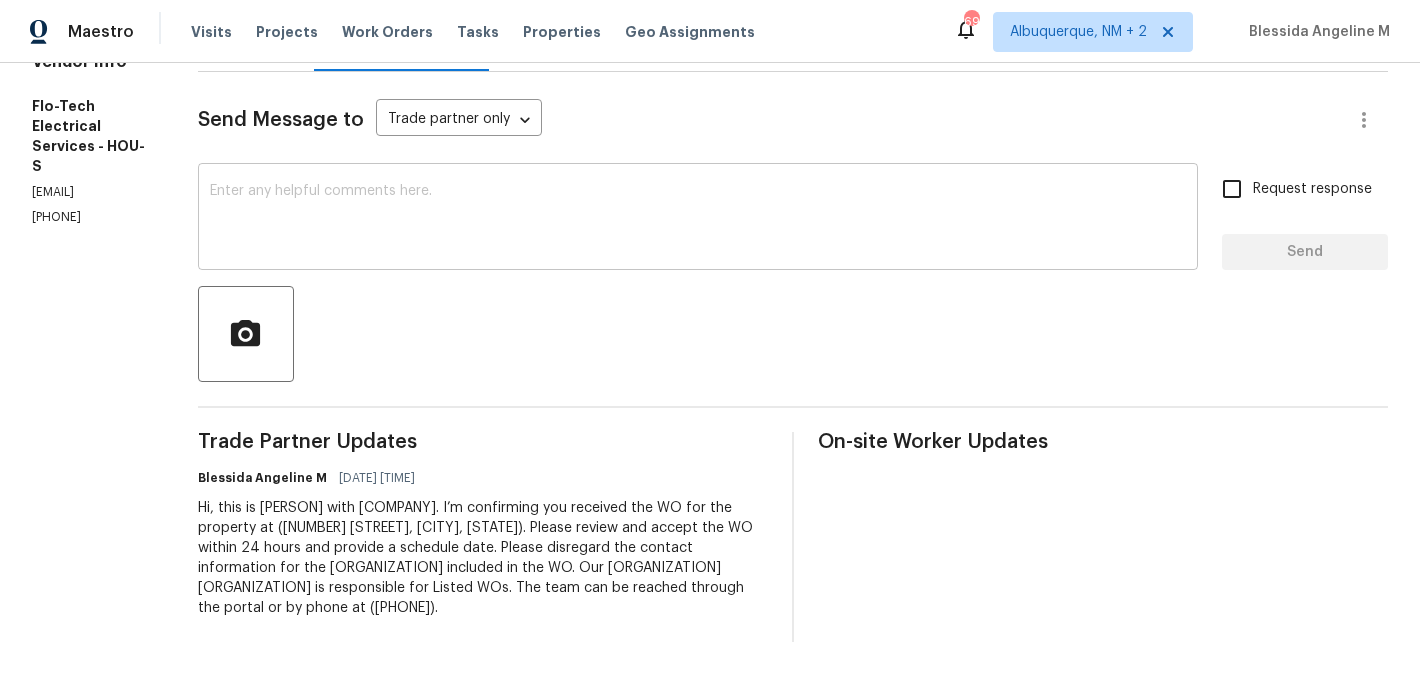 click at bounding box center (698, 219) 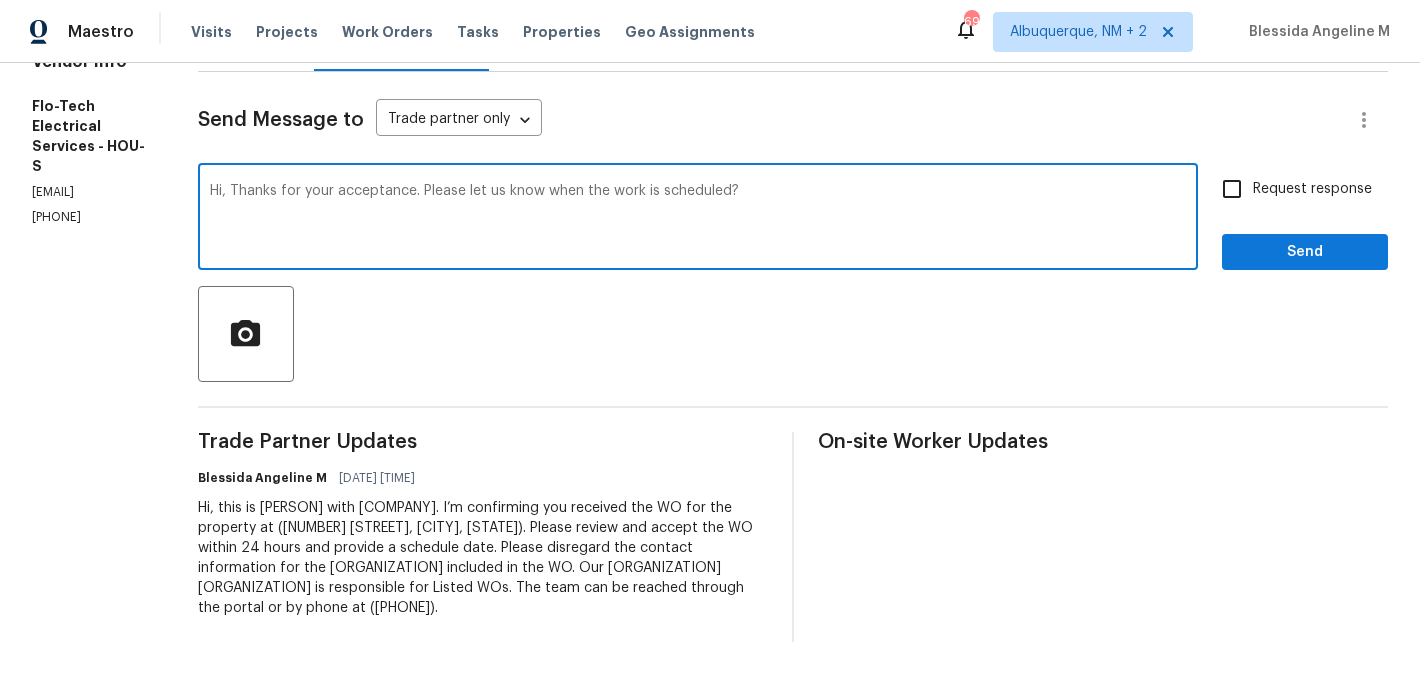 type on "Hi, Thanks for your acceptance. Please let us know when the work is scheduled?" 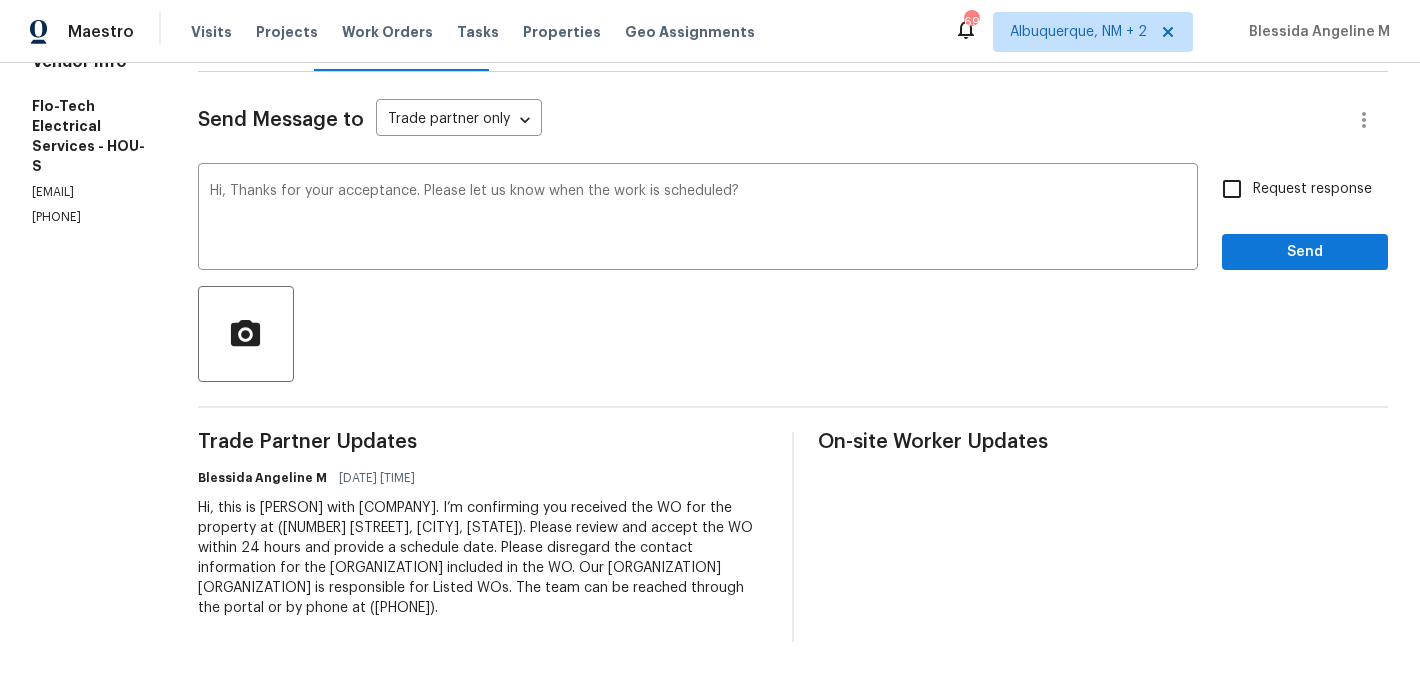 click on "Request response" at bounding box center (1312, 189) 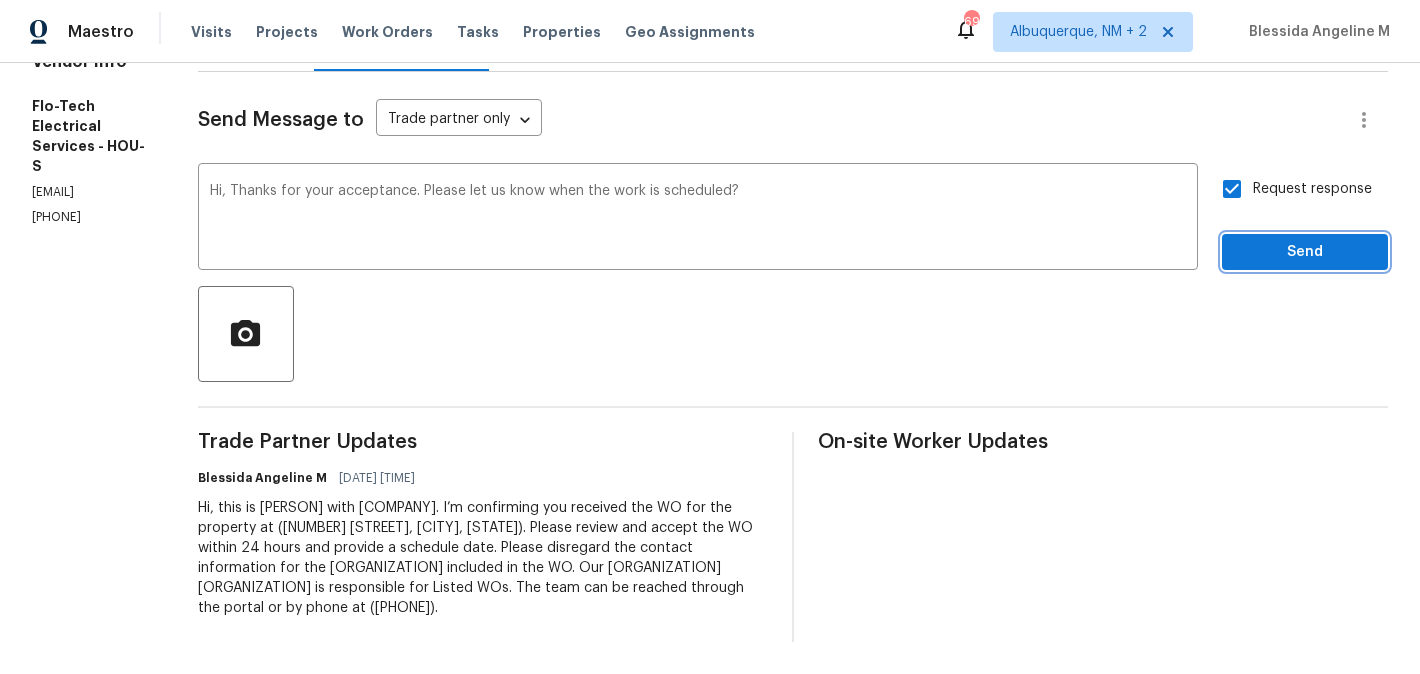 click on "Send" at bounding box center (1305, 252) 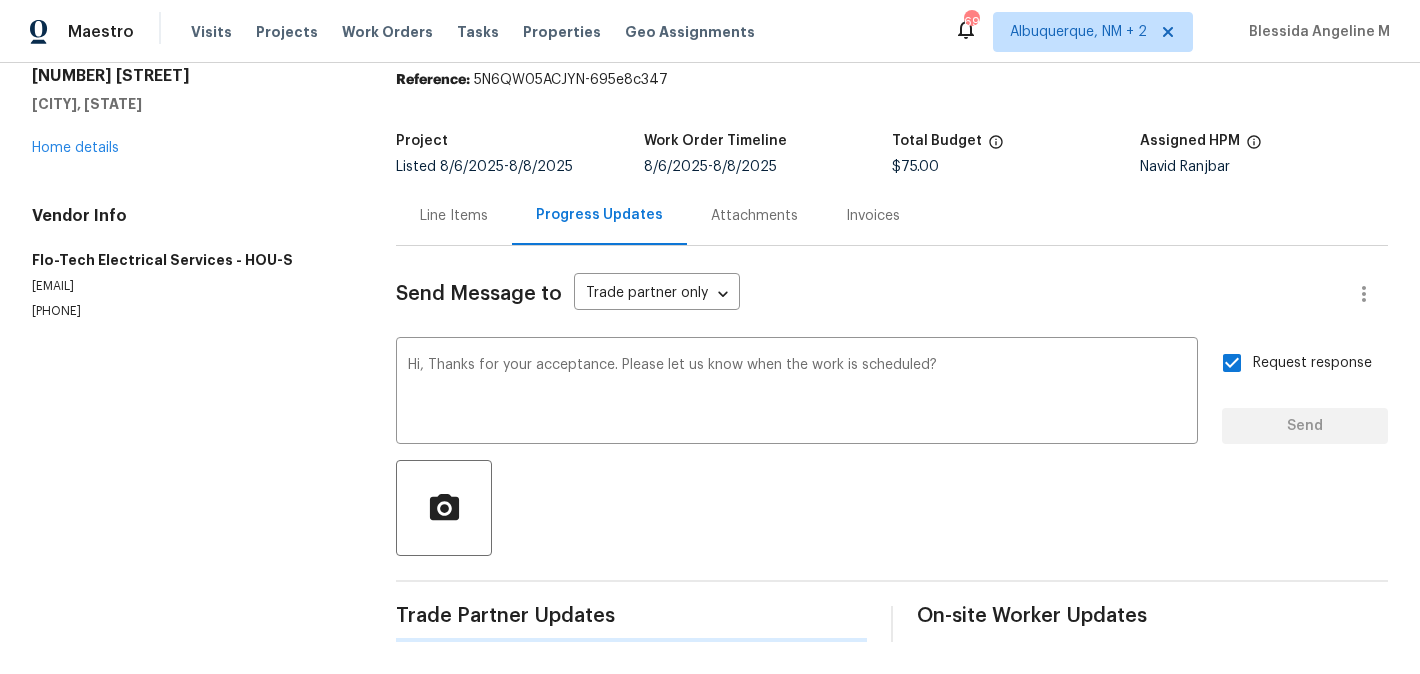 type 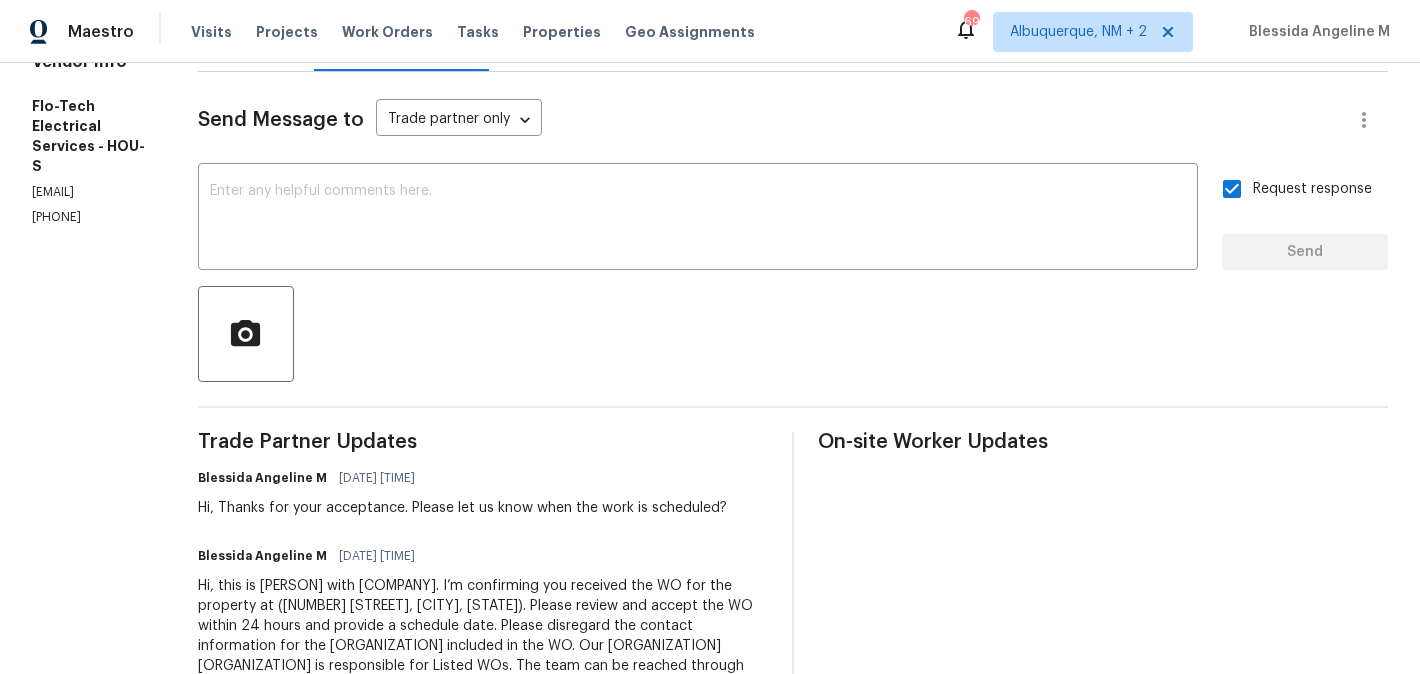 scroll, scrollTop: 0, scrollLeft: 0, axis: both 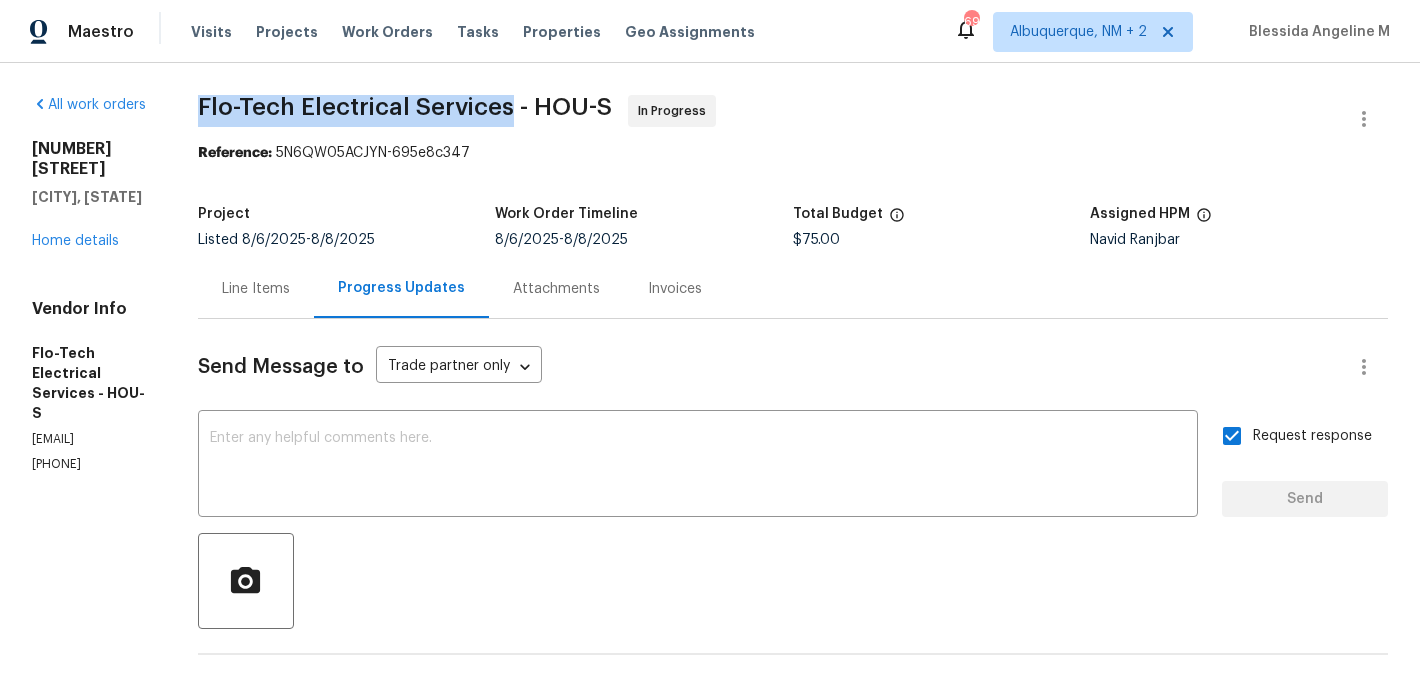 drag, startPoint x: 227, startPoint y: 106, endPoint x: 545, endPoint y: 108, distance: 318.0063 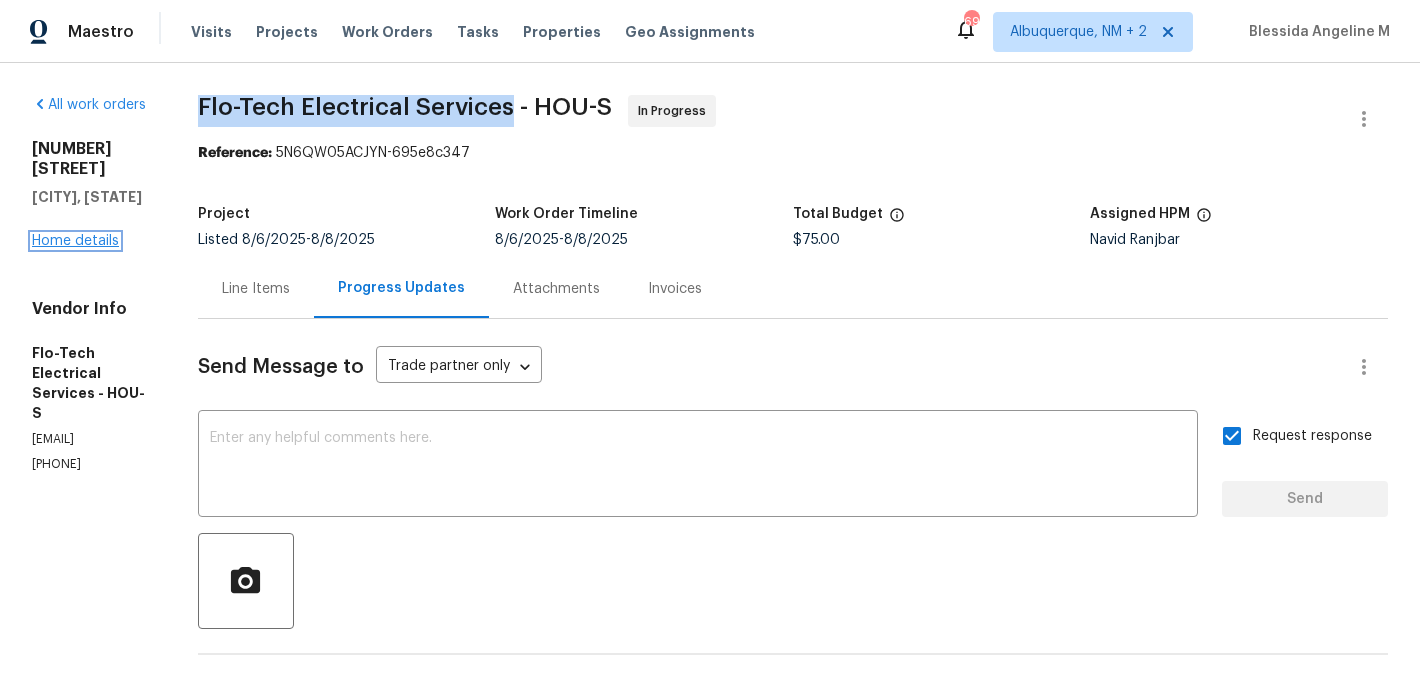 click on "Home details" at bounding box center (75, 241) 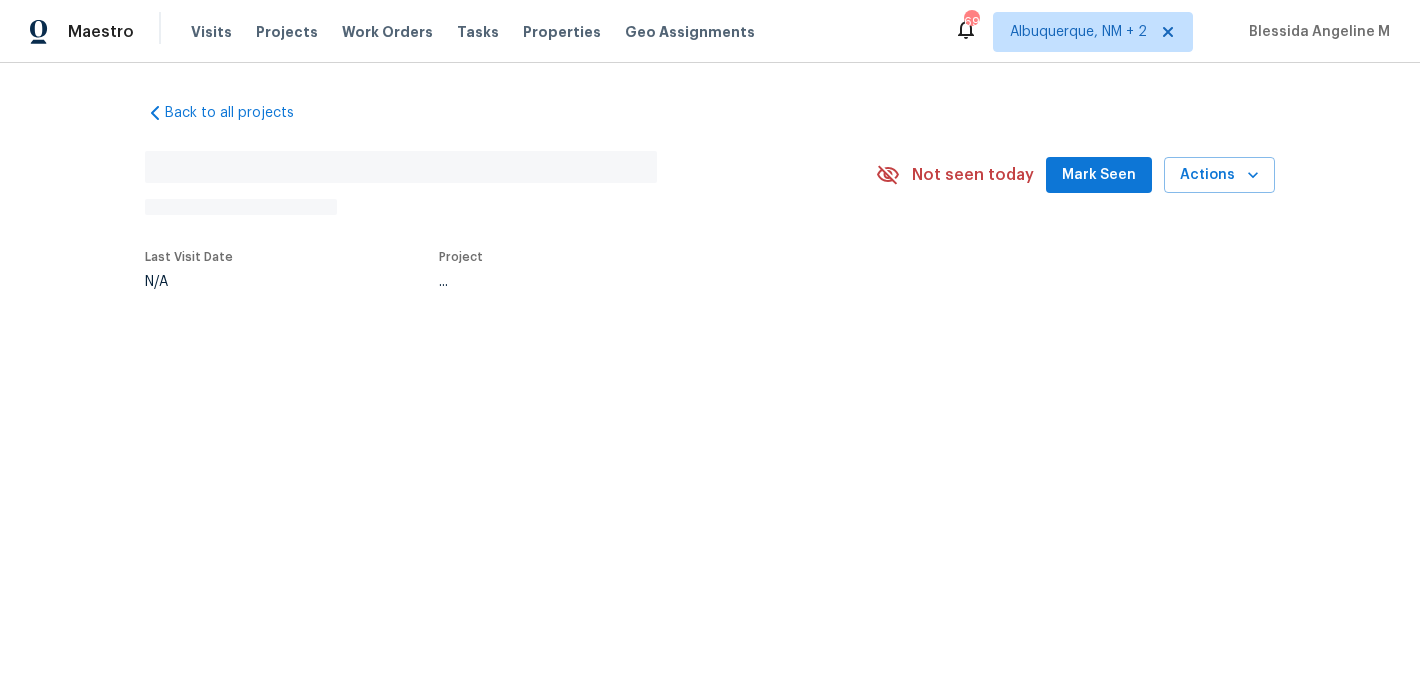 scroll, scrollTop: 0, scrollLeft: 0, axis: both 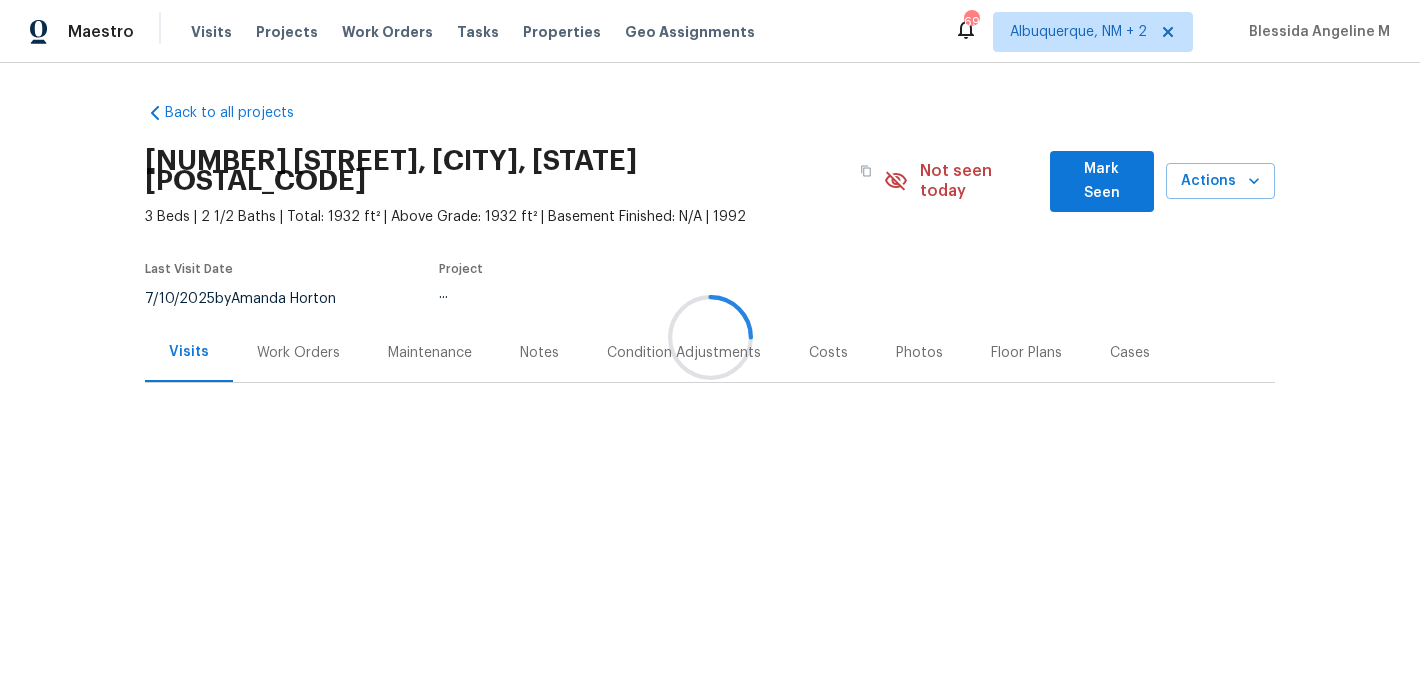 click at bounding box center [710, 337] 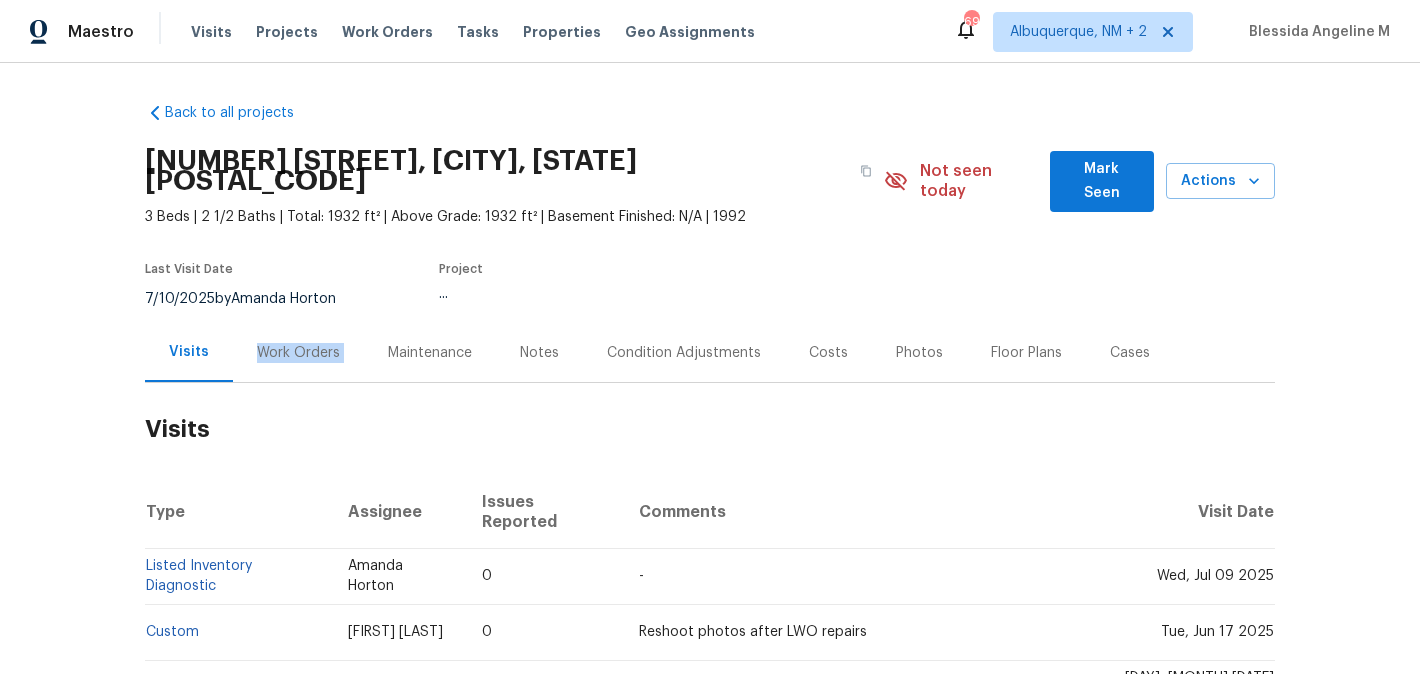click on "Work Orders" at bounding box center (298, 353) 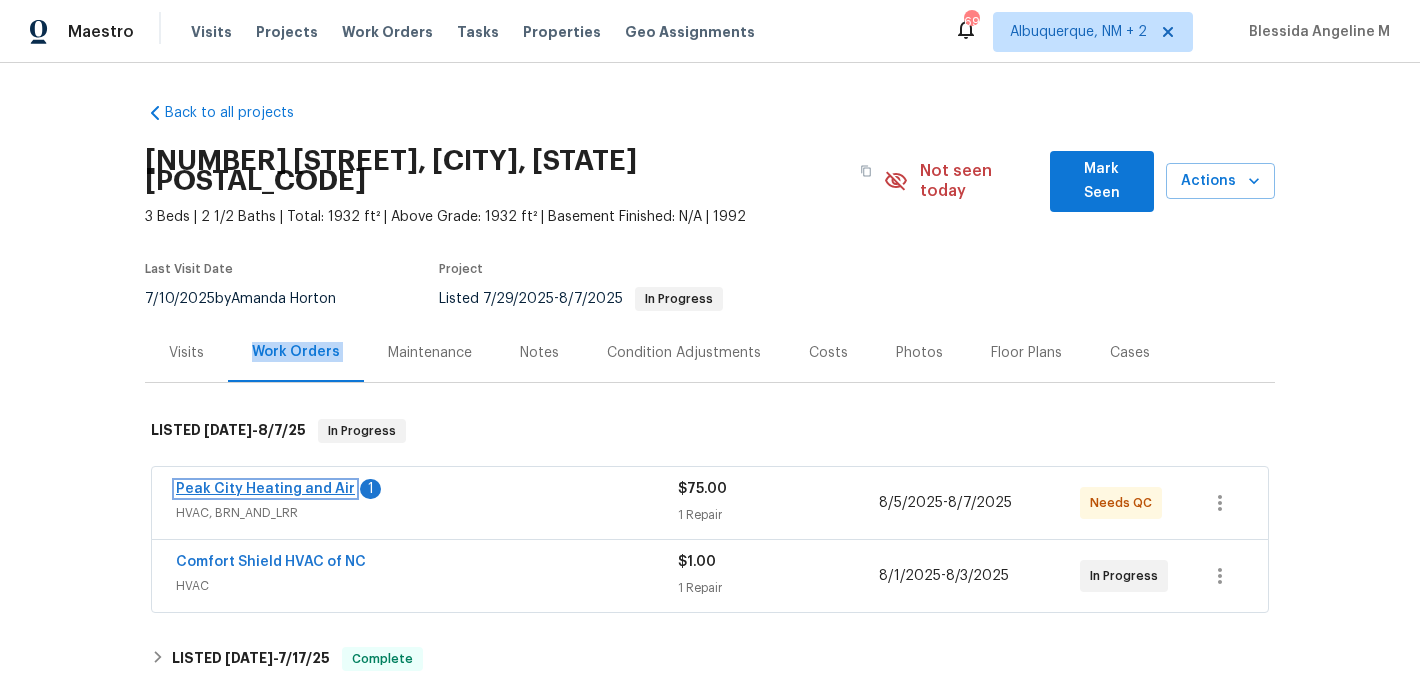 click on "Peak City Heating and Air" at bounding box center [265, 489] 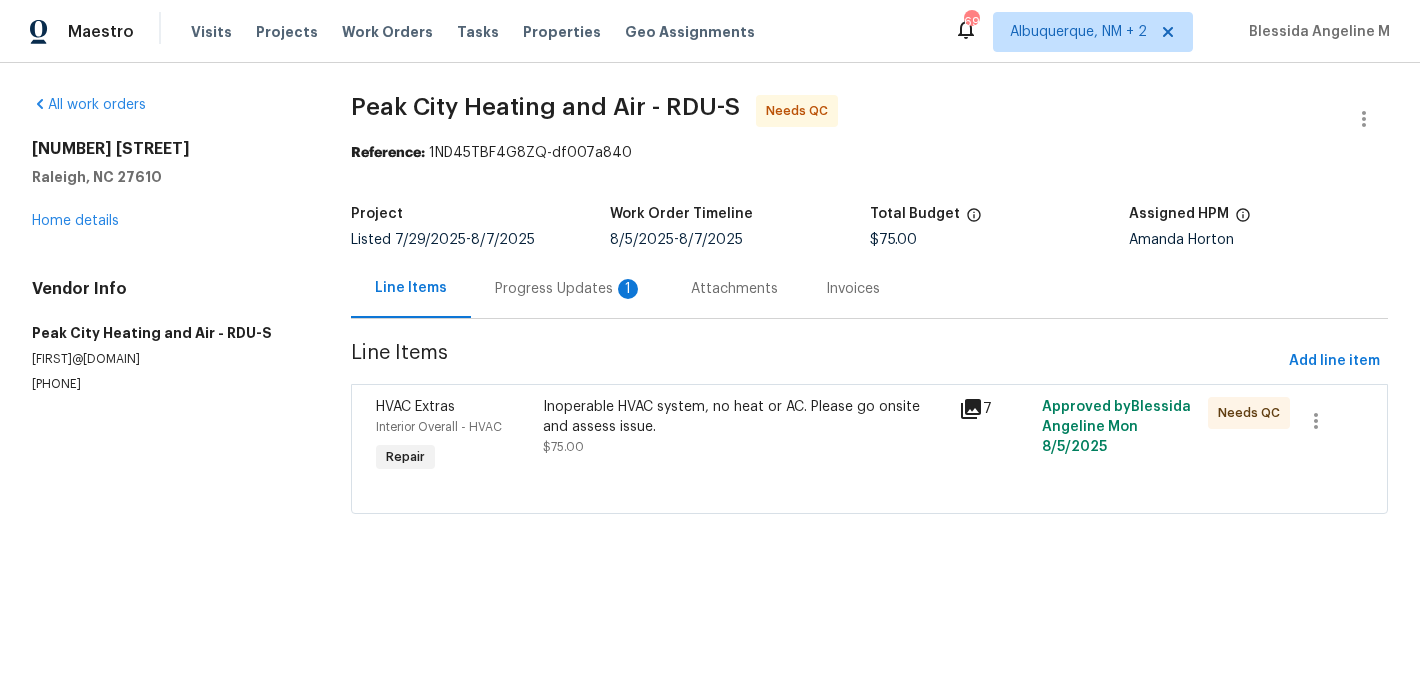 click on "Progress Updates 1" at bounding box center (569, 288) 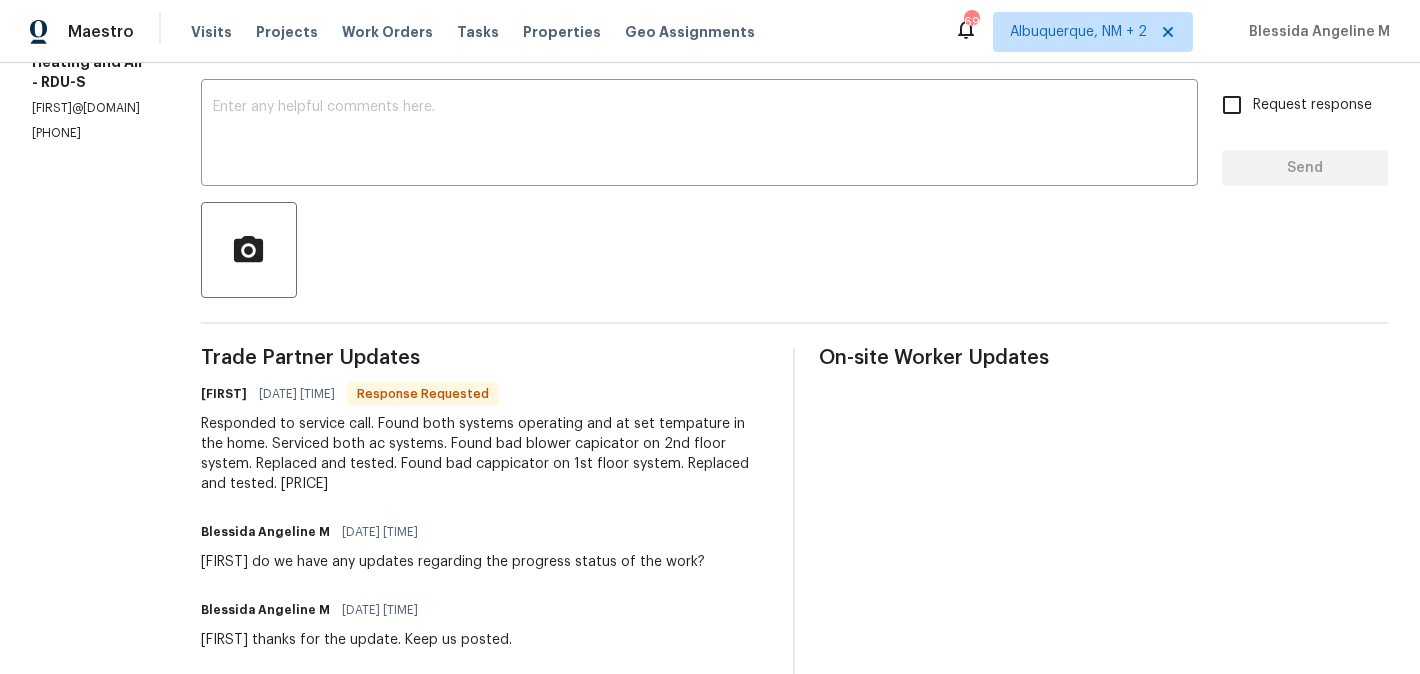scroll, scrollTop: 0, scrollLeft: 0, axis: both 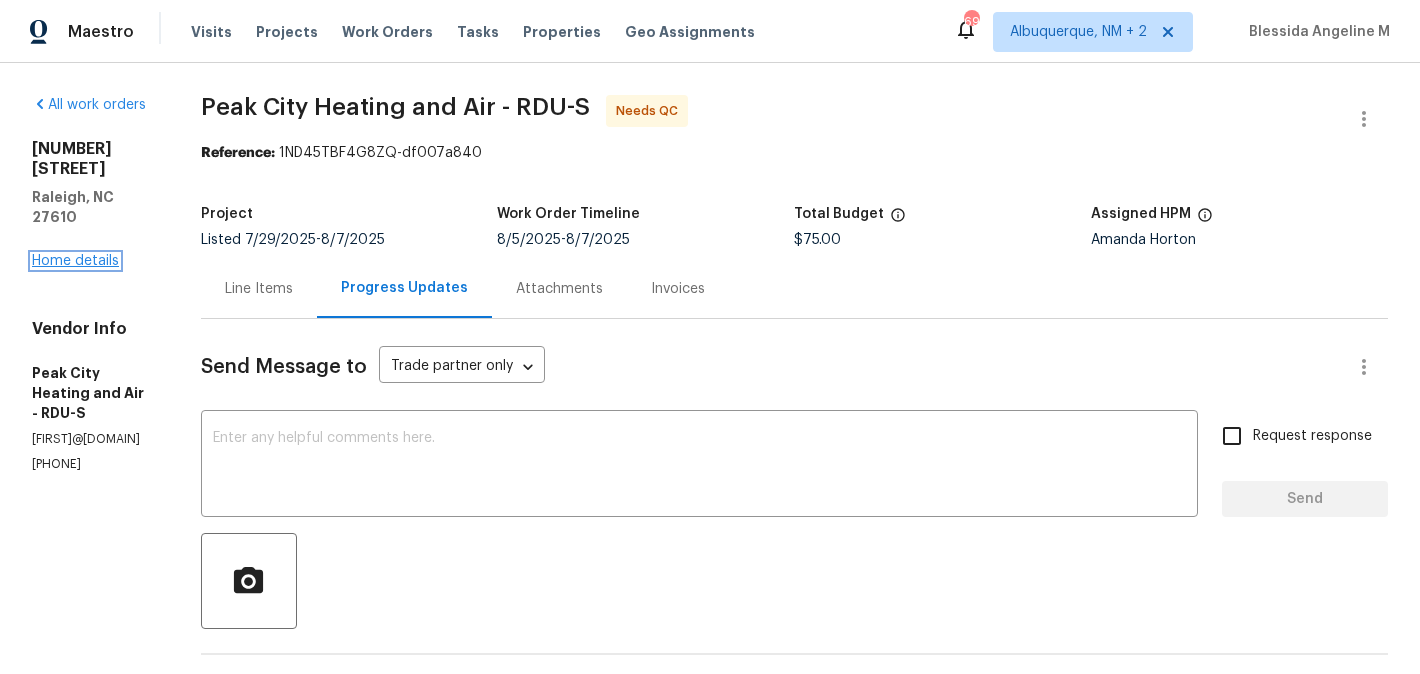 click on "Home details" at bounding box center (75, 261) 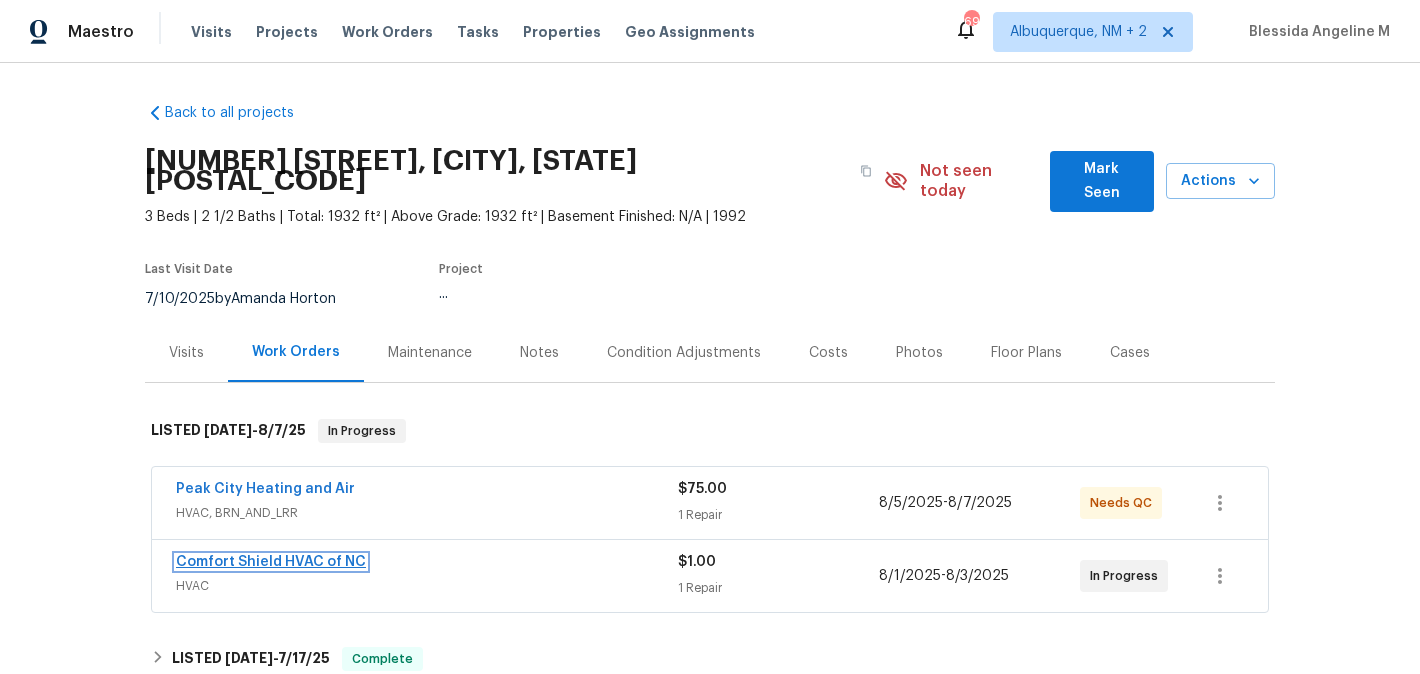 click on "Comfort Shield HVAC of NC" at bounding box center [271, 562] 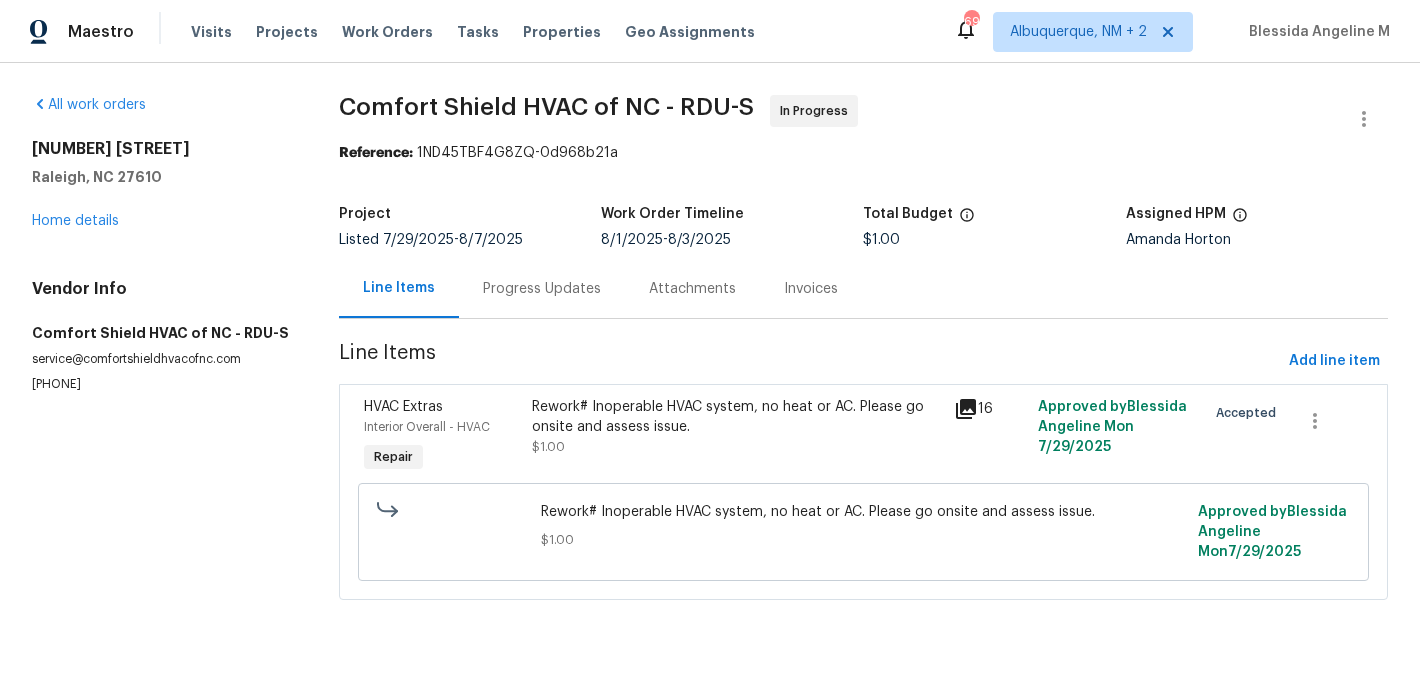 click on "Progress Updates" at bounding box center [542, 289] 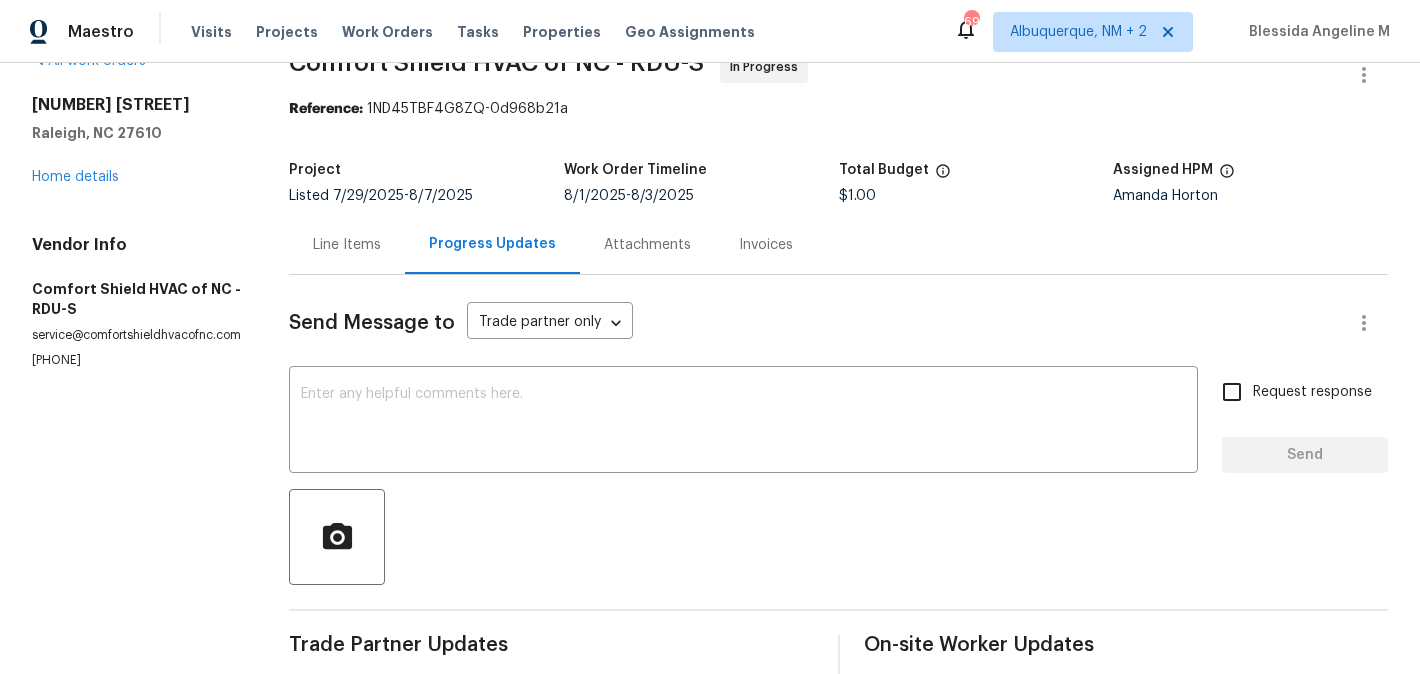 scroll, scrollTop: 0, scrollLeft: 0, axis: both 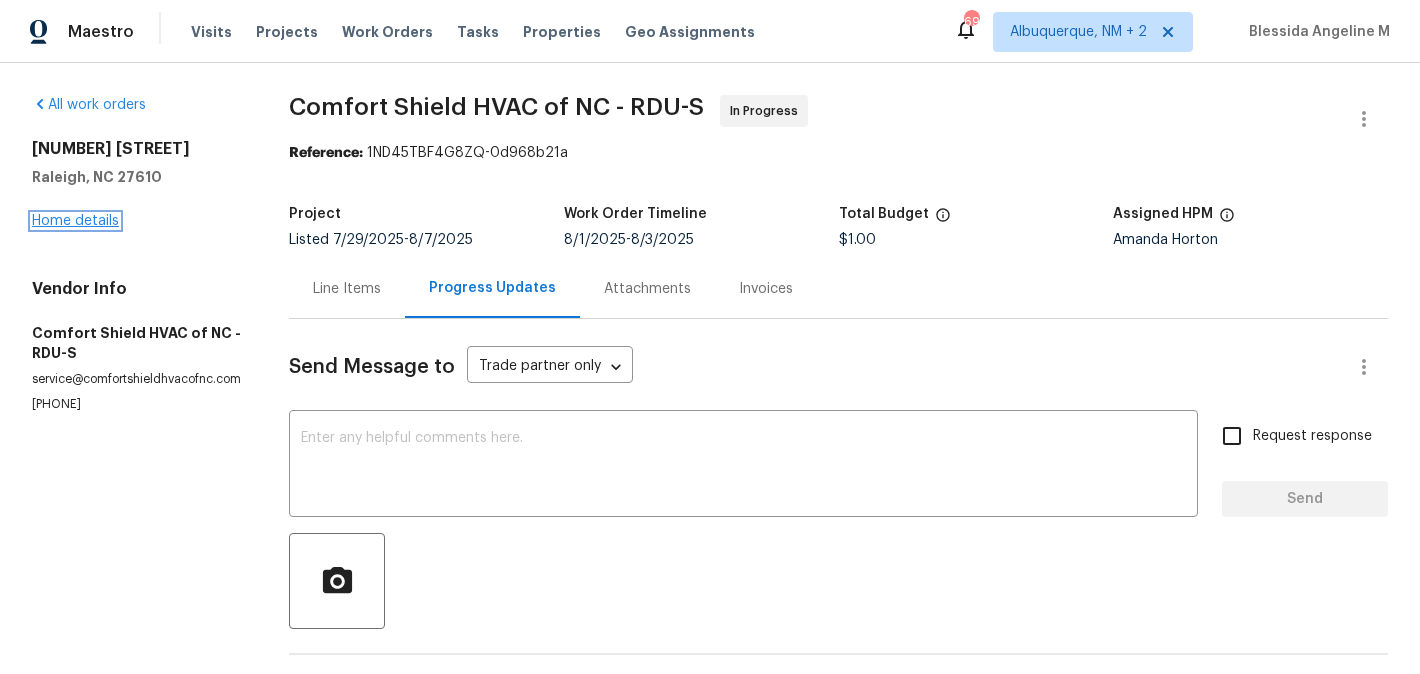 click on "Home details" at bounding box center (75, 221) 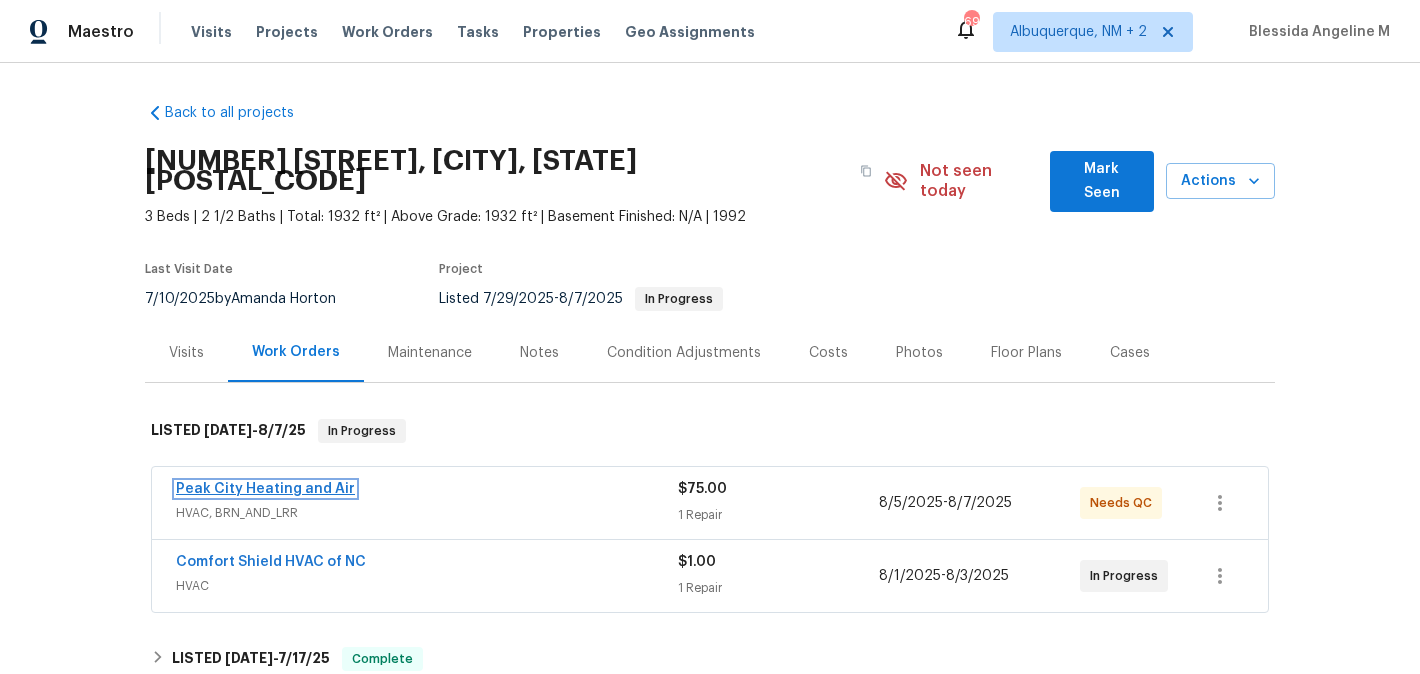 click on "Peak City Heating and Air" at bounding box center (265, 489) 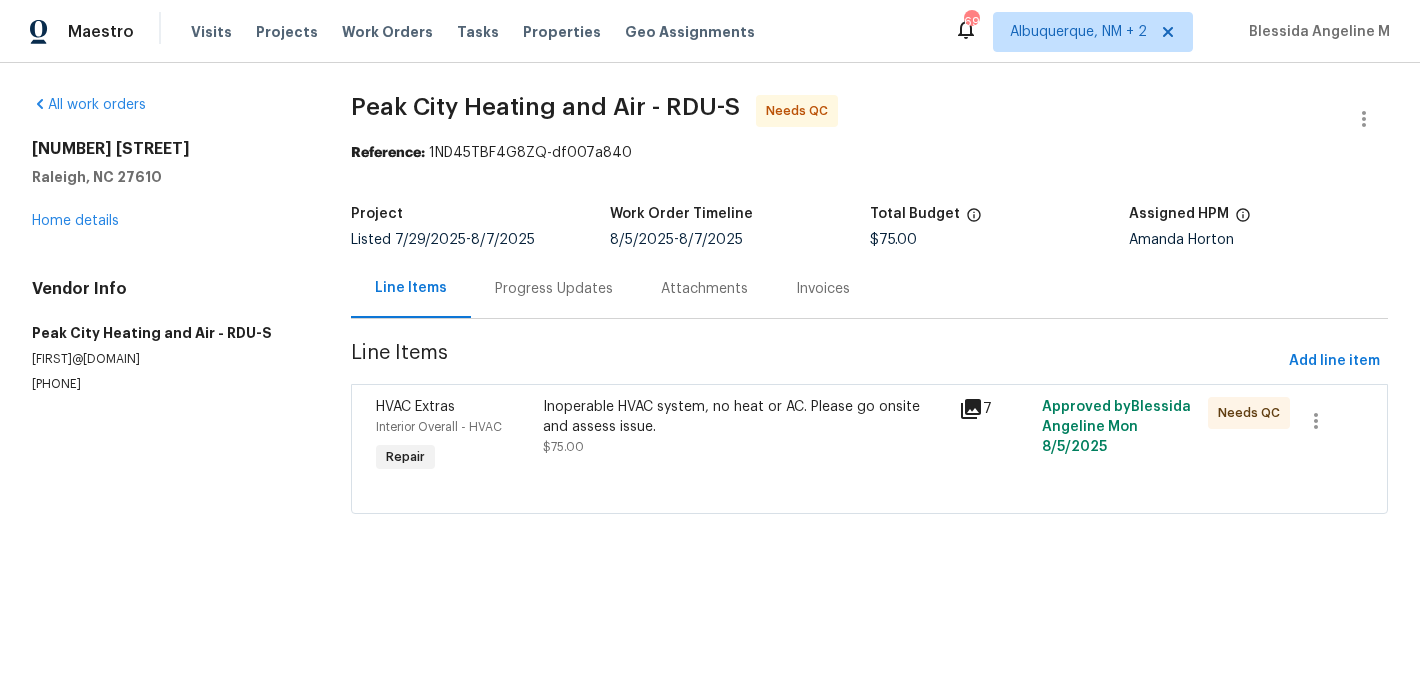 click on "Progress Updates" at bounding box center [554, 289] 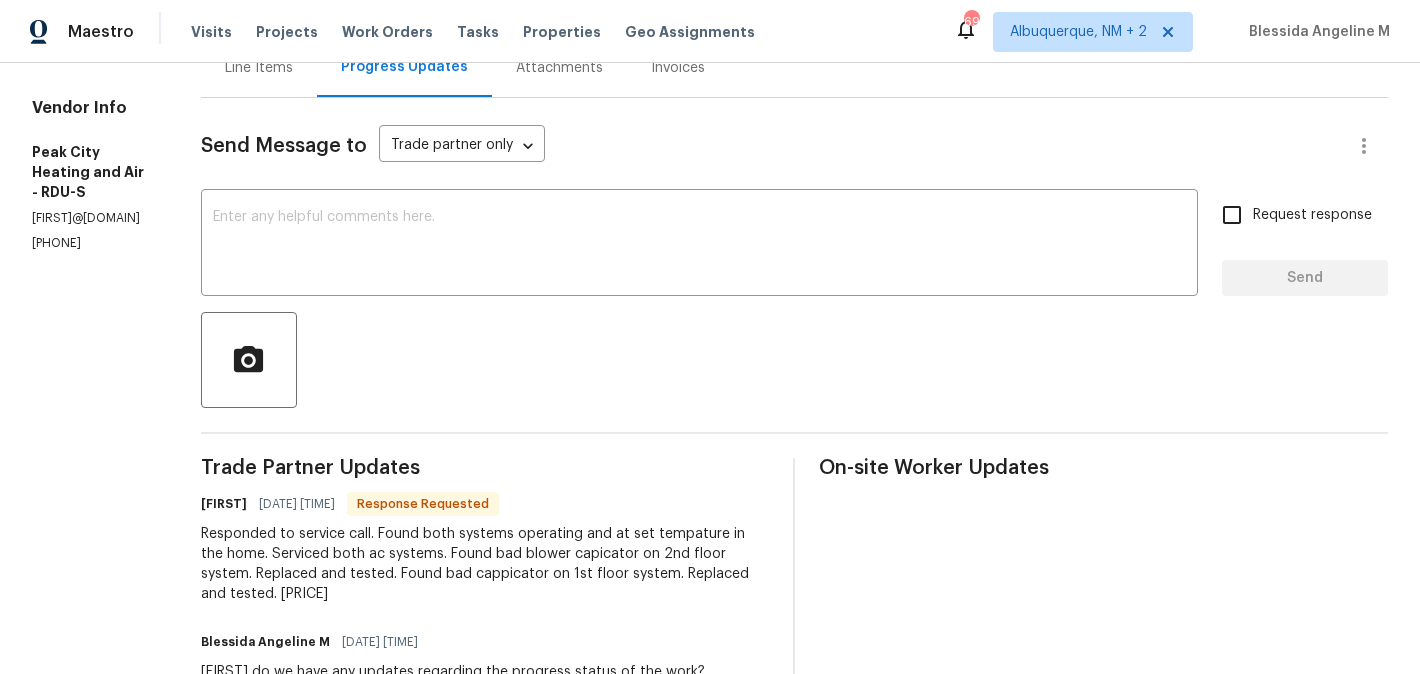 scroll, scrollTop: 0, scrollLeft: 0, axis: both 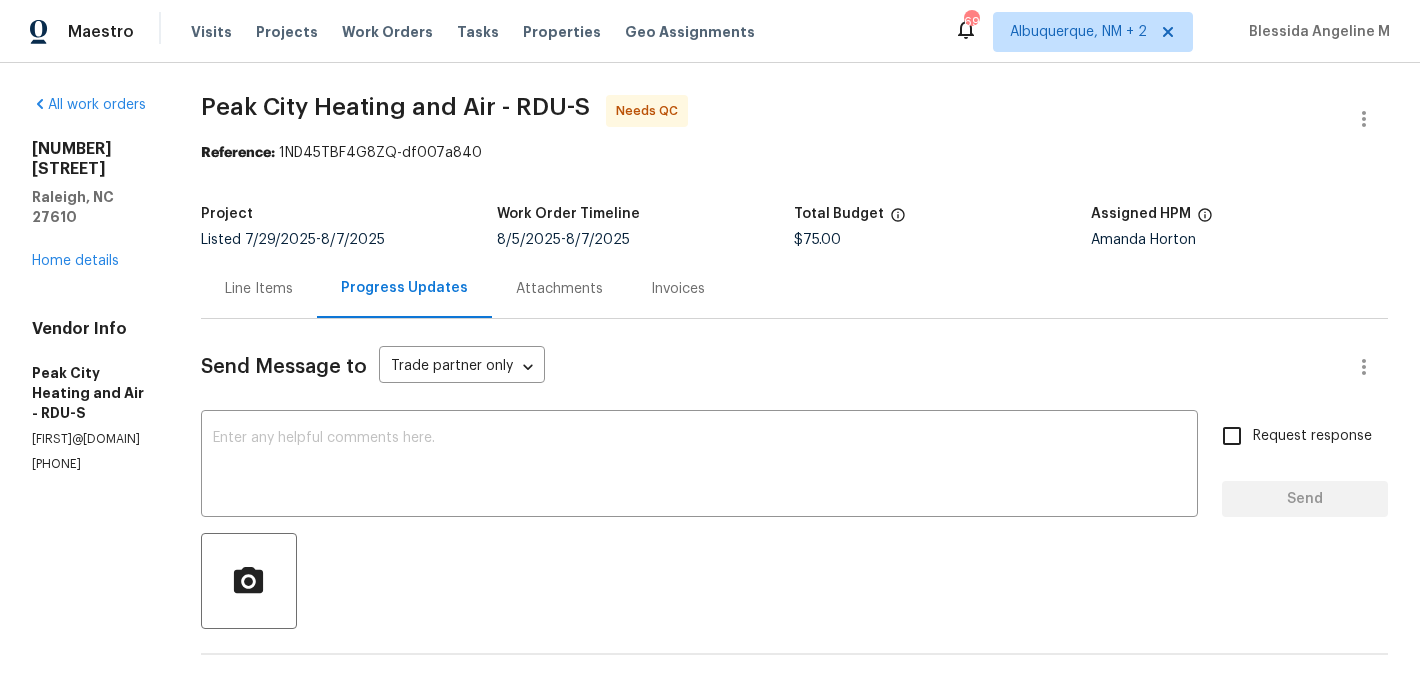 click on "Line Items" at bounding box center [259, 289] 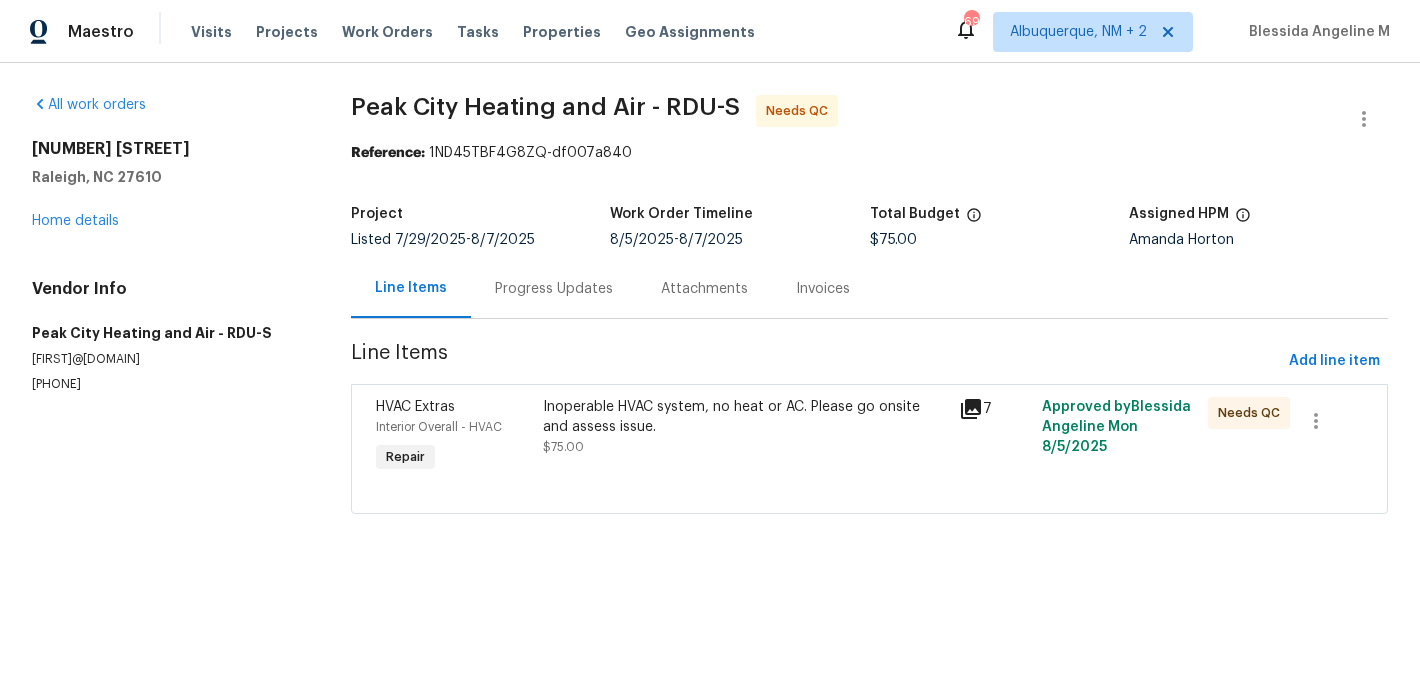 click on "Inoperable HVAC system, no heat or AC. Please go onsite and assess issue." at bounding box center (745, 417) 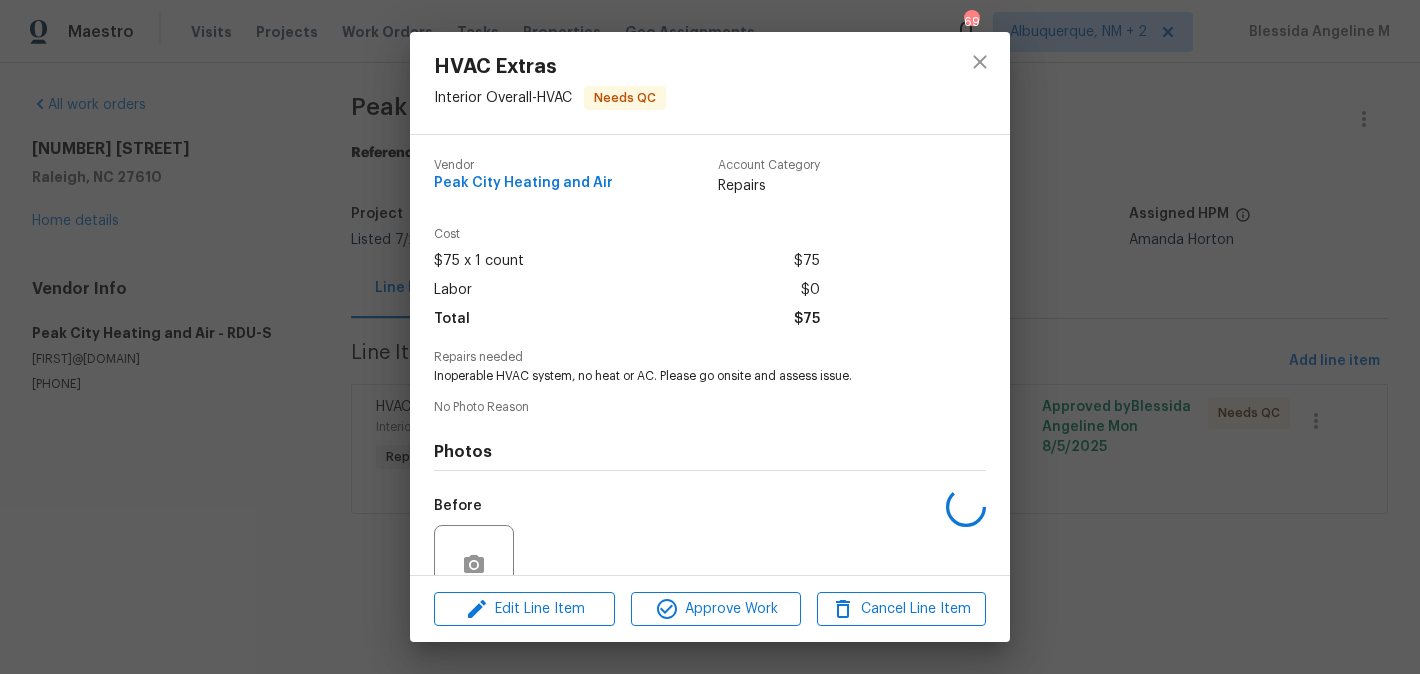 scroll, scrollTop: 179, scrollLeft: 0, axis: vertical 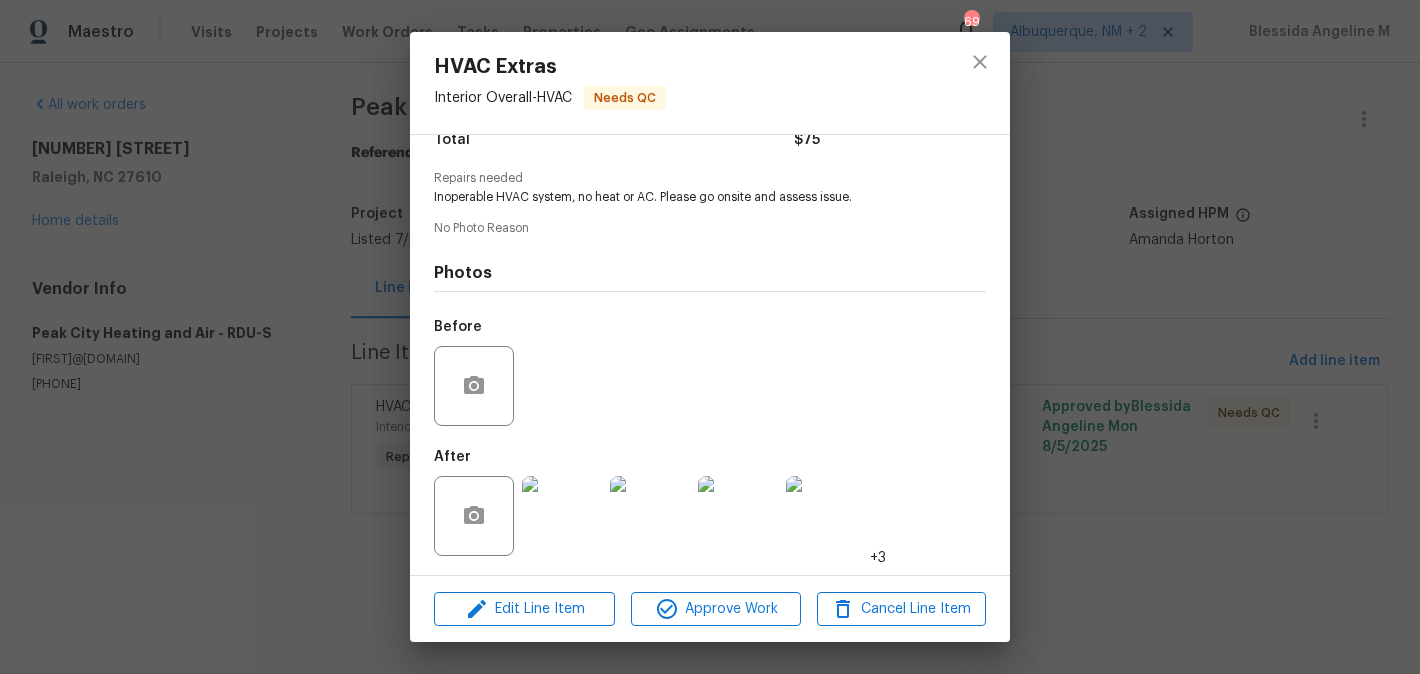 click at bounding box center (562, 516) 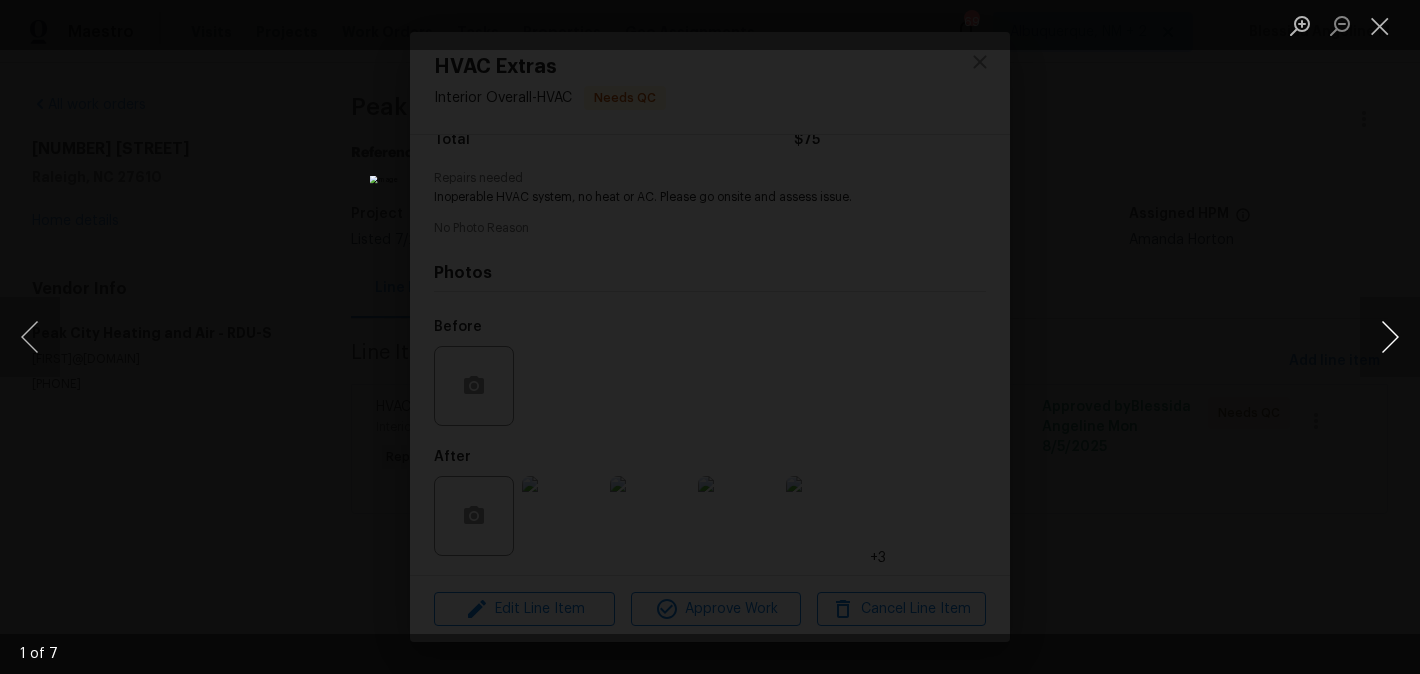 click at bounding box center (1390, 337) 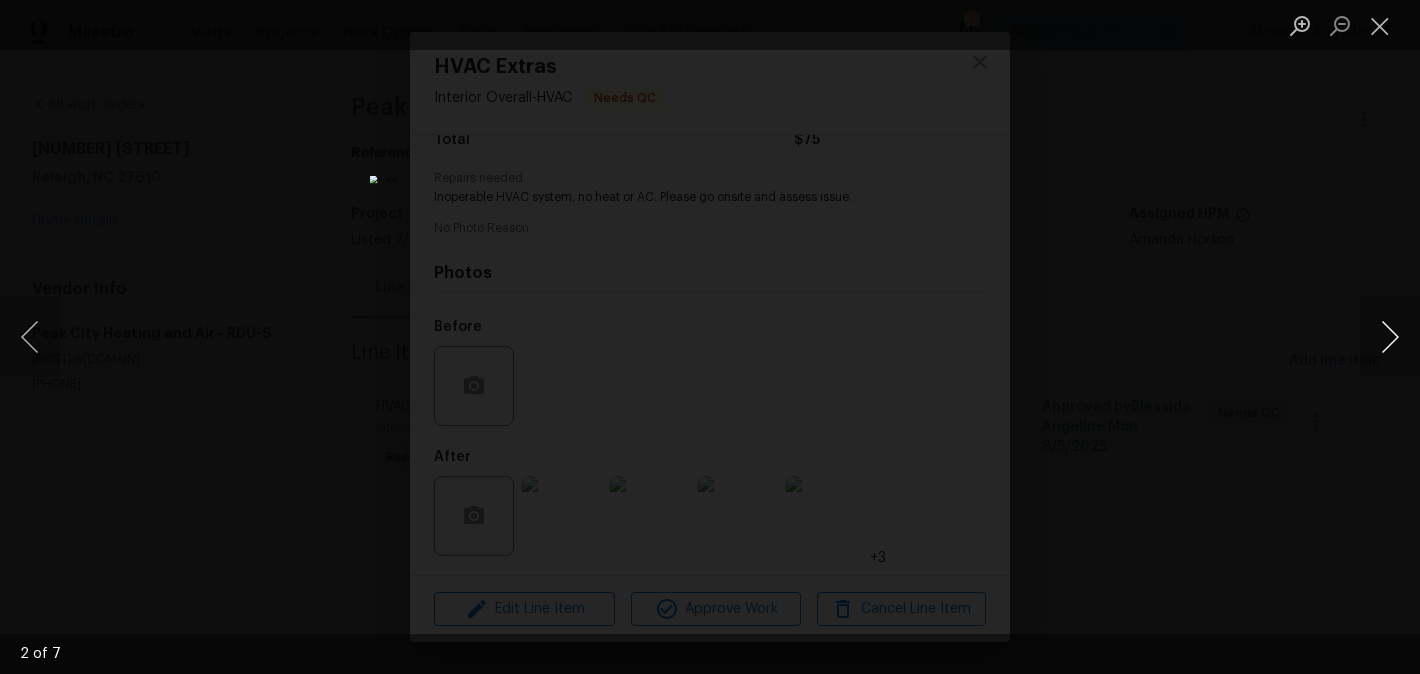 click at bounding box center (1390, 337) 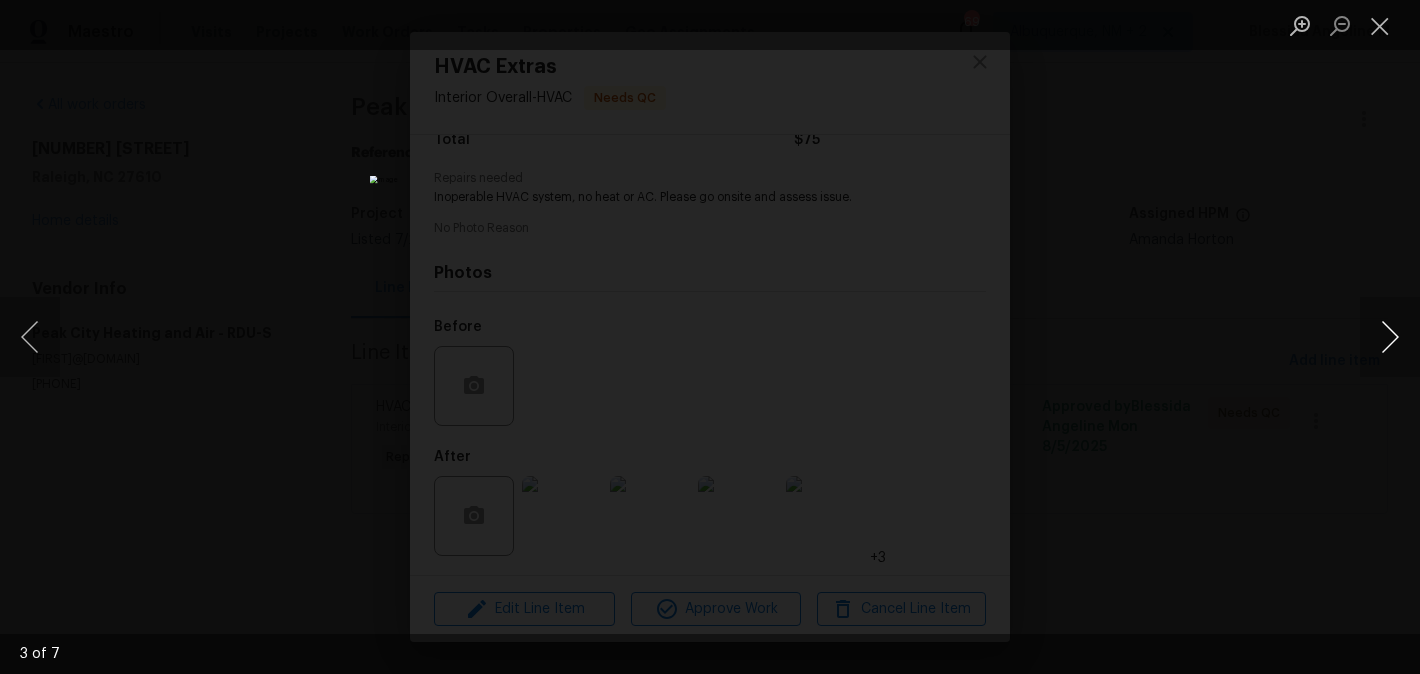 click at bounding box center [1390, 337] 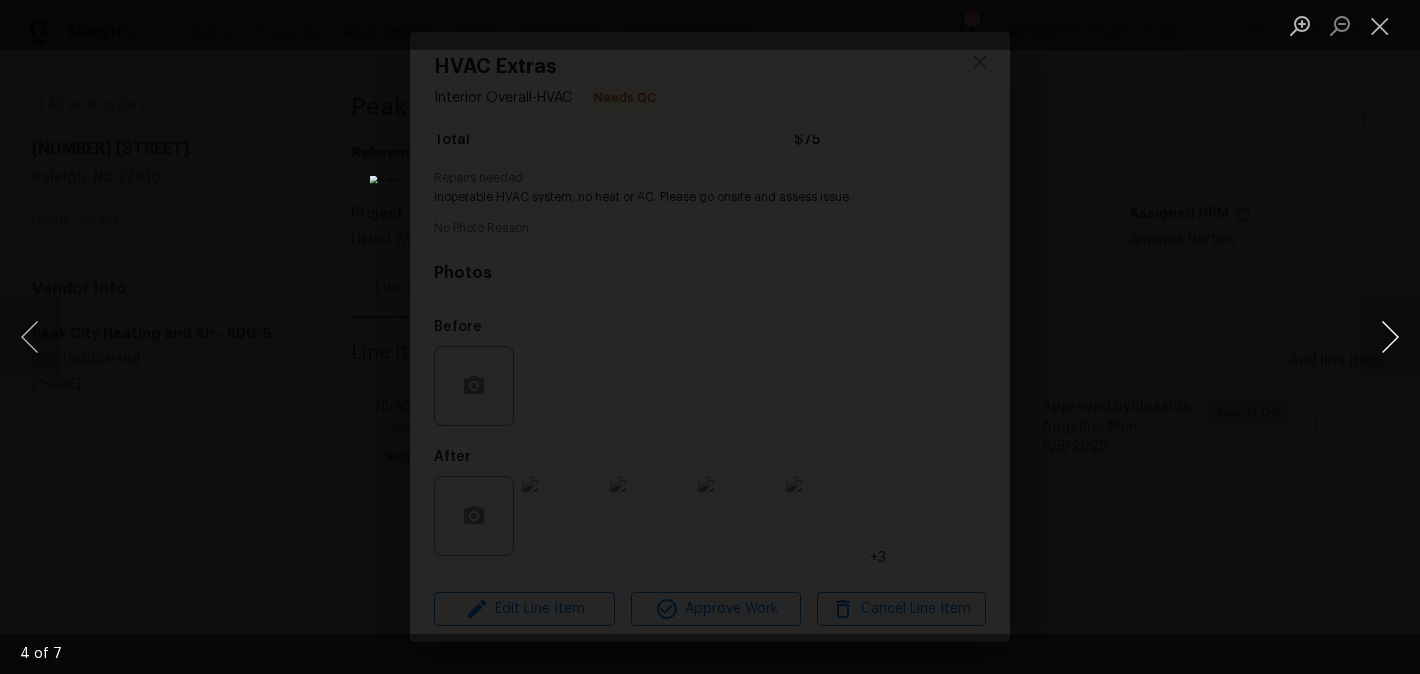 click at bounding box center (1390, 337) 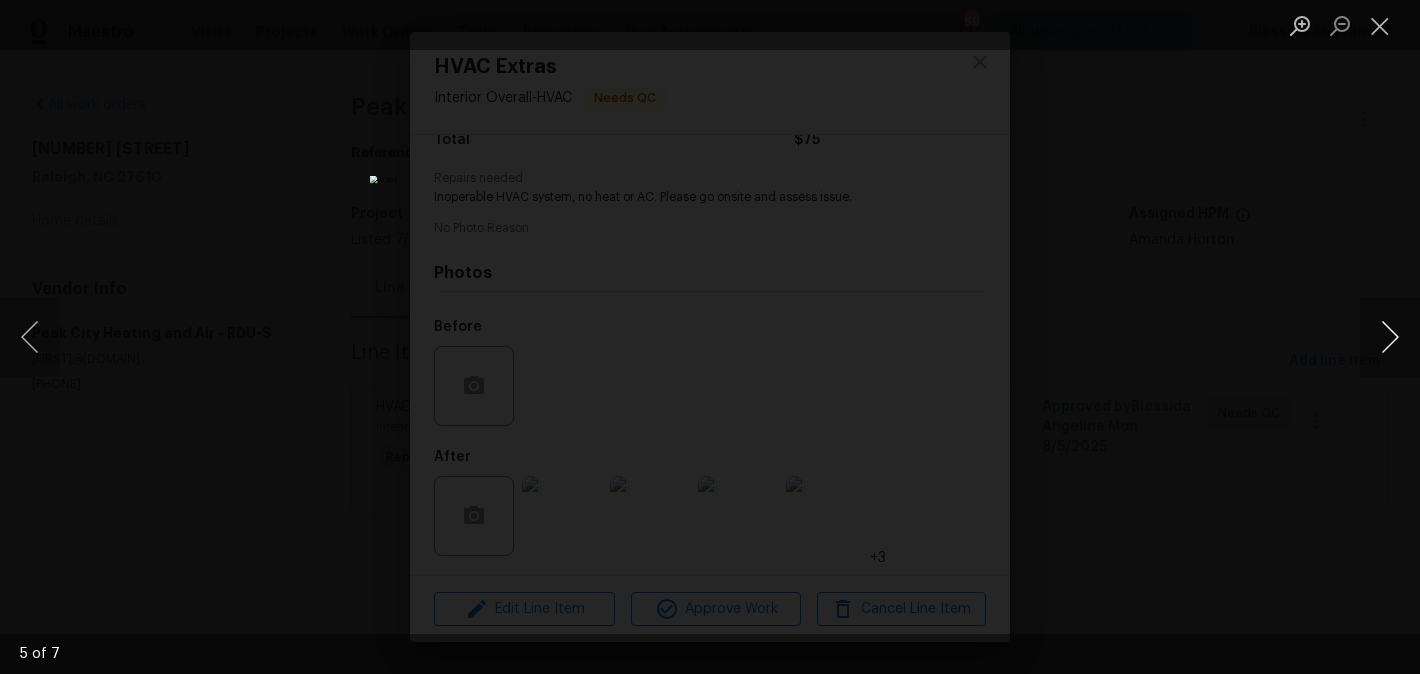 click at bounding box center (1390, 337) 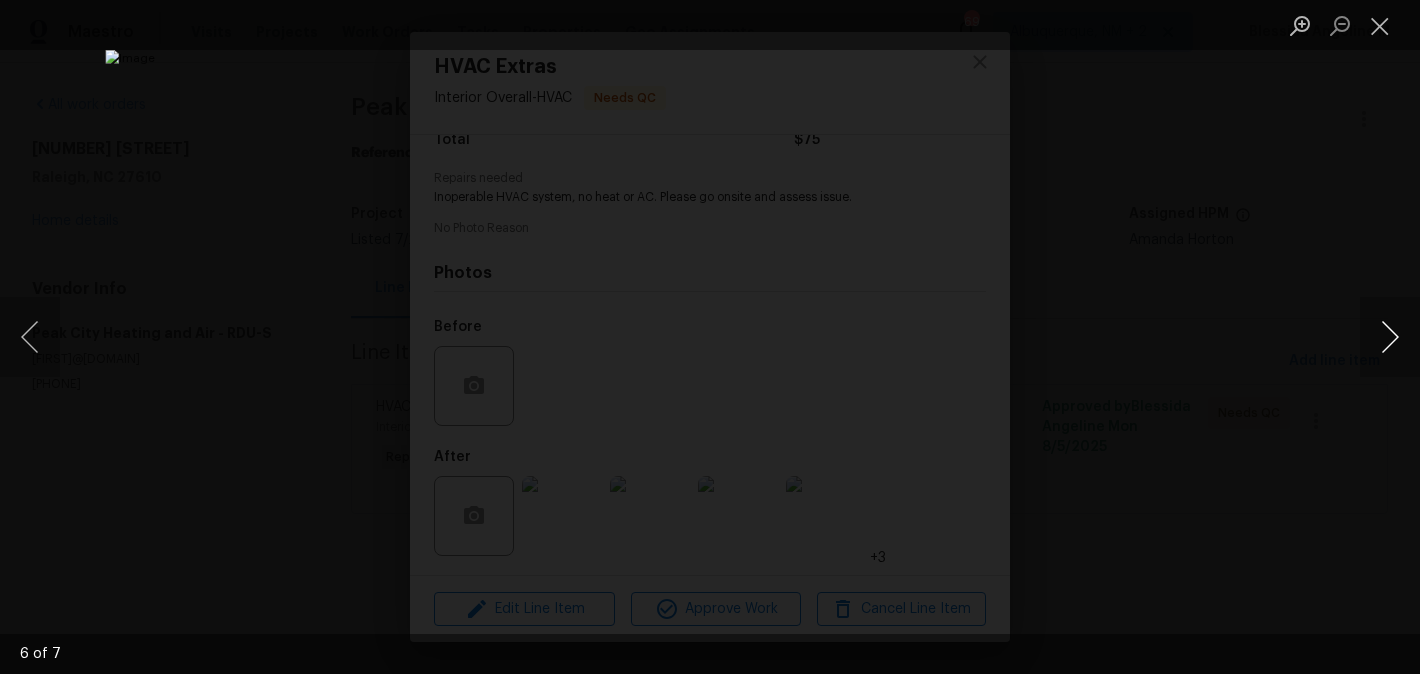 click at bounding box center (1390, 337) 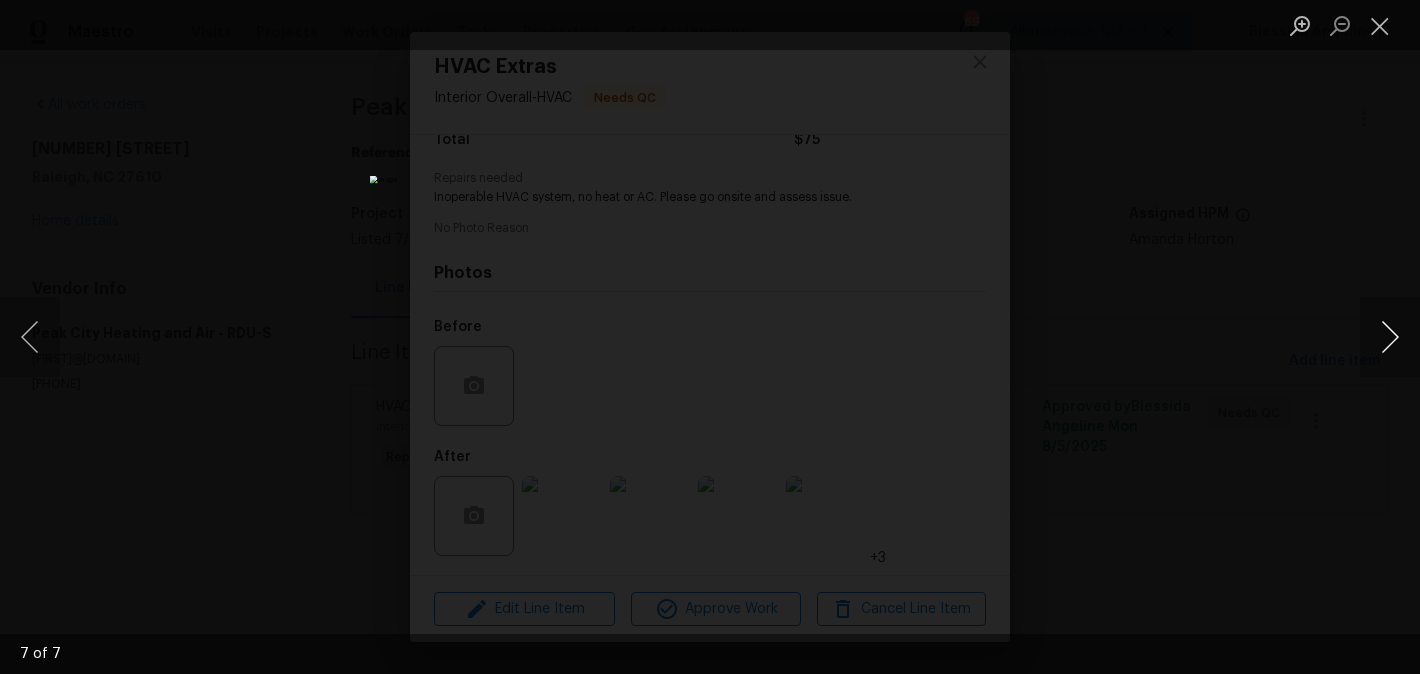 click at bounding box center [1390, 337] 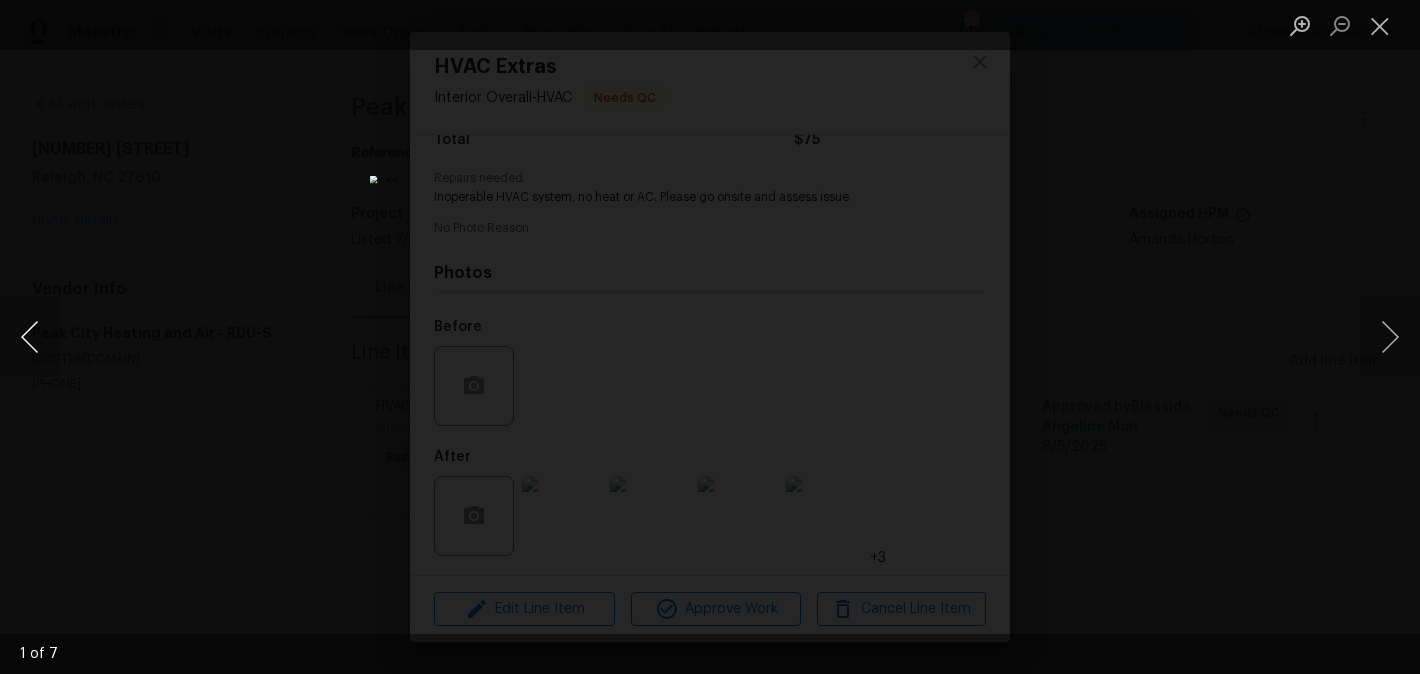 click at bounding box center [30, 337] 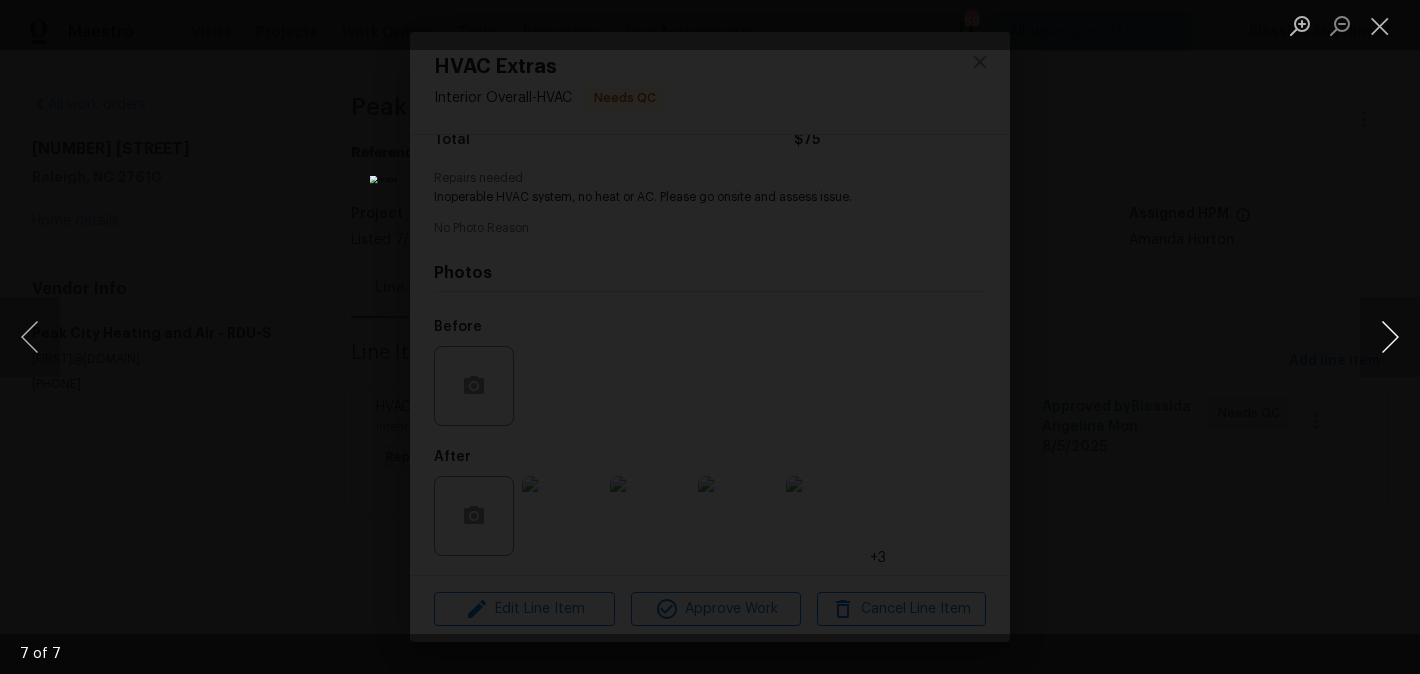 click at bounding box center [1390, 337] 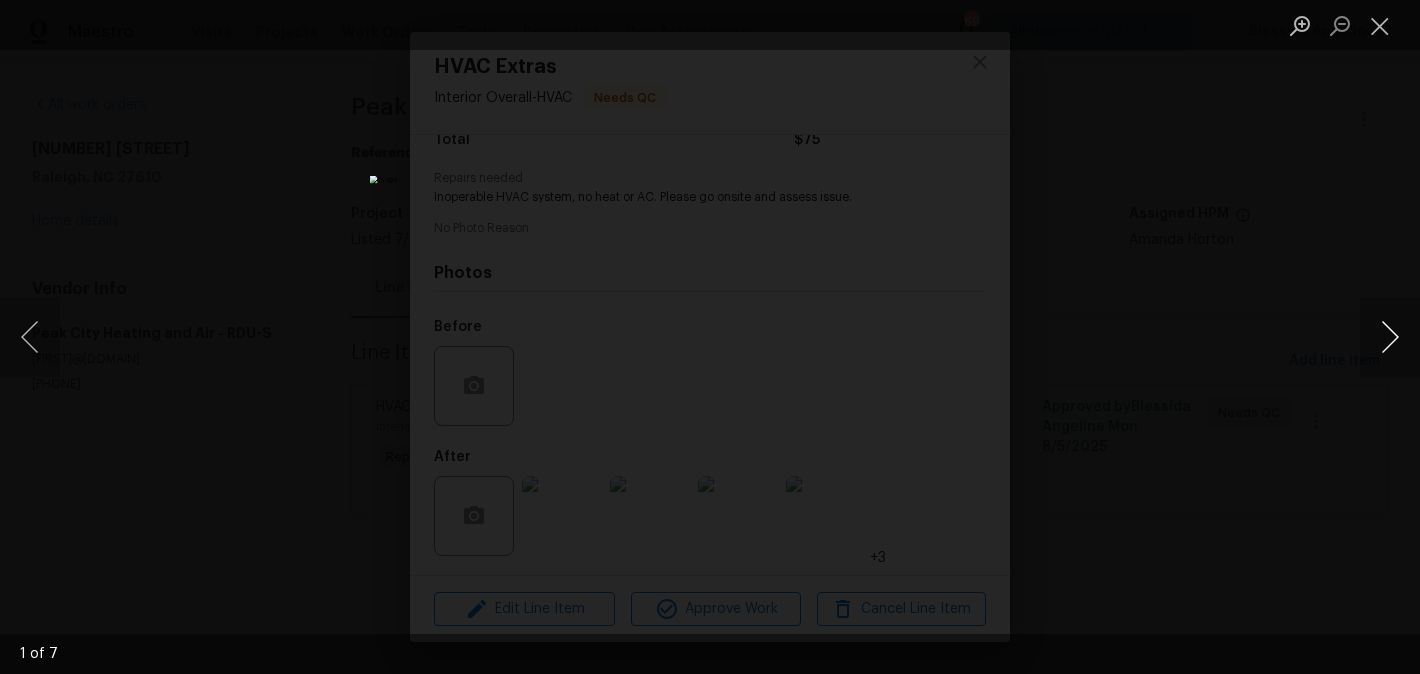 click at bounding box center [1390, 337] 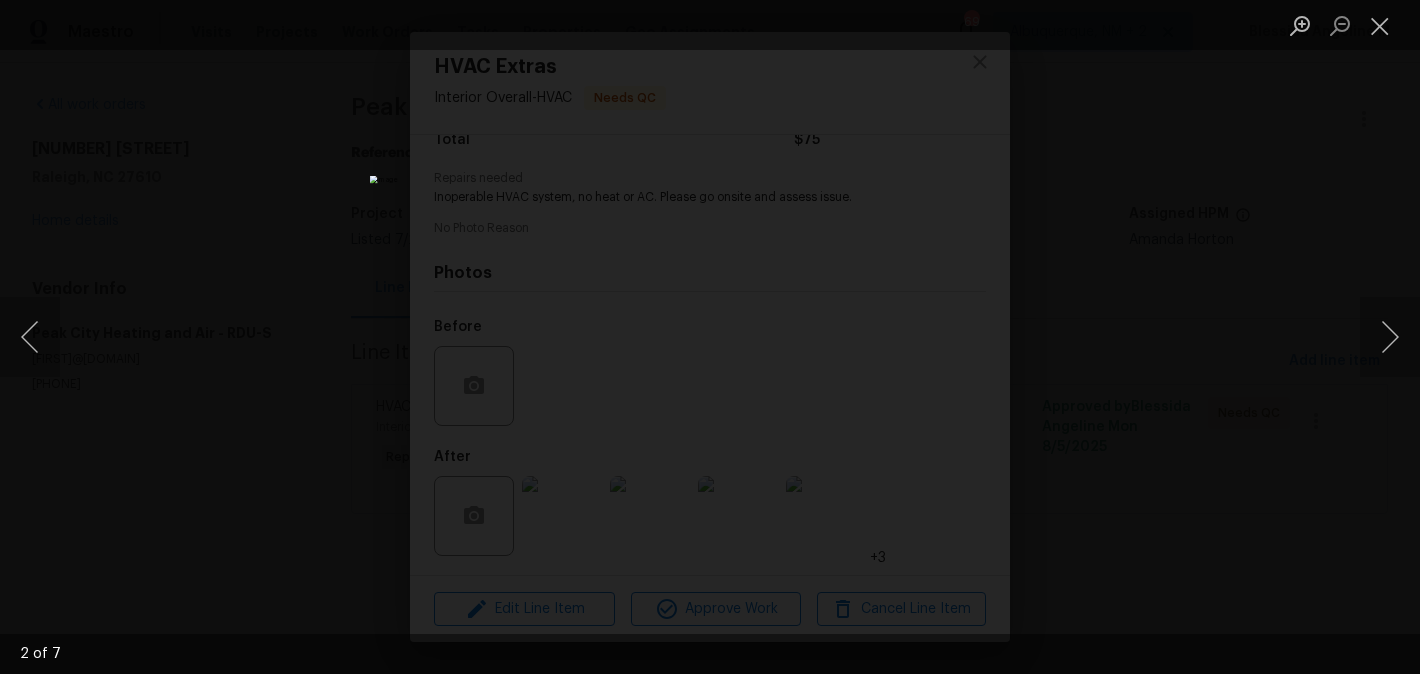 click at bounding box center (710, 337) 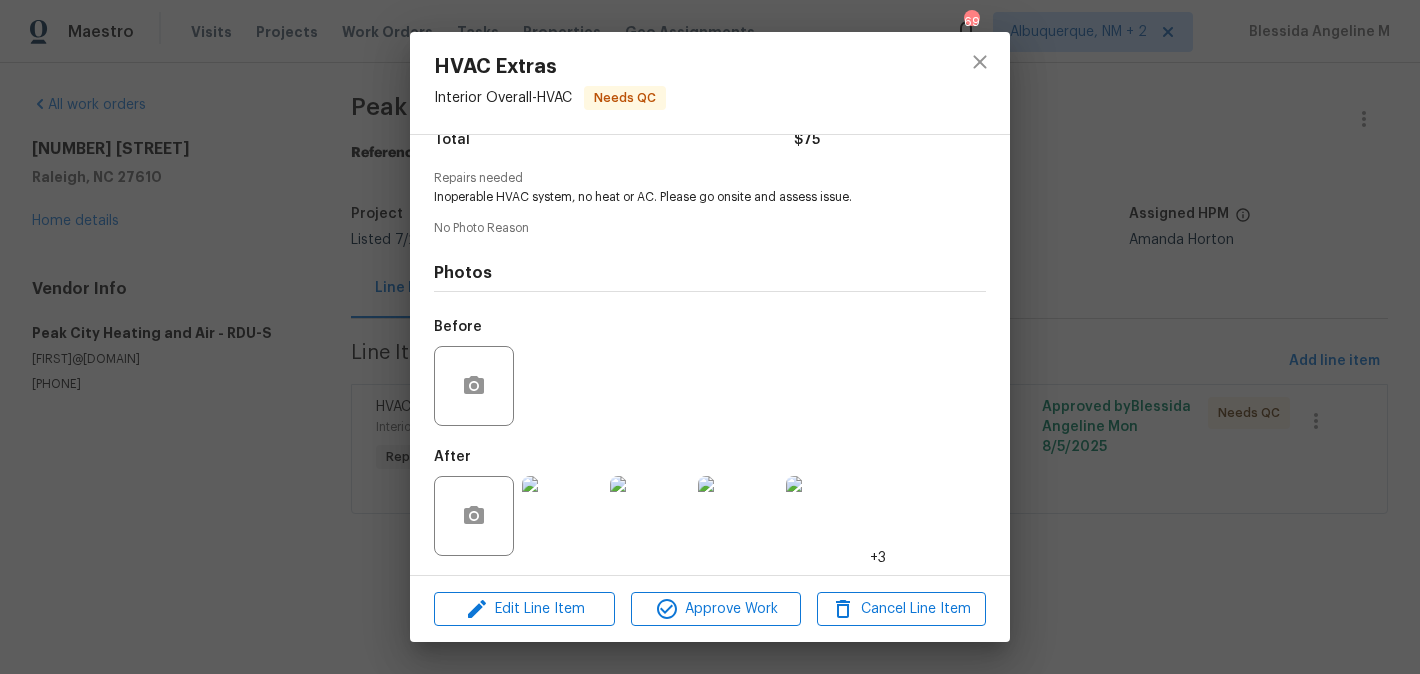 click on "HVAC Extras Interior Overall  -  HVAC Needs QC Vendor Peak City Heating and Air Account Category Repairs Cost $75 x 1 count $75 Labor $0 Total $75 Repairs needed Inoperable HVAC system, no heat or AC. Please go onsite and assess issue. No Photo Reason   Photos Before After  +3  Edit Line Item  Approve Work  Cancel Line Item" at bounding box center [710, 337] 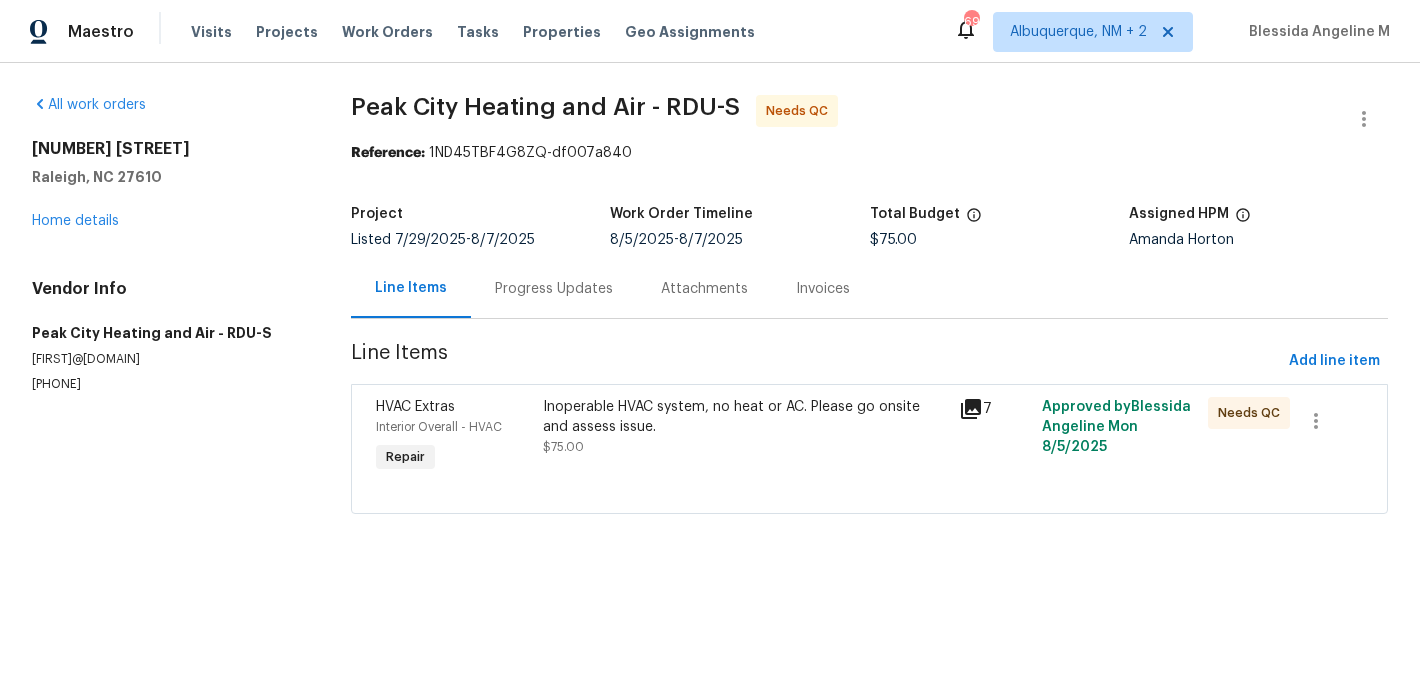 click on "Progress Updates" at bounding box center (554, 289) 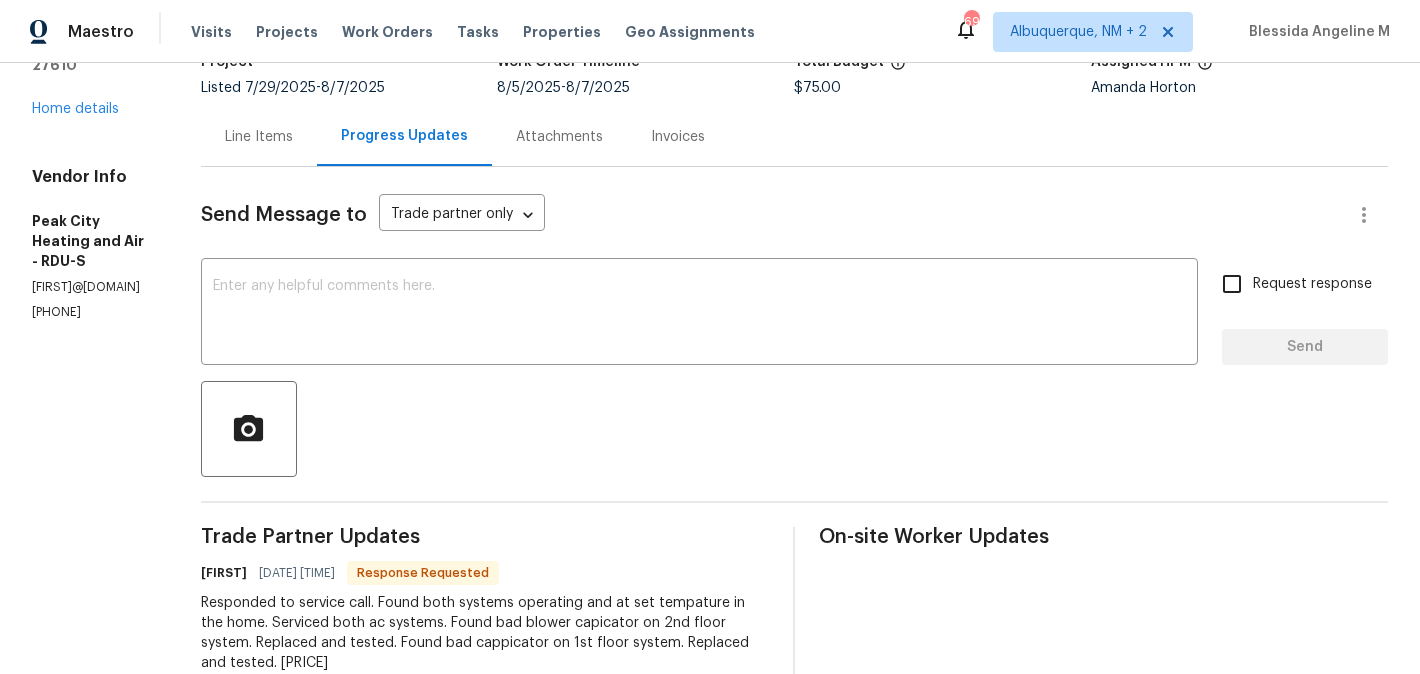 scroll, scrollTop: 103, scrollLeft: 0, axis: vertical 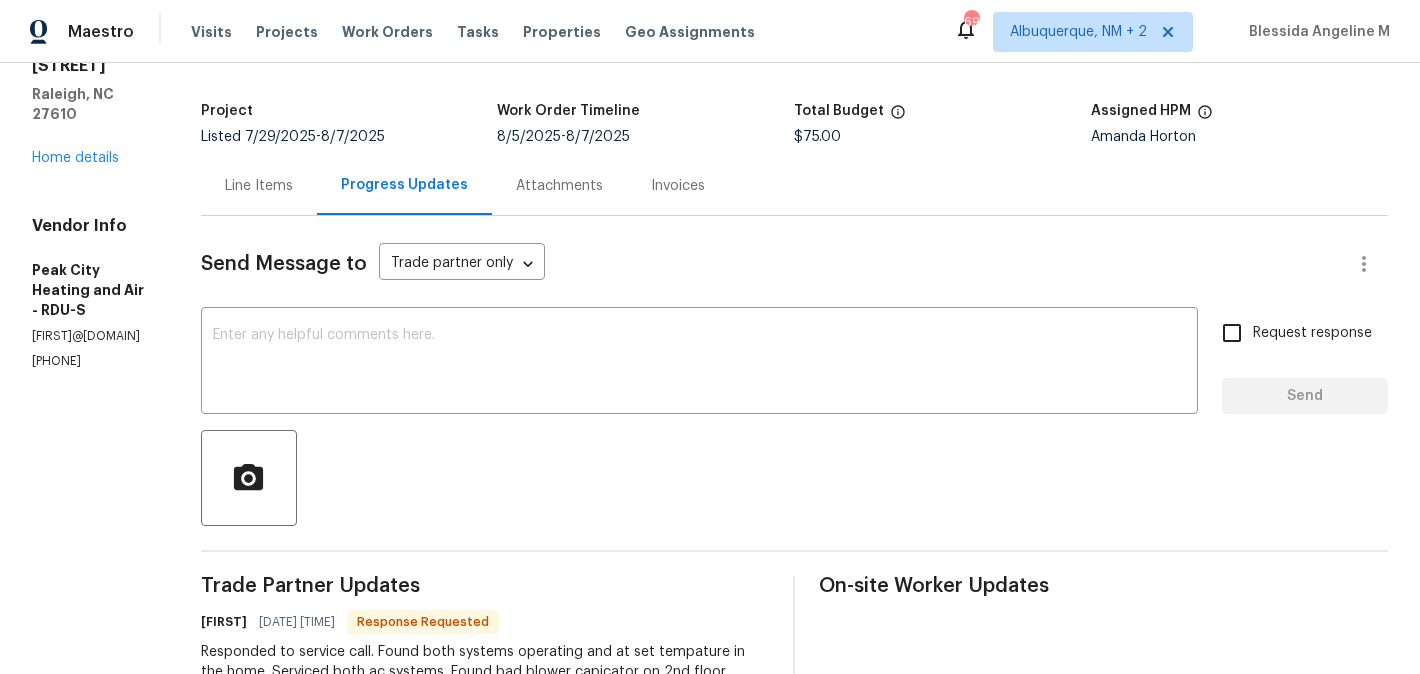 click on "Line Items" at bounding box center (259, 186) 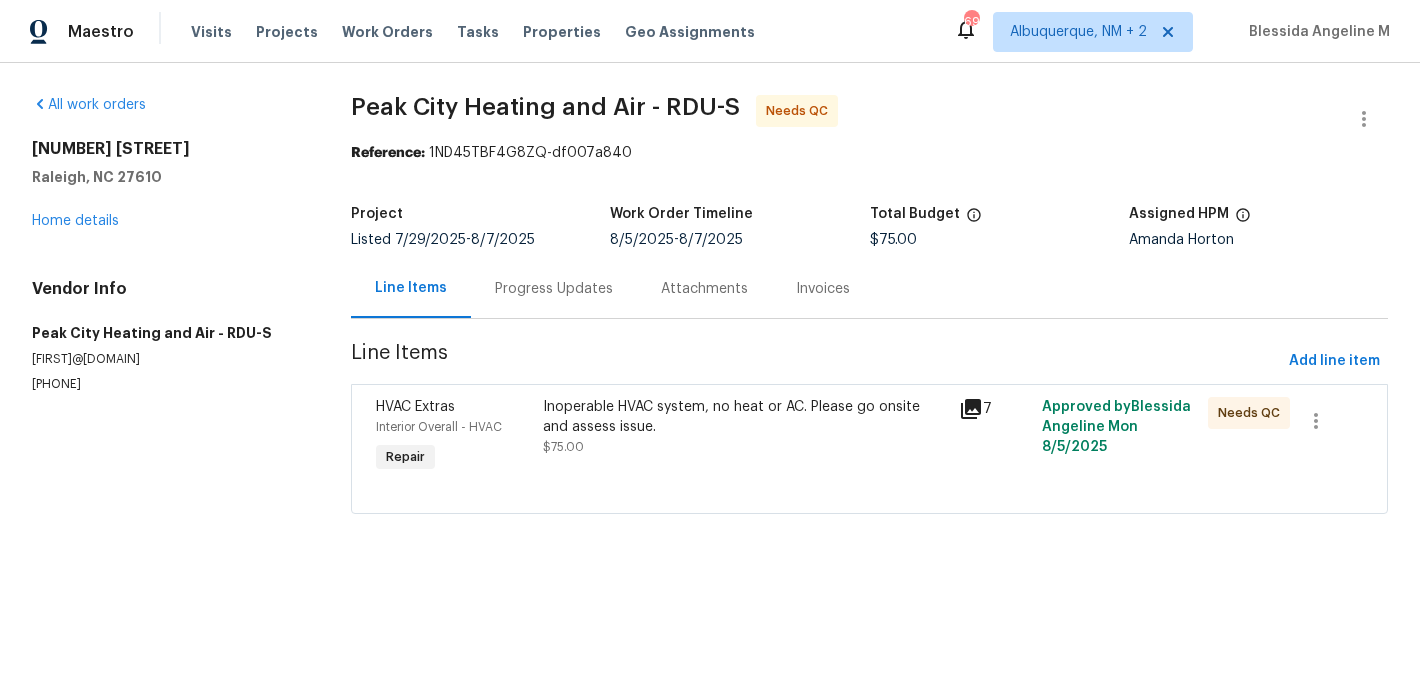 scroll, scrollTop: 0, scrollLeft: 0, axis: both 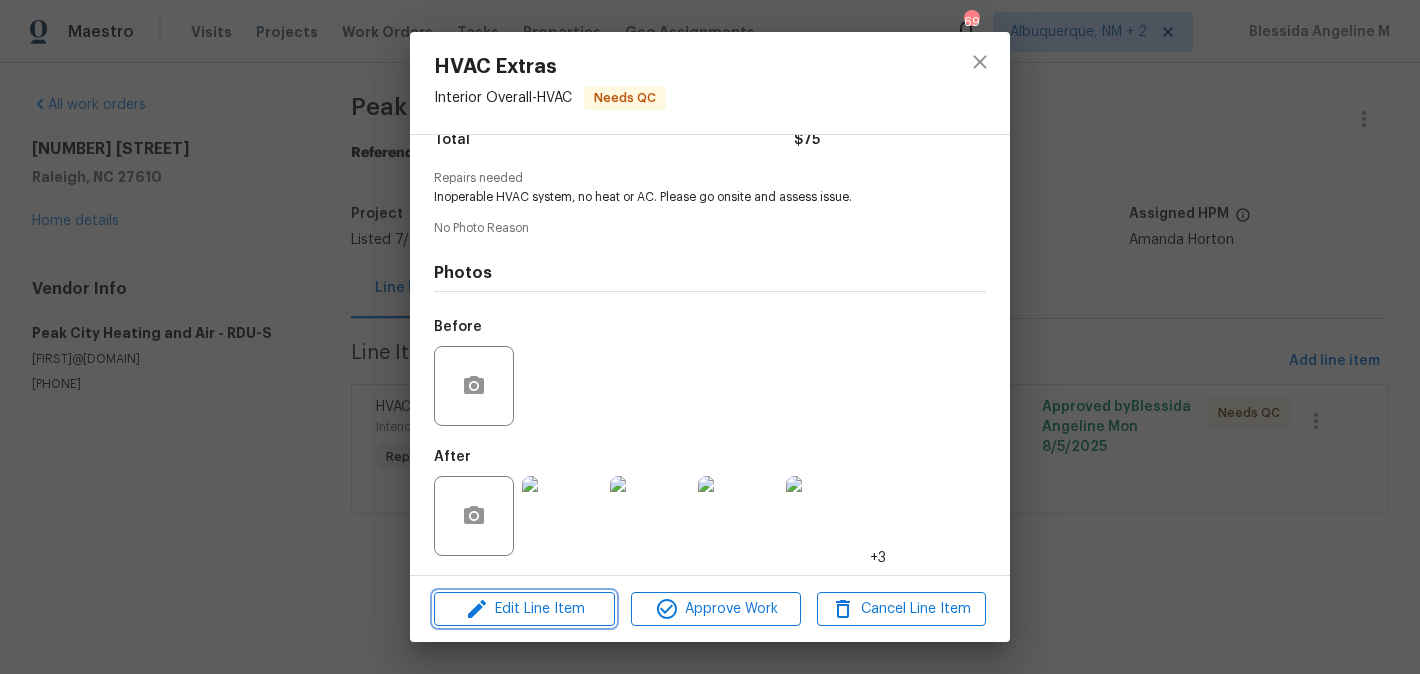 click on "Edit Line Item" at bounding box center (524, 609) 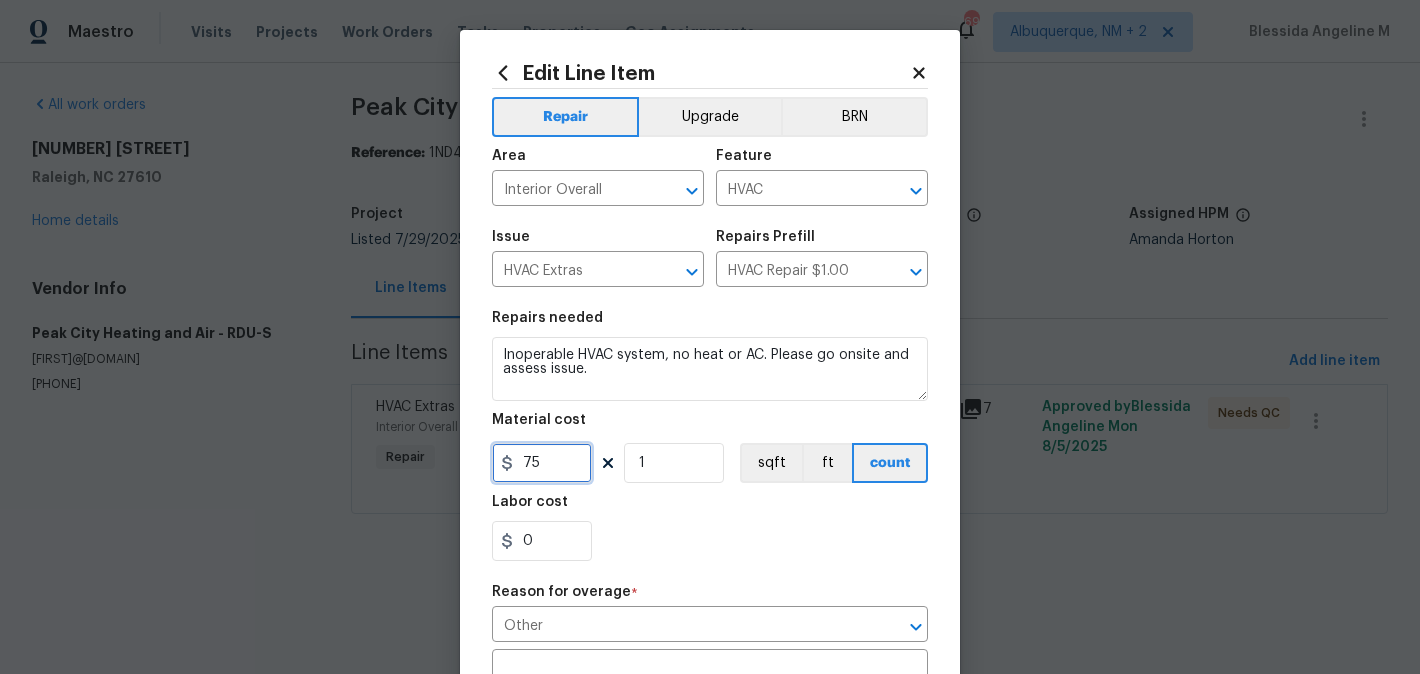 click on "75" at bounding box center [542, 463] 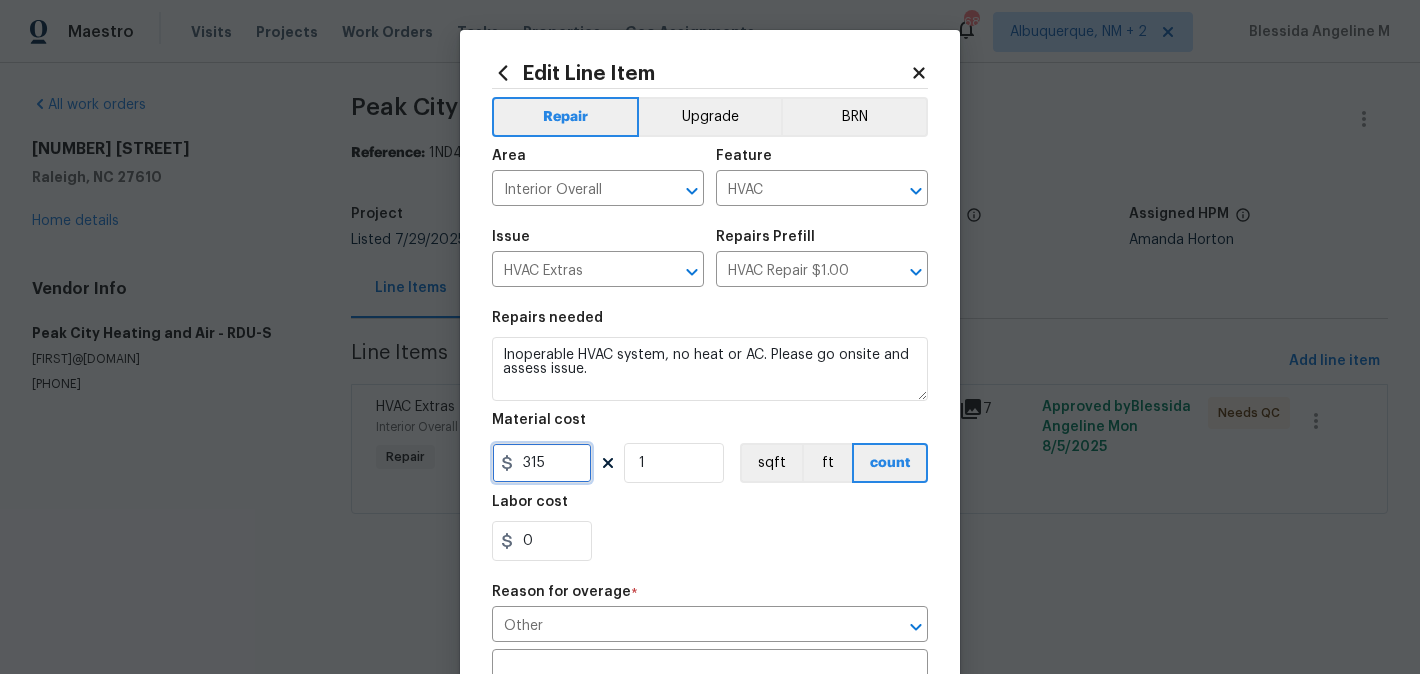 type on "315" 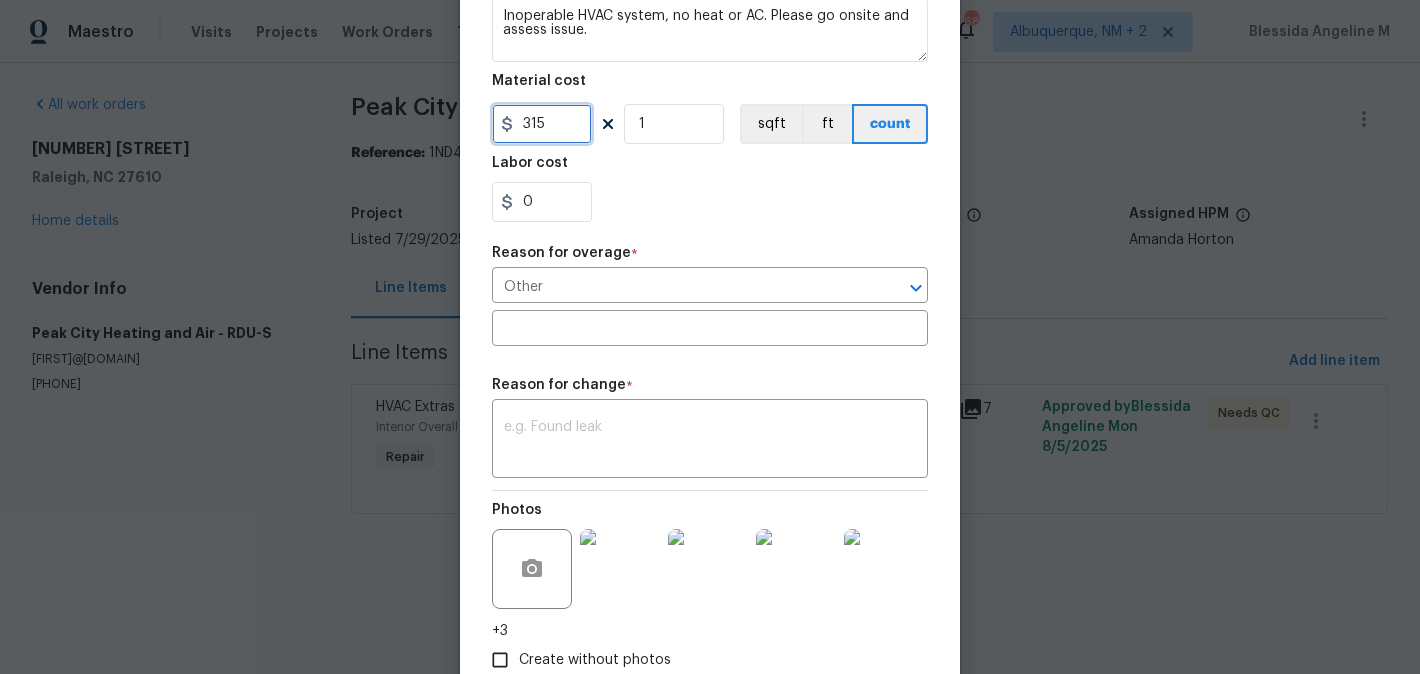scroll, scrollTop: 465, scrollLeft: 0, axis: vertical 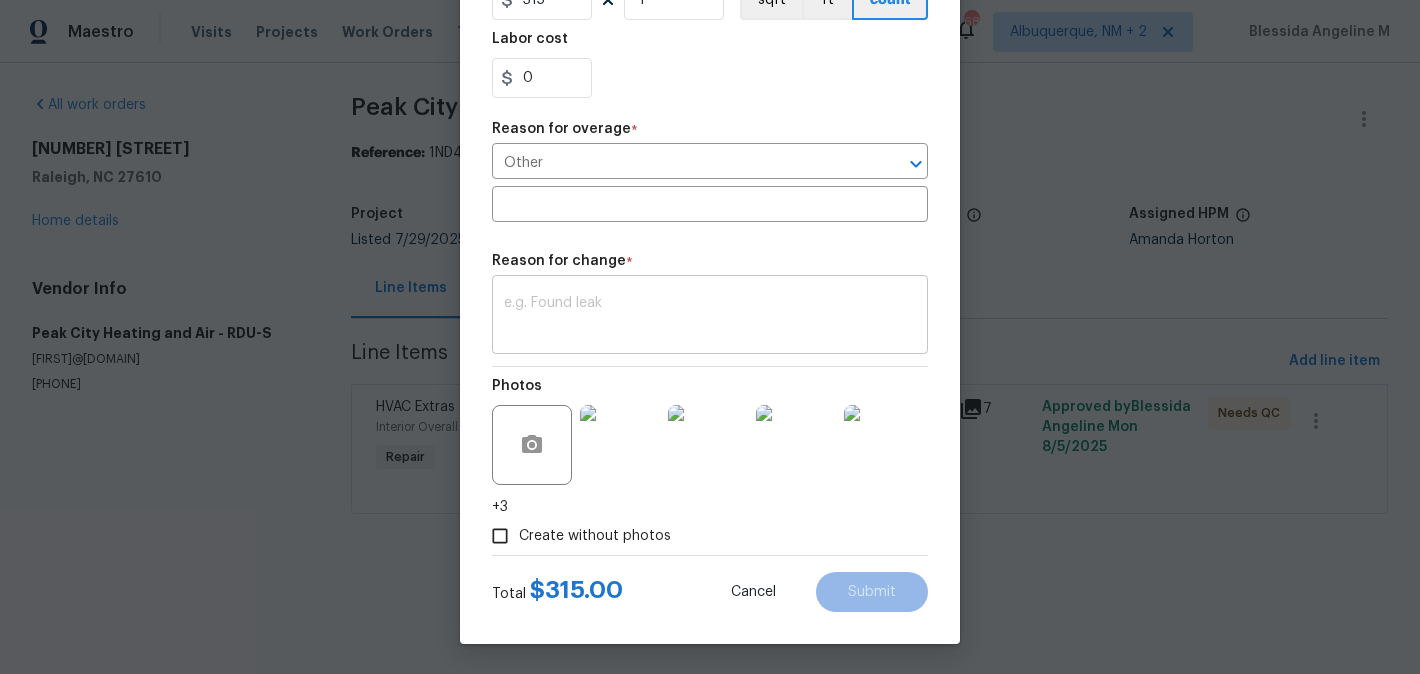 click at bounding box center [710, 317] 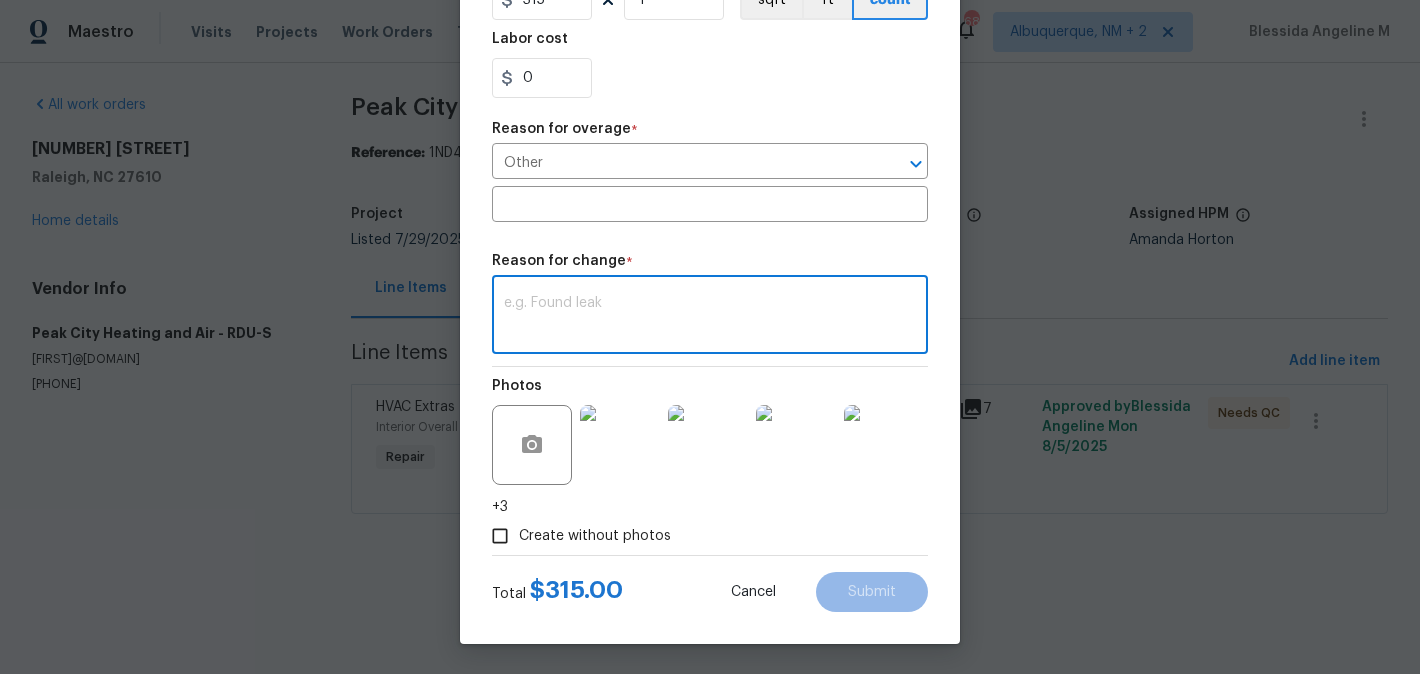paste on "(BA) Updated per vendor’s final cost." 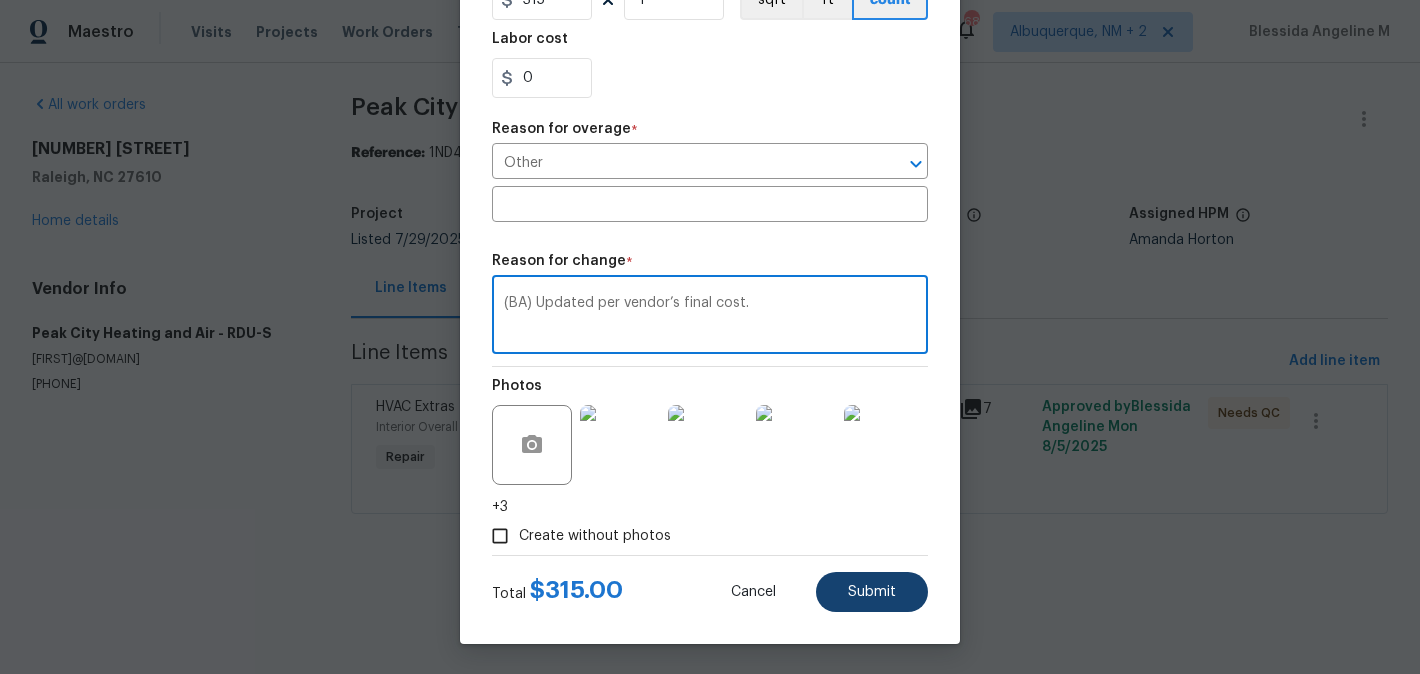 type on "(BA) Updated per vendor’s final cost." 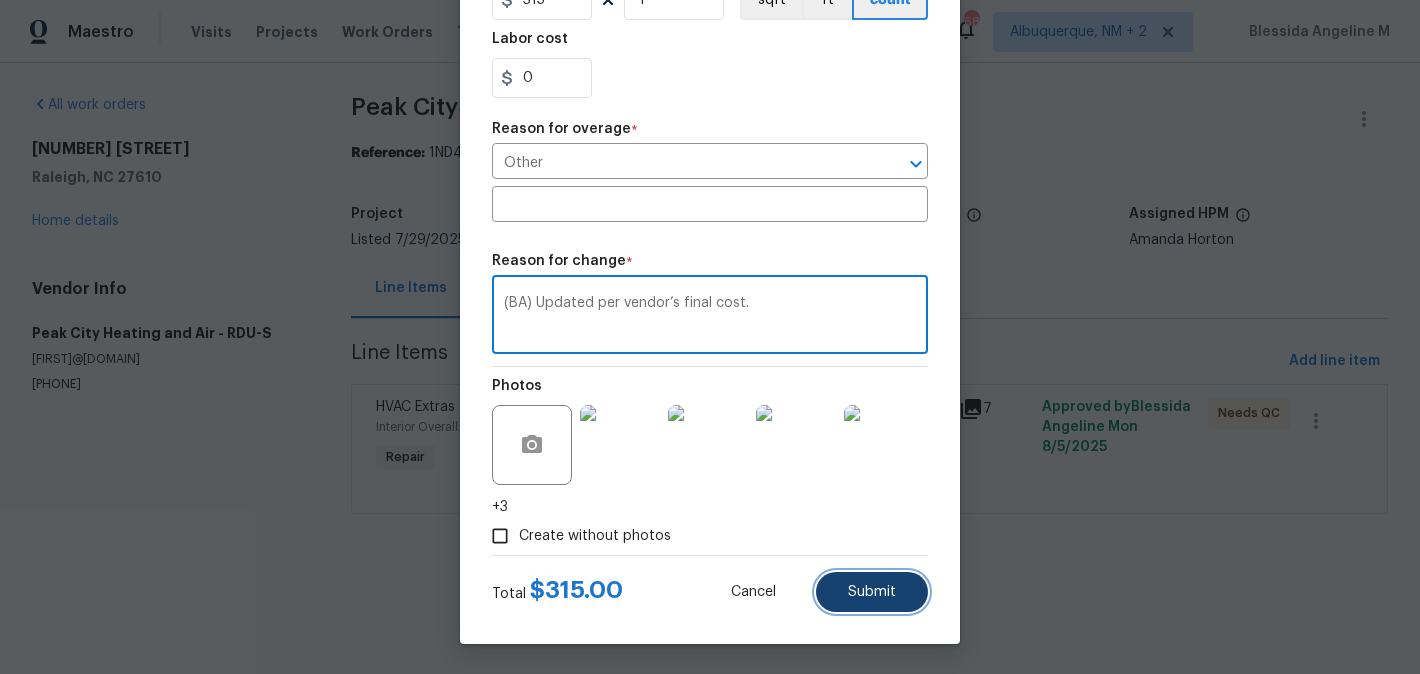 click on "Submit" at bounding box center (872, 592) 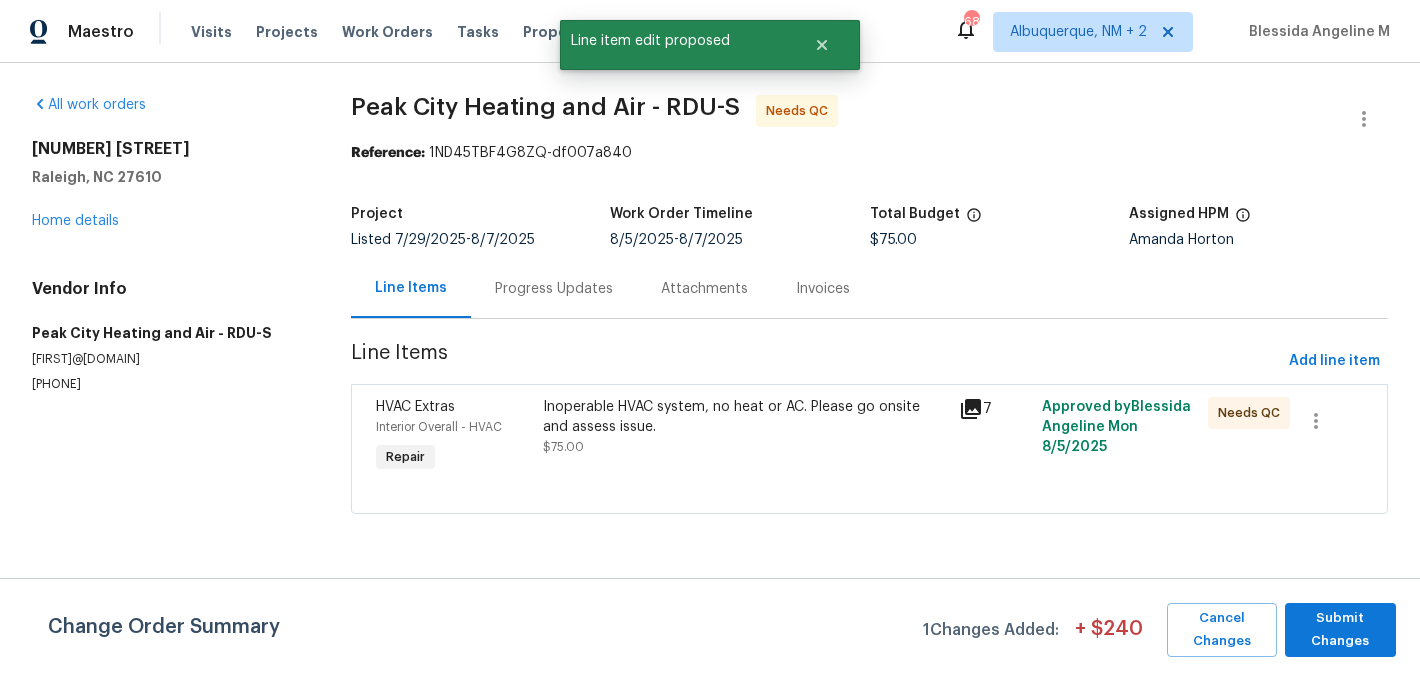 scroll, scrollTop: 0, scrollLeft: 0, axis: both 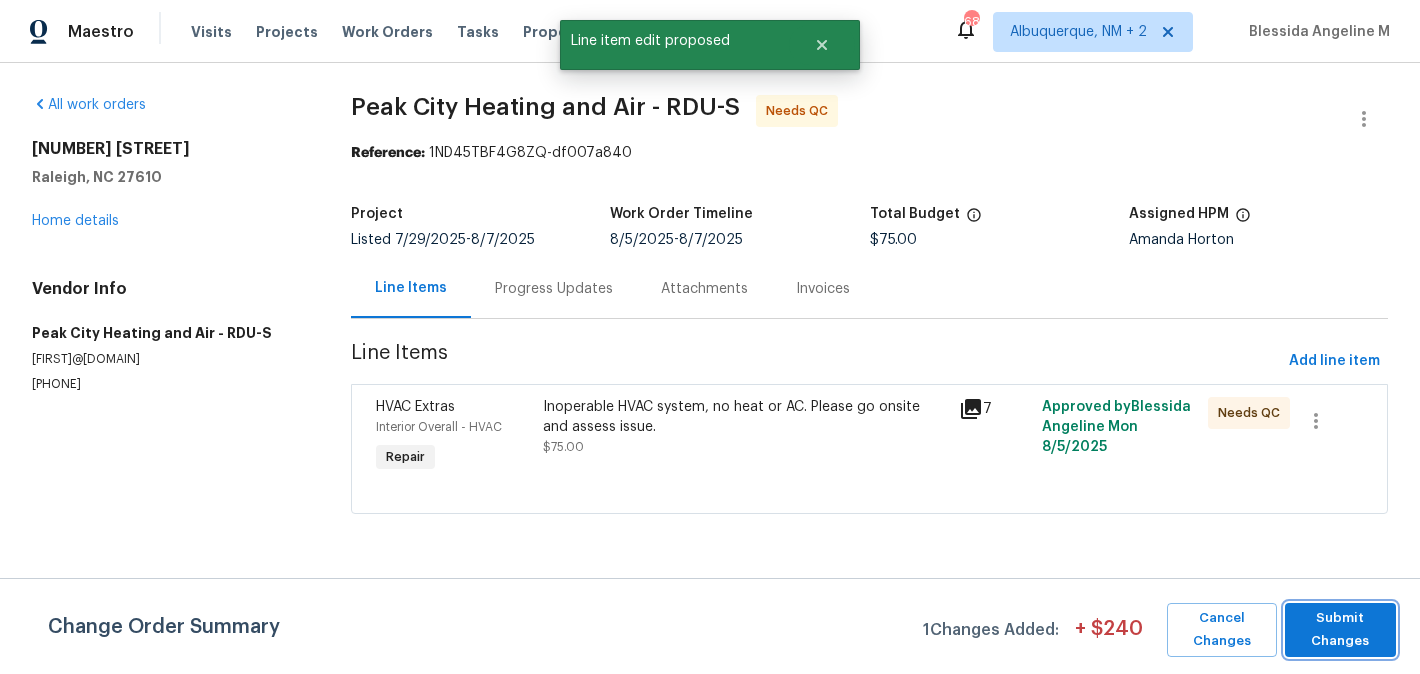 click on "Submit Changes" at bounding box center (1340, 630) 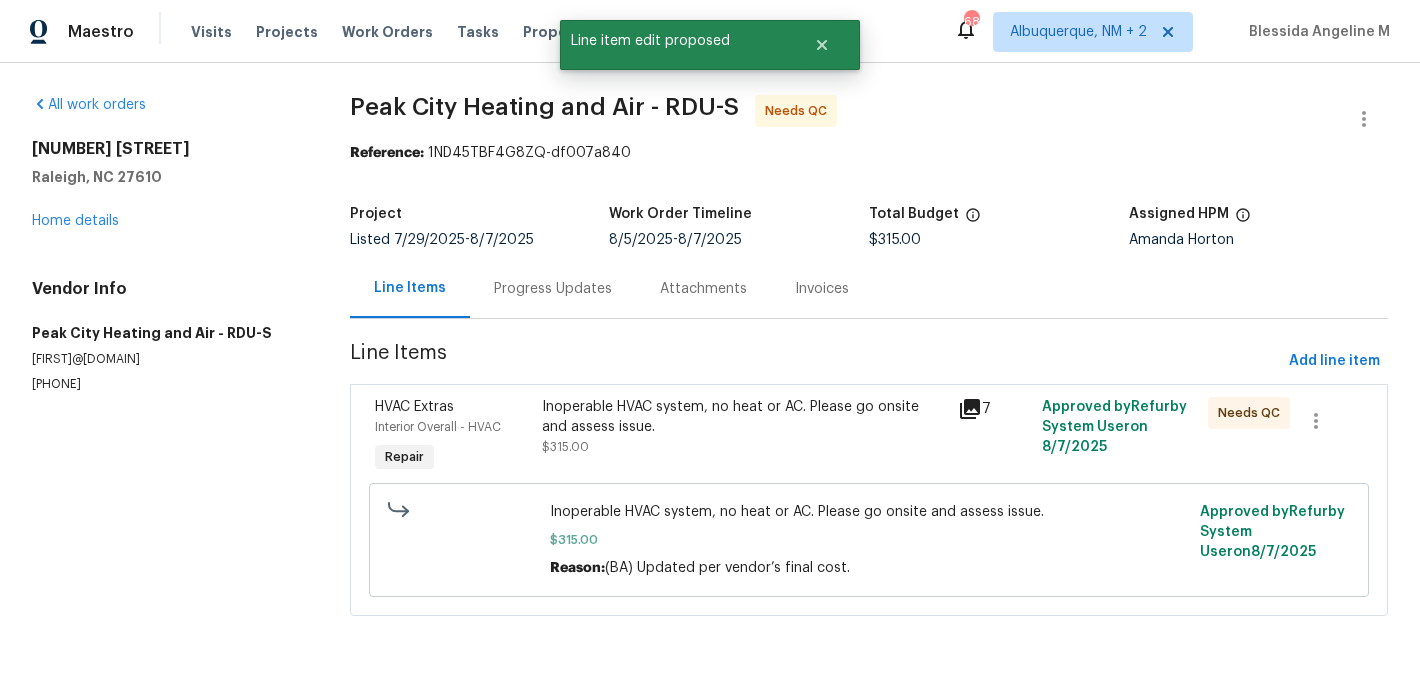 click on "Progress Updates" at bounding box center [553, 288] 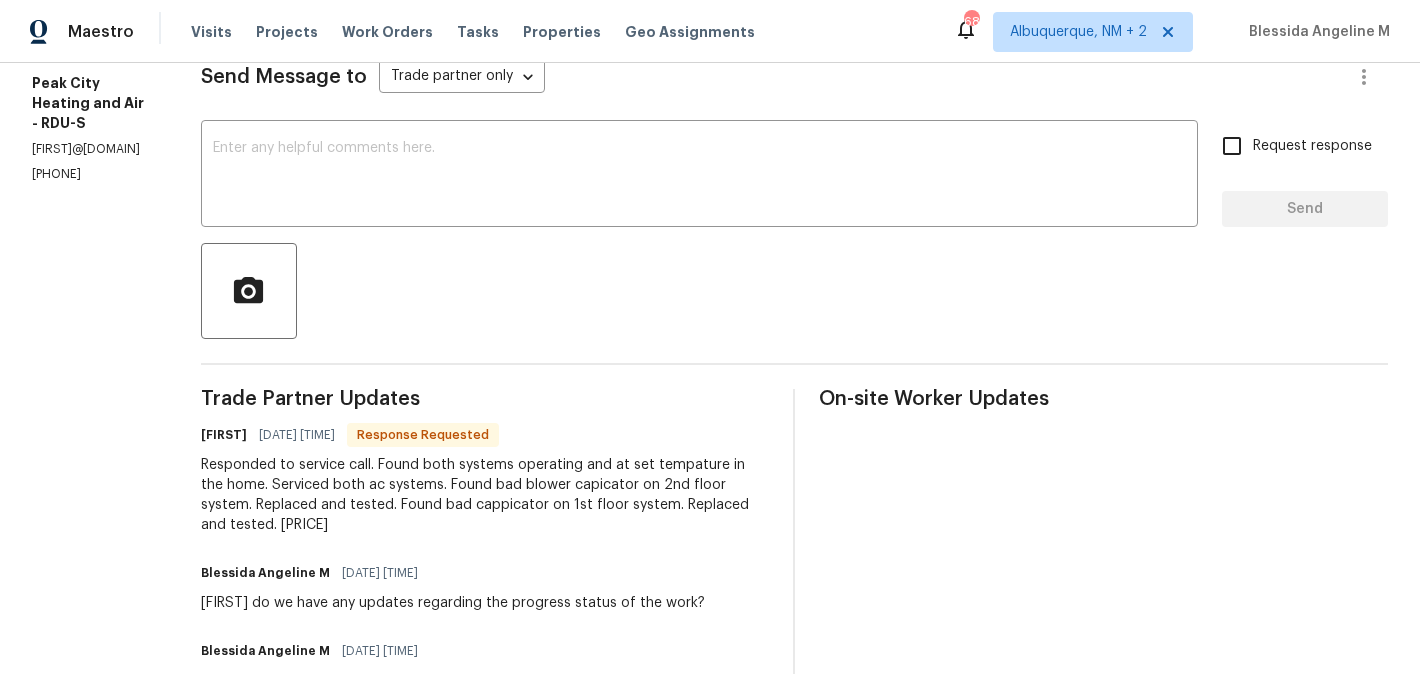 scroll, scrollTop: 227, scrollLeft: 0, axis: vertical 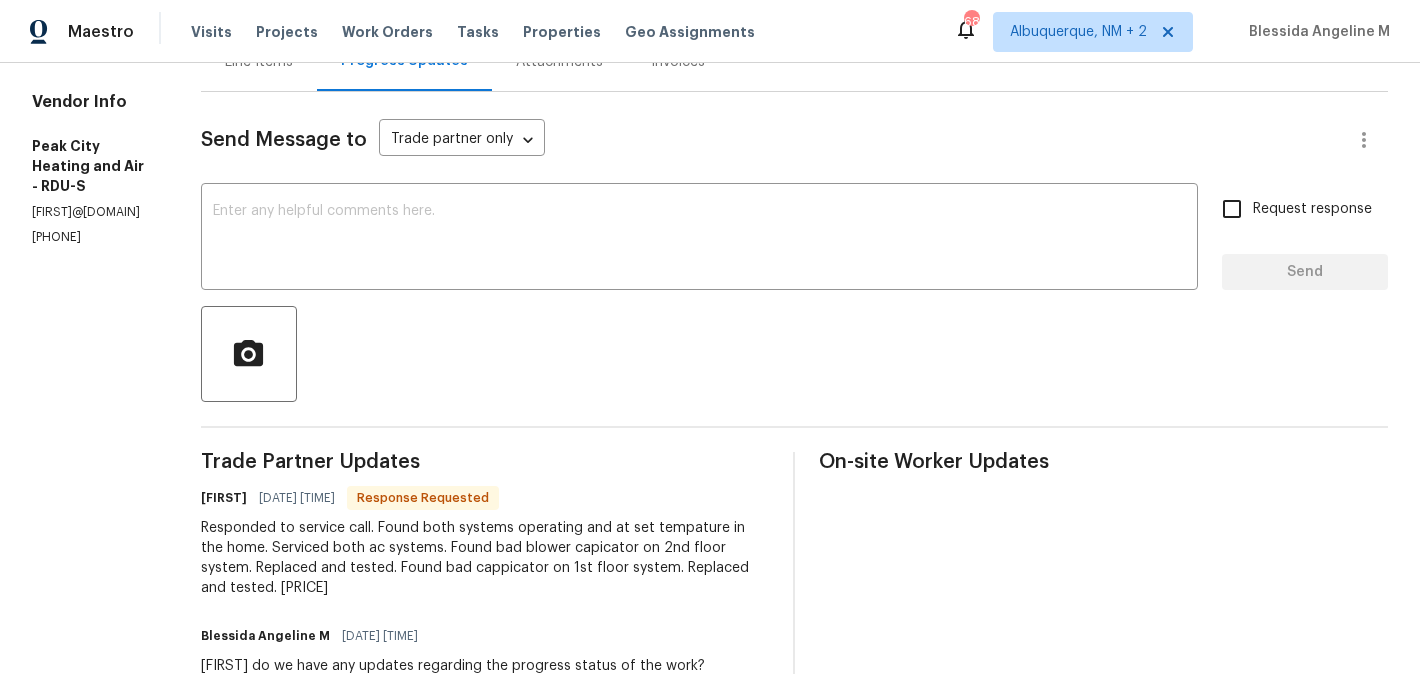 click on "Jody Conner" at bounding box center (224, 498) 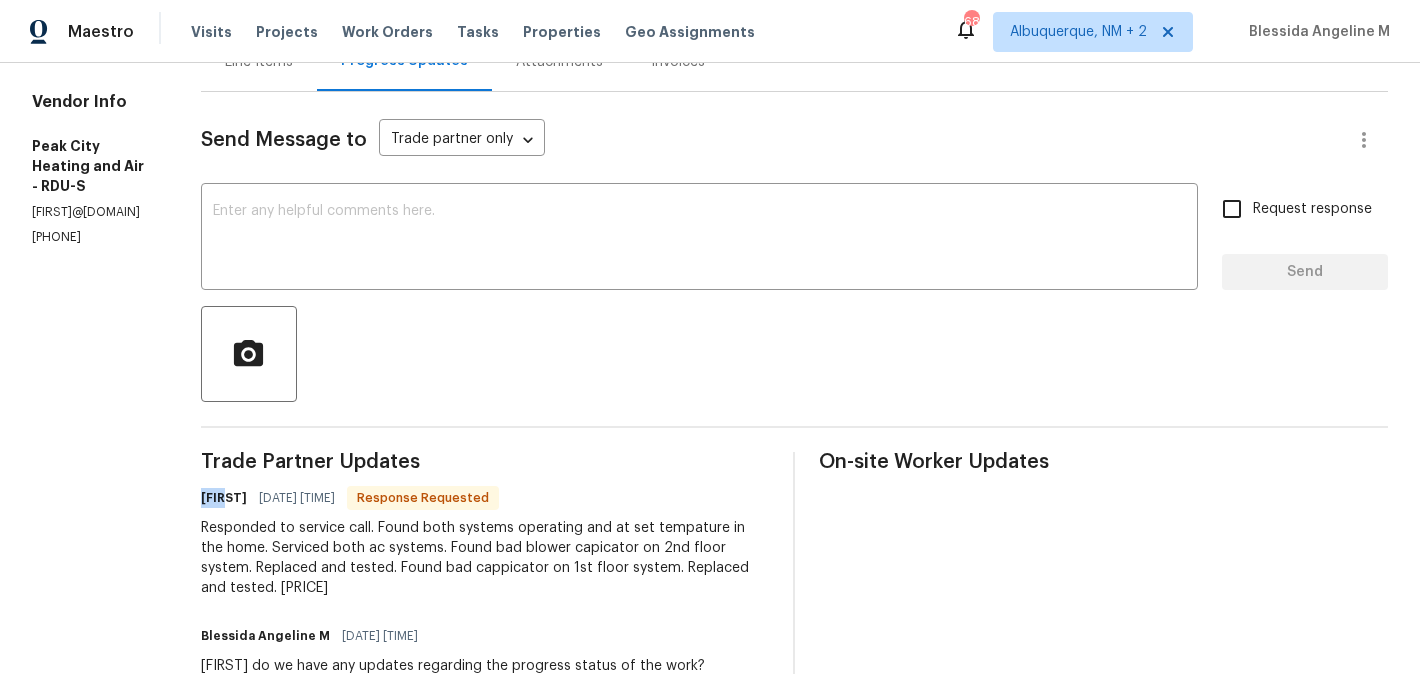 click on "Jody Conner" at bounding box center [224, 498] 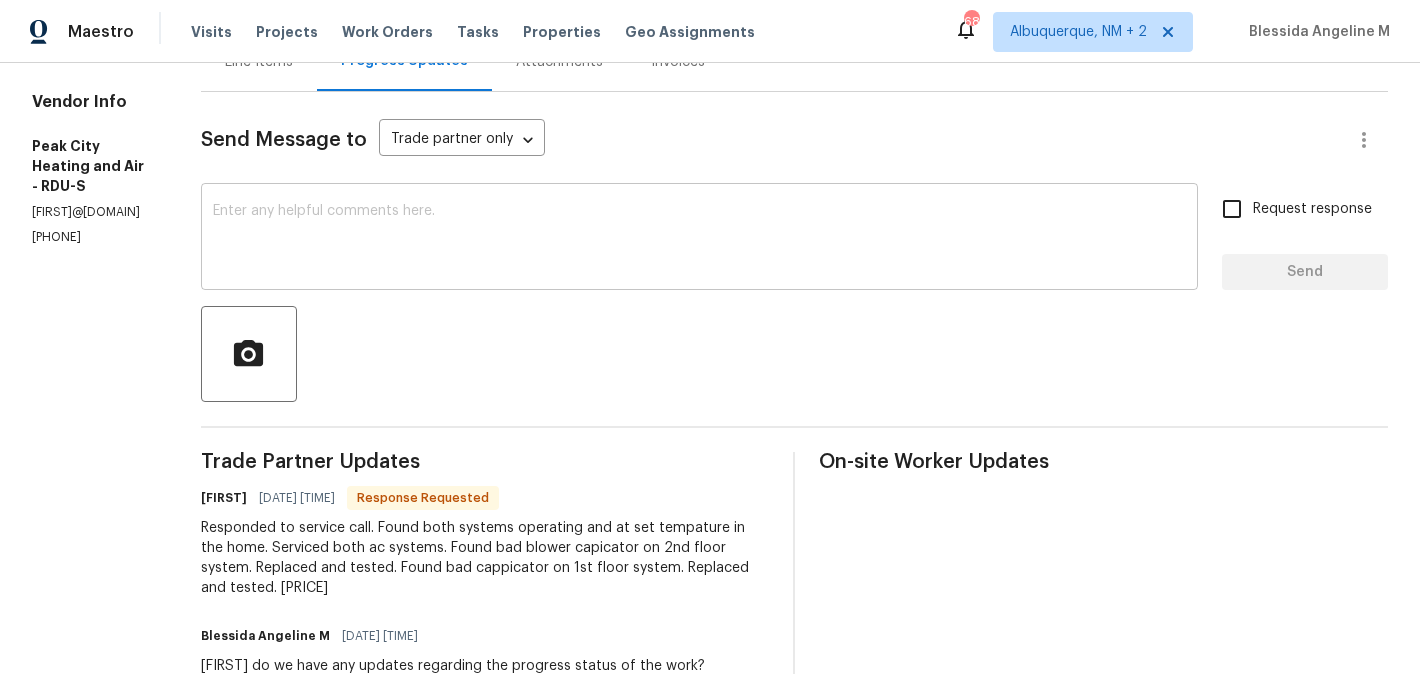 click at bounding box center (699, 239) 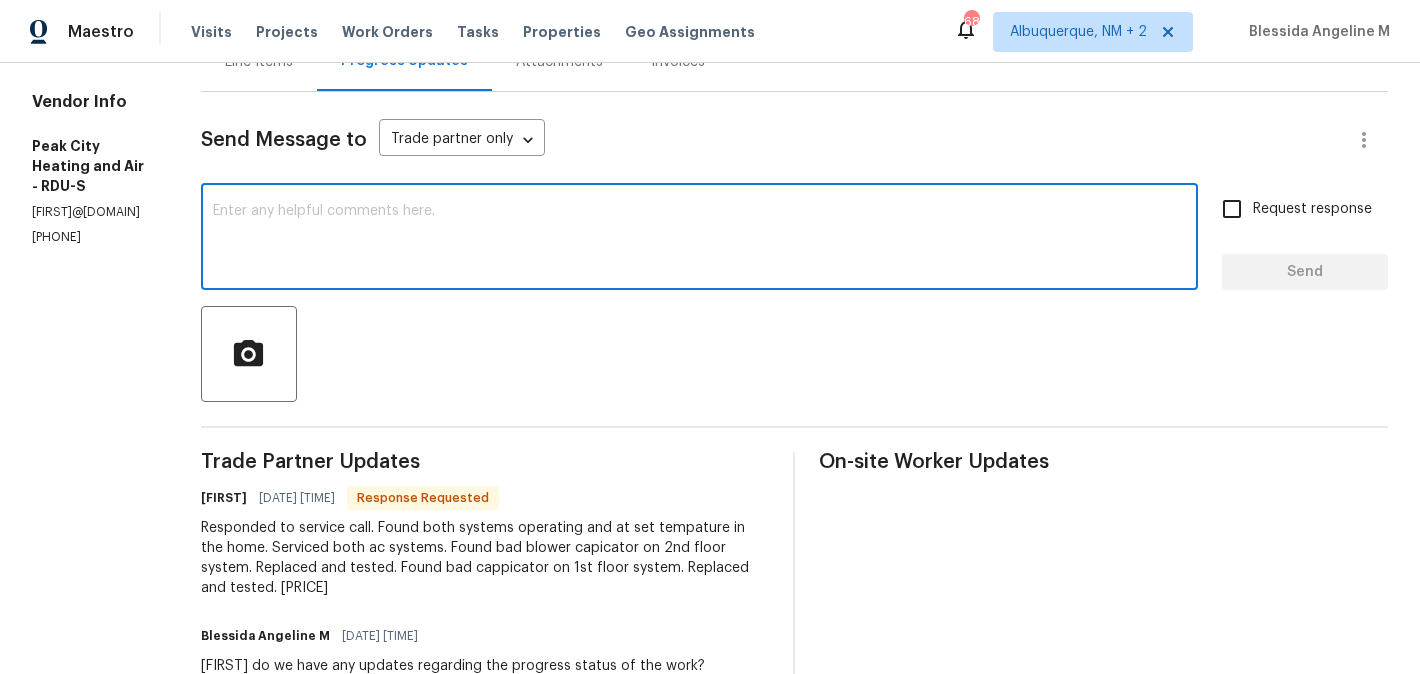 paste on "Jody" 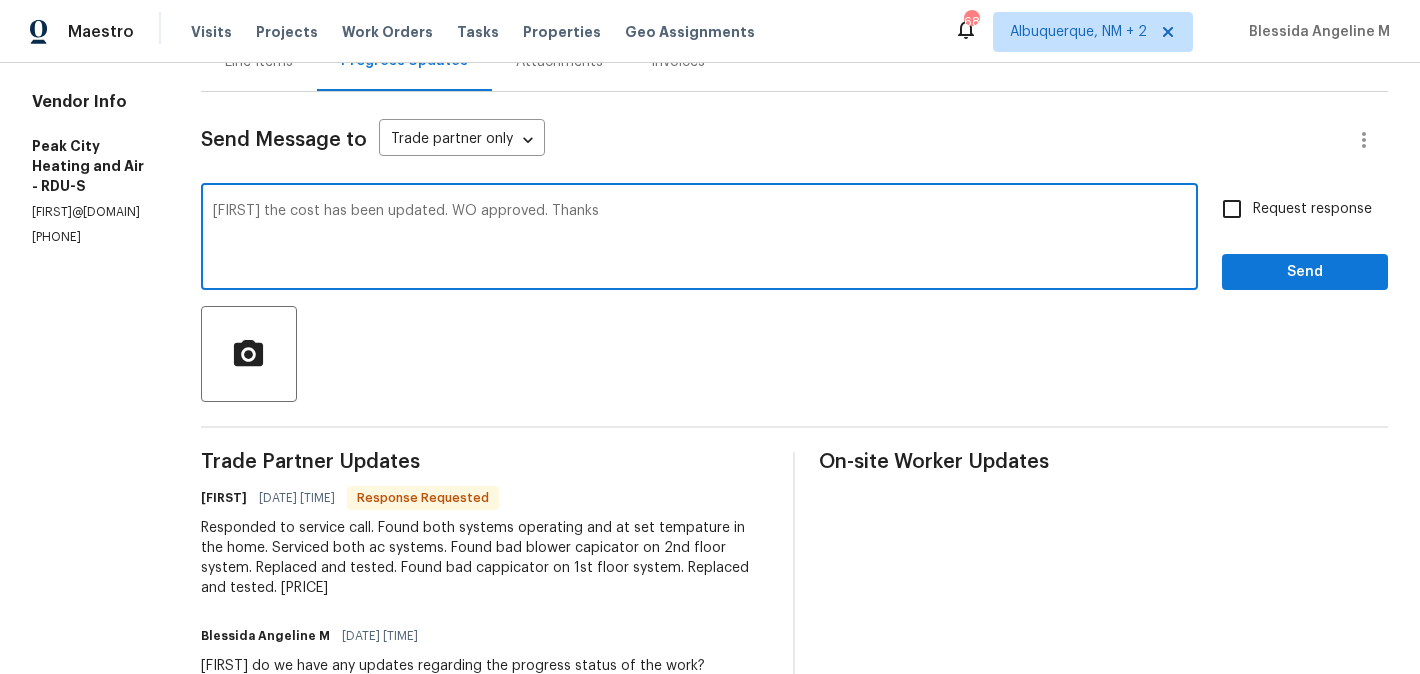 type on "Jody the cost has been updated. WO approved. Thanks" 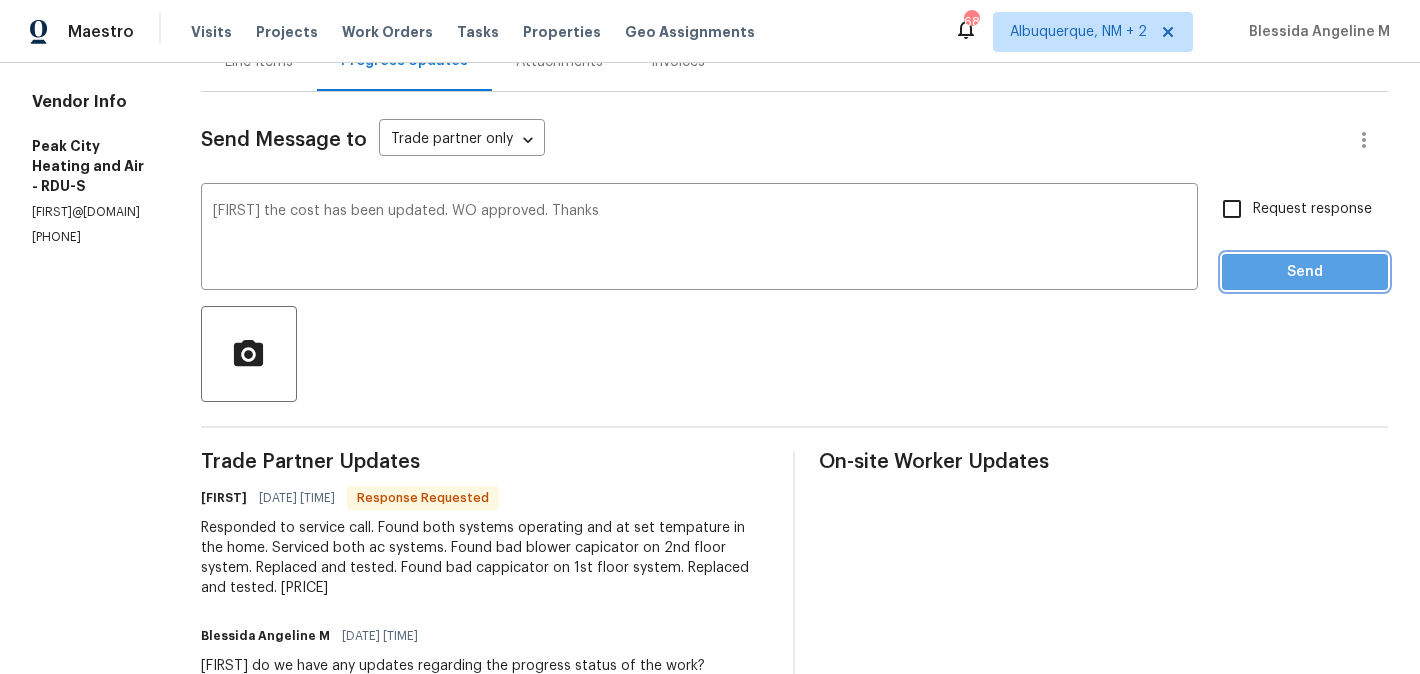 click on "Send" at bounding box center [1305, 272] 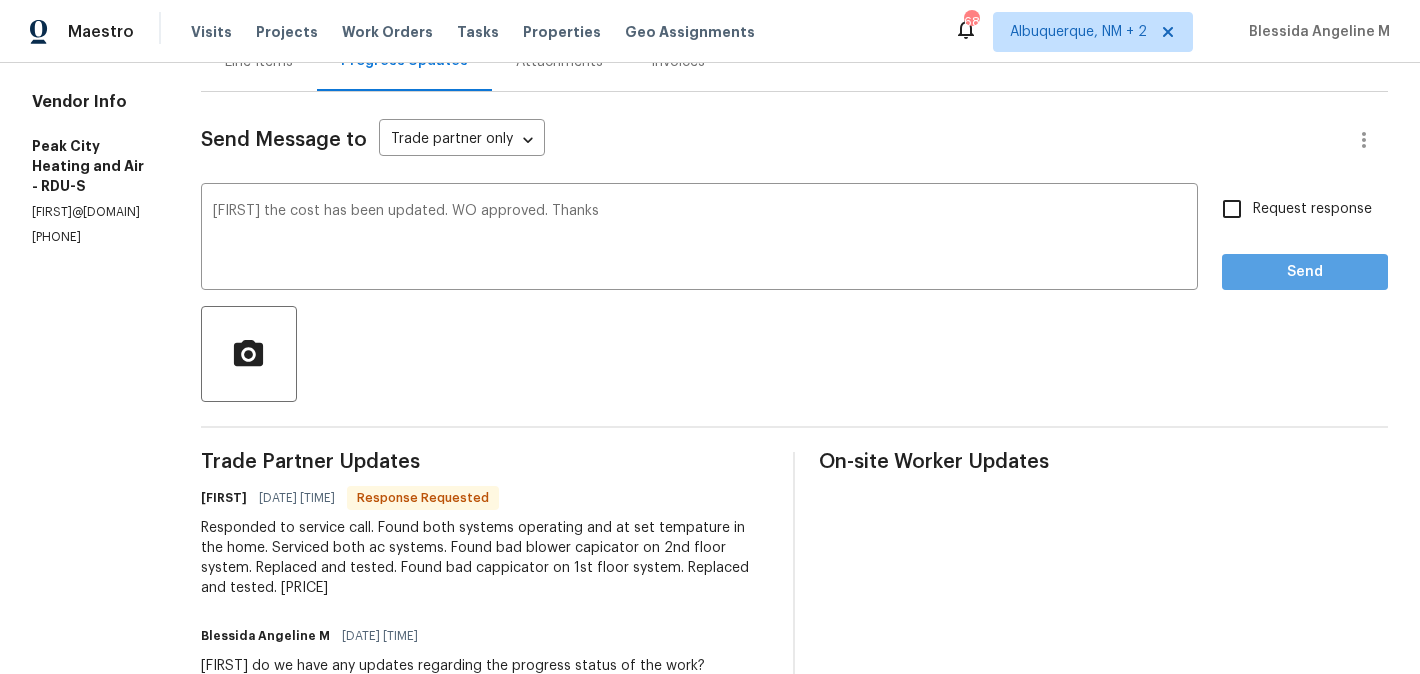 scroll, scrollTop: 73, scrollLeft: 0, axis: vertical 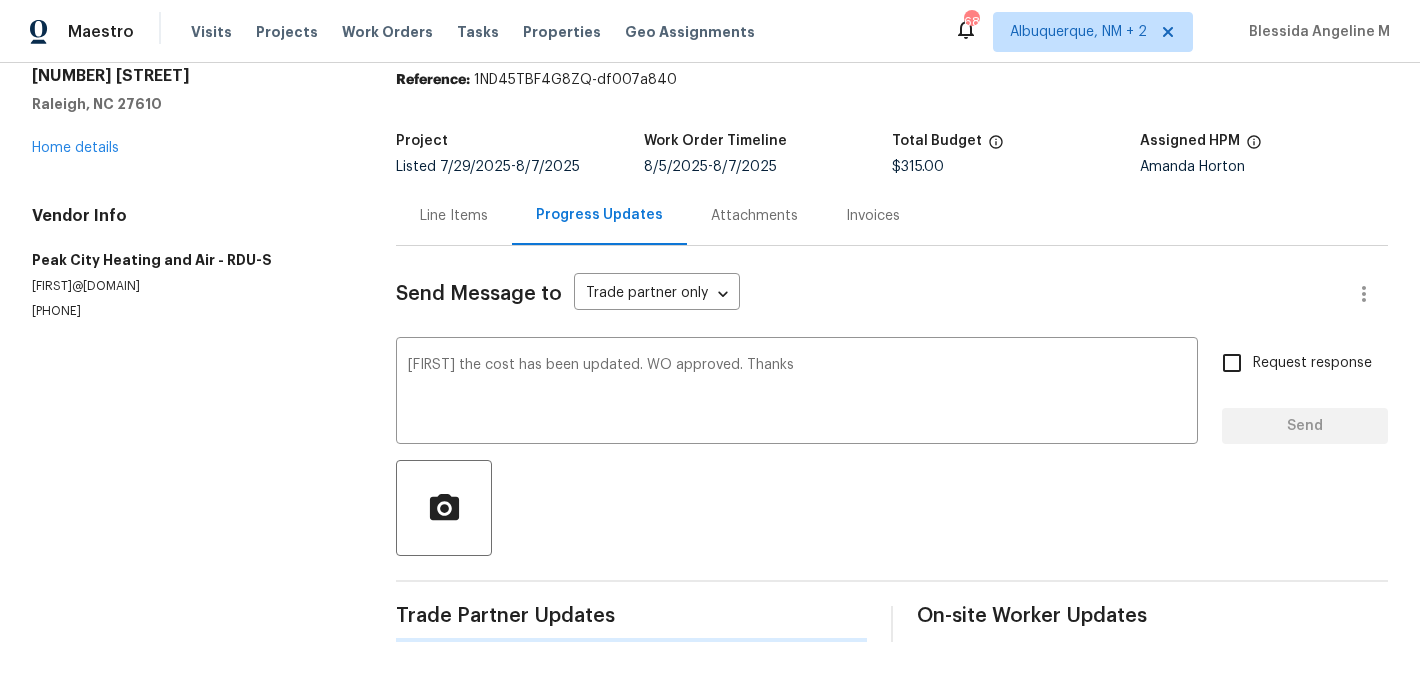 type 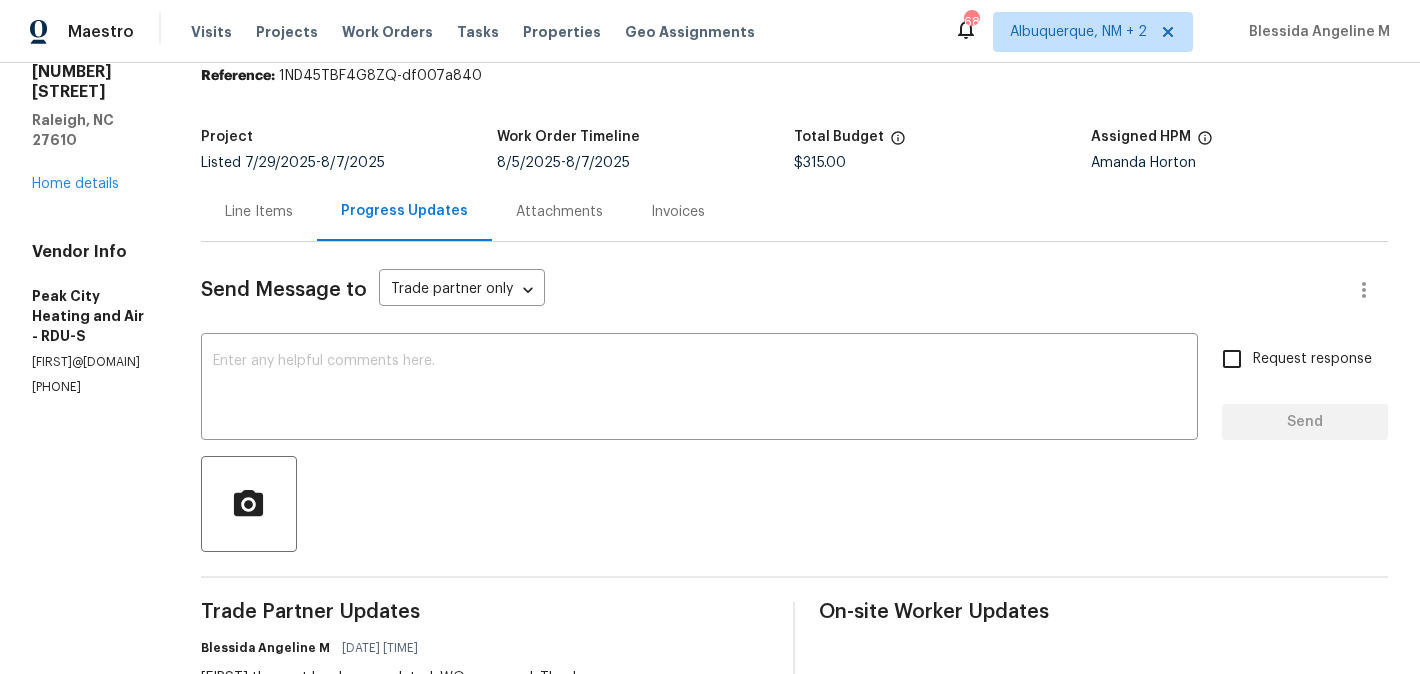scroll, scrollTop: 0, scrollLeft: 0, axis: both 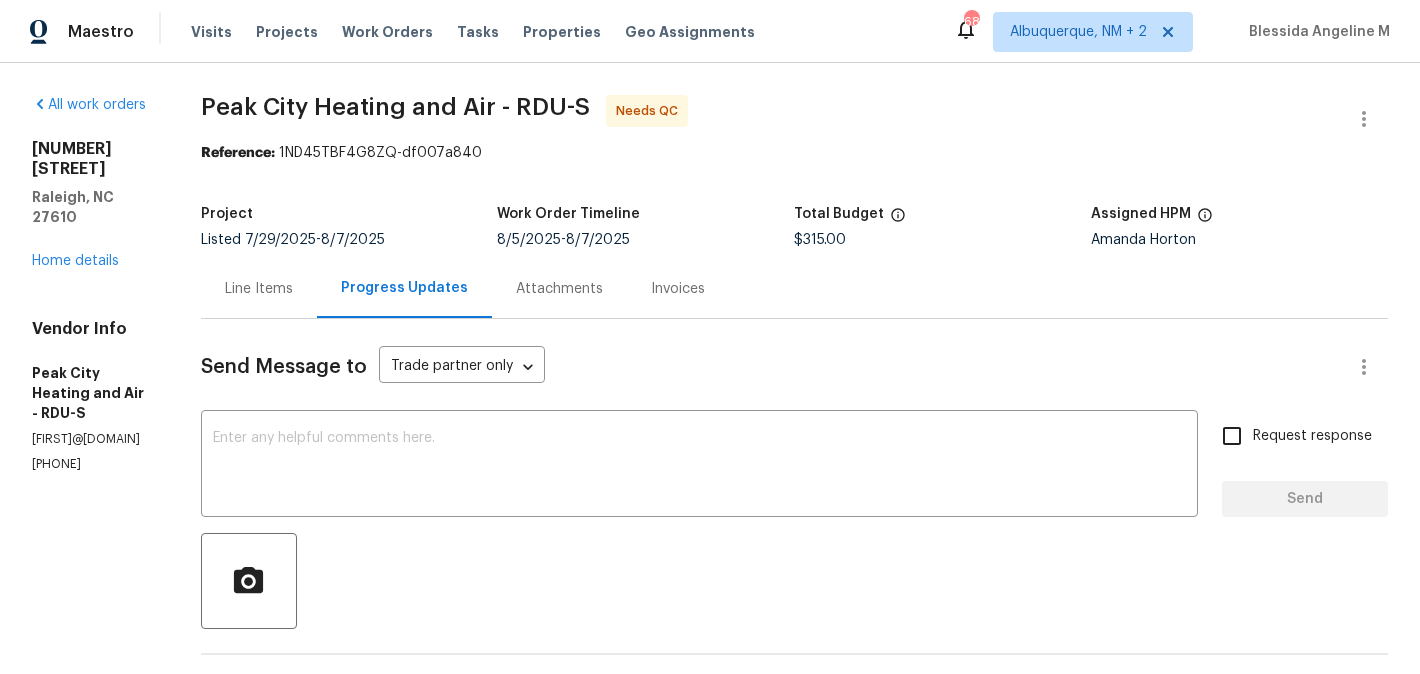 click on "Line Items" at bounding box center (259, 288) 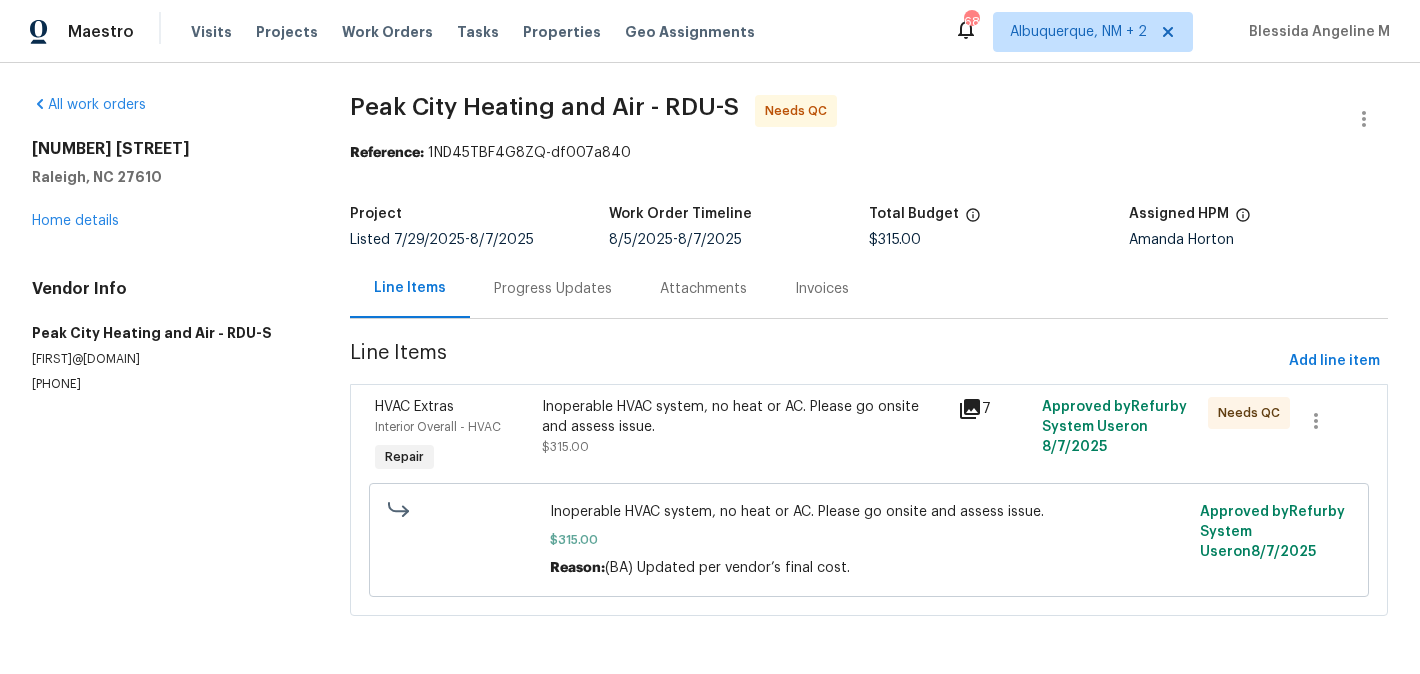 click on "Progress Updates" at bounding box center (553, 289) 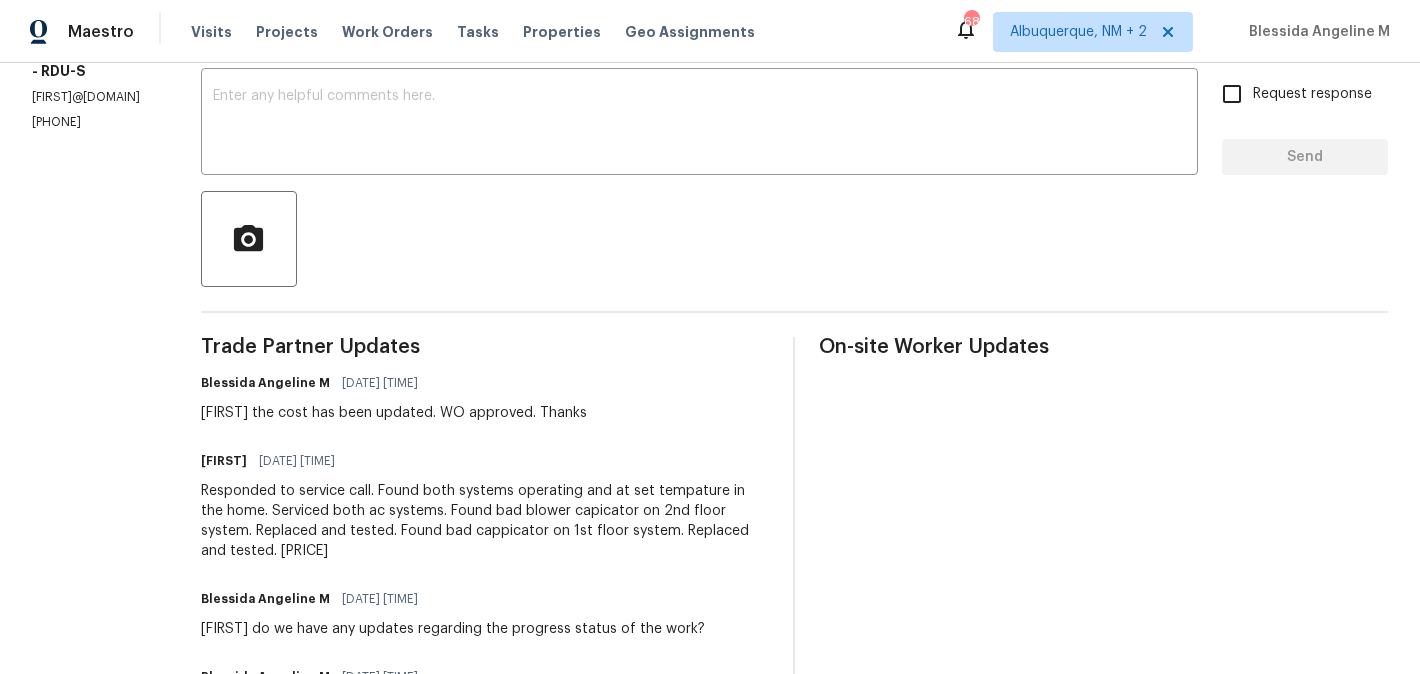 scroll, scrollTop: 0, scrollLeft: 0, axis: both 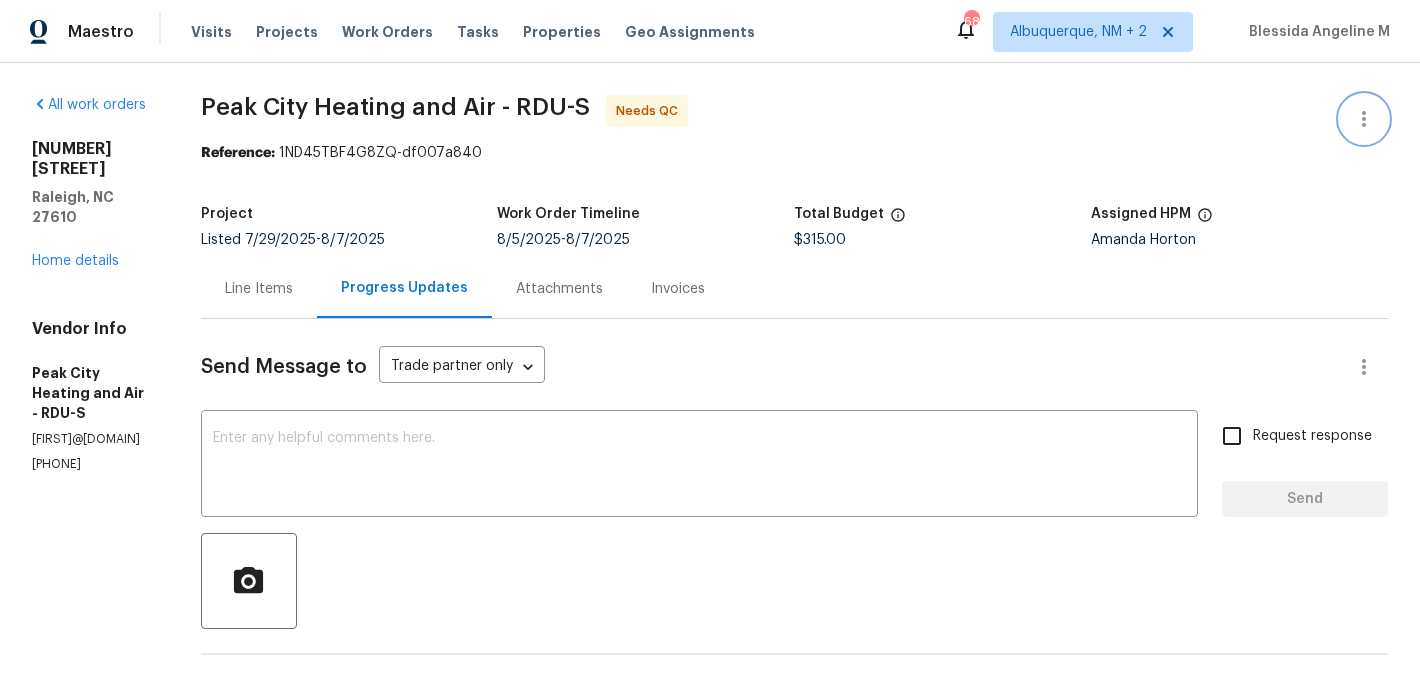 click at bounding box center (1364, 119) 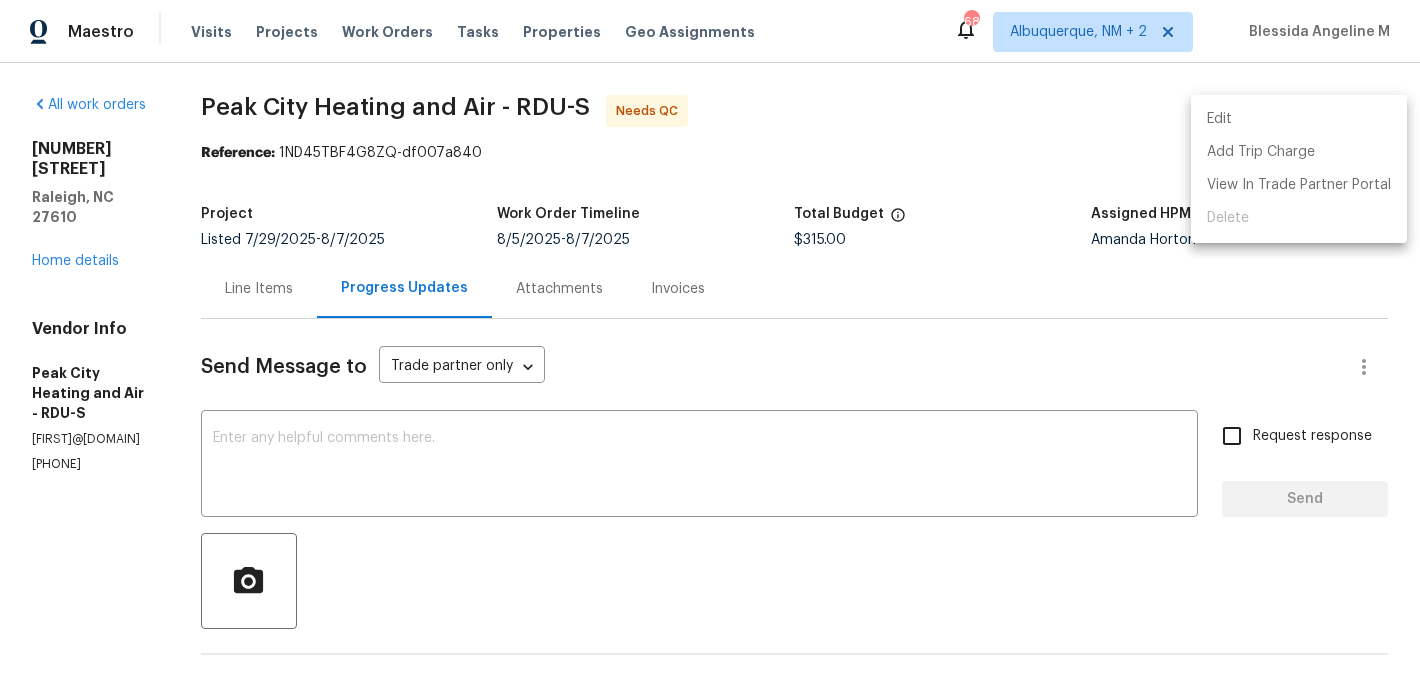 click on "Edit" at bounding box center [1299, 119] 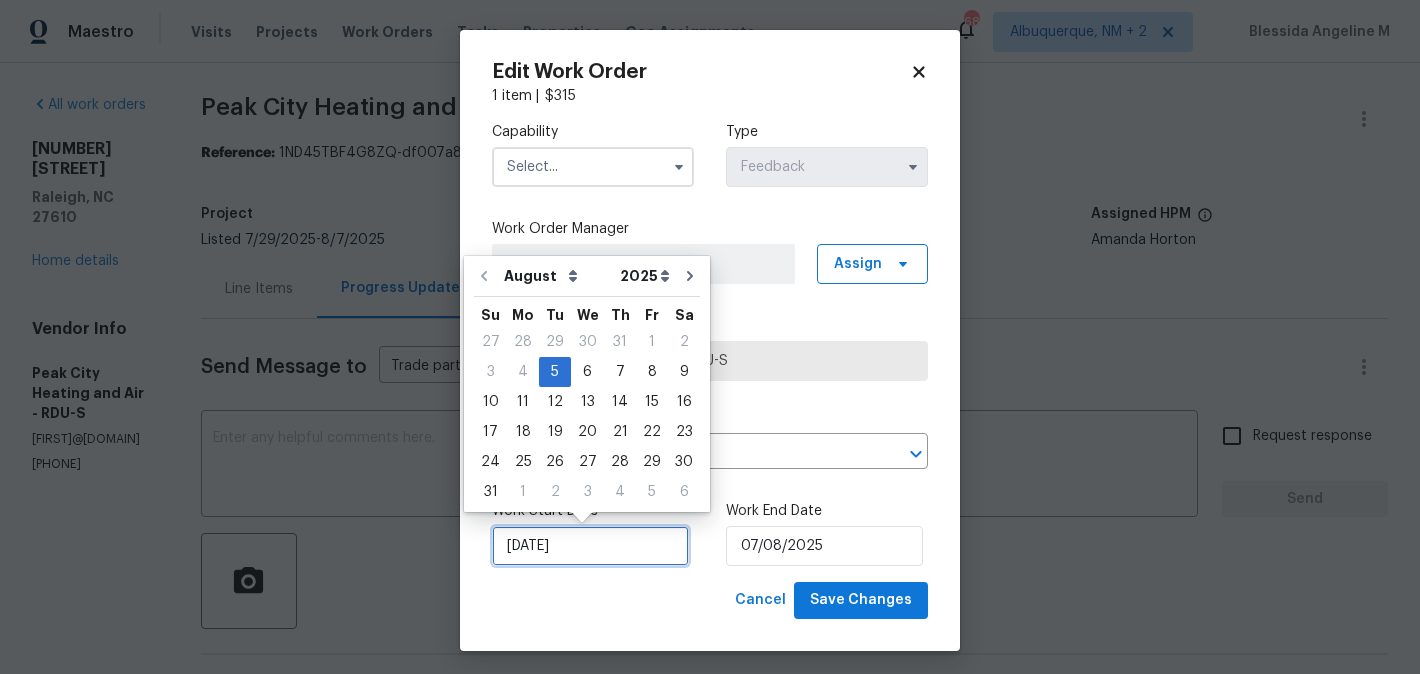 click on "05/08/2025" at bounding box center (590, 546) 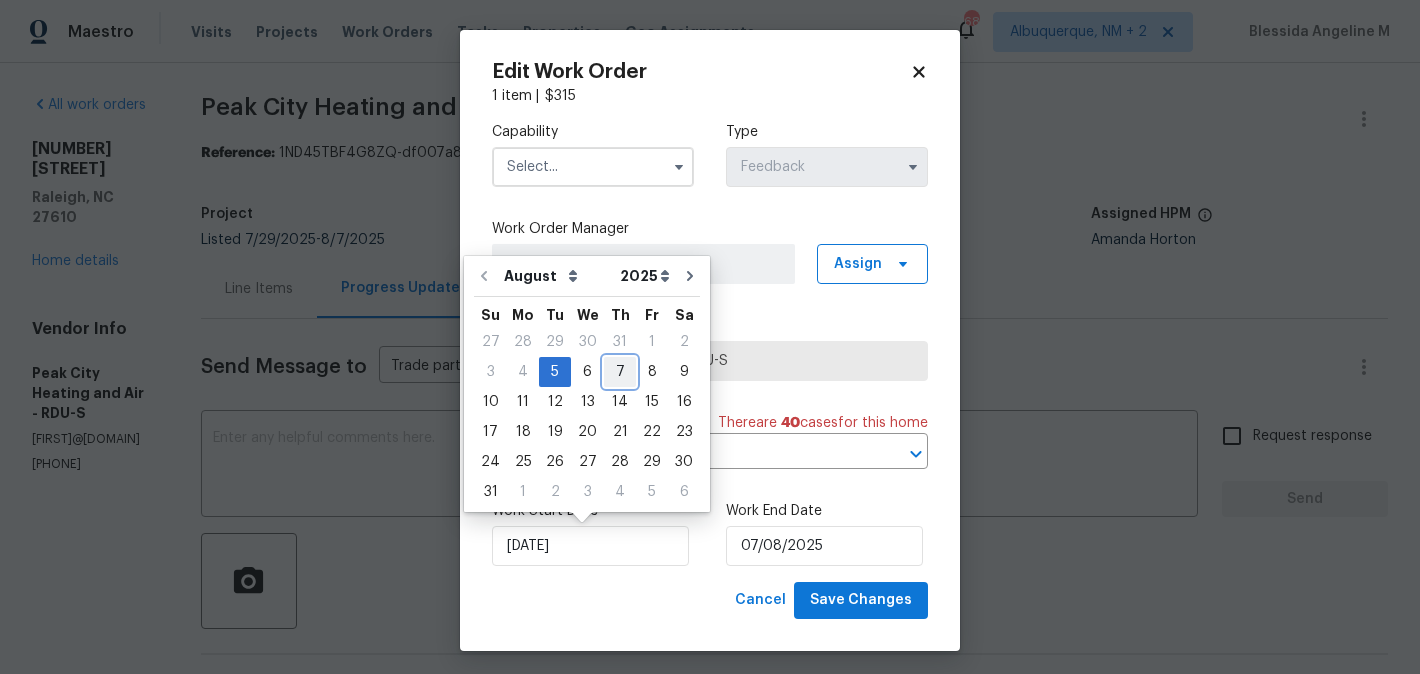 click on "7" at bounding box center [620, 372] 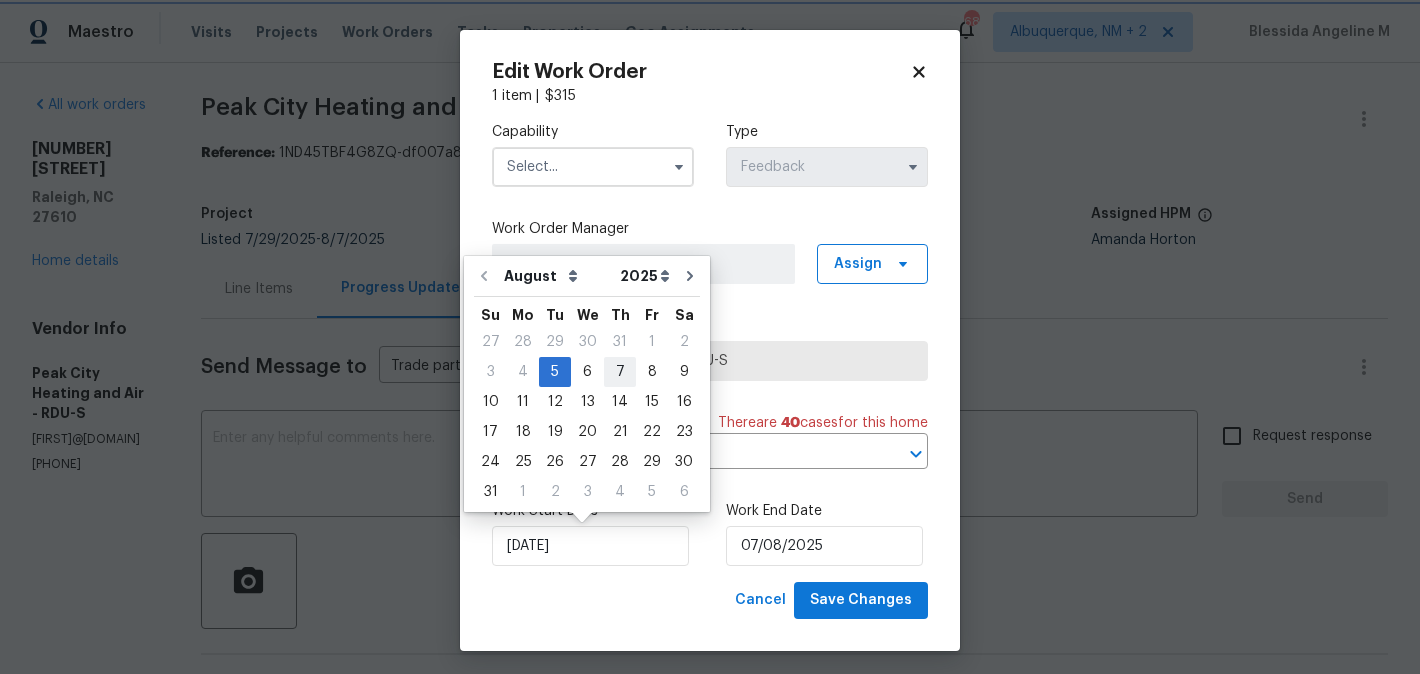 type on "07/08/2025" 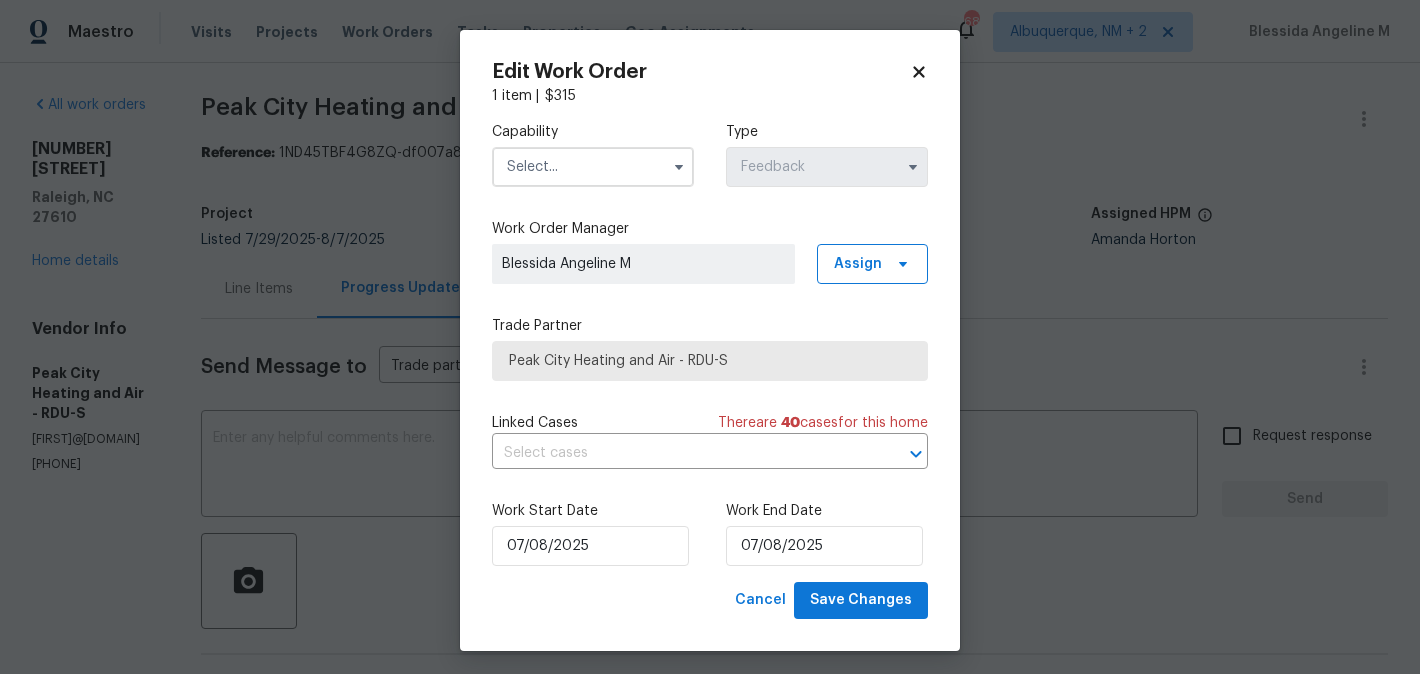 click at bounding box center (593, 167) 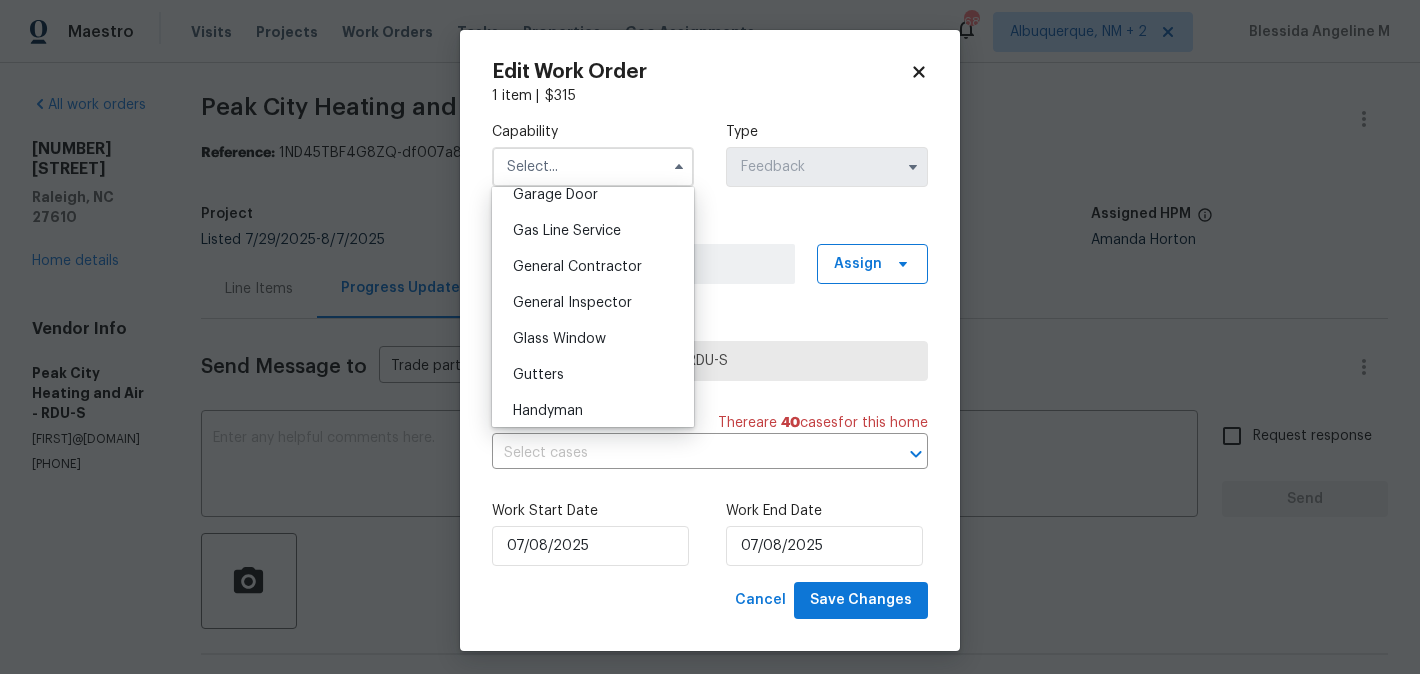 scroll, scrollTop: 987, scrollLeft: 0, axis: vertical 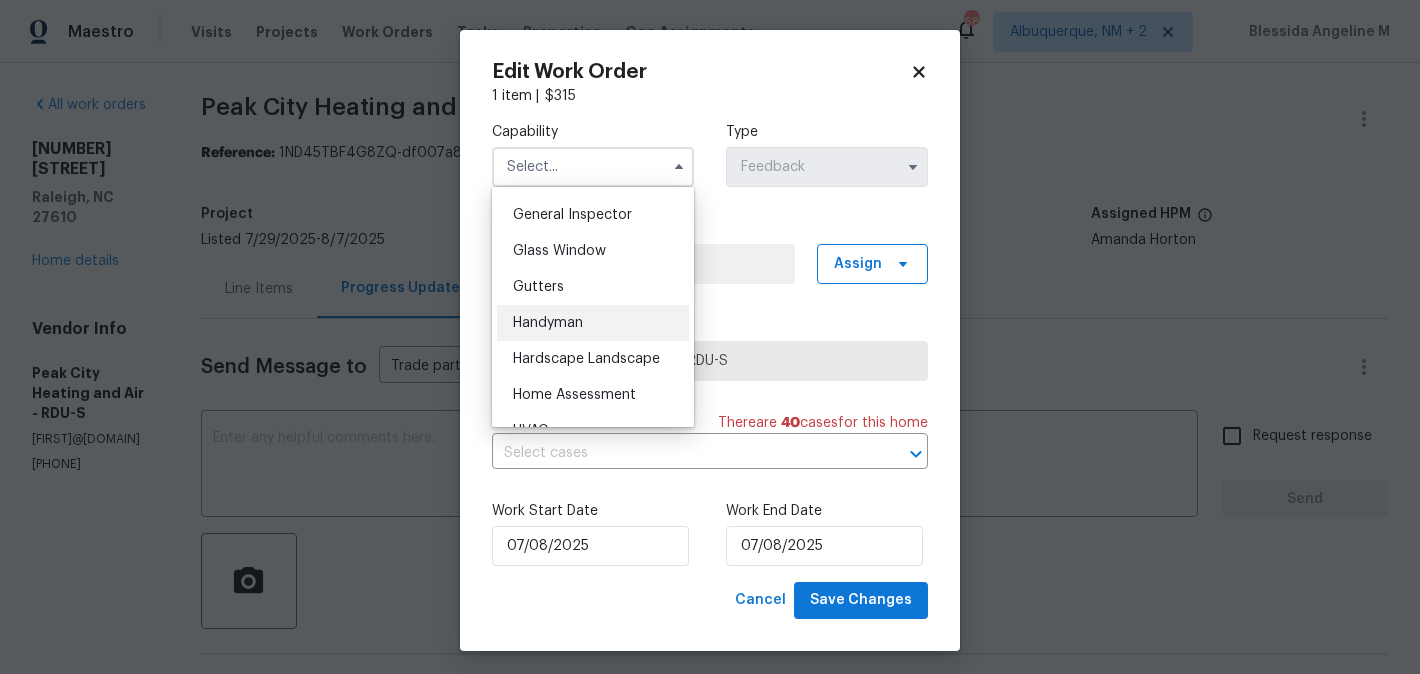 click on "Handyman" at bounding box center (548, 323) 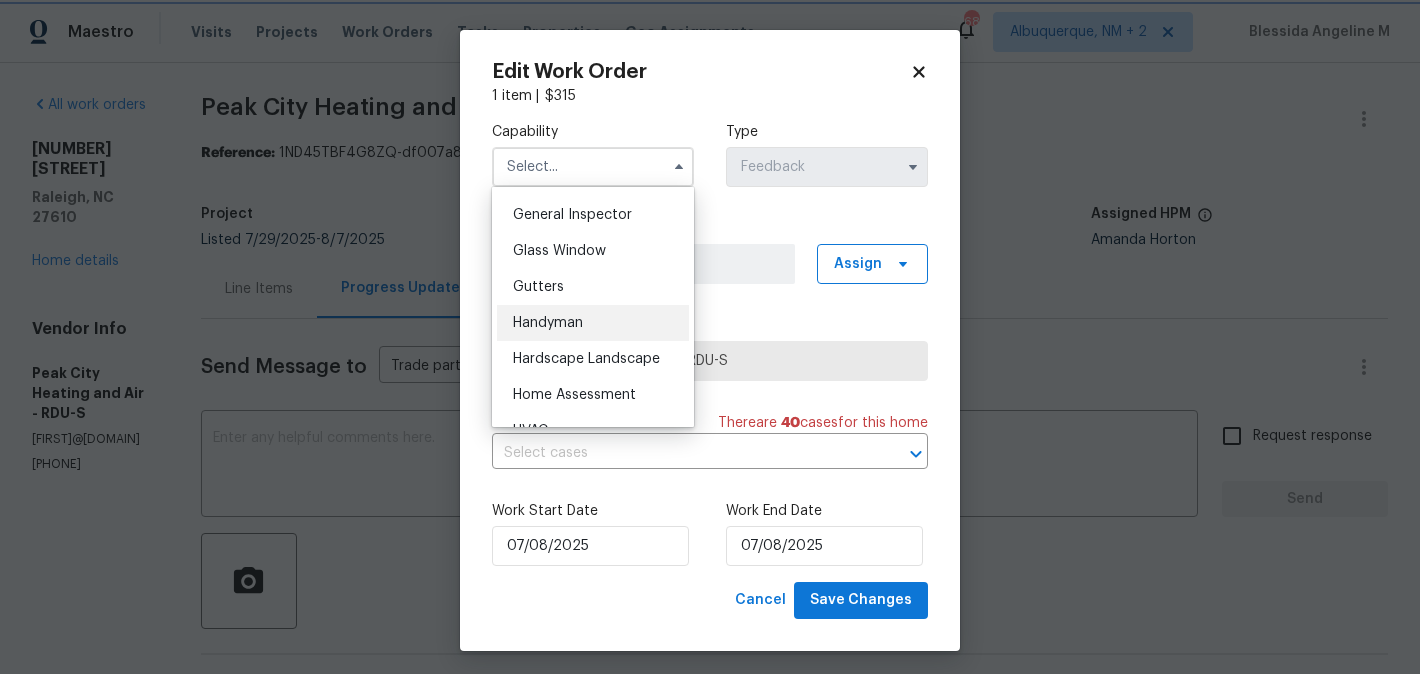 type on "Handyman" 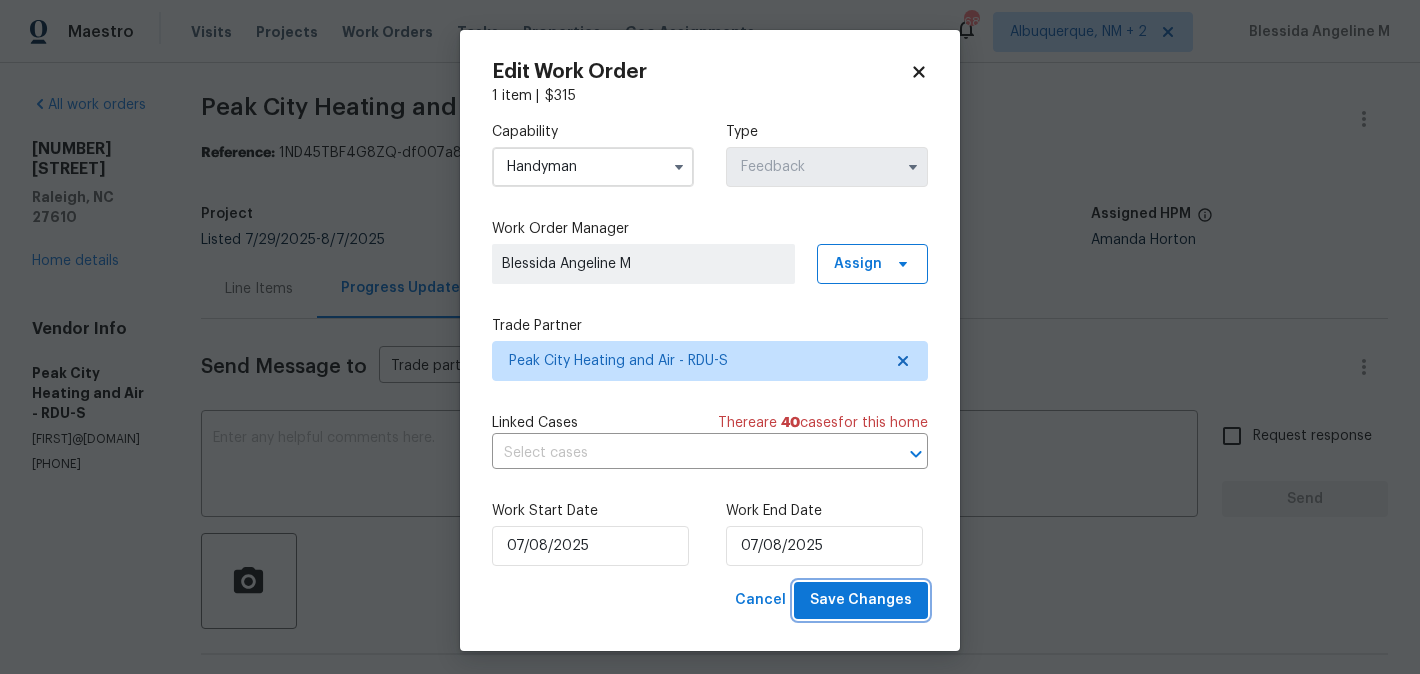 click on "Save Changes" at bounding box center [861, 600] 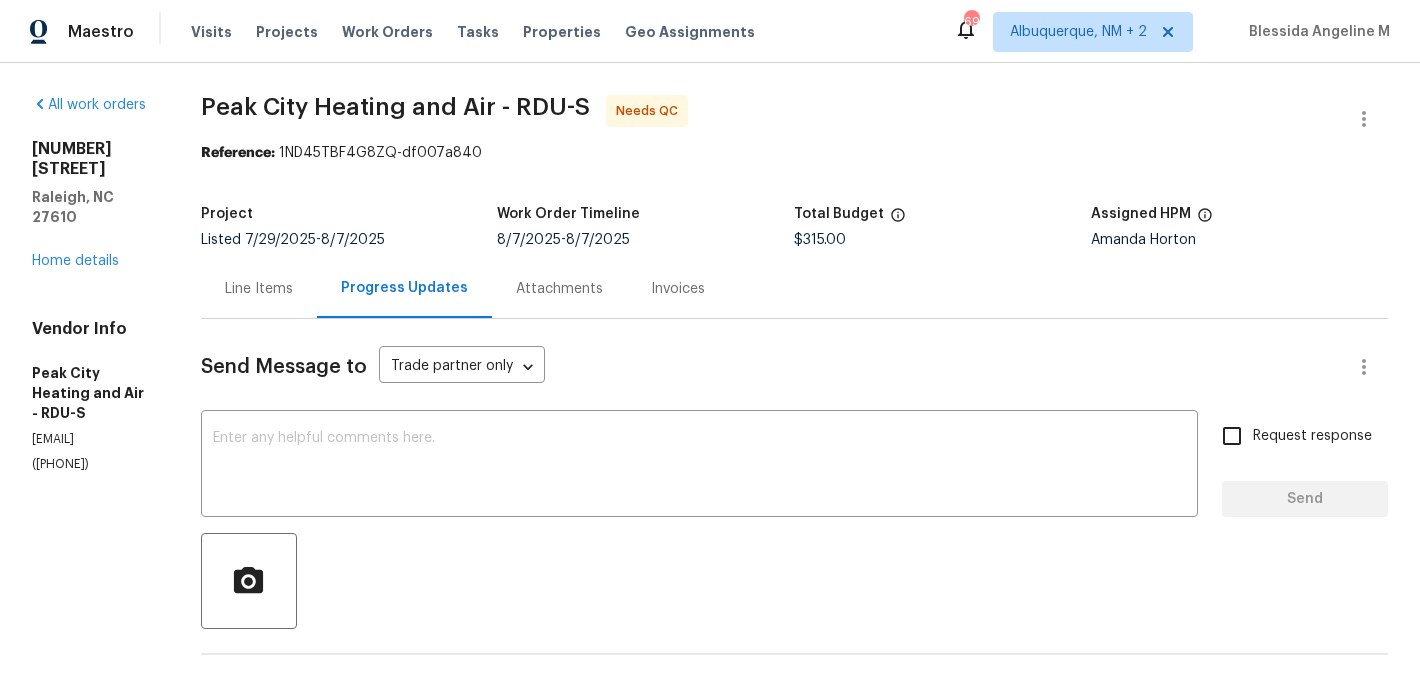 scroll, scrollTop: 0, scrollLeft: 0, axis: both 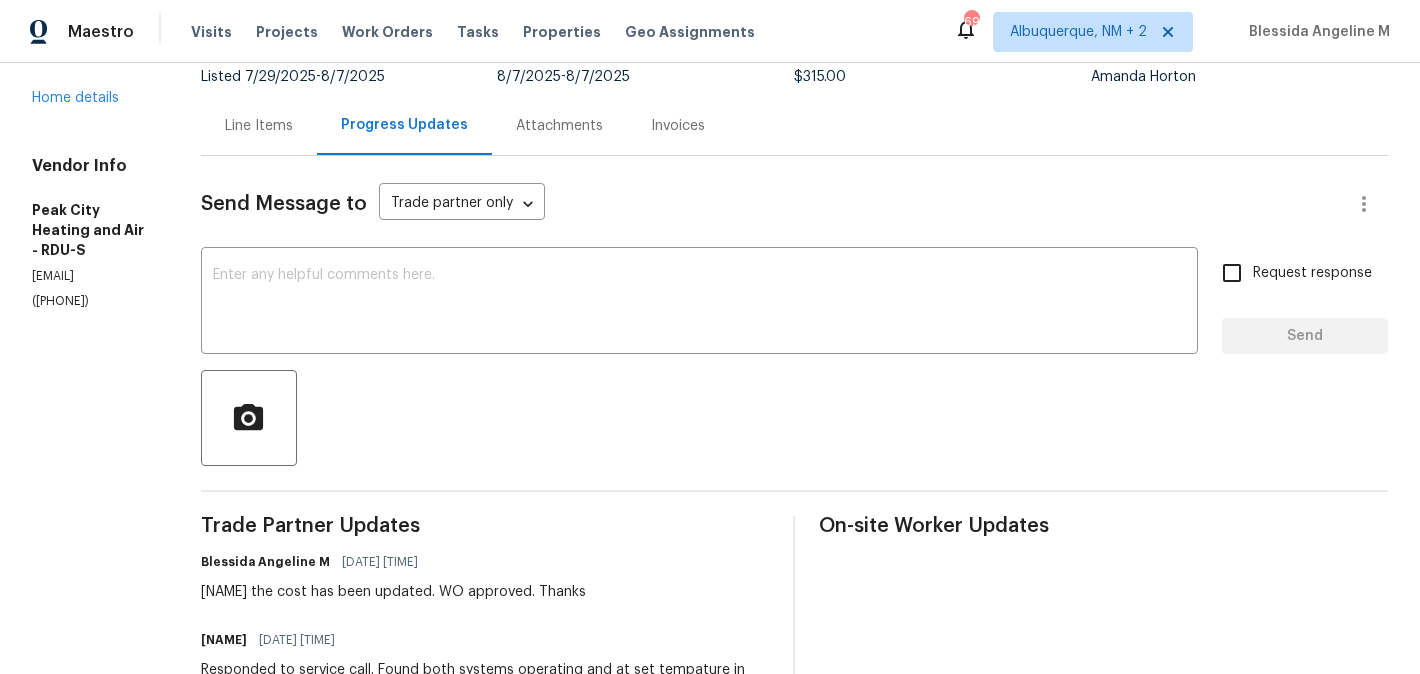 click on "Line Items" at bounding box center [259, 126] 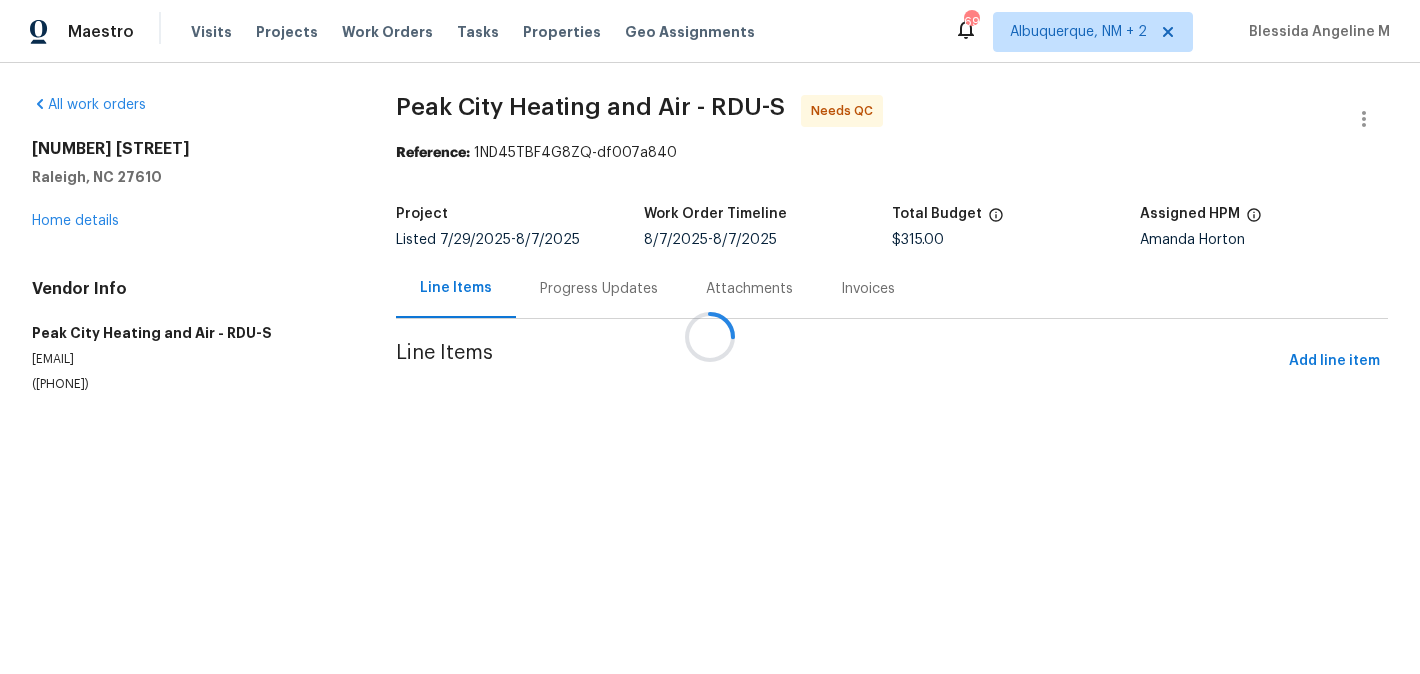 scroll, scrollTop: 0, scrollLeft: 0, axis: both 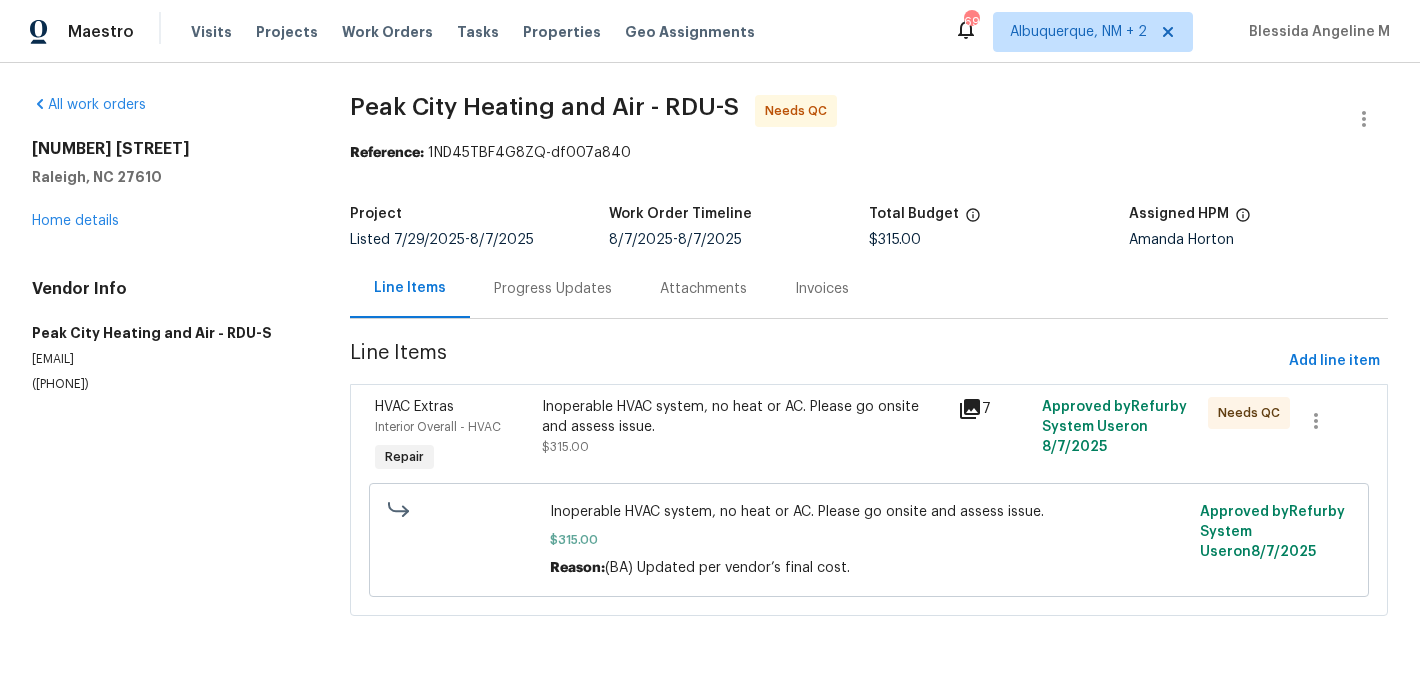click on "Inoperable HVAC system, no heat or AC. Please go onsite and assess issue. $315.00" at bounding box center (744, 427) 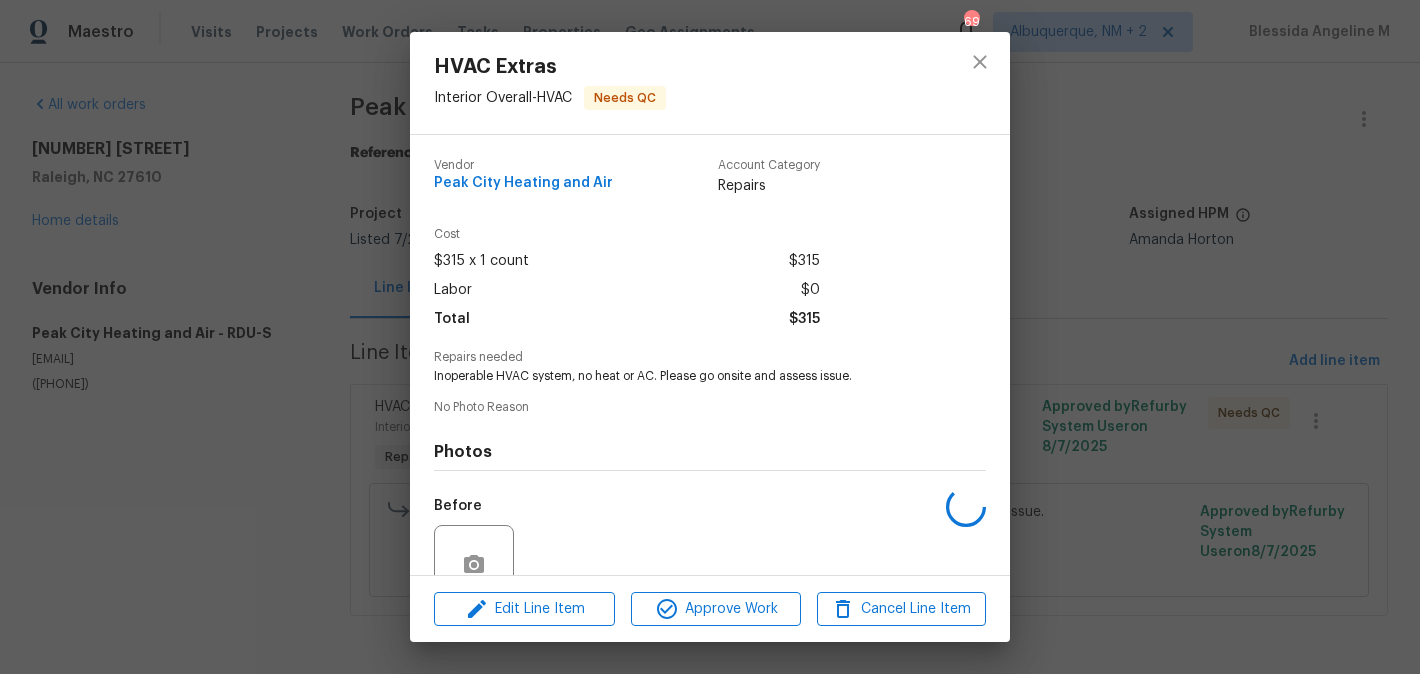 scroll, scrollTop: 179, scrollLeft: 0, axis: vertical 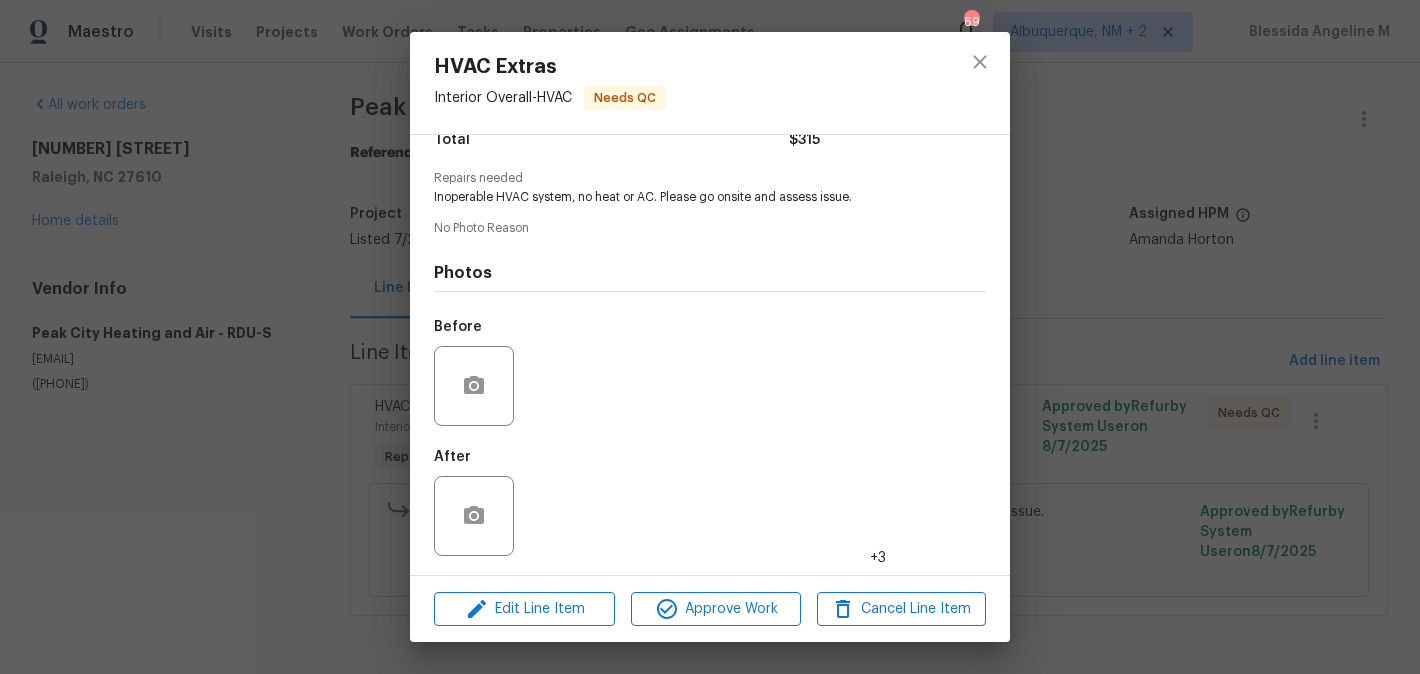 click on "Edit Line Item  Approve Work  Cancel Line Item" at bounding box center (710, 609) 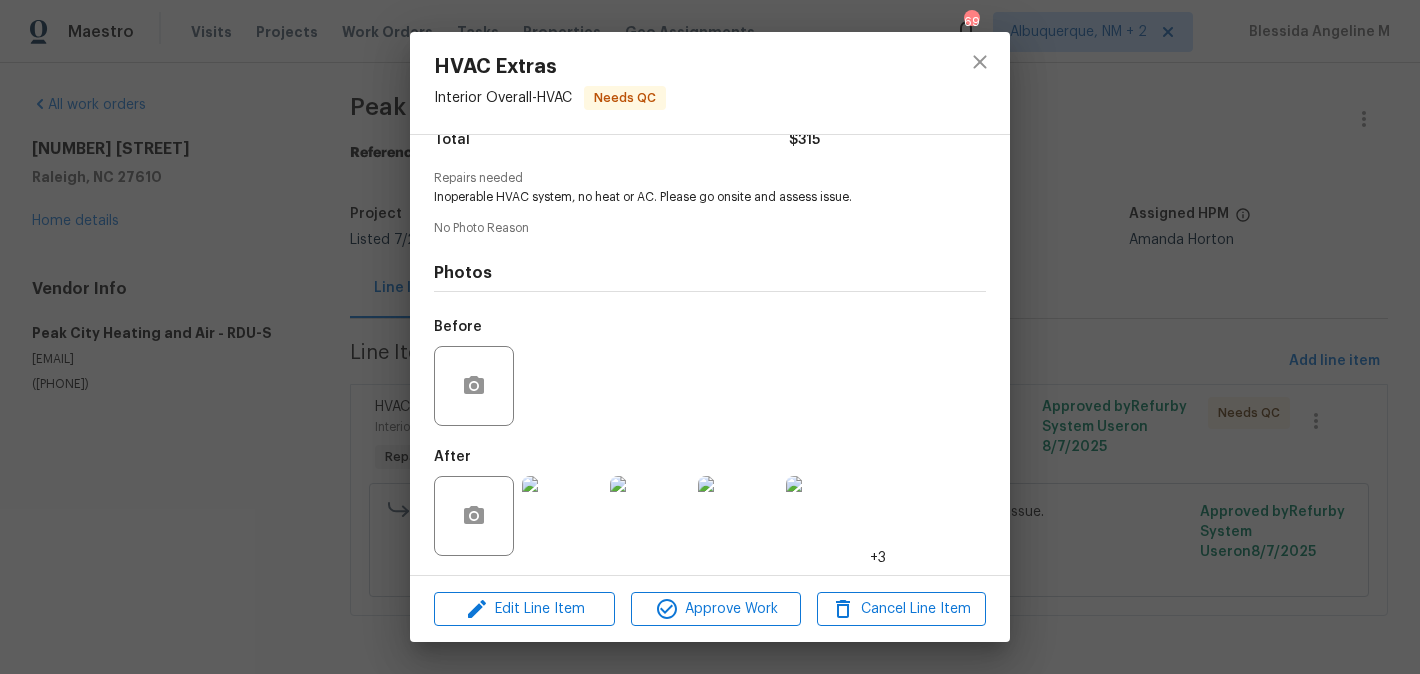 click on "Edit Line Item  Approve Work  Cancel Line Item" at bounding box center (710, 609) 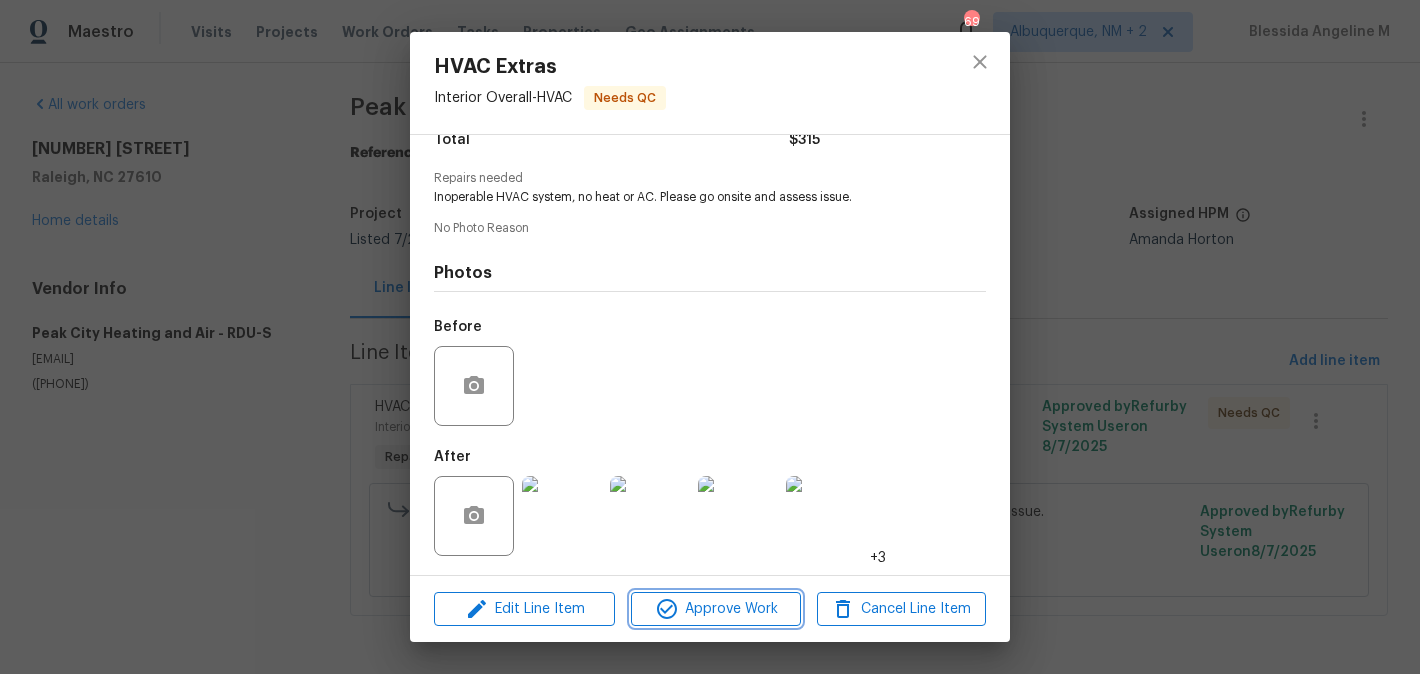 click on "Approve Work" at bounding box center [715, 609] 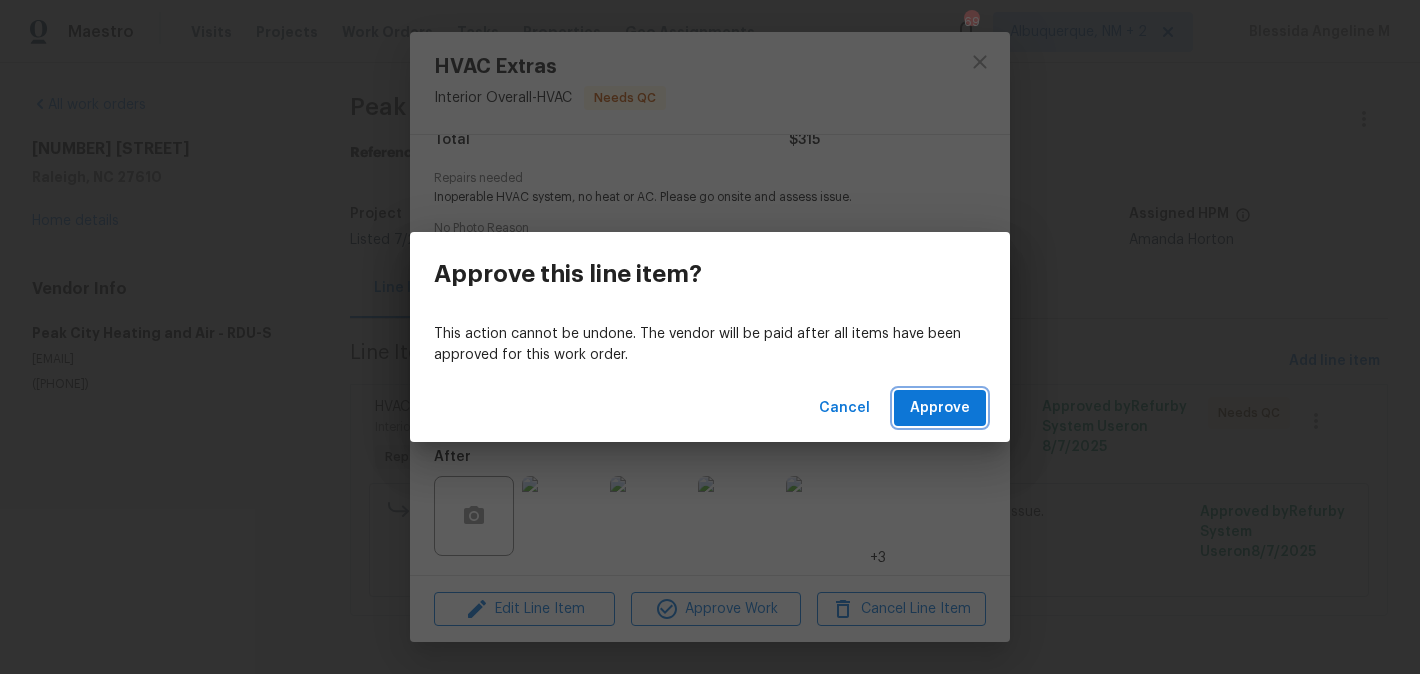 click on "Approve" at bounding box center [940, 408] 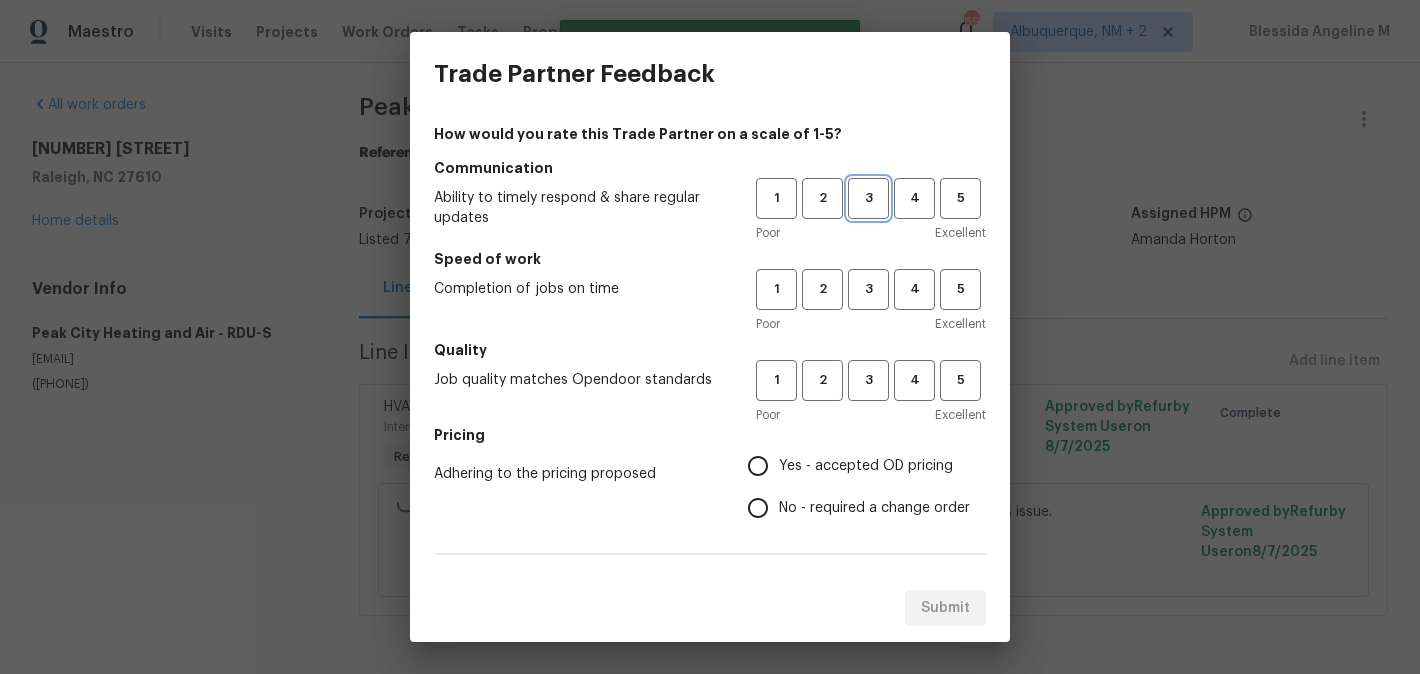 click on "3" at bounding box center (868, 198) 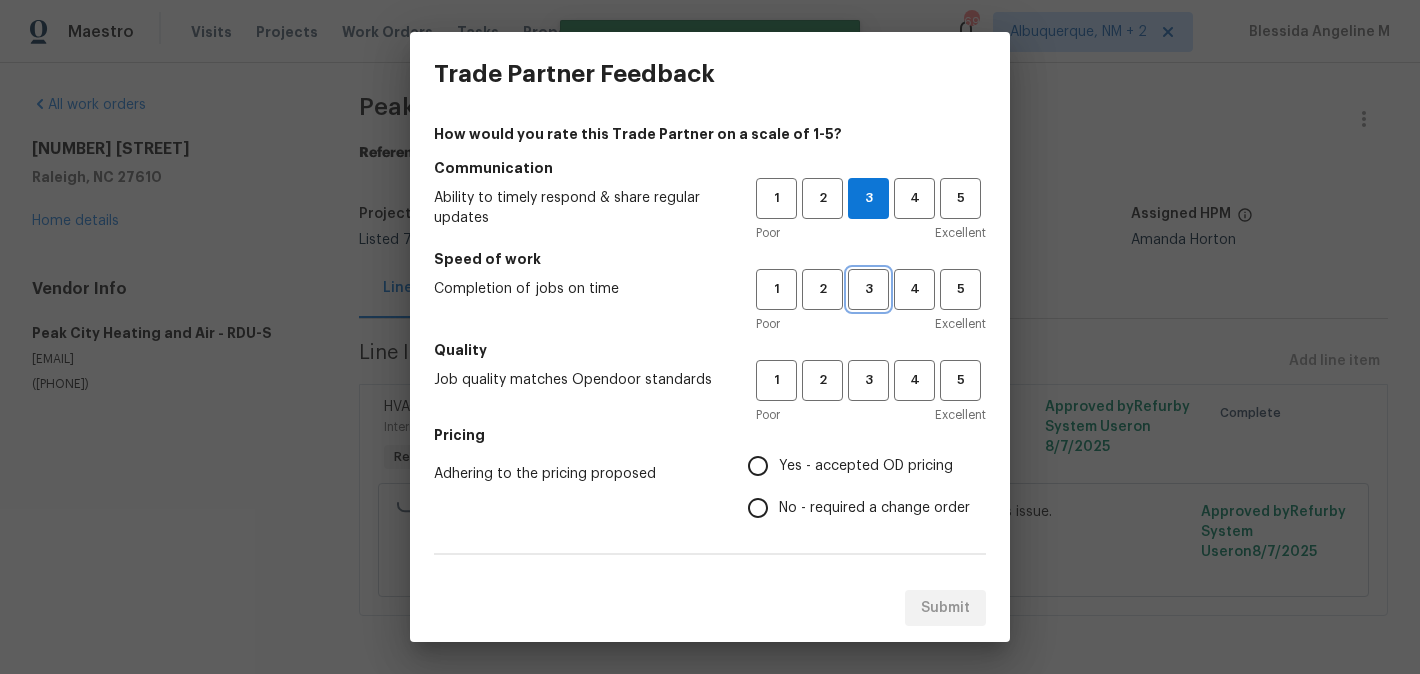 click on "3" at bounding box center (868, 289) 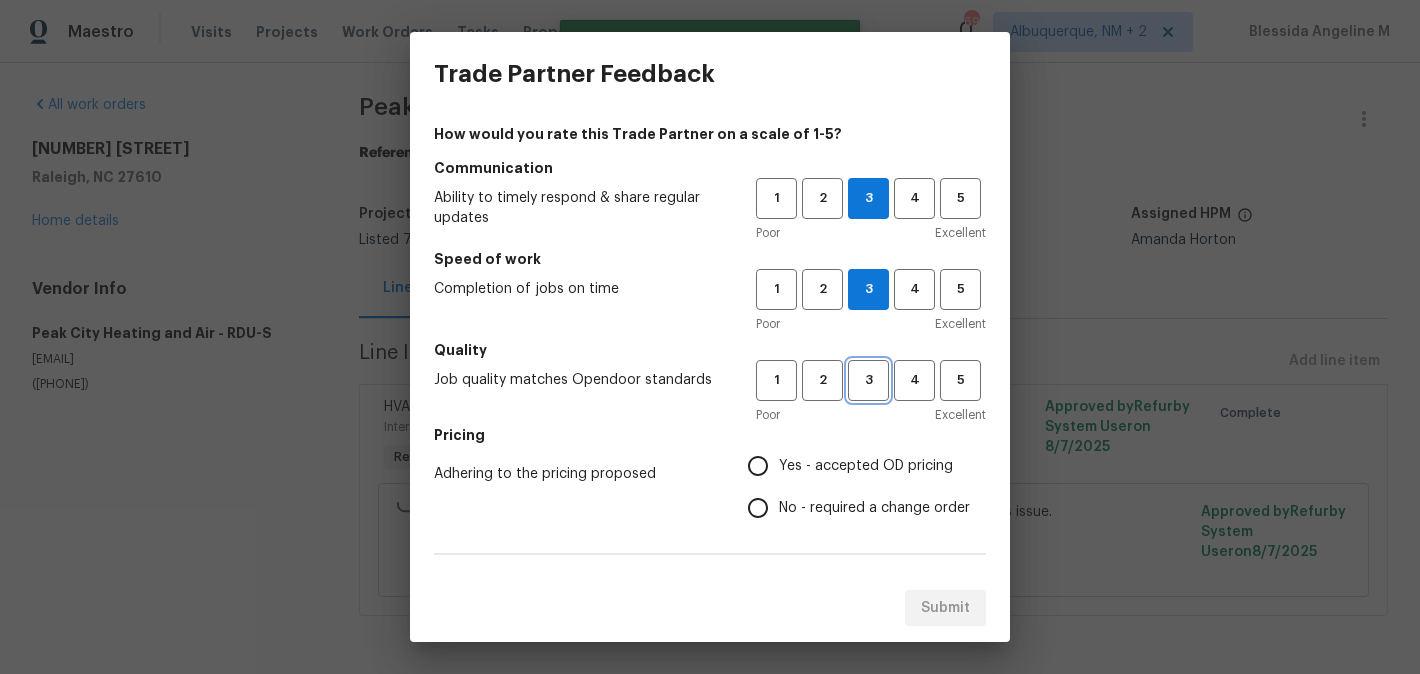 click on "3" at bounding box center (868, 380) 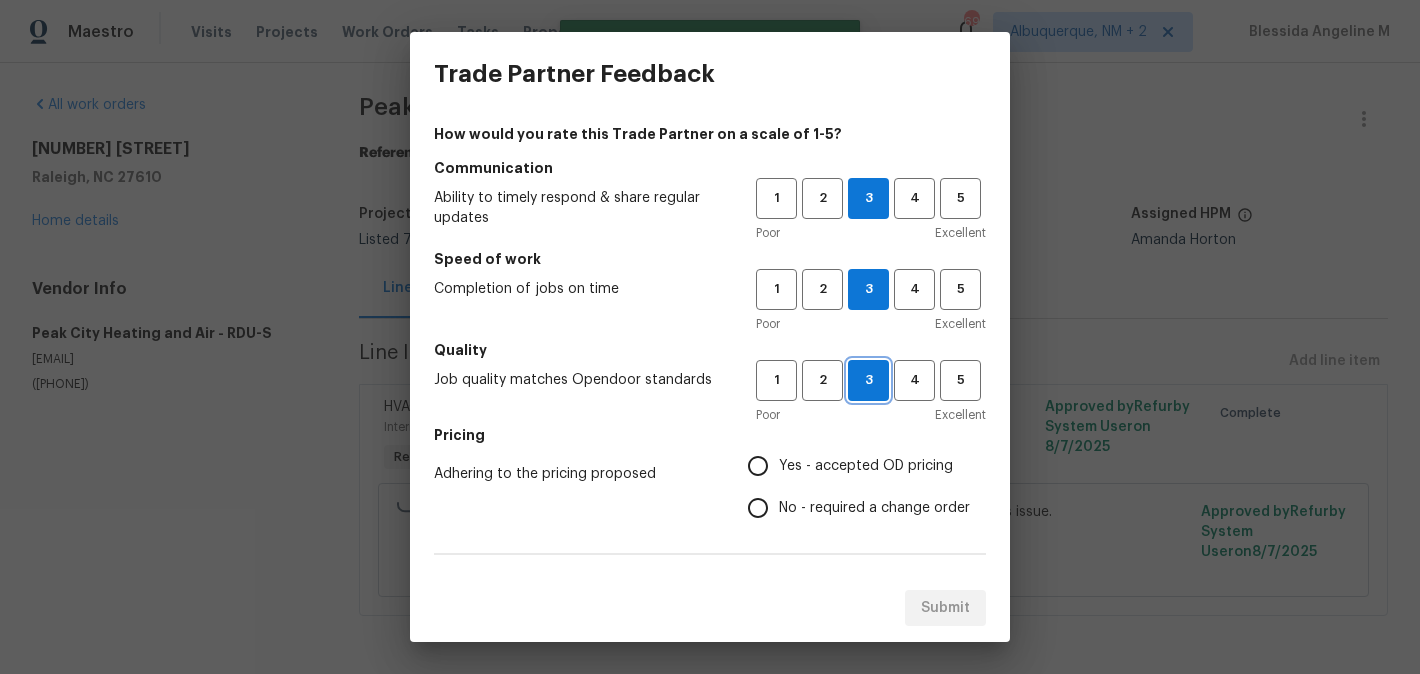 scroll, scrollTop: 123, scrollLeft: 0, axis: vertical 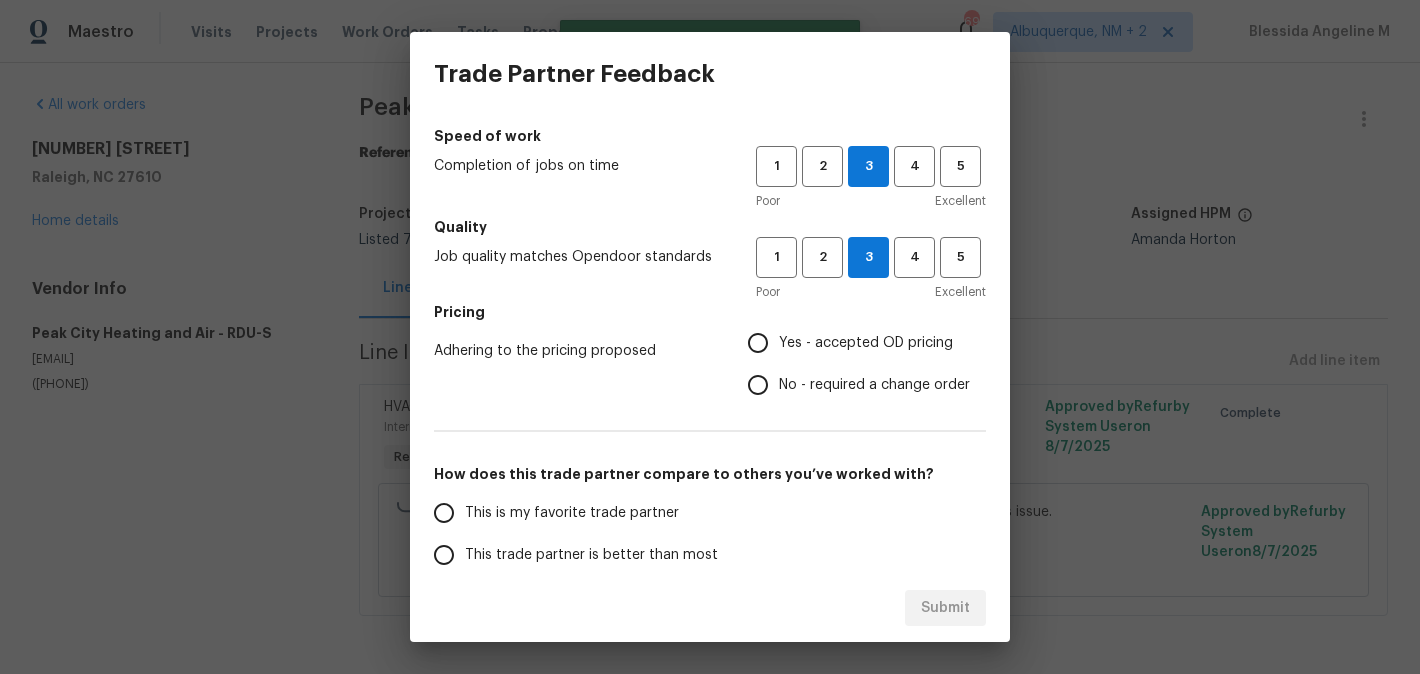 click on "No - required a change order" at bounding box center (853, 385) 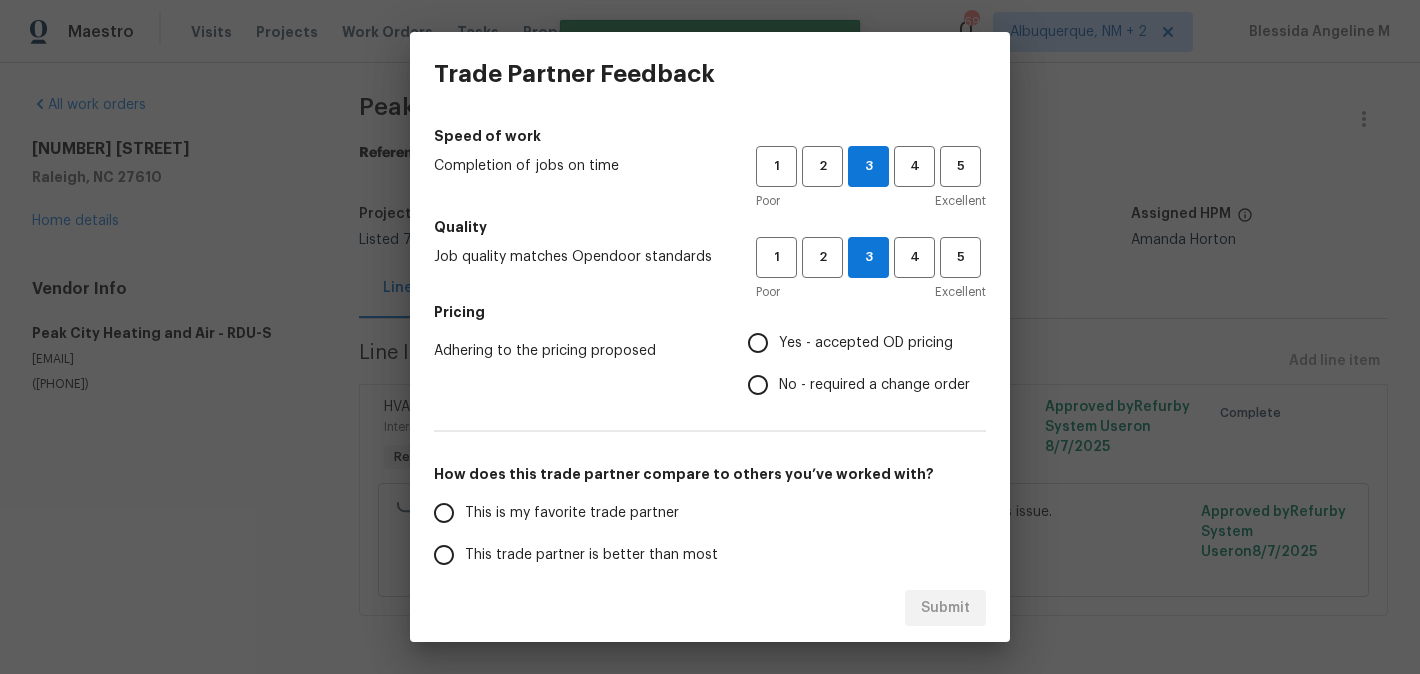 click on "No - required a change order" at bounding box center [758, 385] 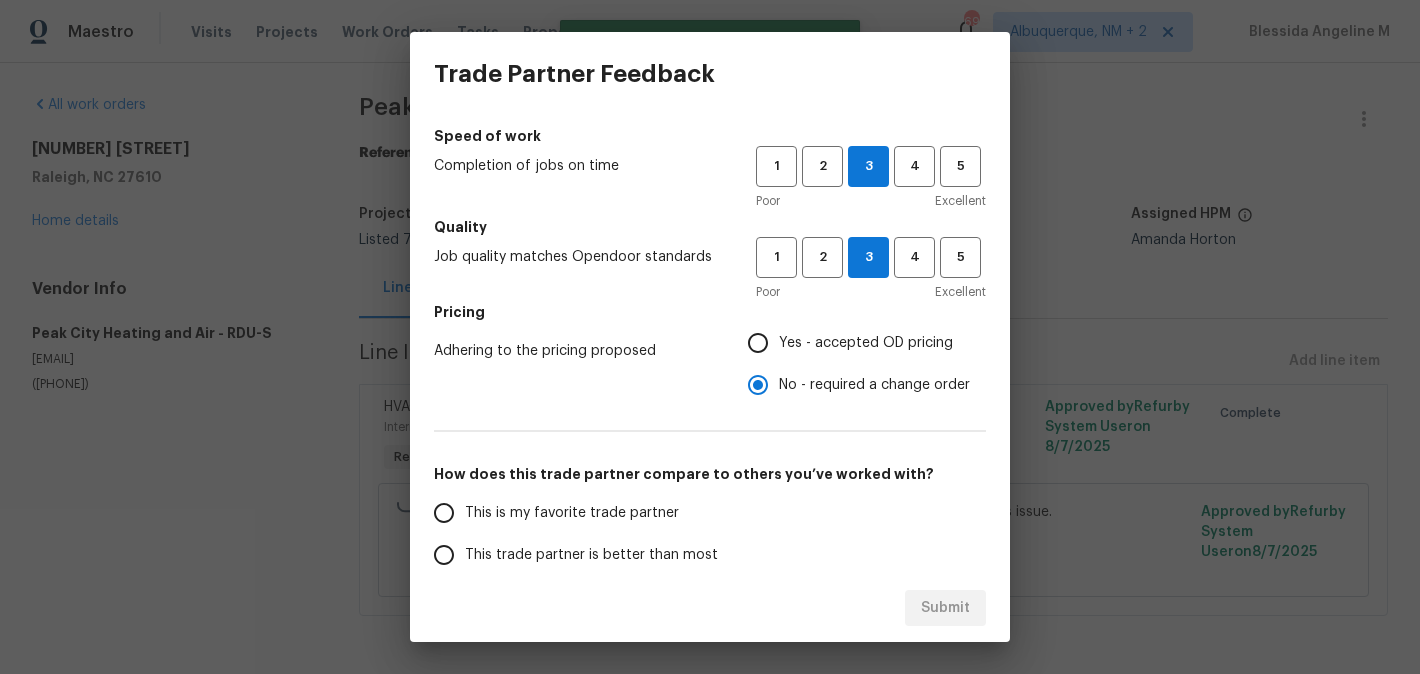 scroll, scrollTop: 235, scrollLeft: 0, axis: vertical 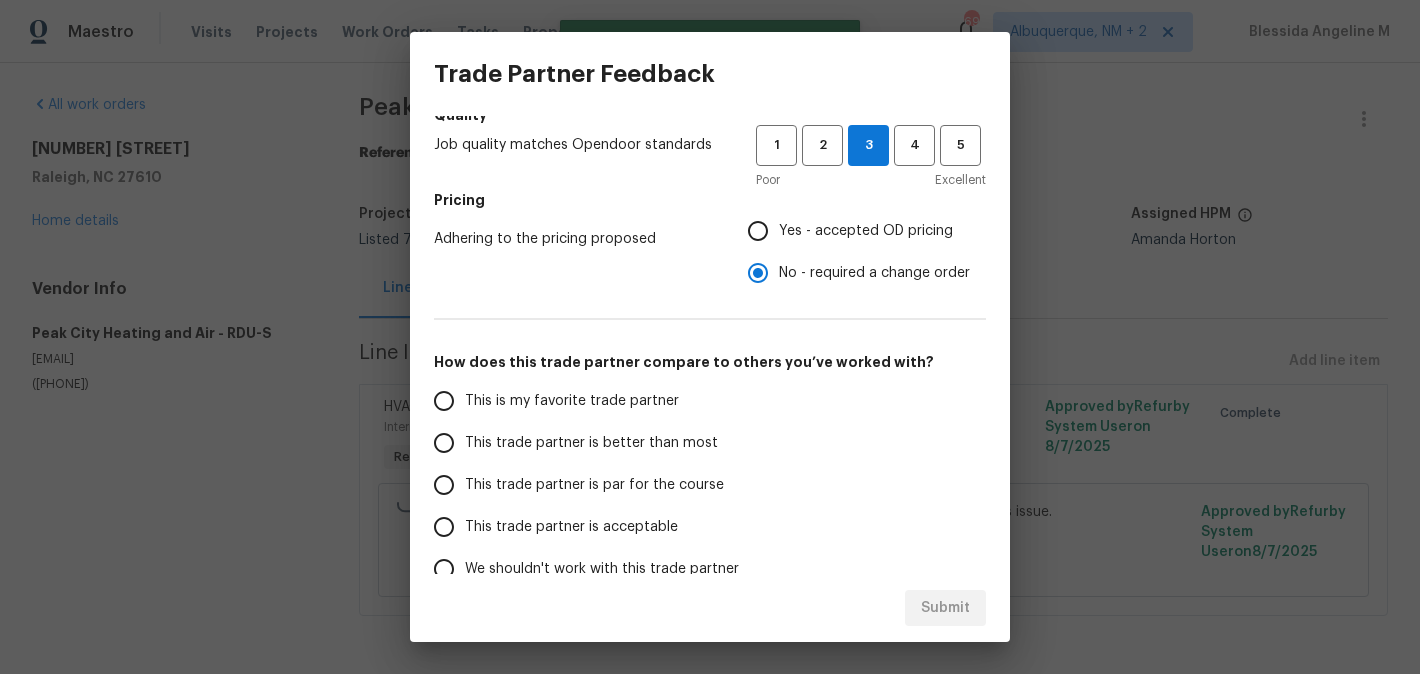 click on "This trade partner is better than most" at bounding box center (591, 443) 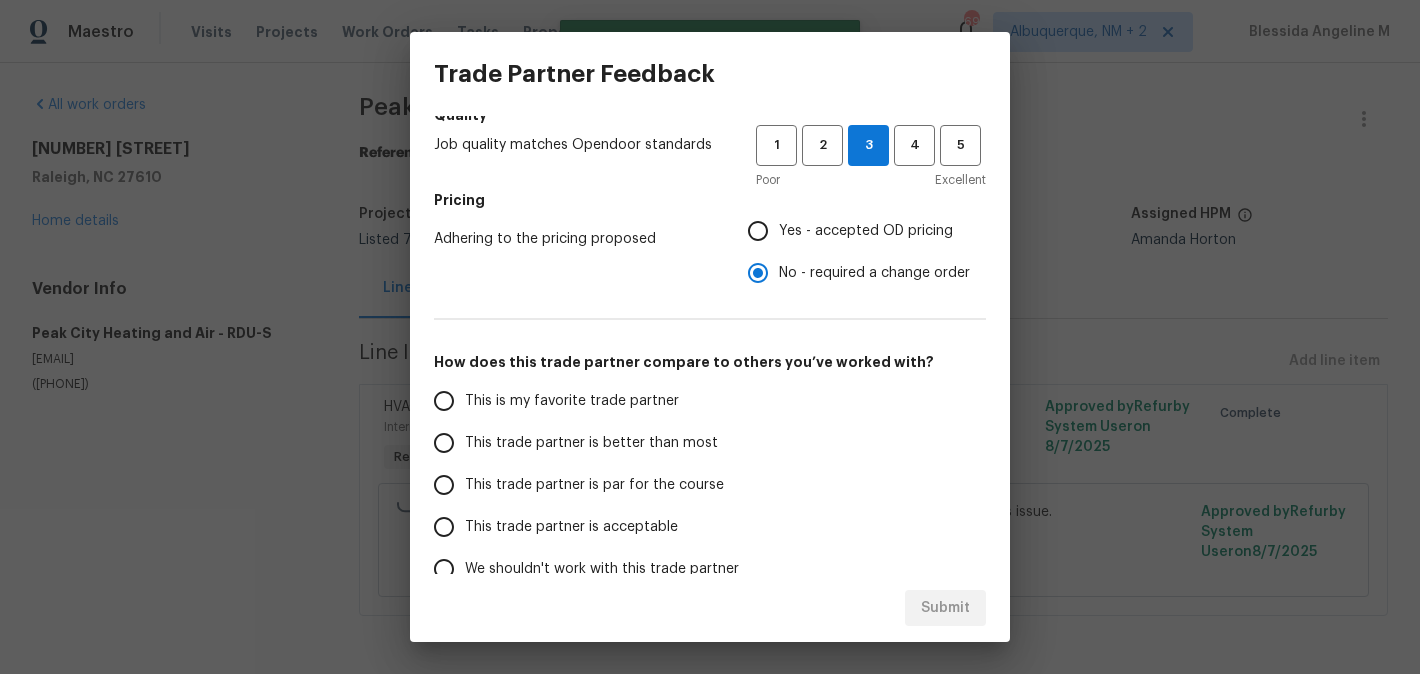 click on "This trade partner is better than most" at bounding box center (444, 443) 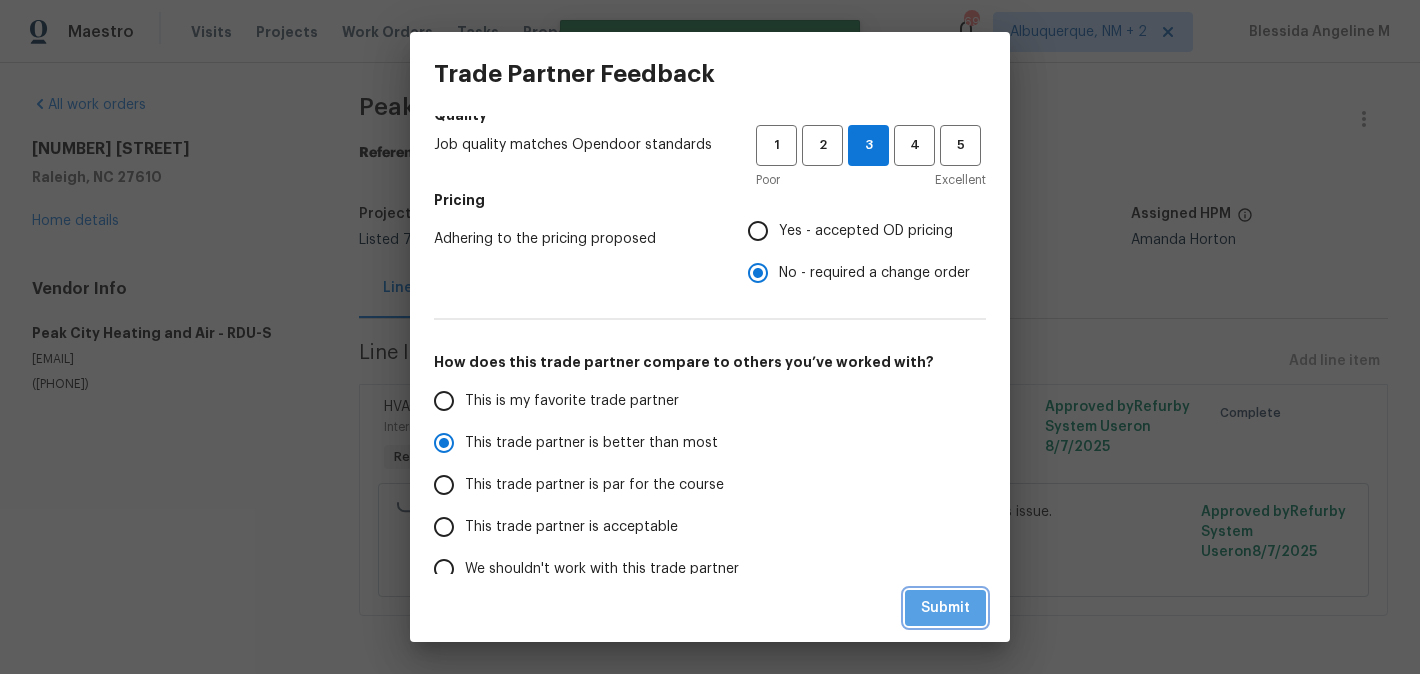 click on "Submit" at bounding box center [945, 608] 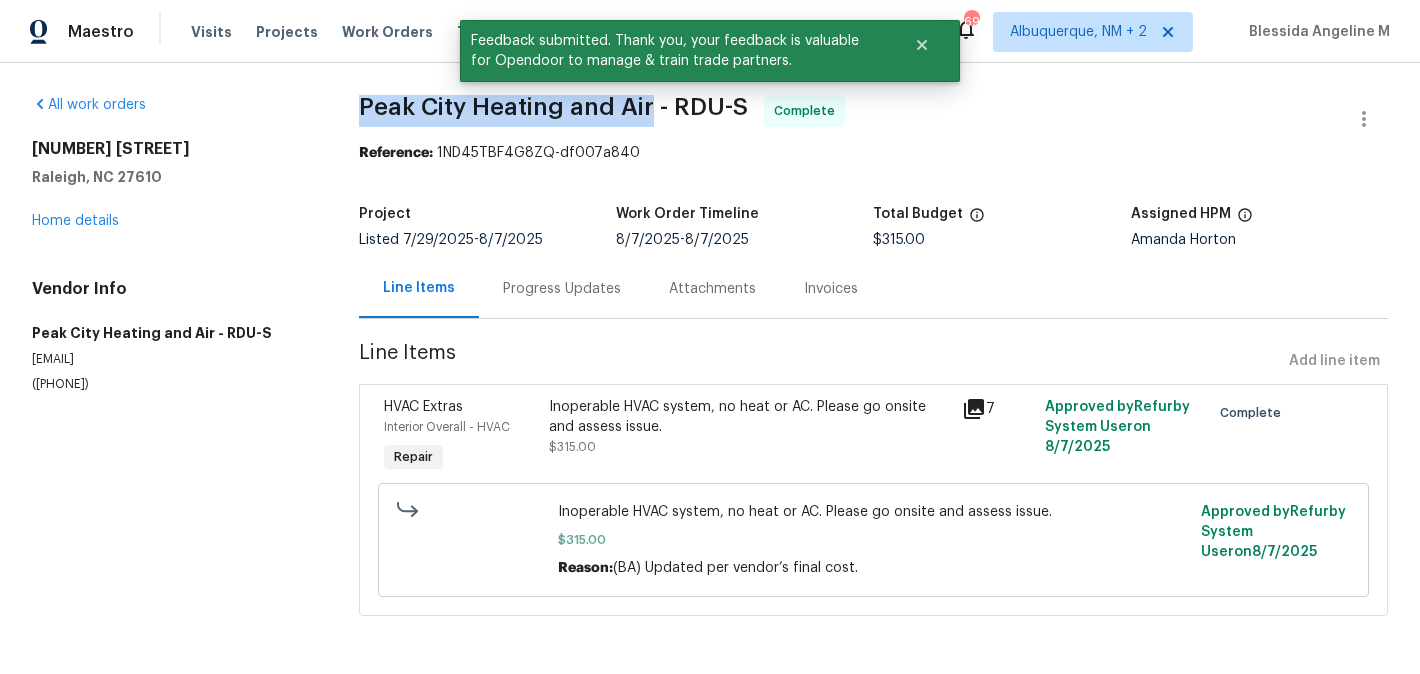 drag, startPoint x: 363, startPoint y: 122, endPoint x: 650, endPoint y: 108, distance: 287.34125 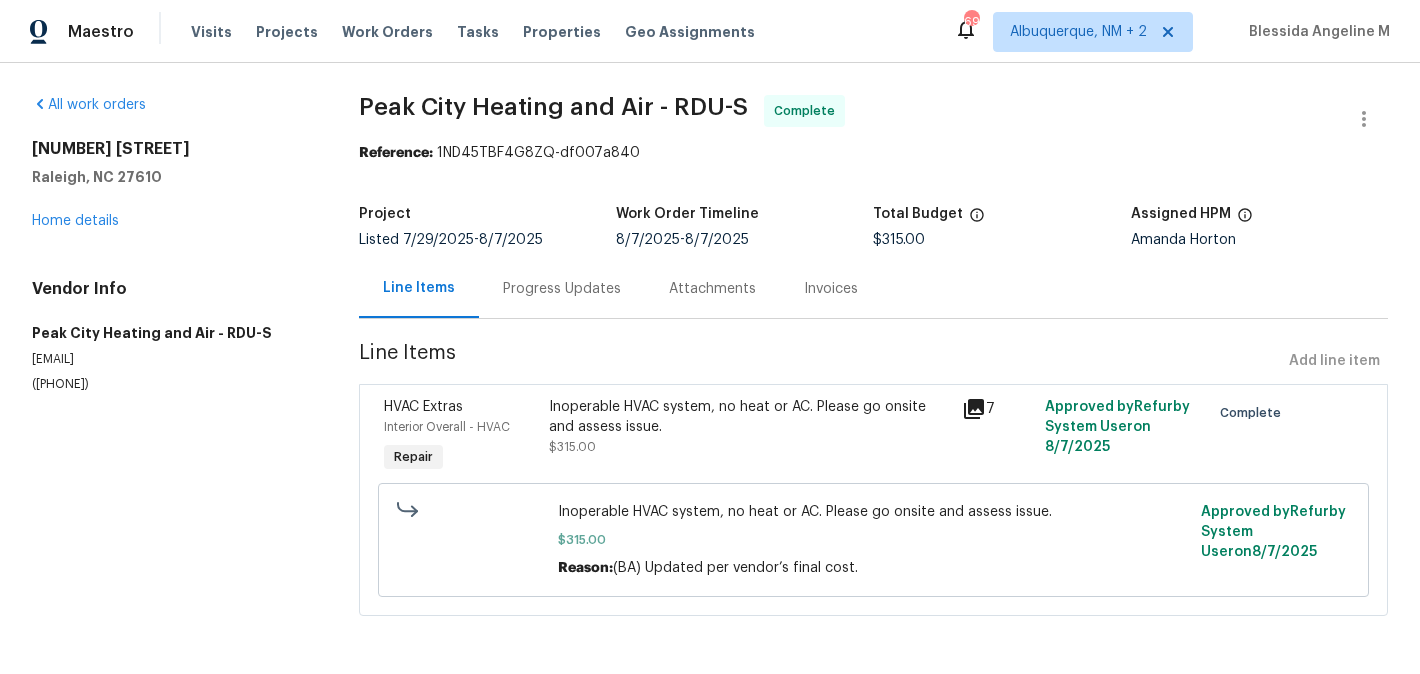 click on "Progress Updates" at bounding box center [562, 289] 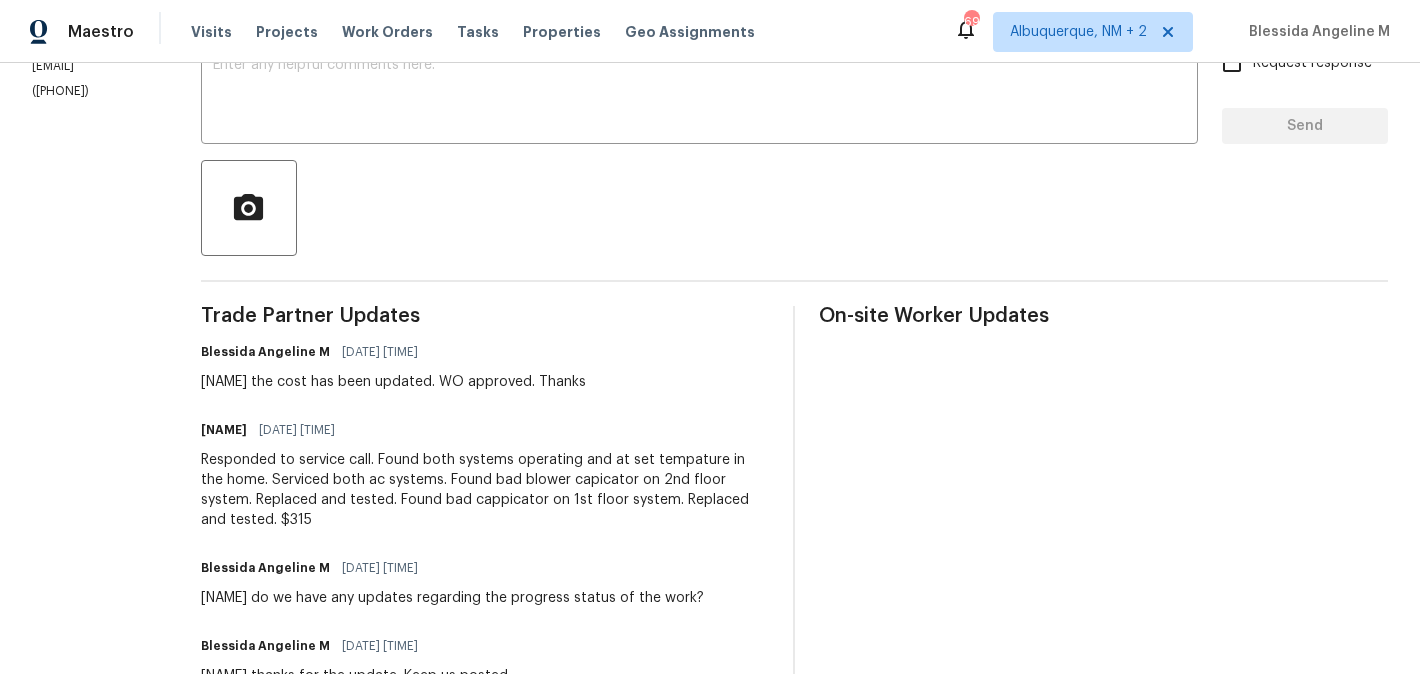 scroll, scrollTop: 374, scrollLeft: 0, axis: vertical 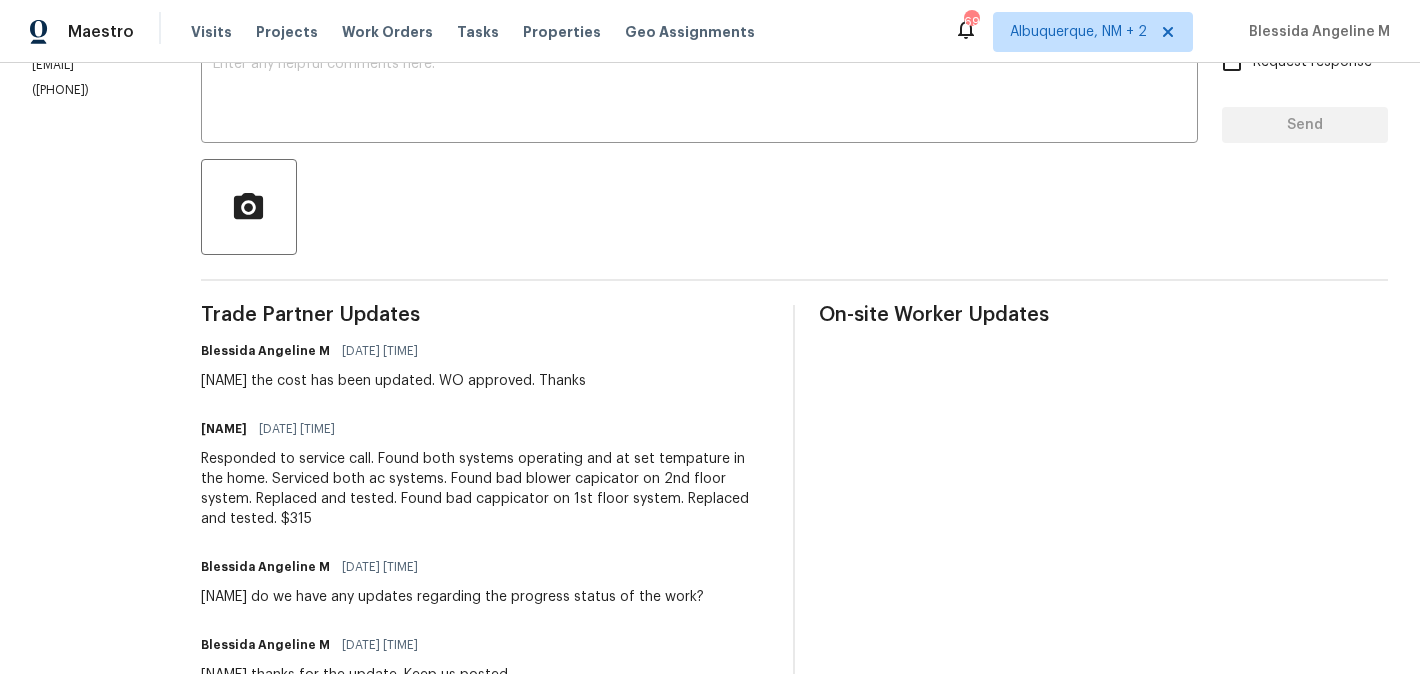 click on "Responded to service call.  Found both systems operating and at set tempature in the home. Serviced both ac systems.  Found bad blower capicator on 2nd floor system.  Replaced and tested. Found bad cappicator on 1st floor system.  Replaced and tested. $315" at bounding box center [485, 489] 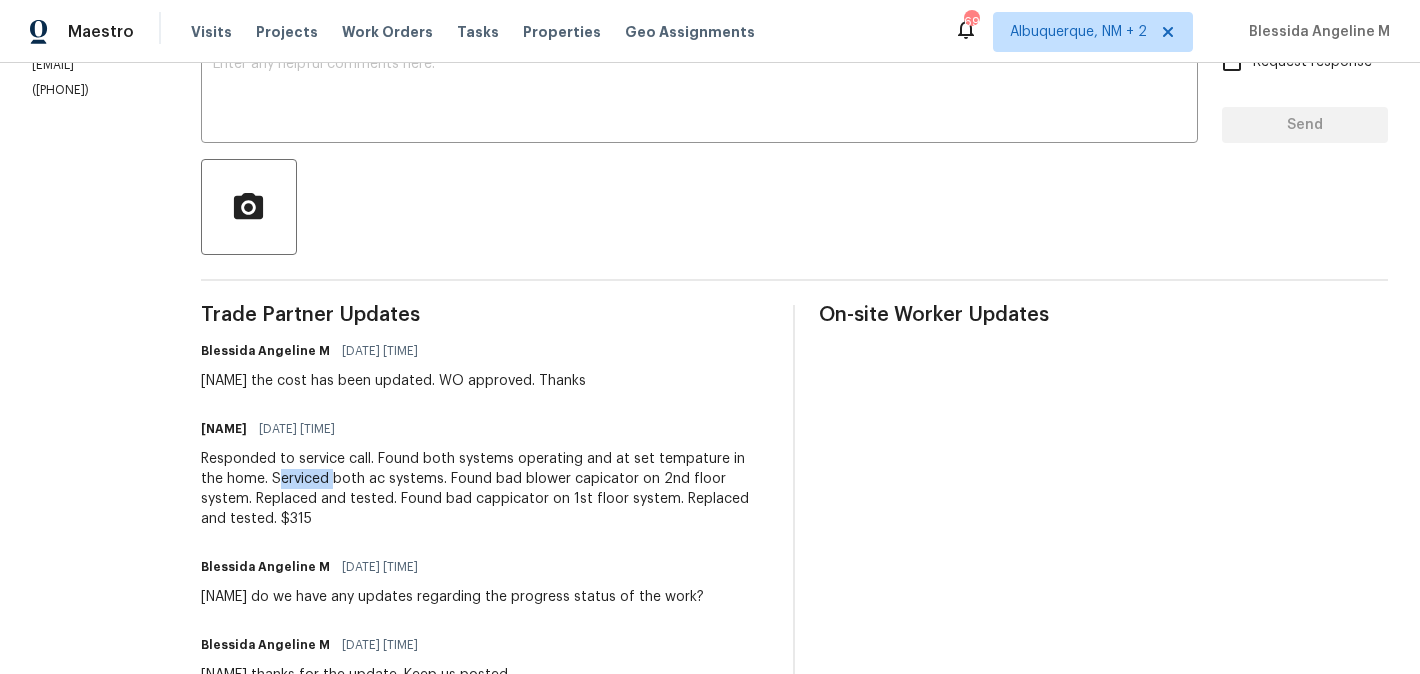 click on "Responded to service call.  Found both systems operating and at set tempature in the home. Serviced both ac systems.  Found bad blower capicator on 2nd floor system.  Replaced and tested. Found bad cappicator on 1st floor system.  Replaced and tested. $315" at bounding box center (485, 489) 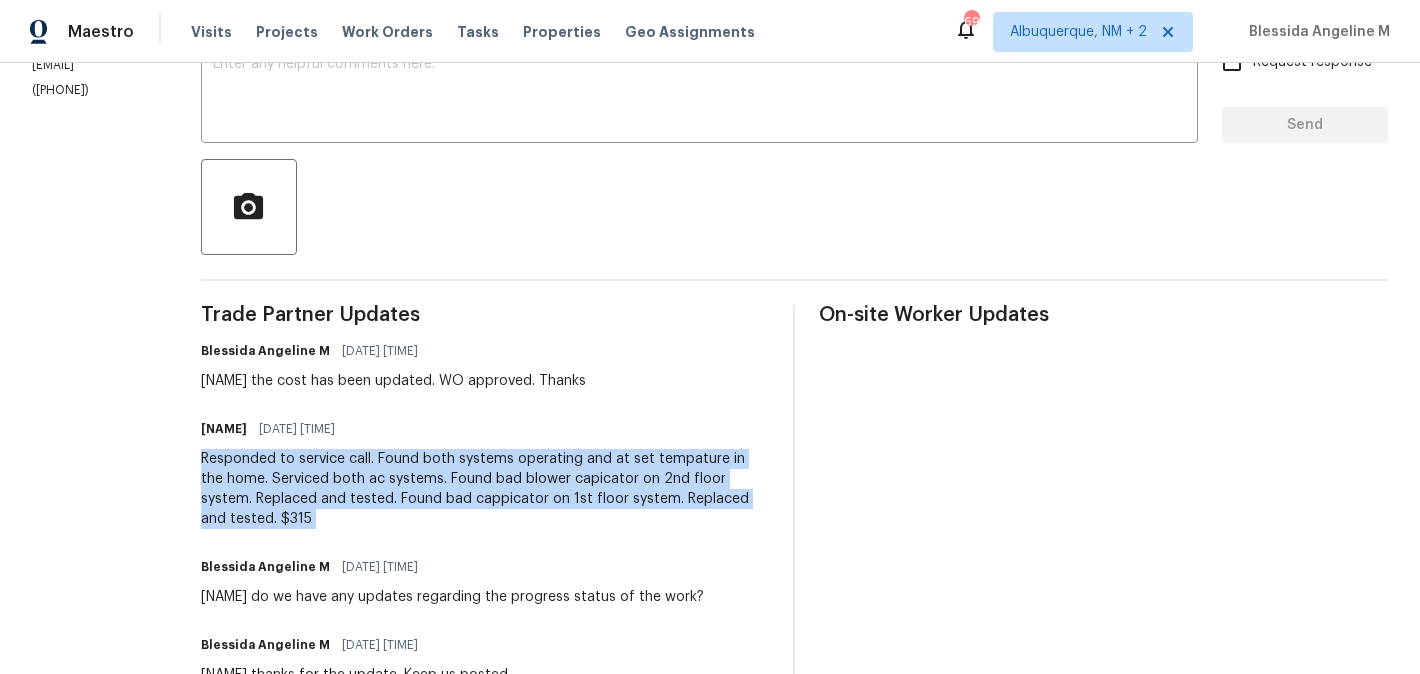 click on "Responded to service call.  Found both systems operating and at set tempature in the home. Serviced both ac systems.  Found bad blower capicator on 2nd floor system.  Replaced and tested. Found bad cappicator on 1st floor system.  Replaced and tested. $315" at bounding box center [485, 489] 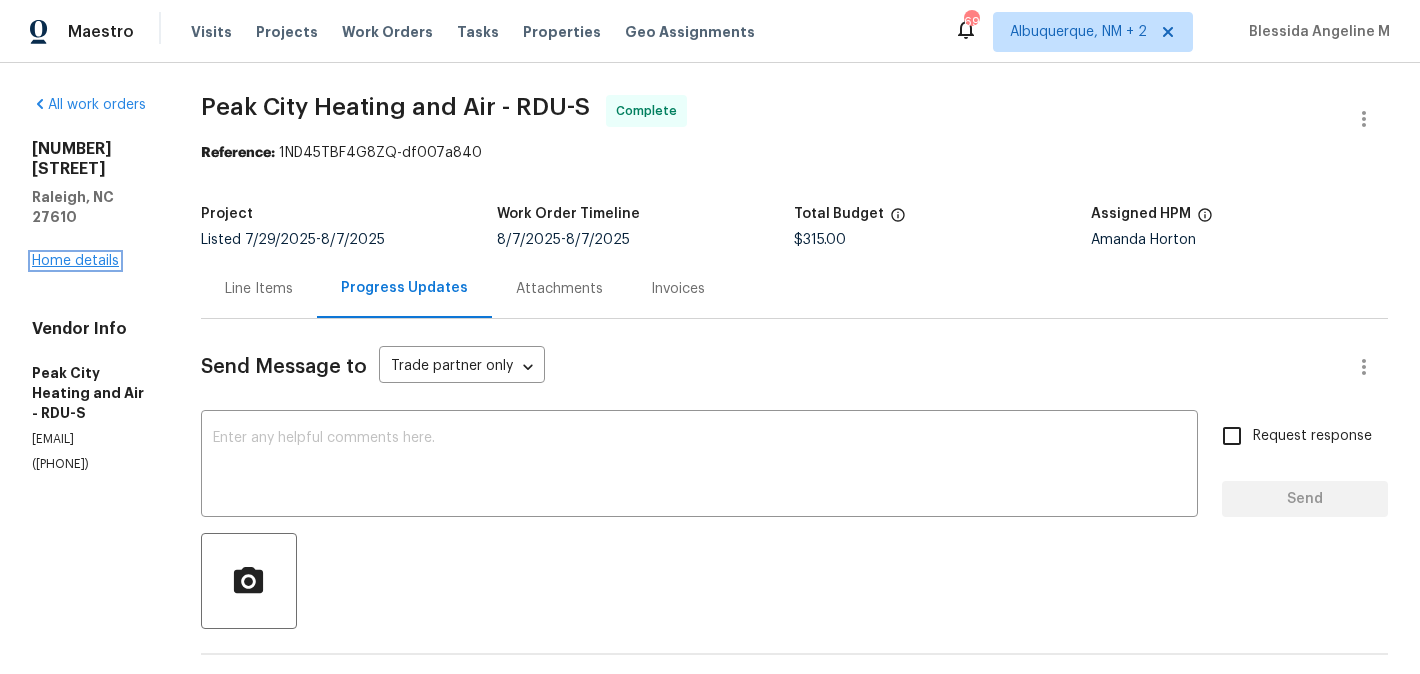 click on "Home details" at bounding box center [75, 261] 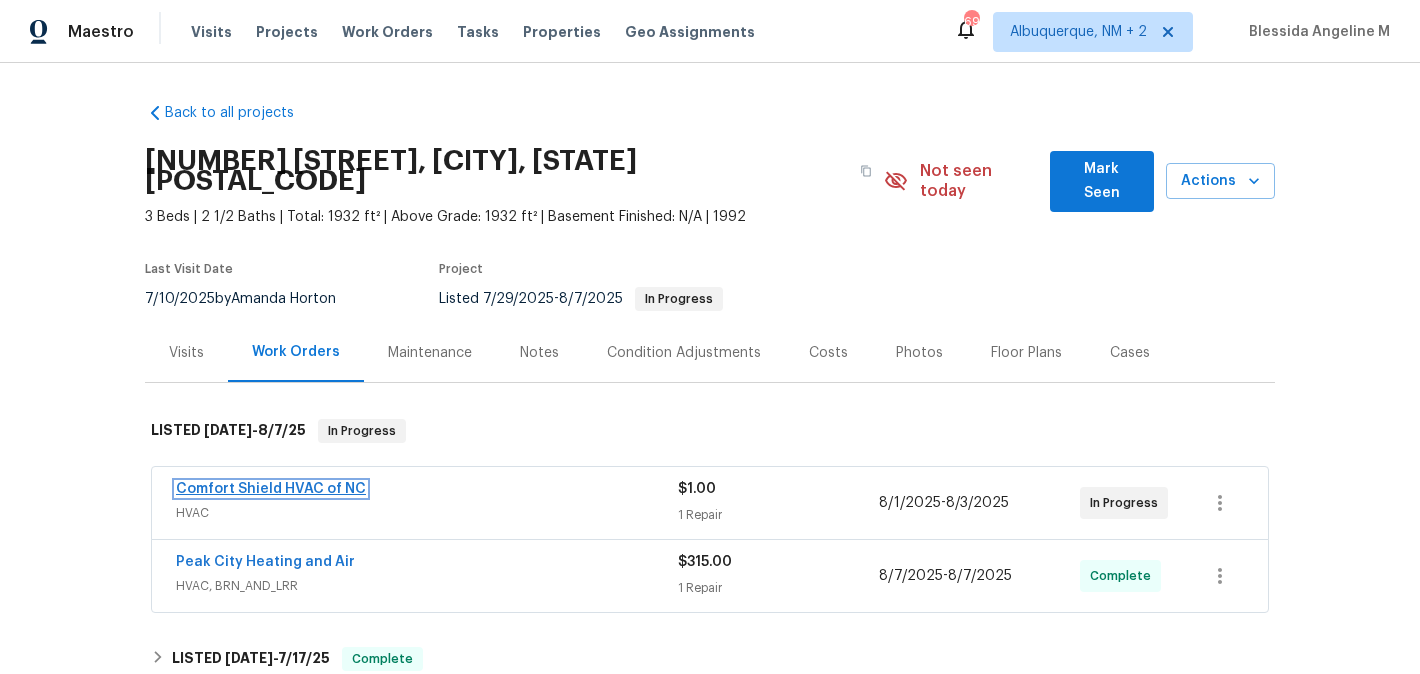 click on "Comfort Shield HVAC of NC" at bounding box center (271, 489) 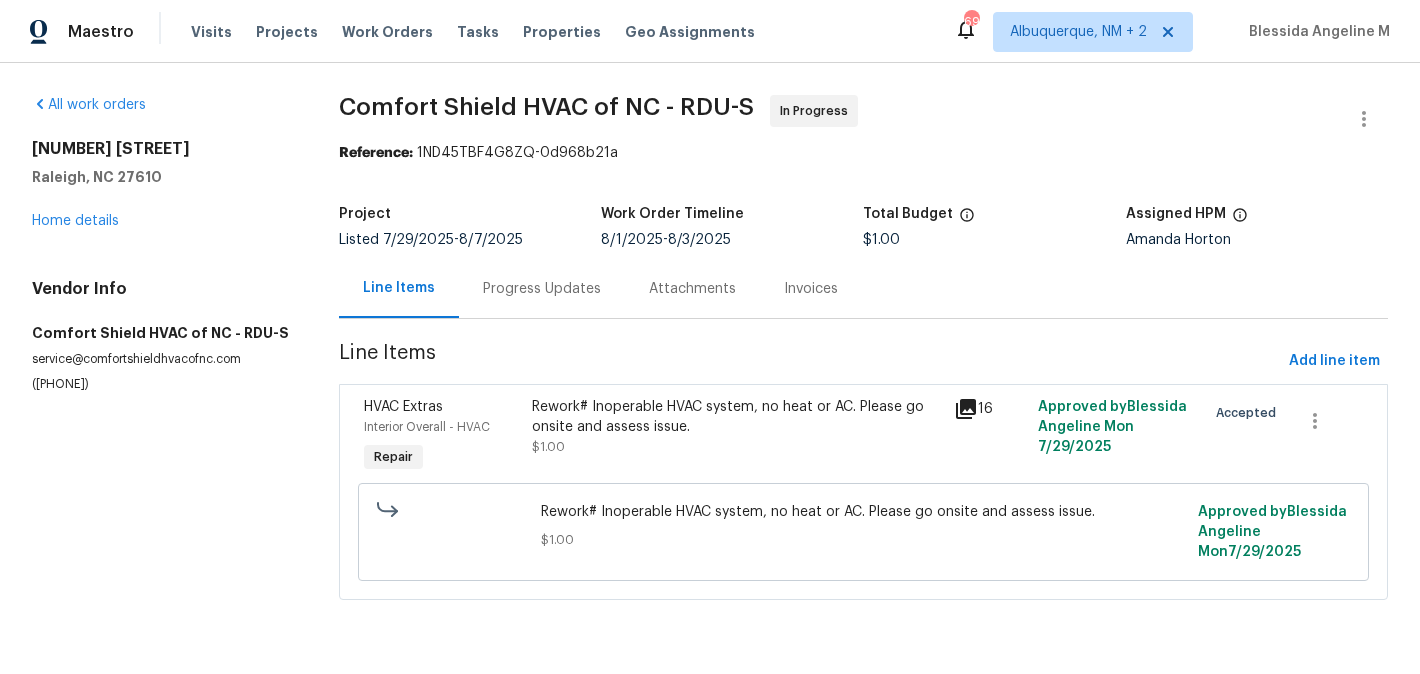 click on "Progress Updates" at bounding box center (542, 289) 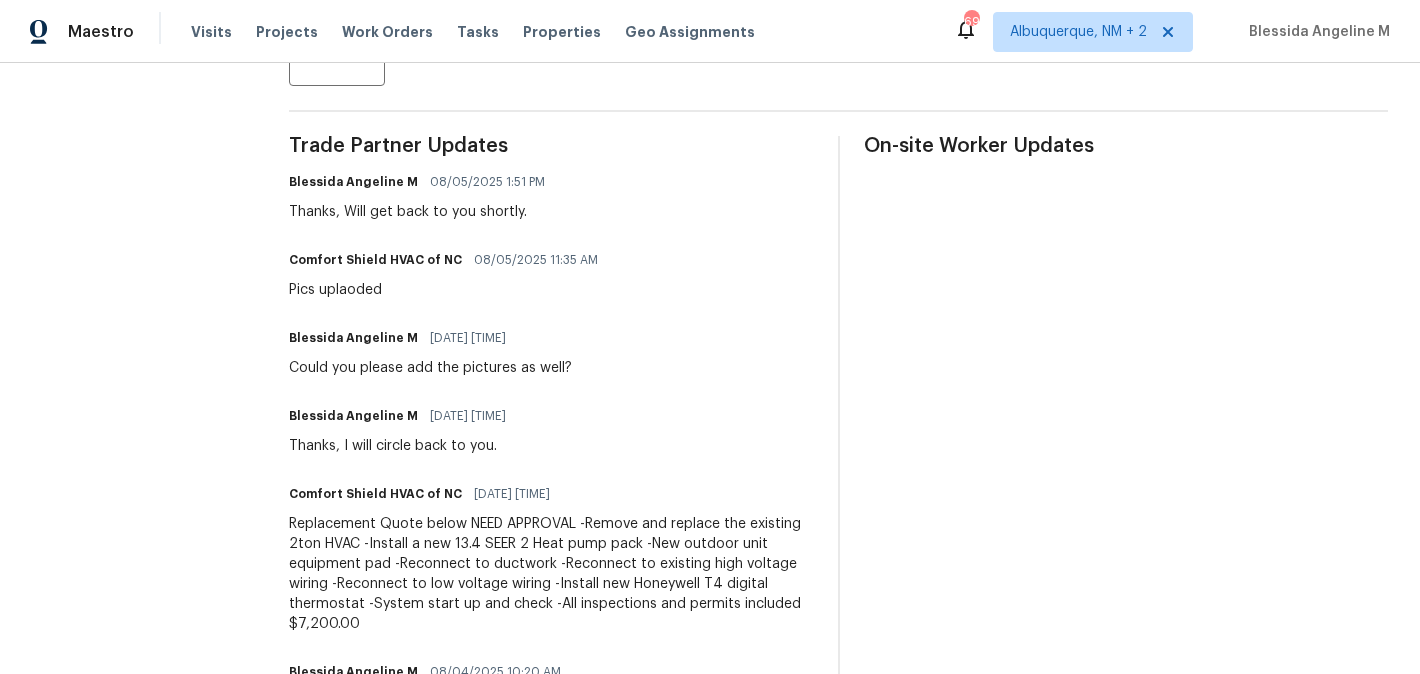 scroll, scrollTop: 240, scrollLeft: 0, axis: vertical 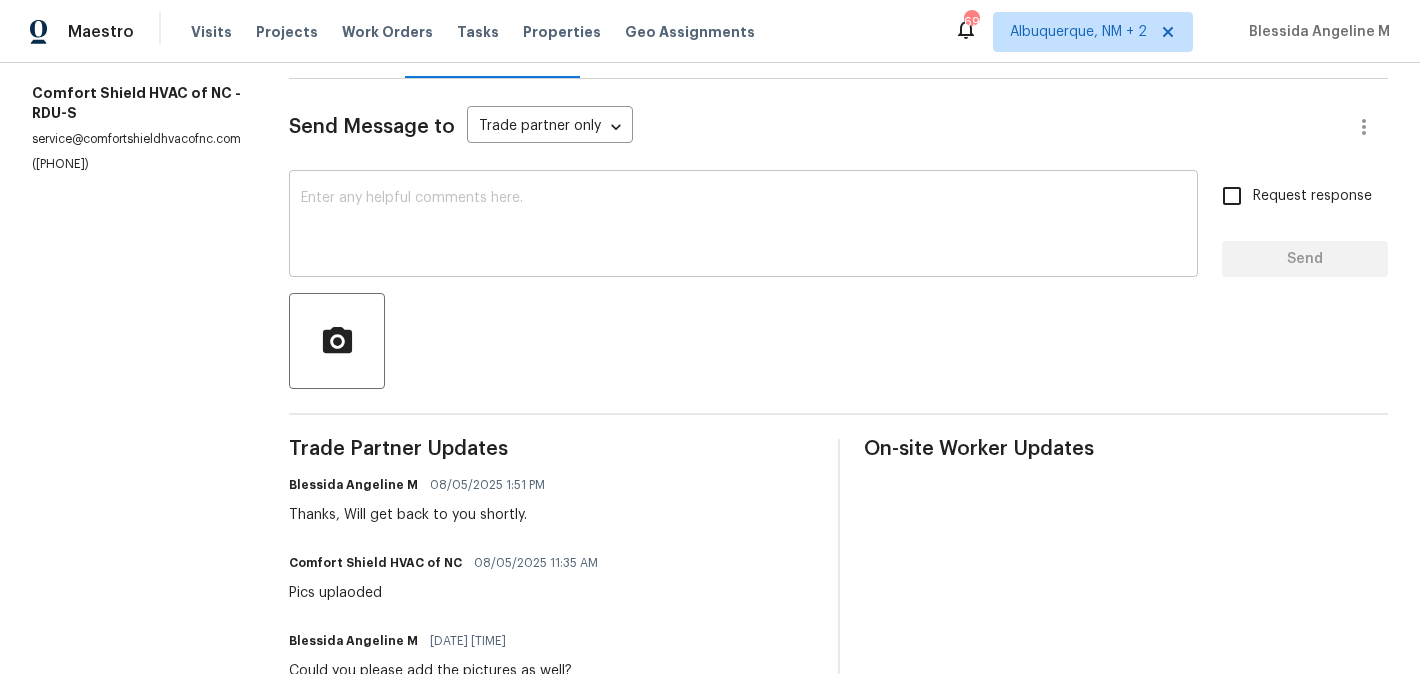 click on "x ​" at bounding box center (743, 226) 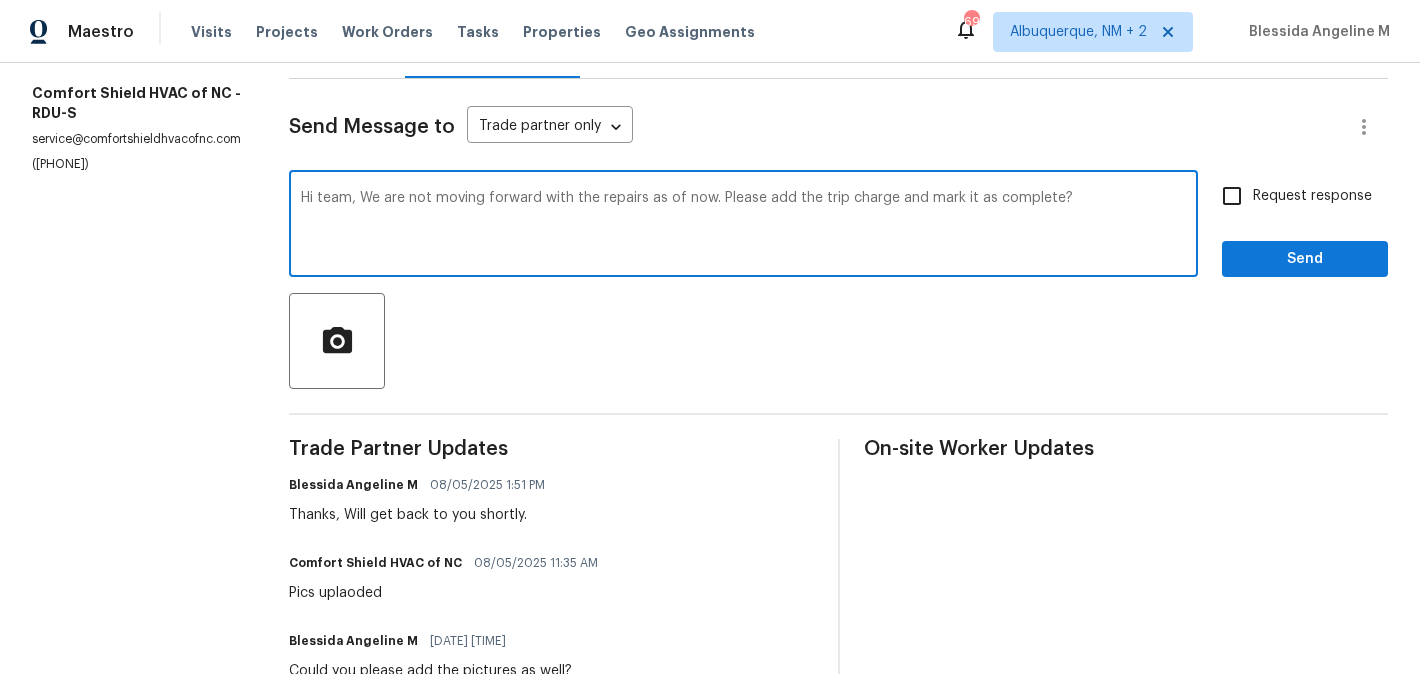 type on "Hi team, We are not moving forward with the repairs as of now. Please add the trip charge and mark it as complete?" 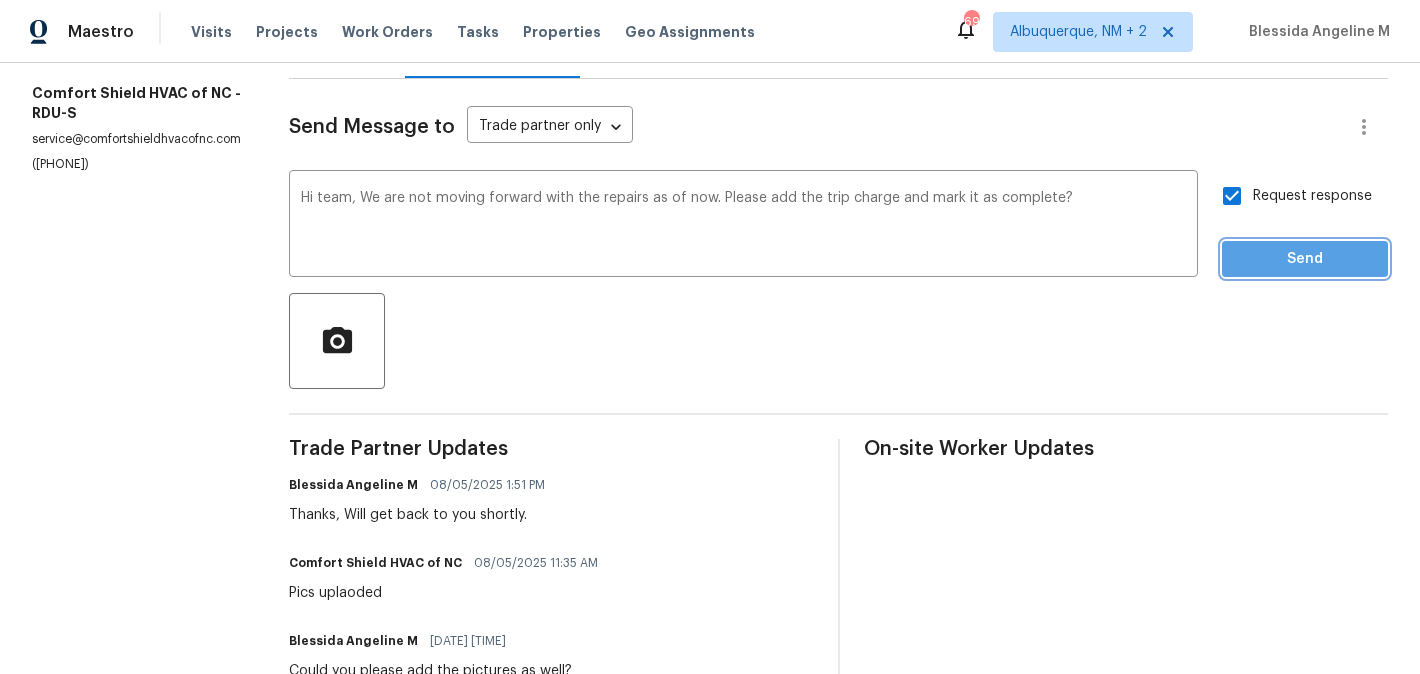 click on "Send" at bounding box center [1305, 259] 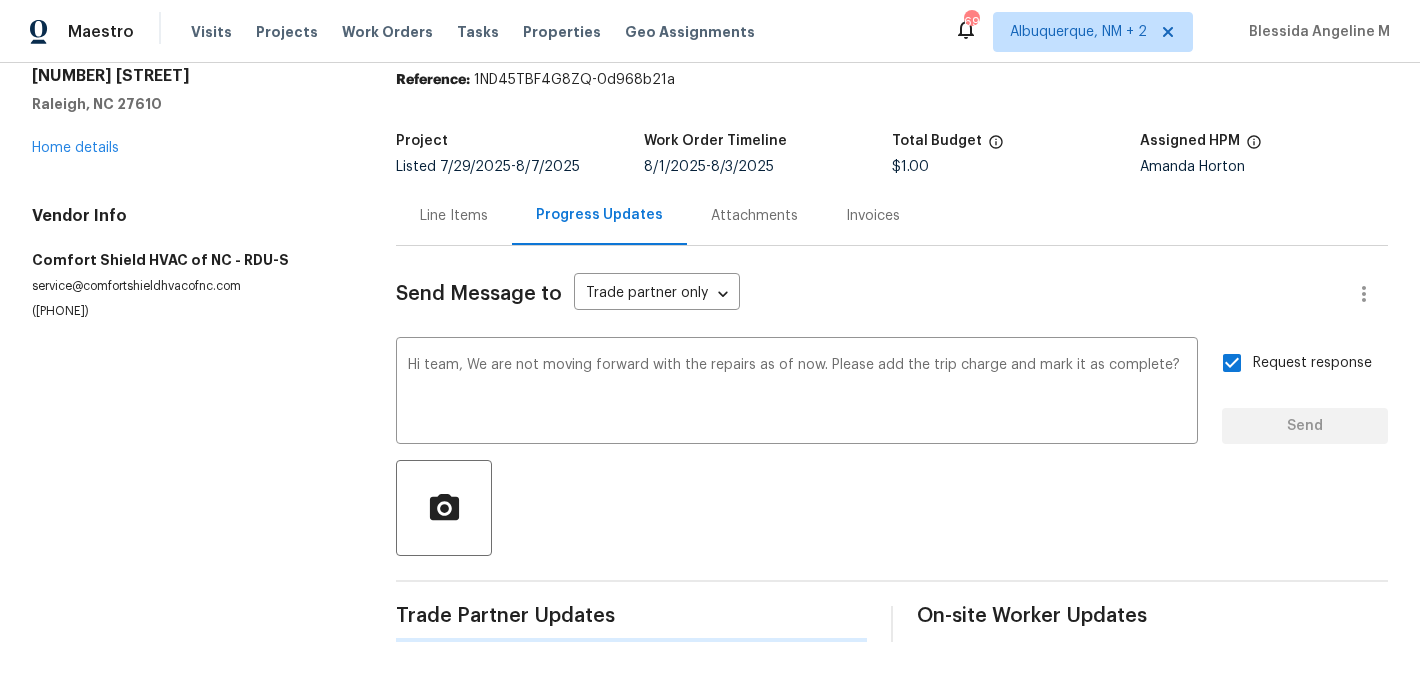 type 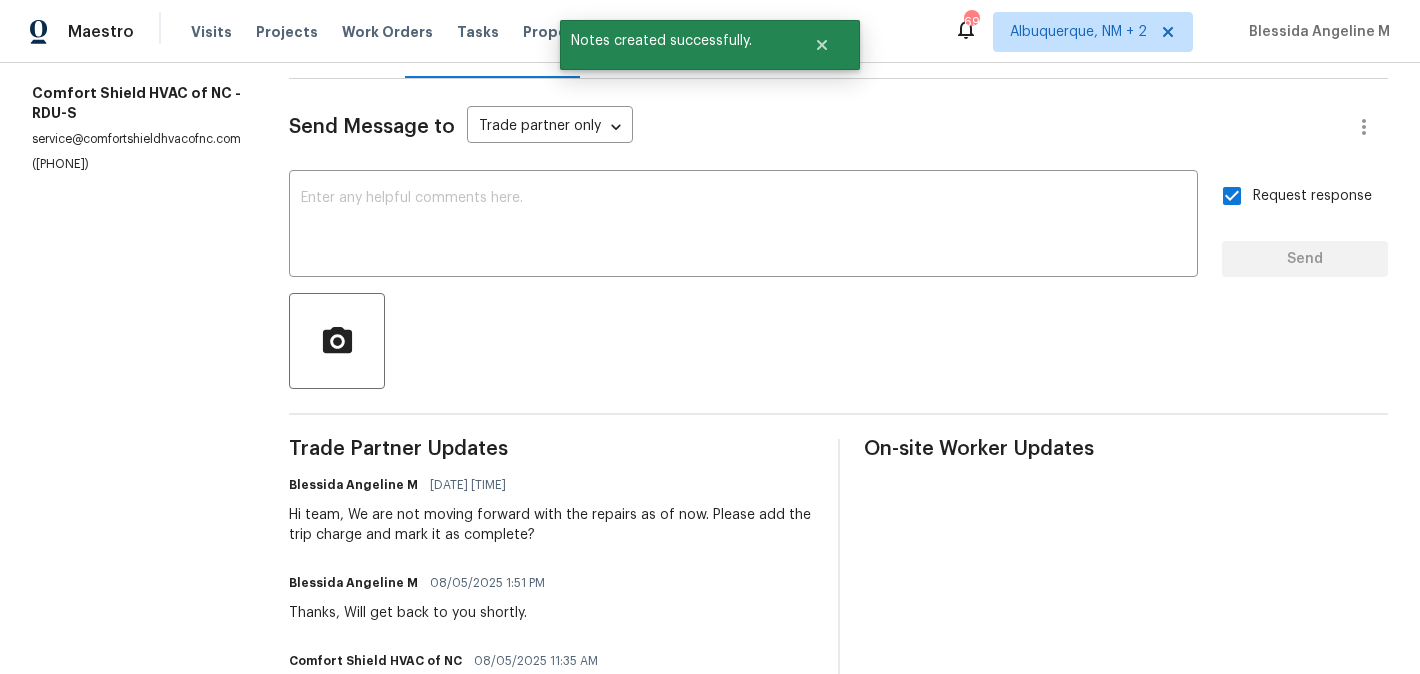 scroll, scrollTop: 0, scrollLeft: 0, axis: both 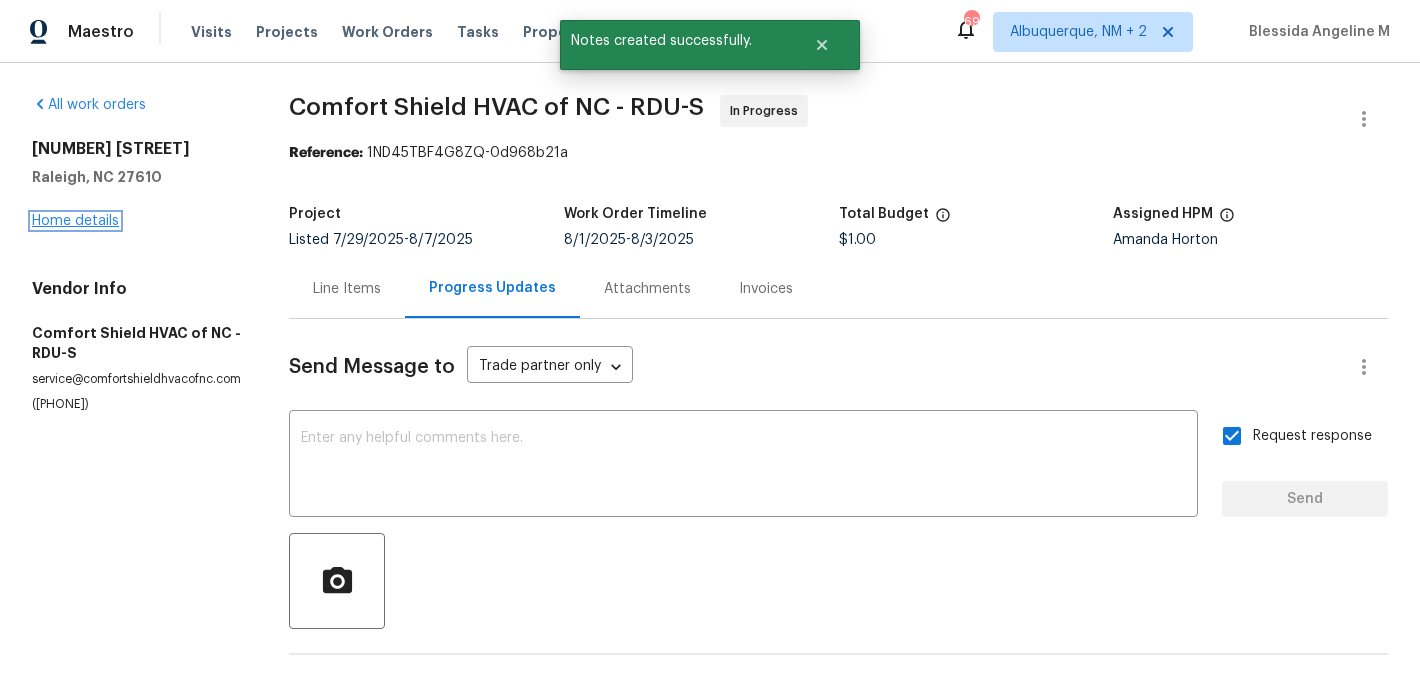 click on "Home details" at bounding box center [75, 221] 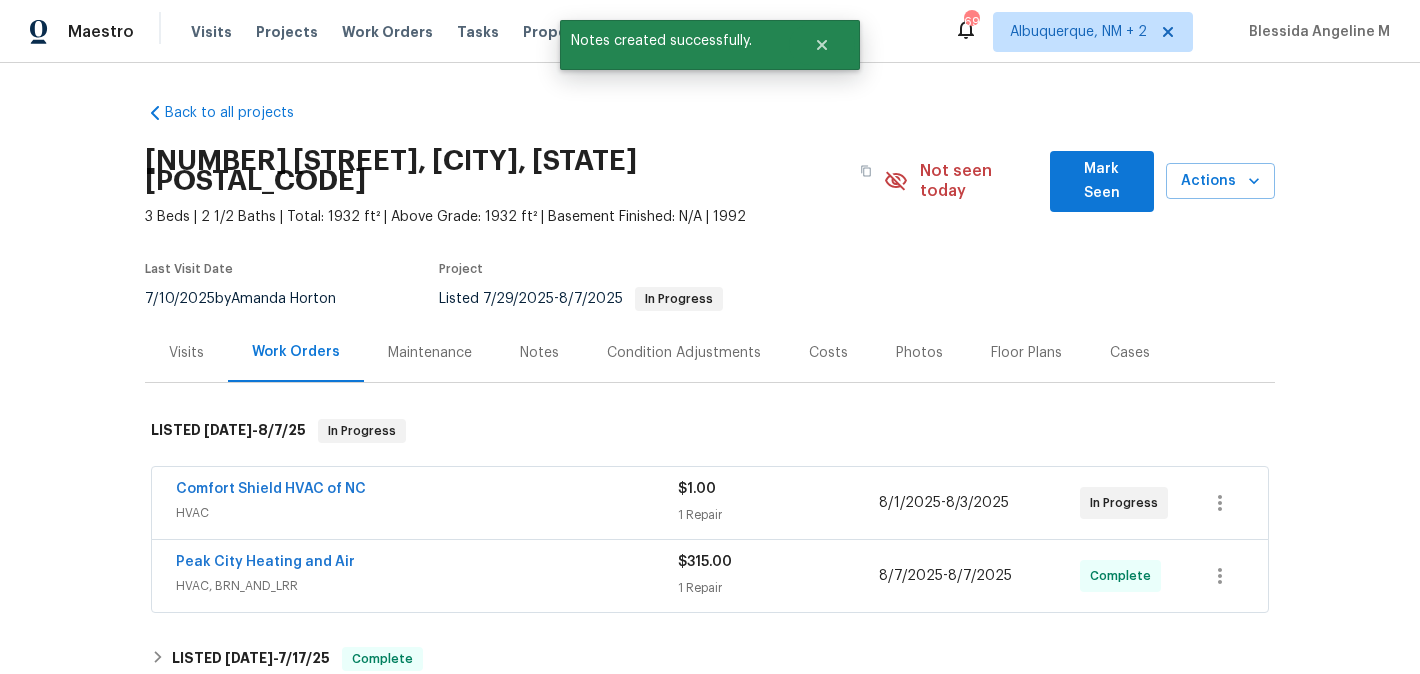 drag, startPoint x: 372, startPoint y: 478, endPoint x: 147, endPoint y: 480, distance: 225.0089 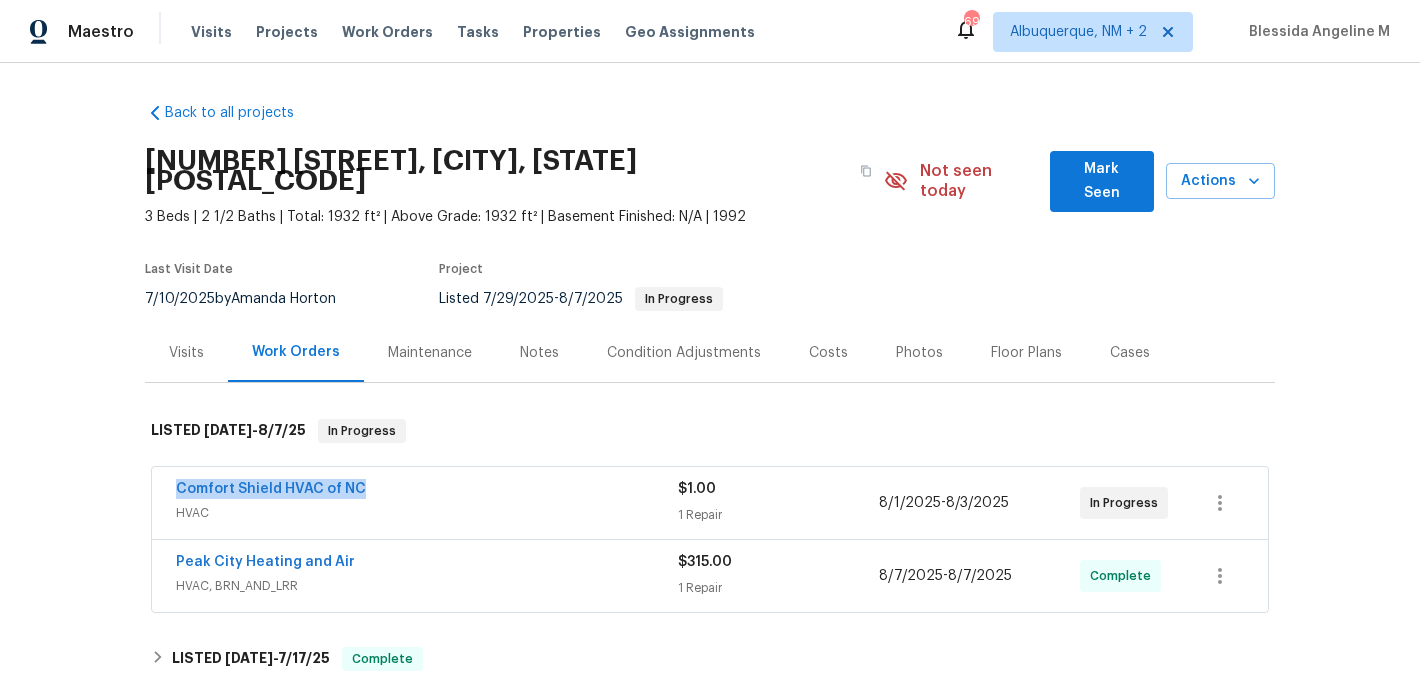 drag, startPoint x: 407, startPoint y: 470, endPoint x: 166, endPoint y: 469, distance: 241.00208 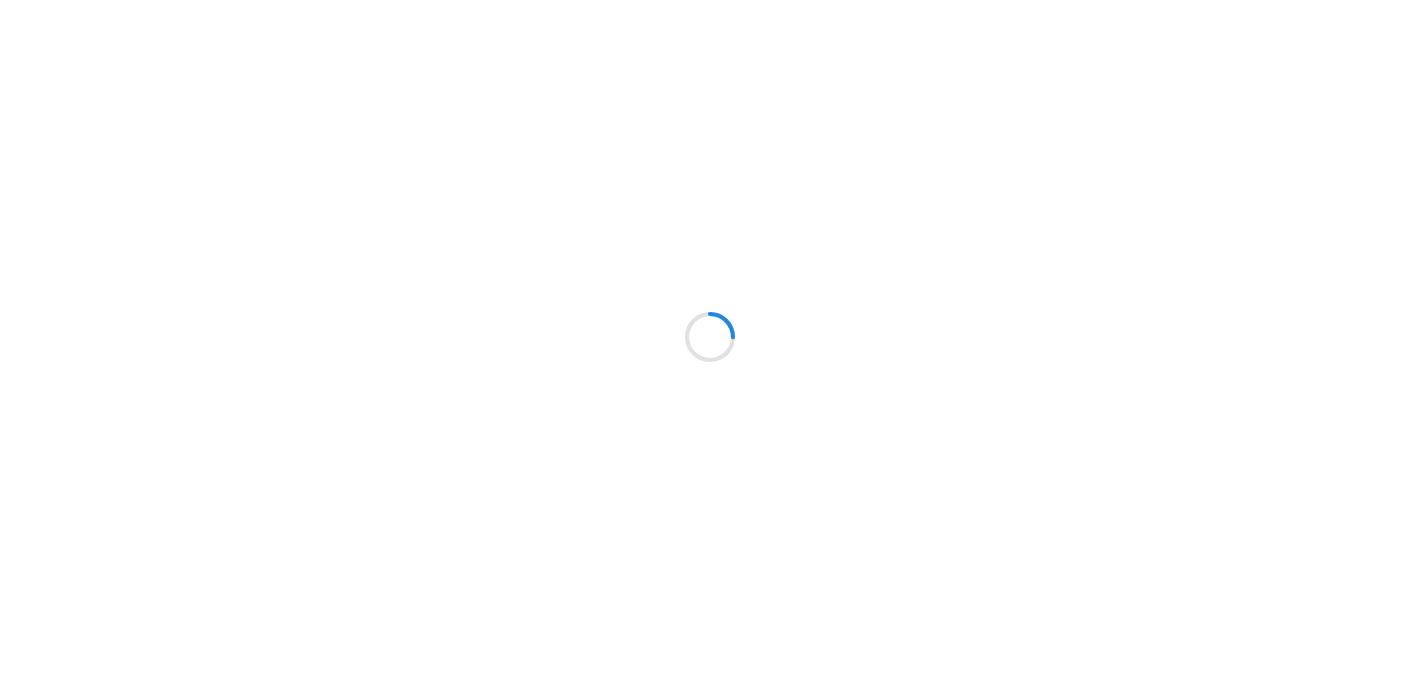 scroll, scrollTop: 0, scrollLeft: 0, axis: both 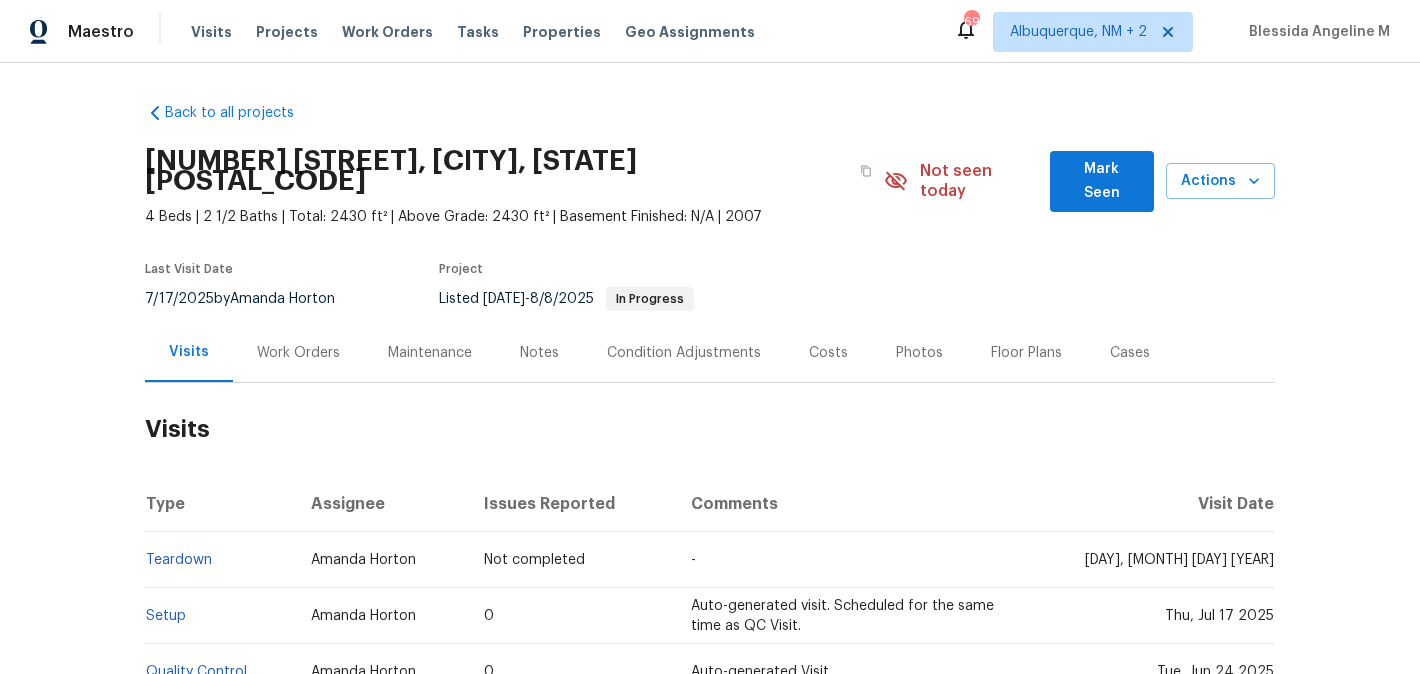 click on "Work Orders" at bounding box center [298, 353] 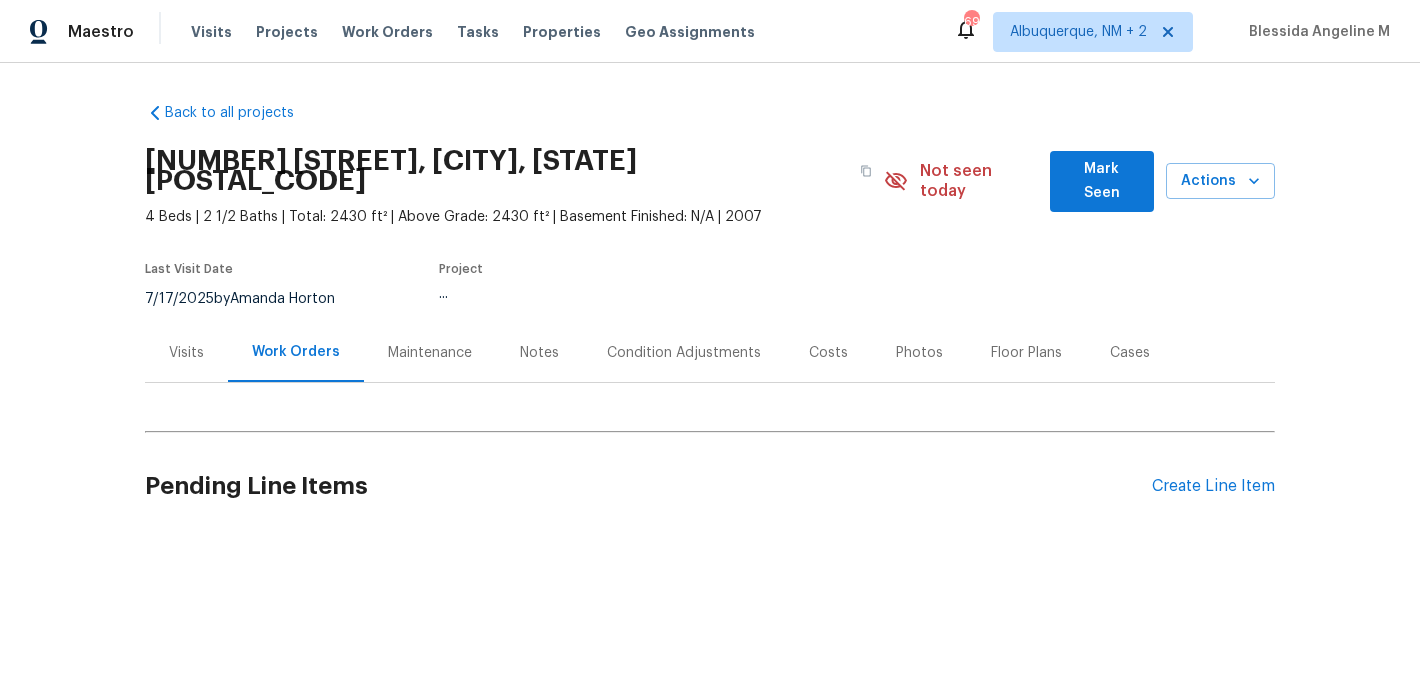 scroll, scrollTop: 0, scrollLeft: 0, axis: both 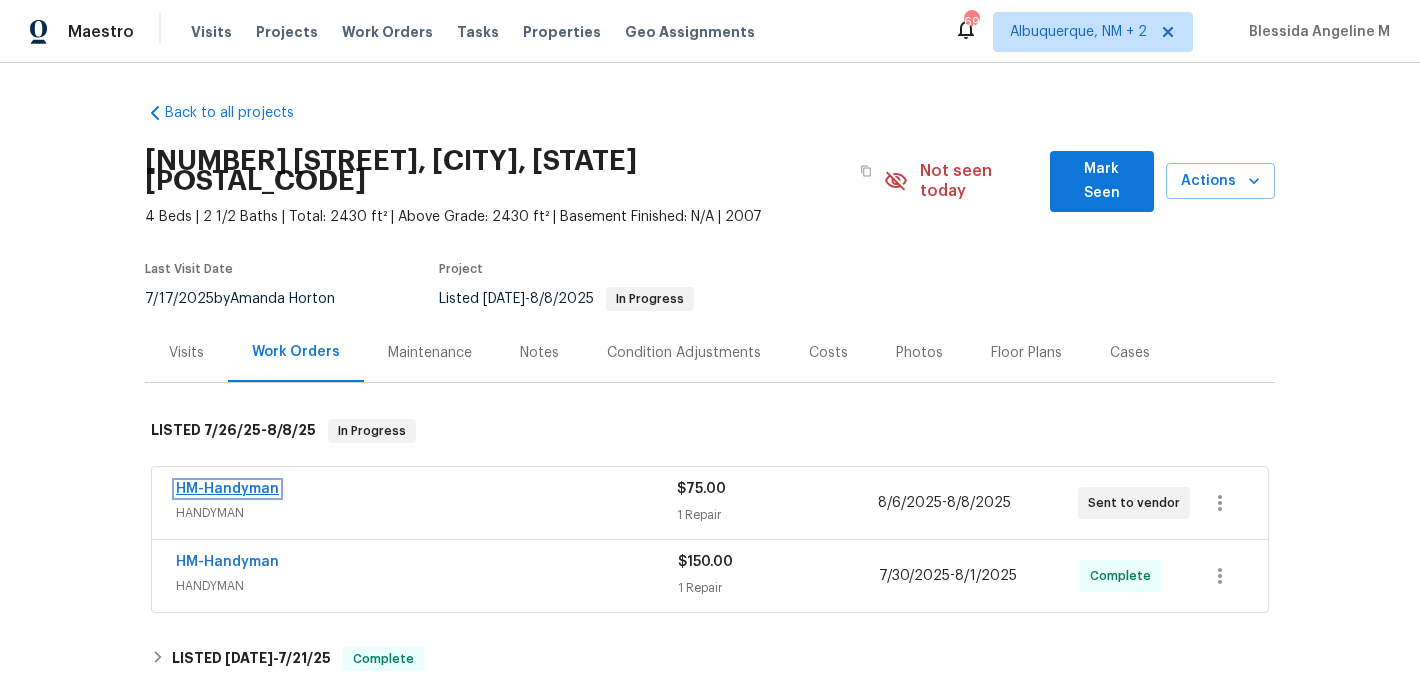 click on "HM-Handyman" at bounding box center [227, 489] 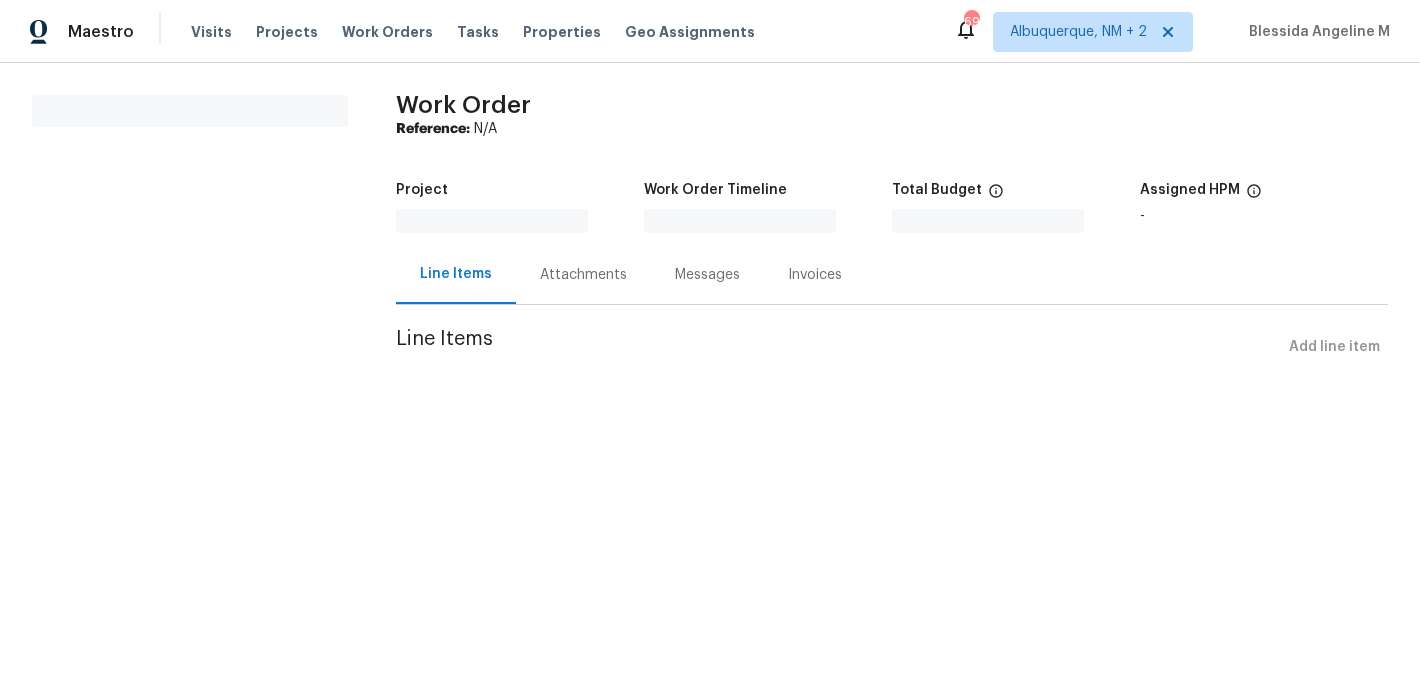 scroll, scrollTop: 0, scrollLeft: 0, axis: both 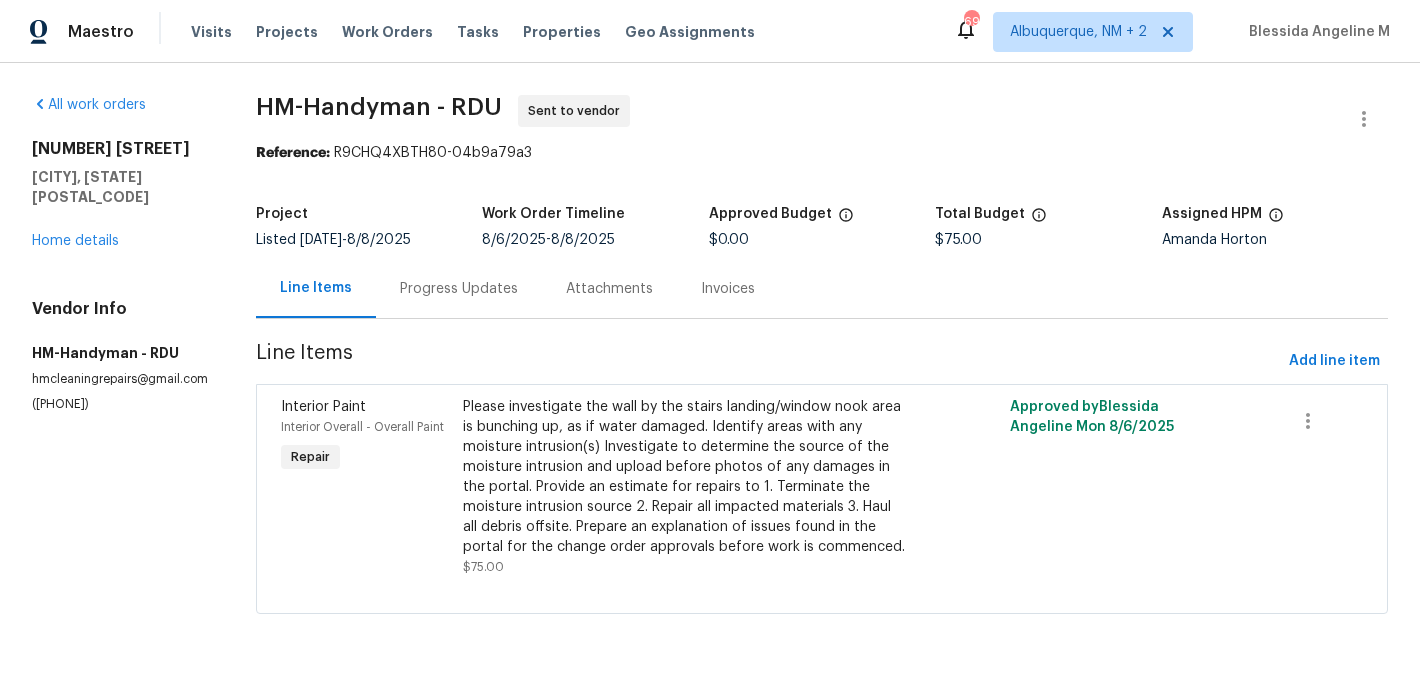 click on "Progress Updates" at bounding box center (459, 288) 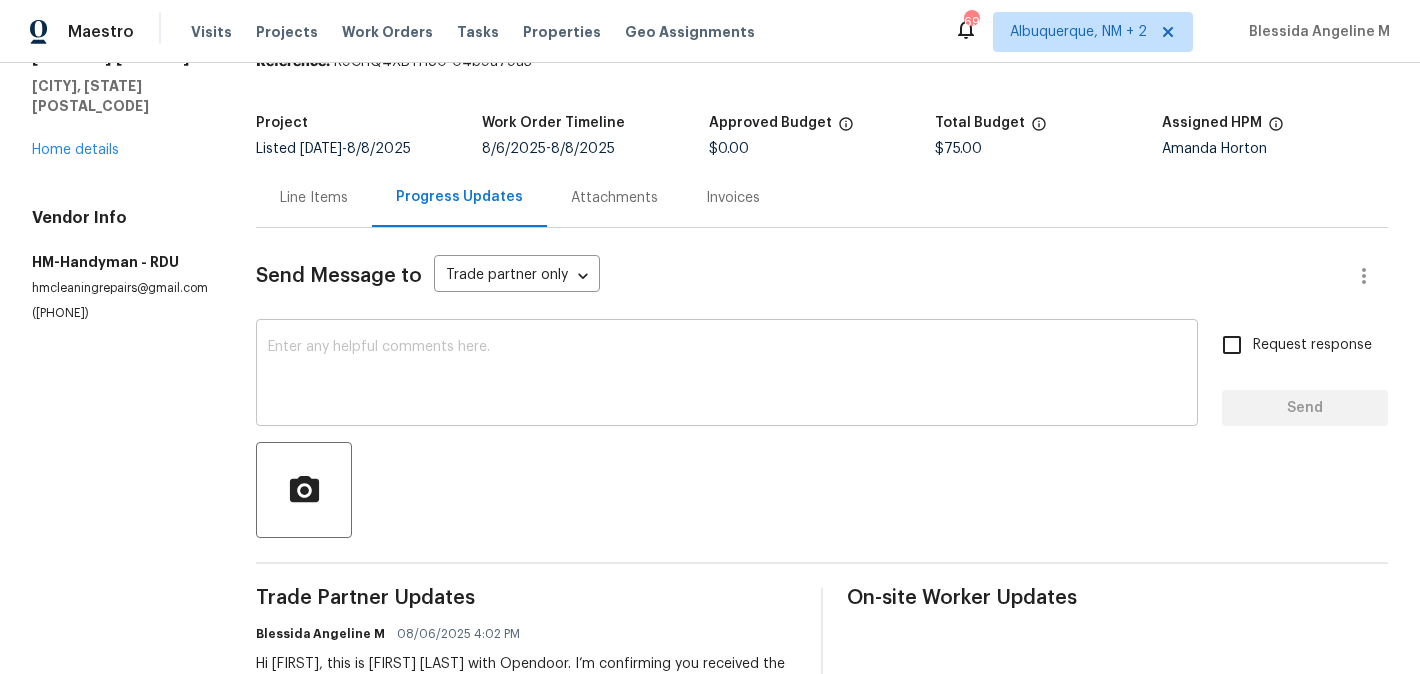 scroll, scrollTop: 90, scrollLeft: 0, axis: vertical 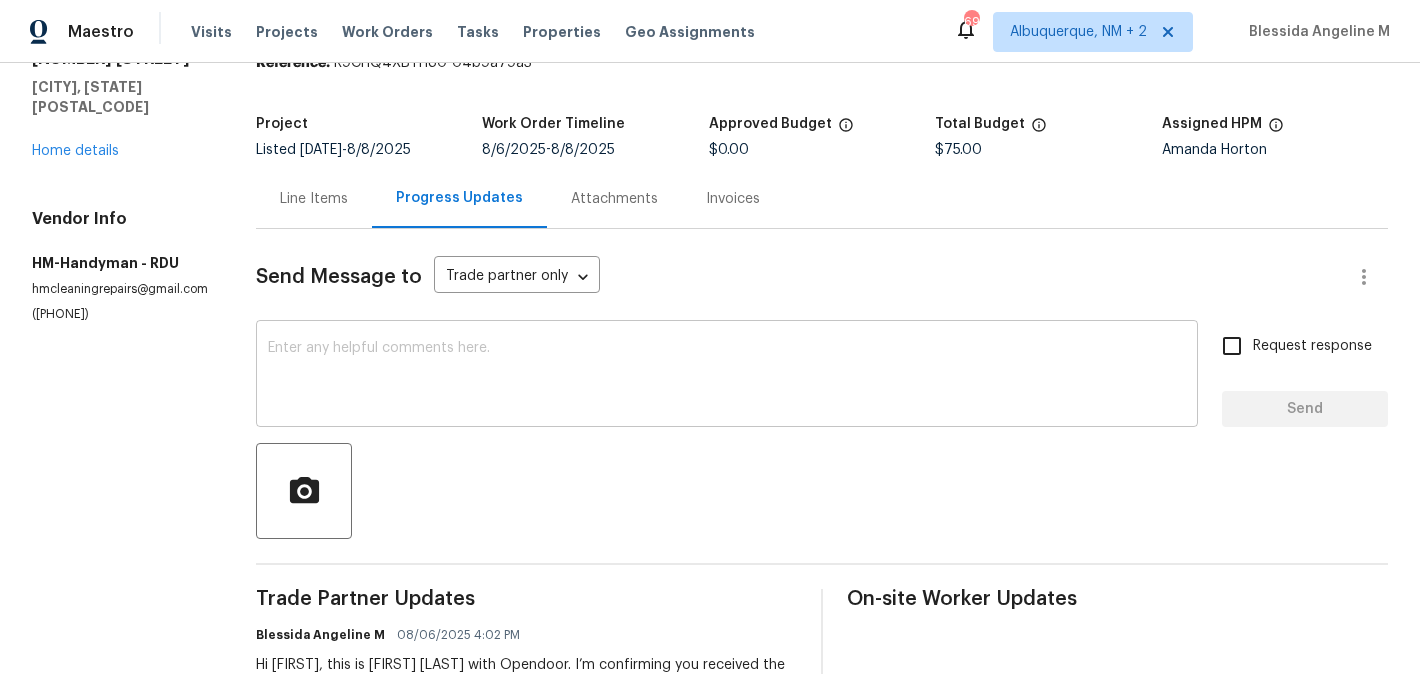 click on "x ​" at bounding box center (727, 376) 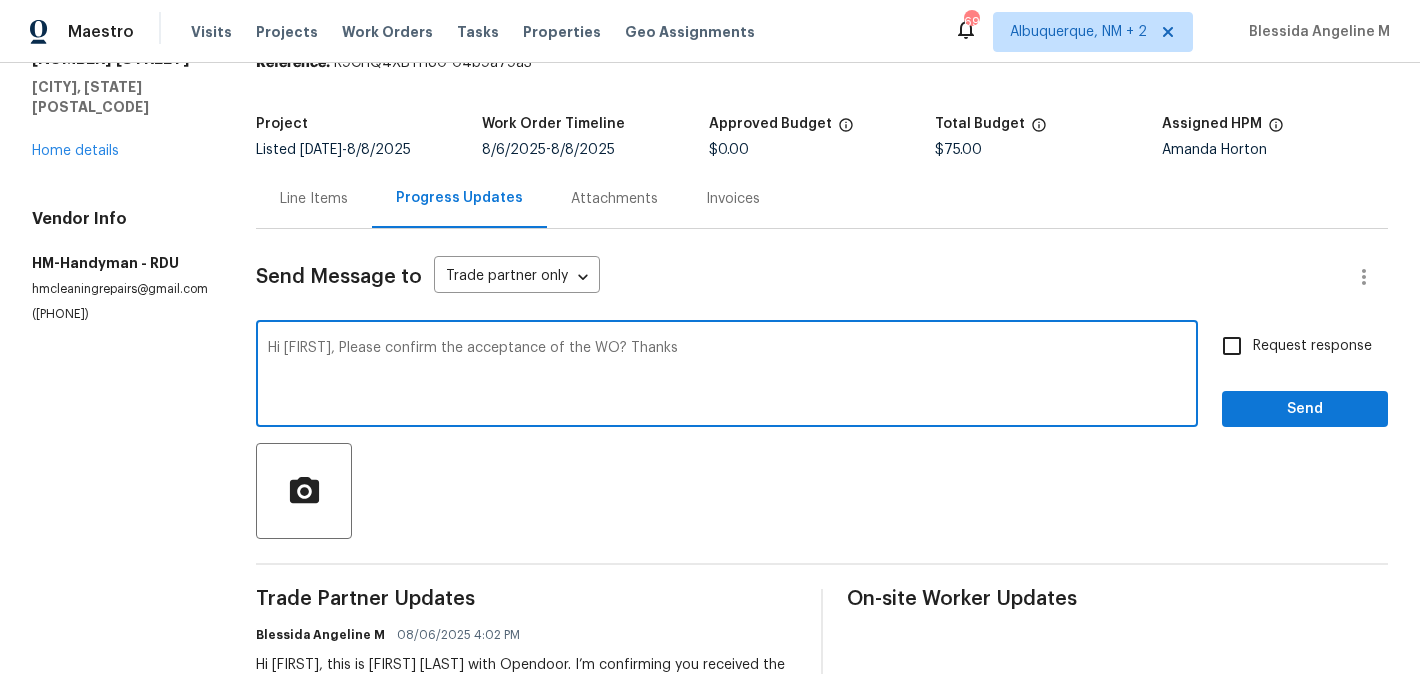 type on "Hi [FIRST], Please confirm the acceptance of the WO? Thanks" 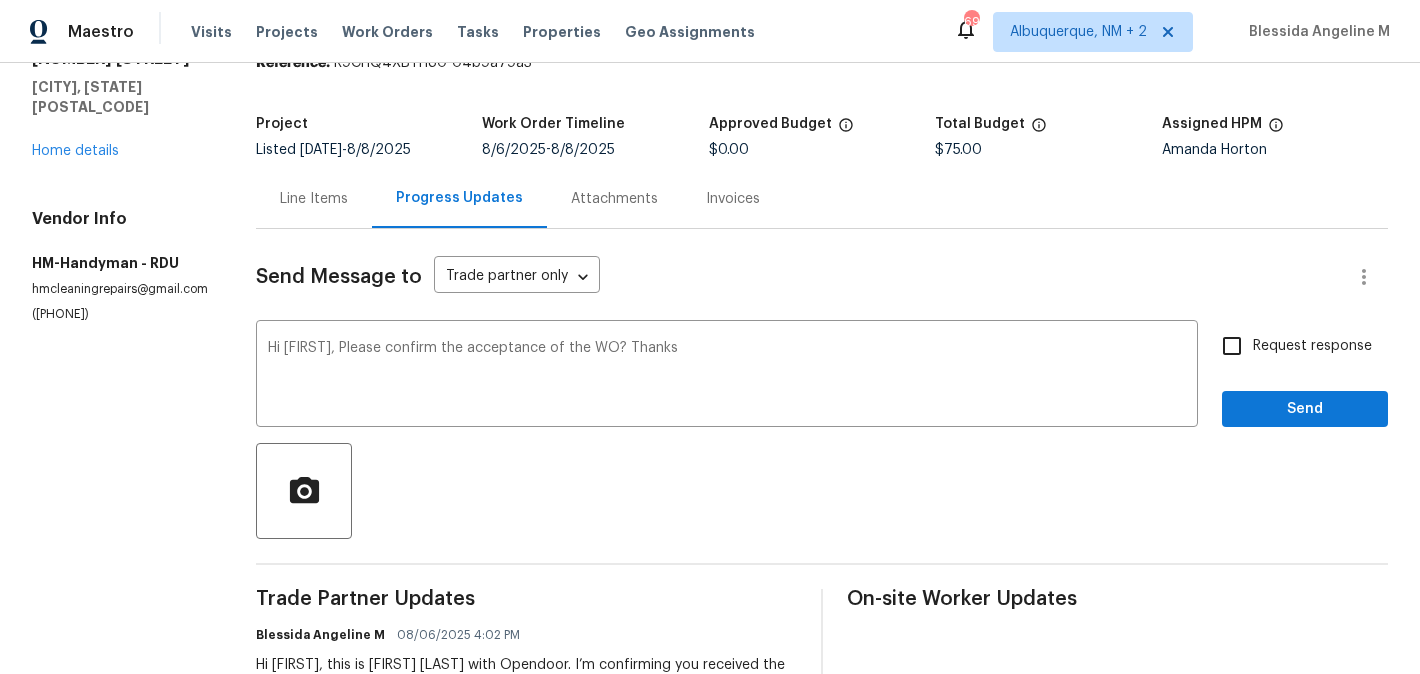 click on "Request response" at bounding box center [1312, 346] 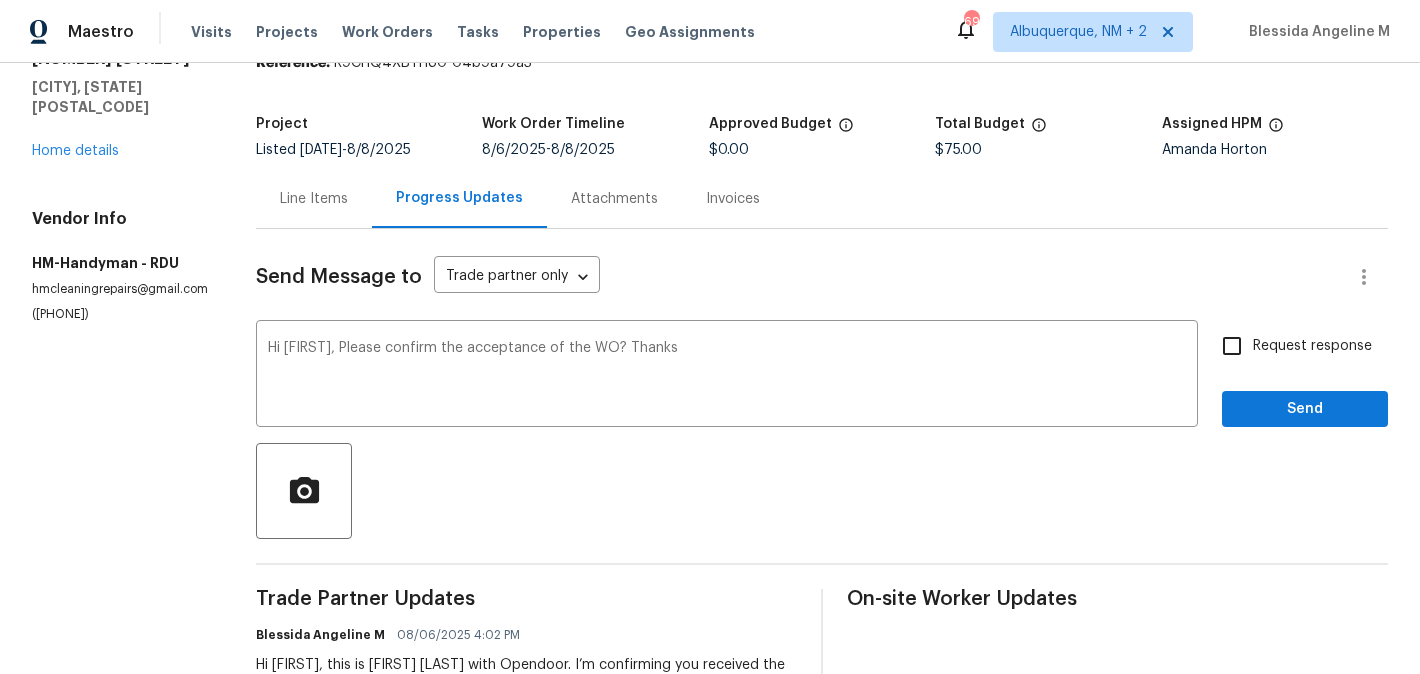 click on "Request response" at bounding box center [1232, 346] 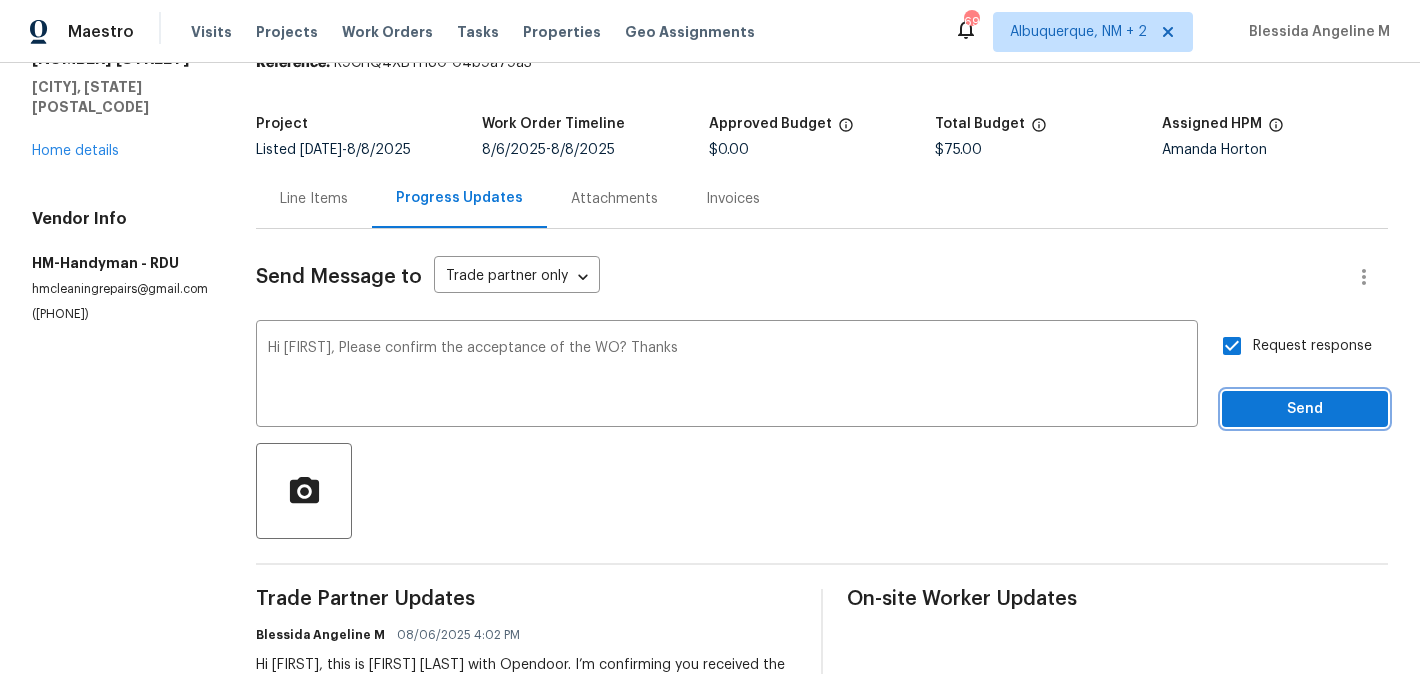click on "Send" at bounding box center (1305, 409) 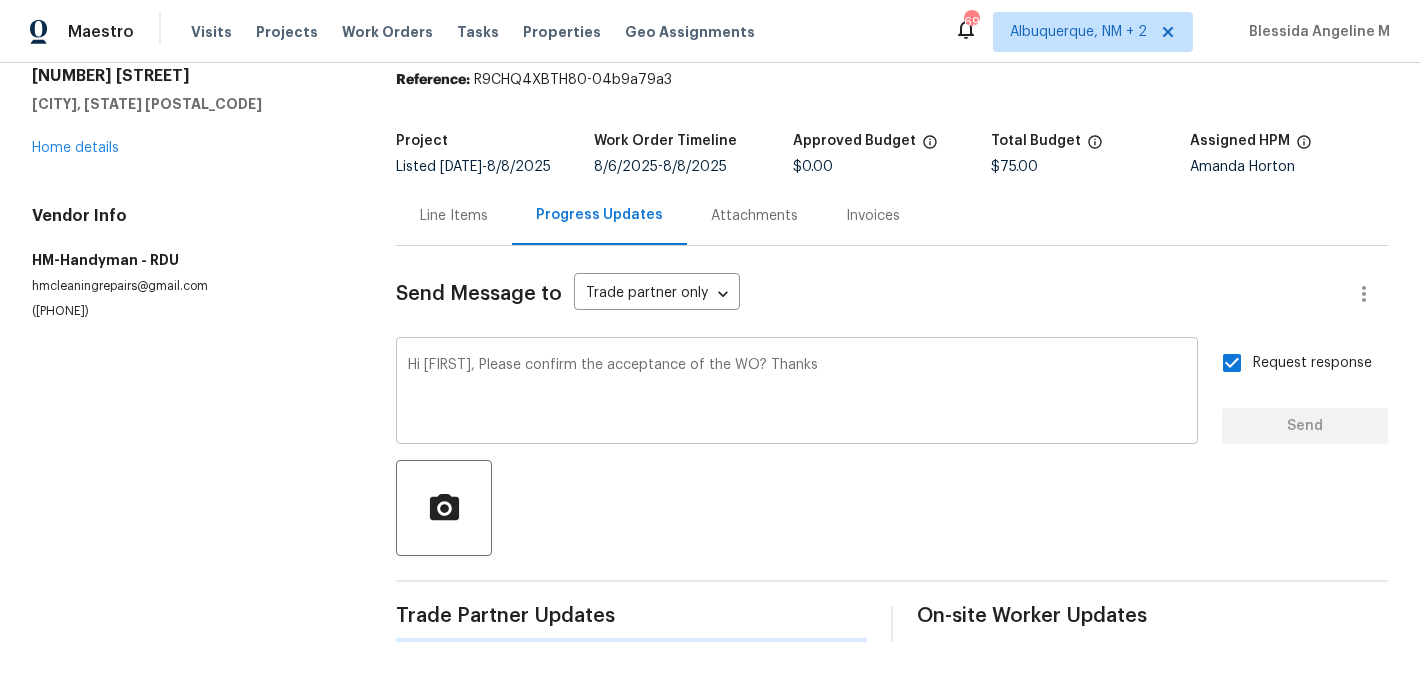 type 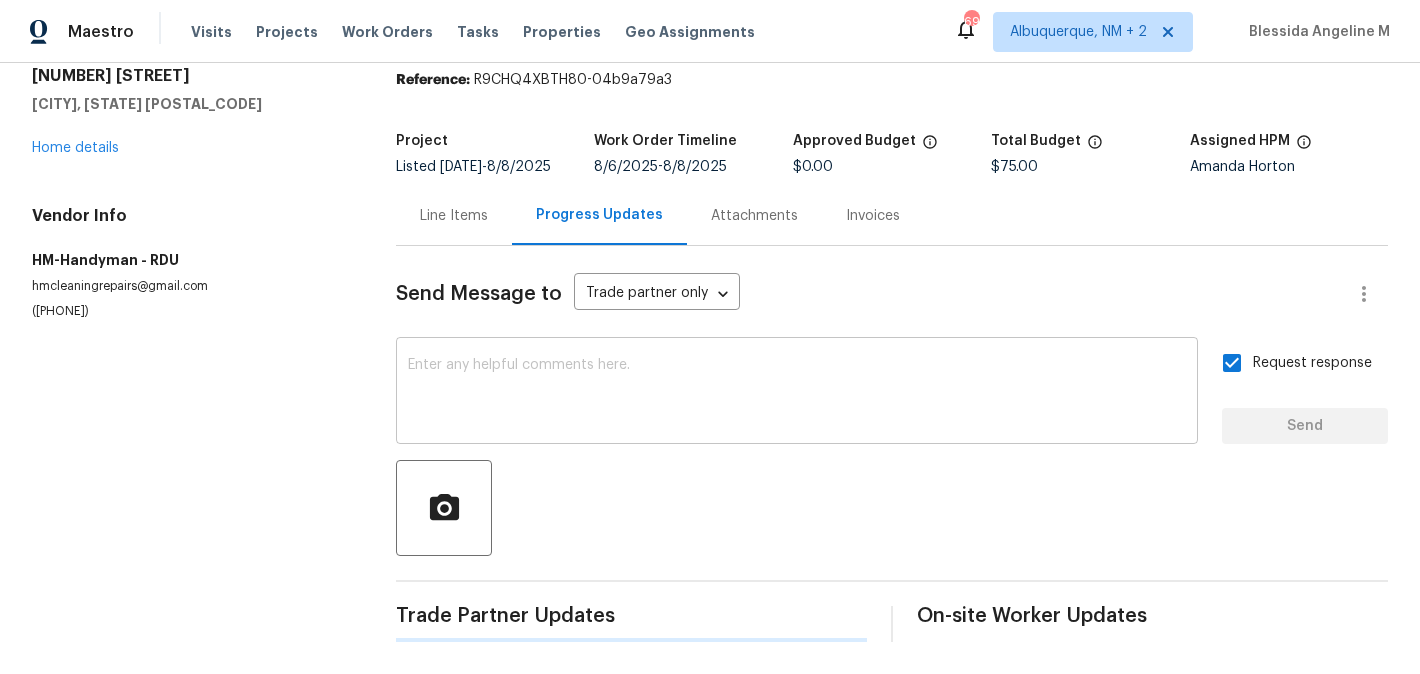 scroll, scrollTop: 90, scrollLeft: 0, axis: vertical 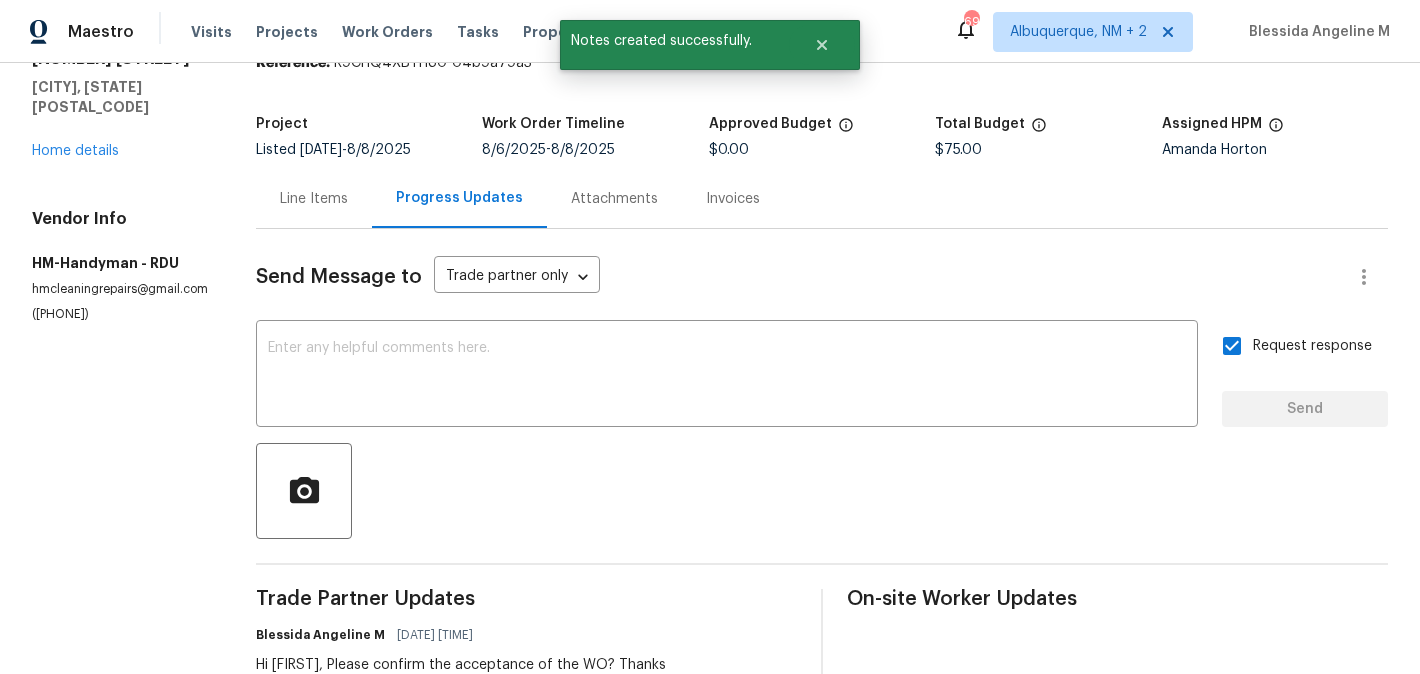click on "([PHONE])" at bounding box center [120, 314] 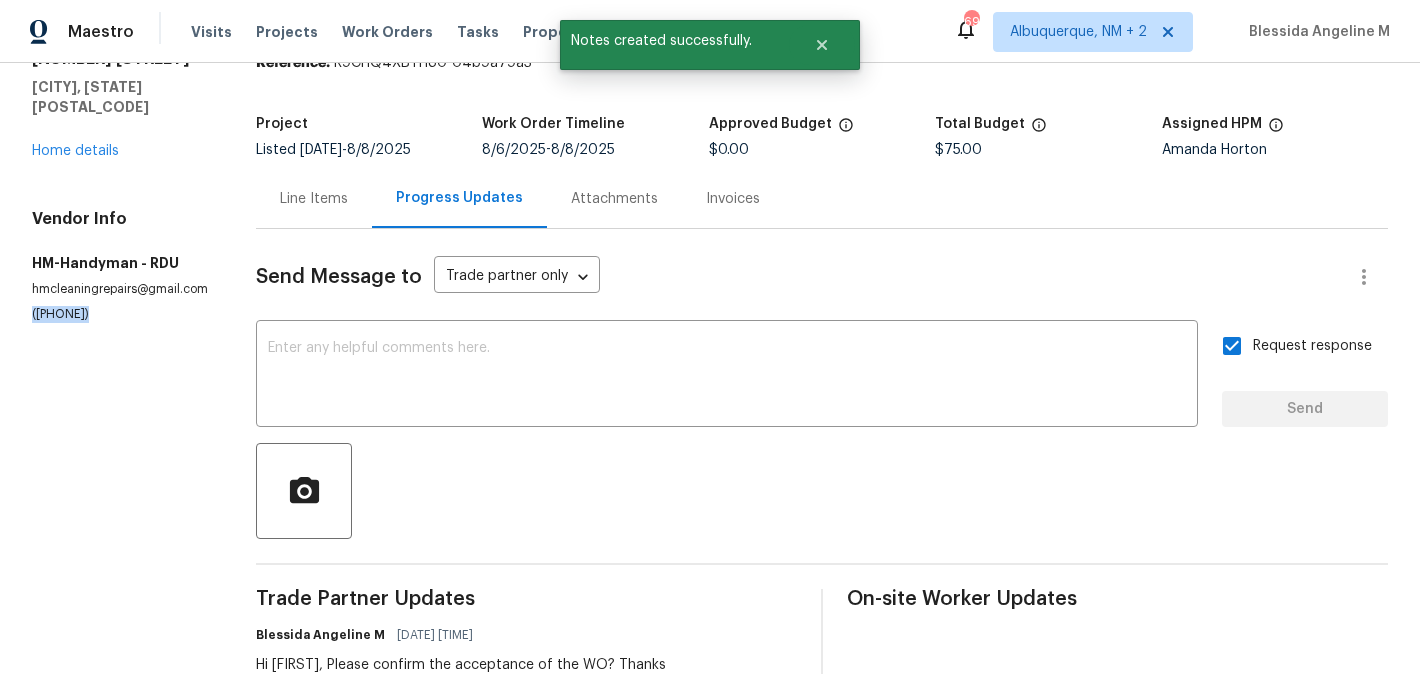 click on "([PHONE])" at bounding box center (120, 314) 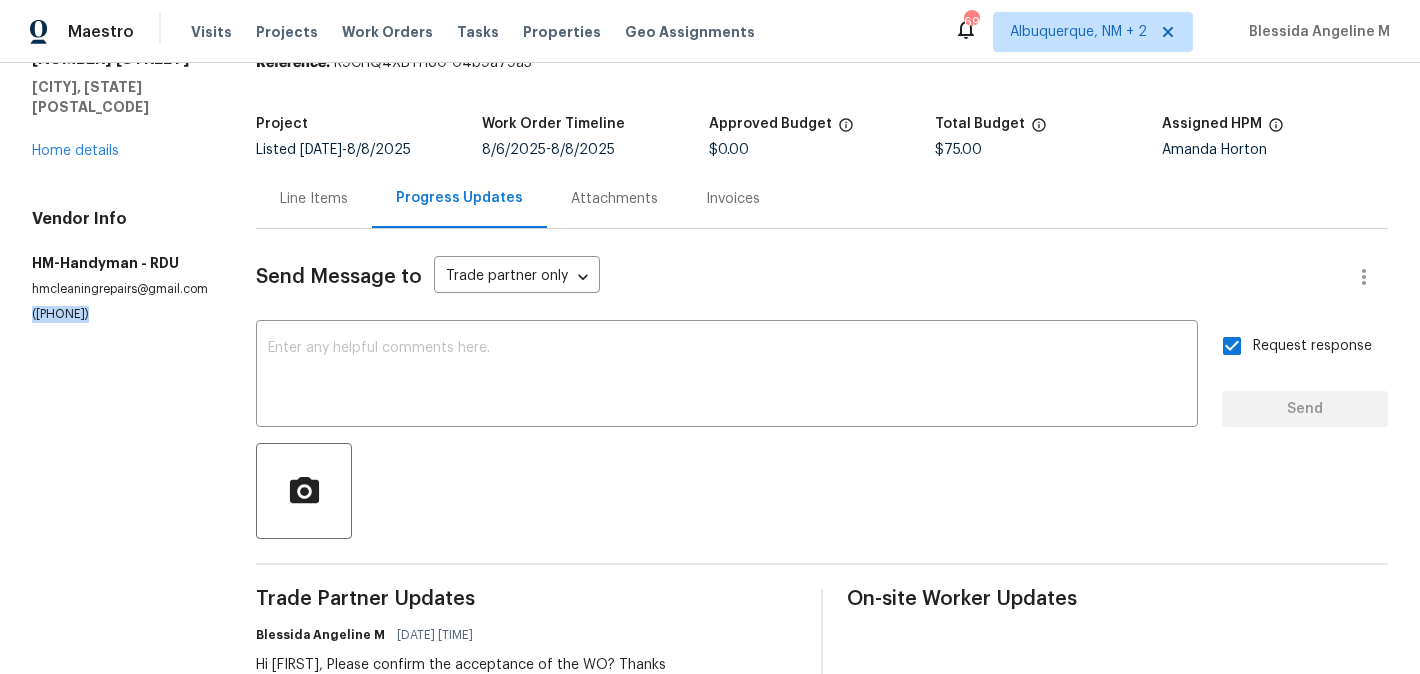 scroll, scrollTop: 0, scrollLeft: 0, axis: both 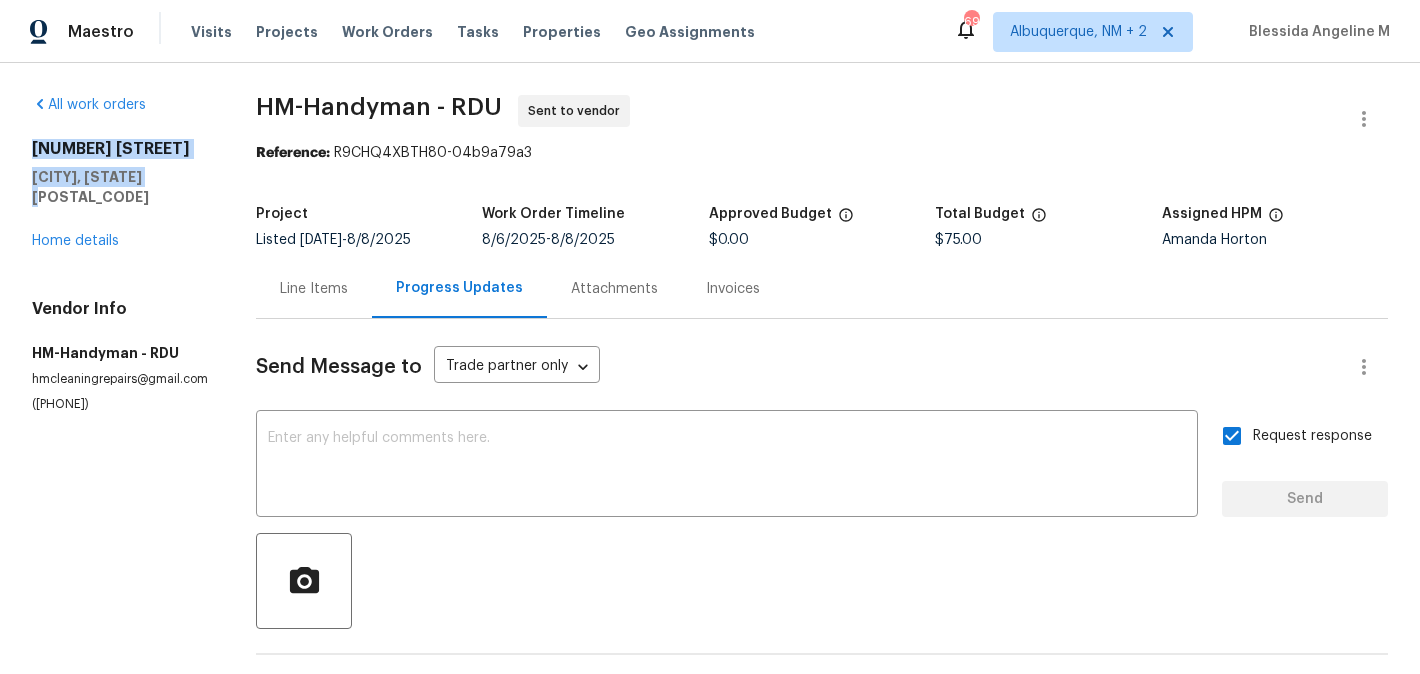 drag, startPoint x: 175, startPoint y: 206, endPoint x: 21, endPoint y: 134, distance: 170 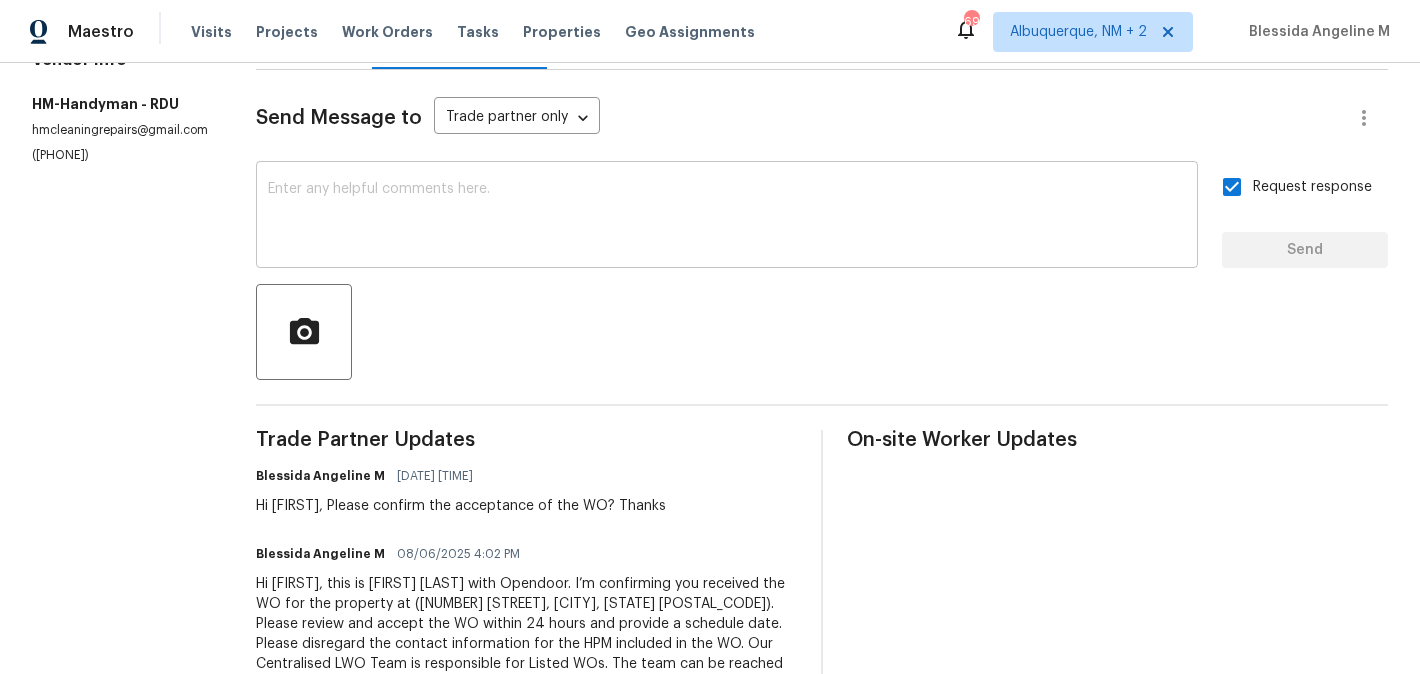 scroll, scrollTop: 0, scrollLeft: 0, axis: both 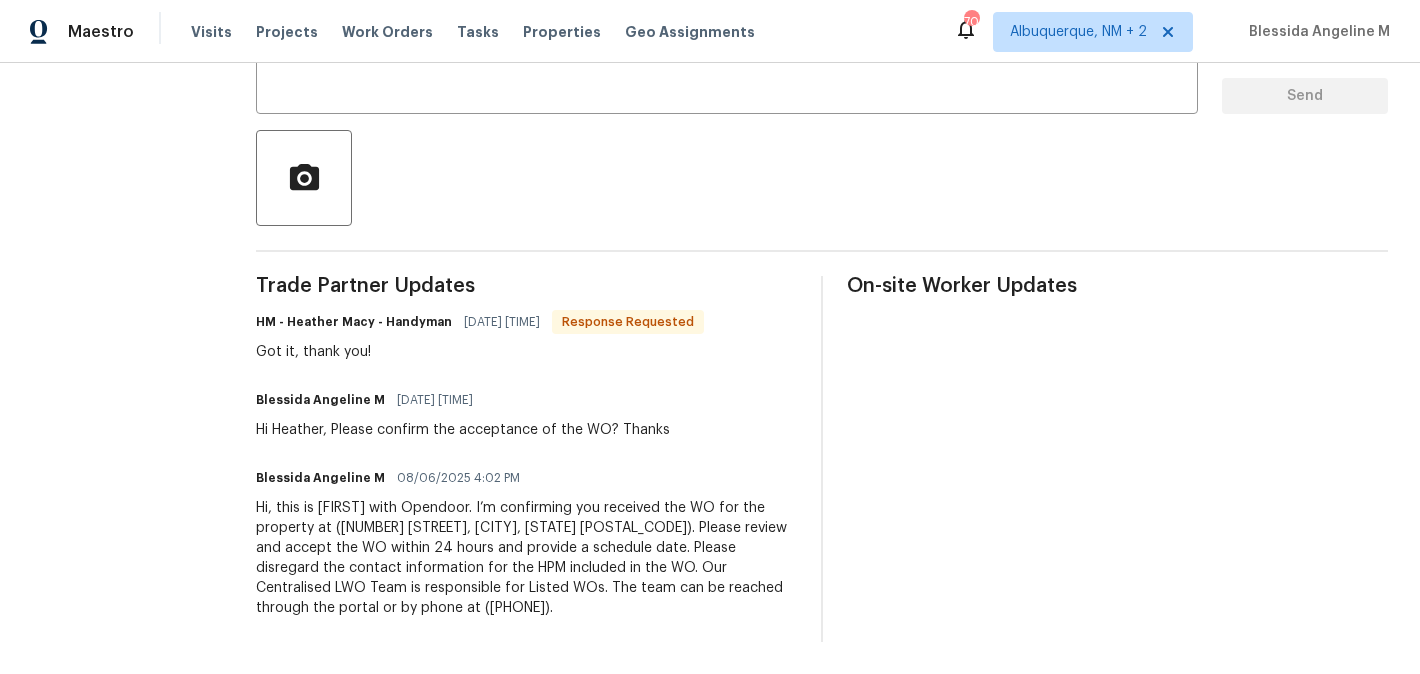 click on "HM - Heather Macy - Handyman" at bounding box center [354, 322] 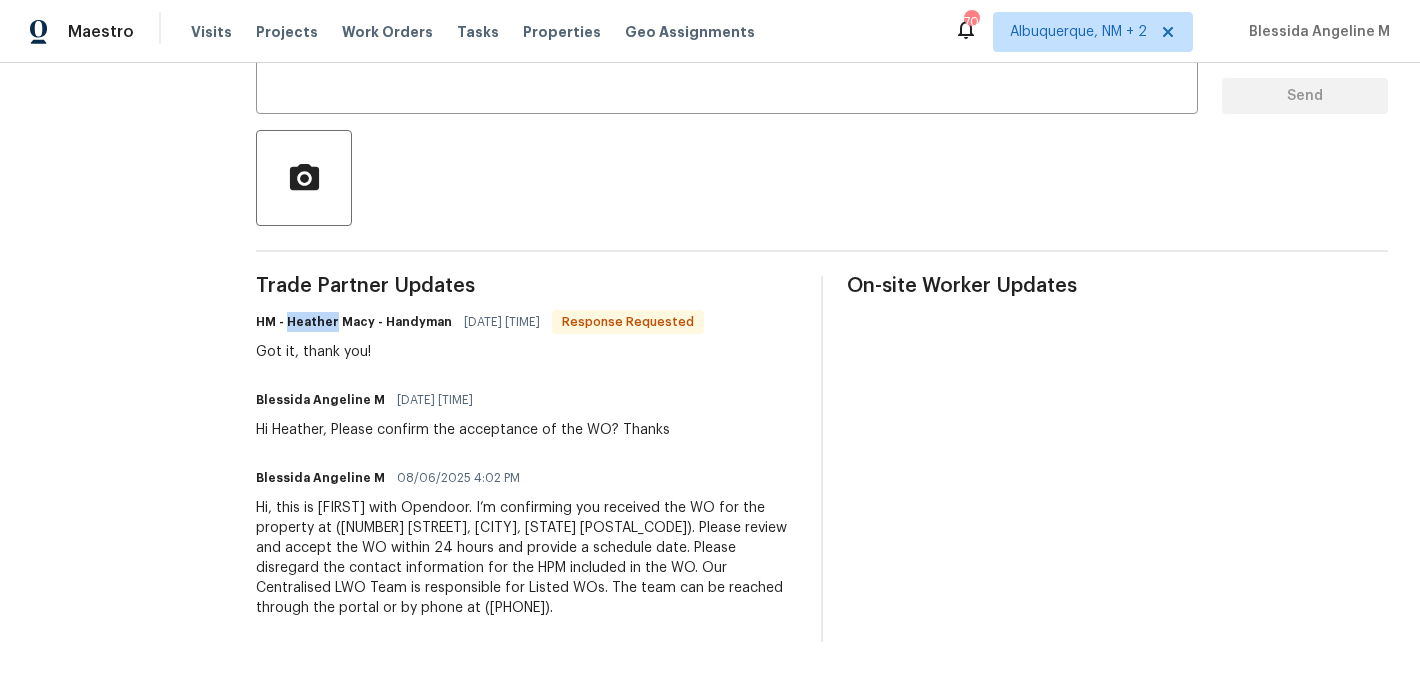 click on "HM - Heather Macy - Handyman" at bounding box center (354, 322) 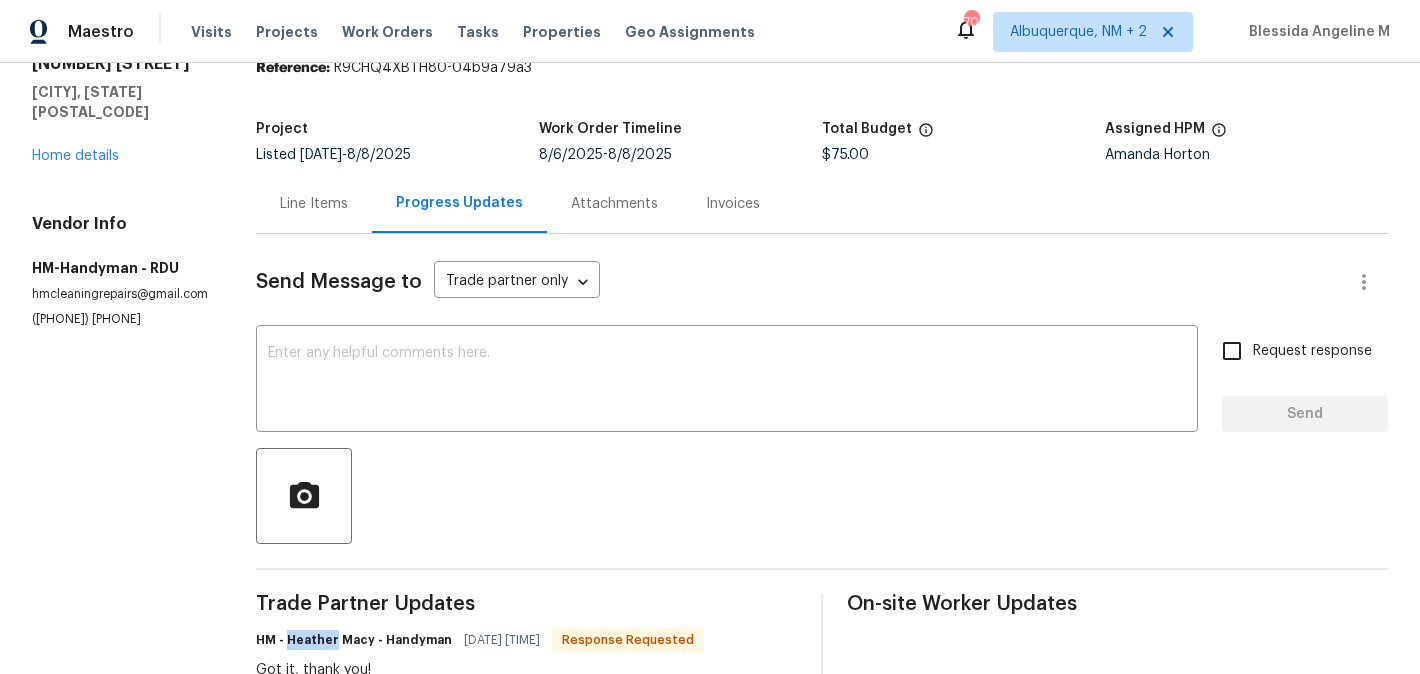 scroll, scrollTop: 0, scrollLeft: 0, axis: both 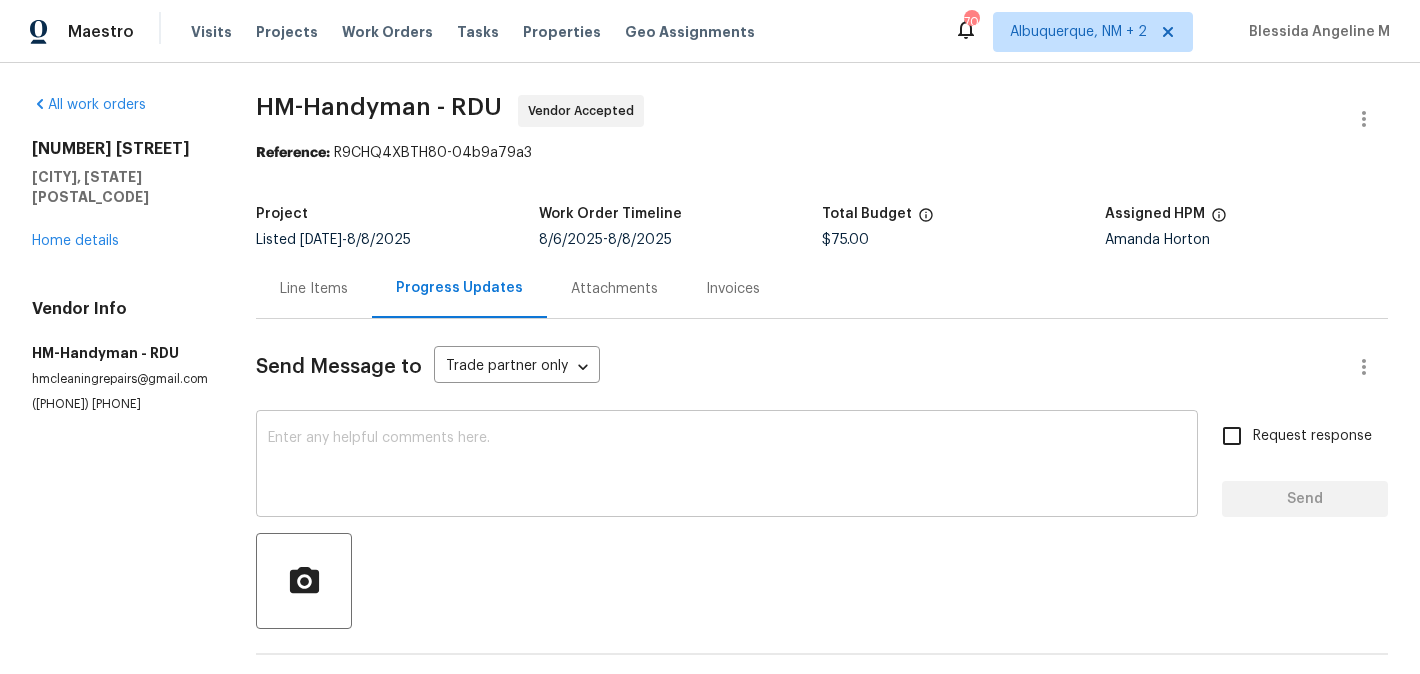 click at bounding box center [727, 466] 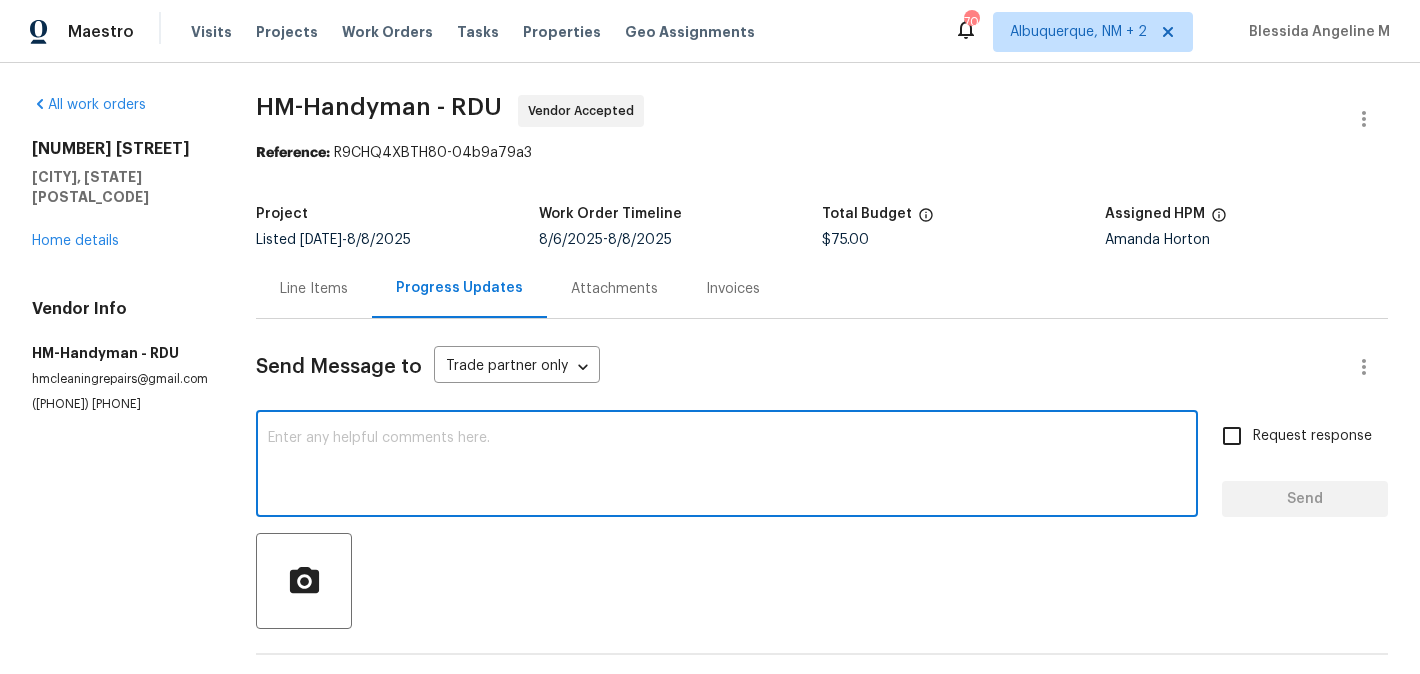 paste on "[FIRST]" 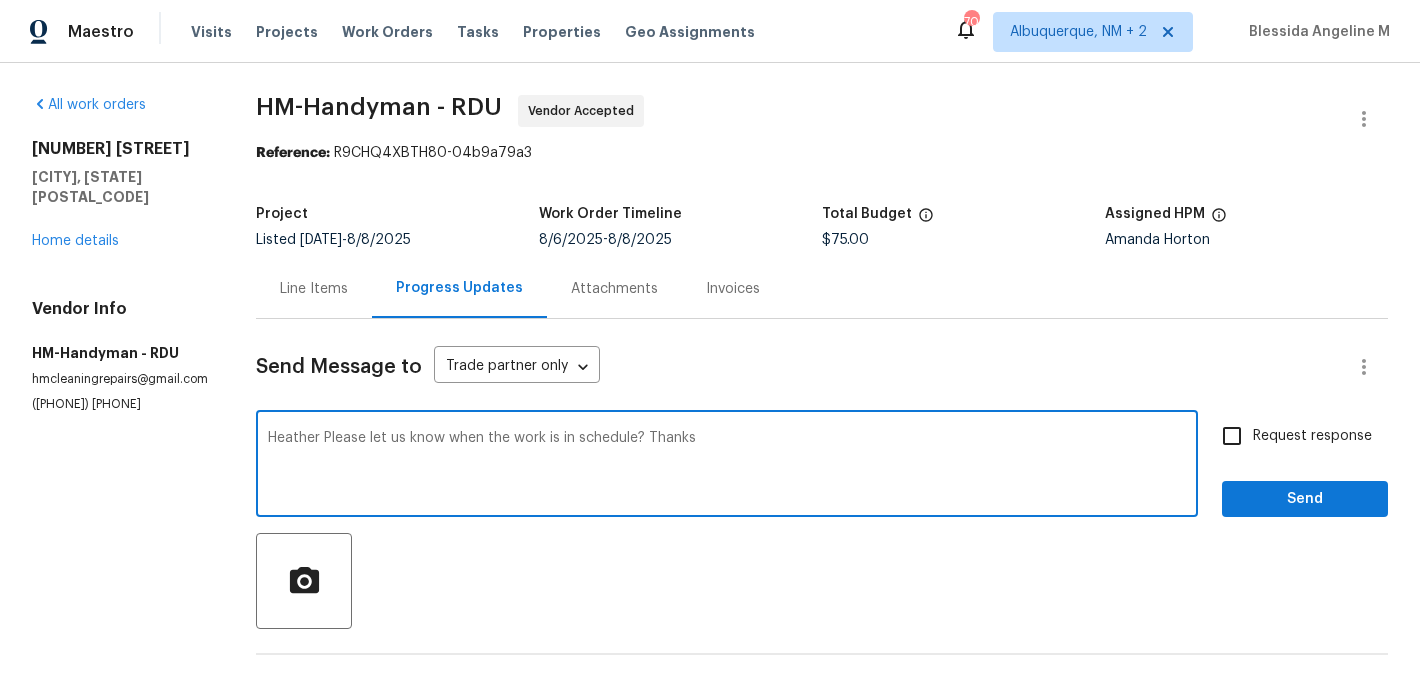 type on "Heather Please let us know when the work is in schedule? Thanks" 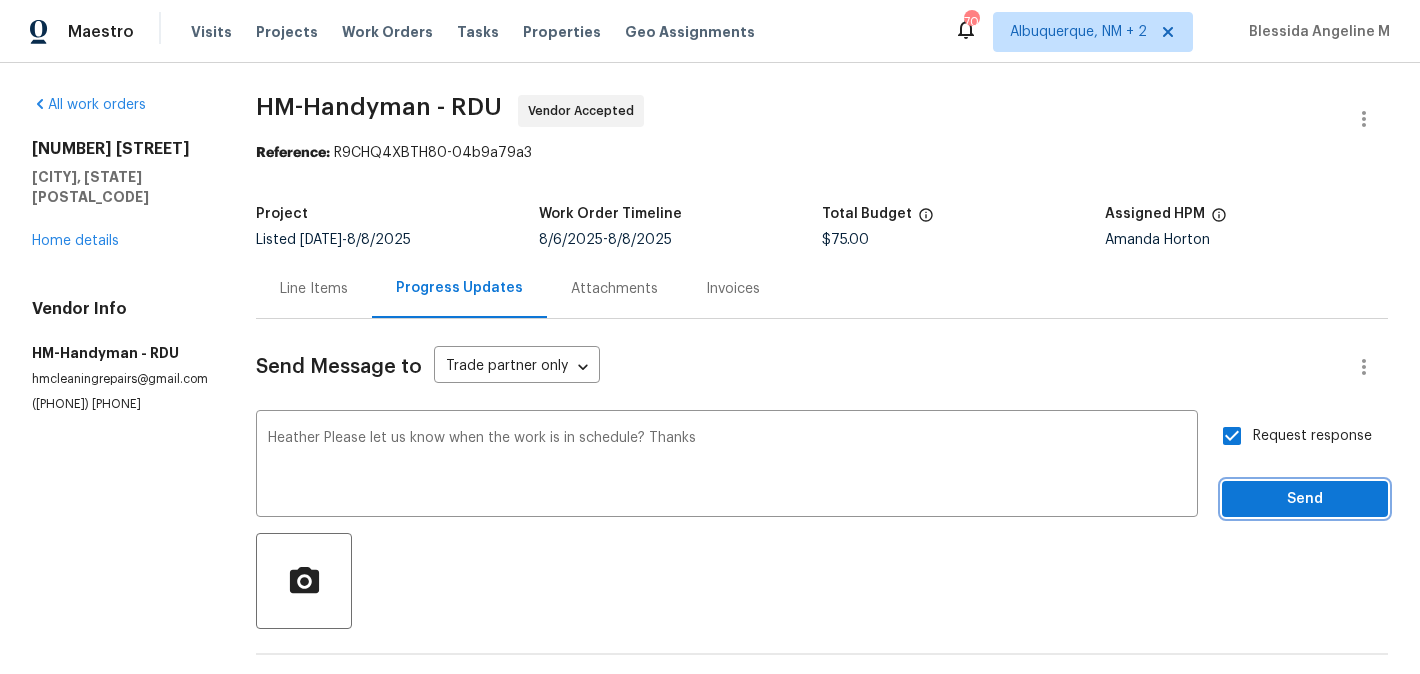 click on "Send" at bounding box center (1305, 499) 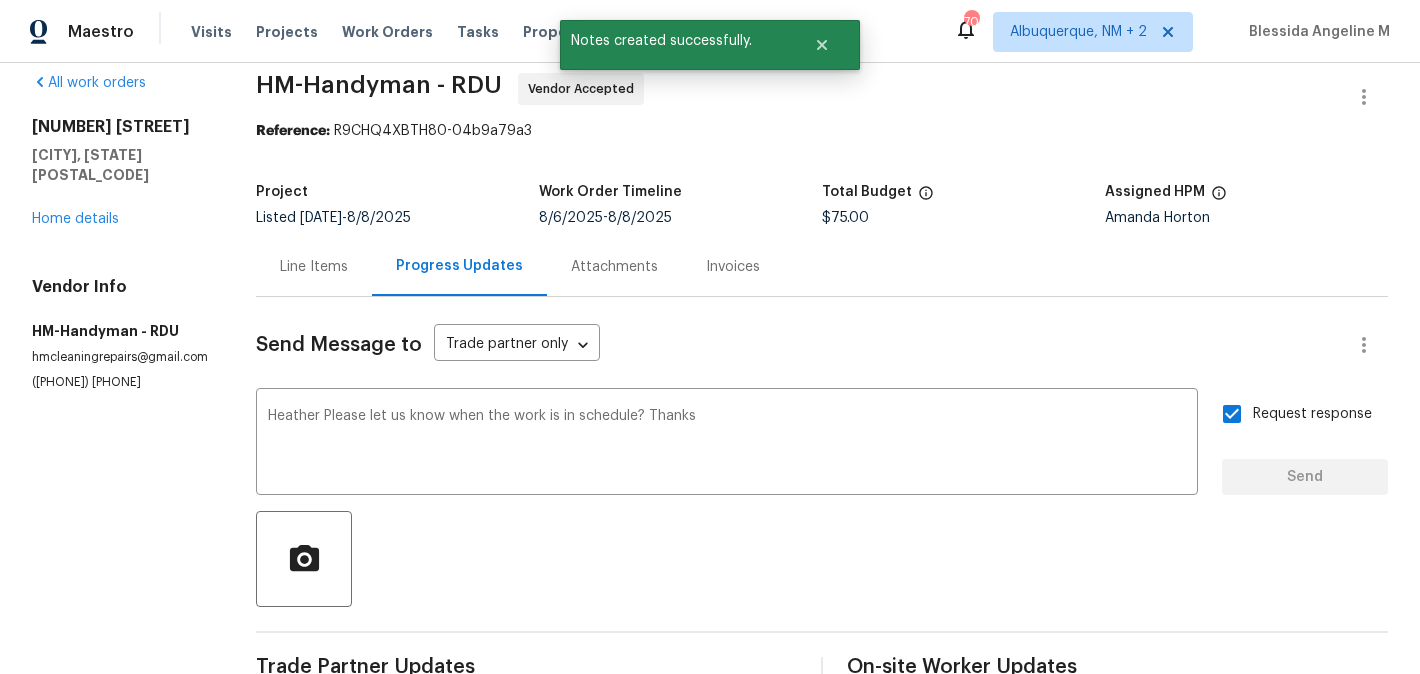 scroll, scrollTop: 0, scrollLeft: 0, axis: both 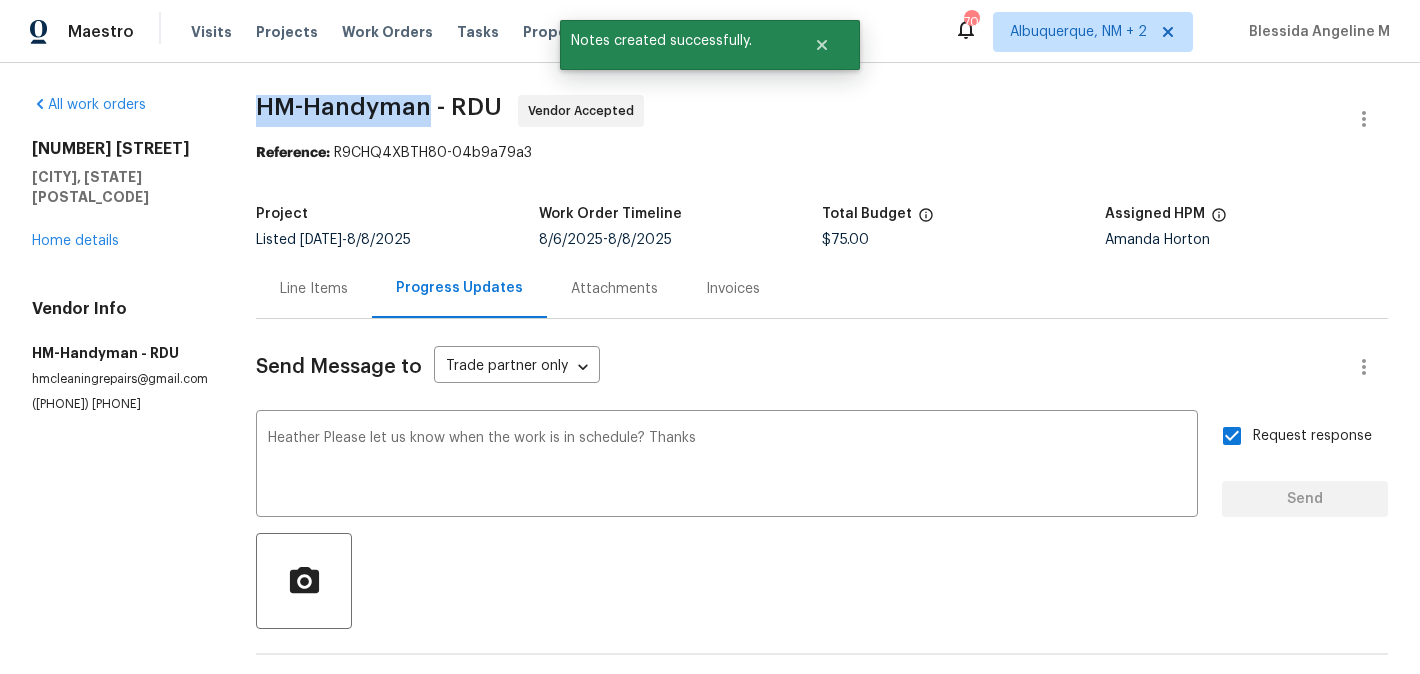 drag, startPoint x: 251, startPoint y: 112, endPoint x: 424, endPoint y: 113, distance: 173.00288 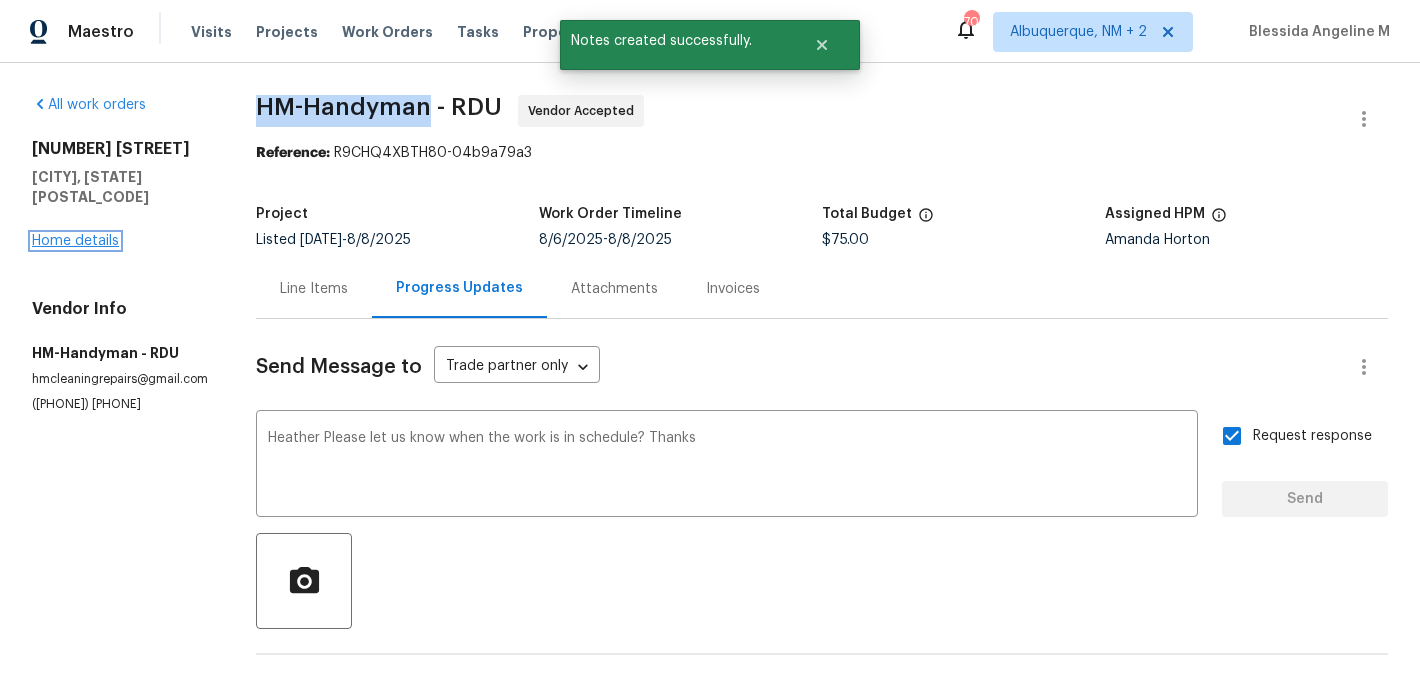 click on "Home details" at bounding box center [75, 241] 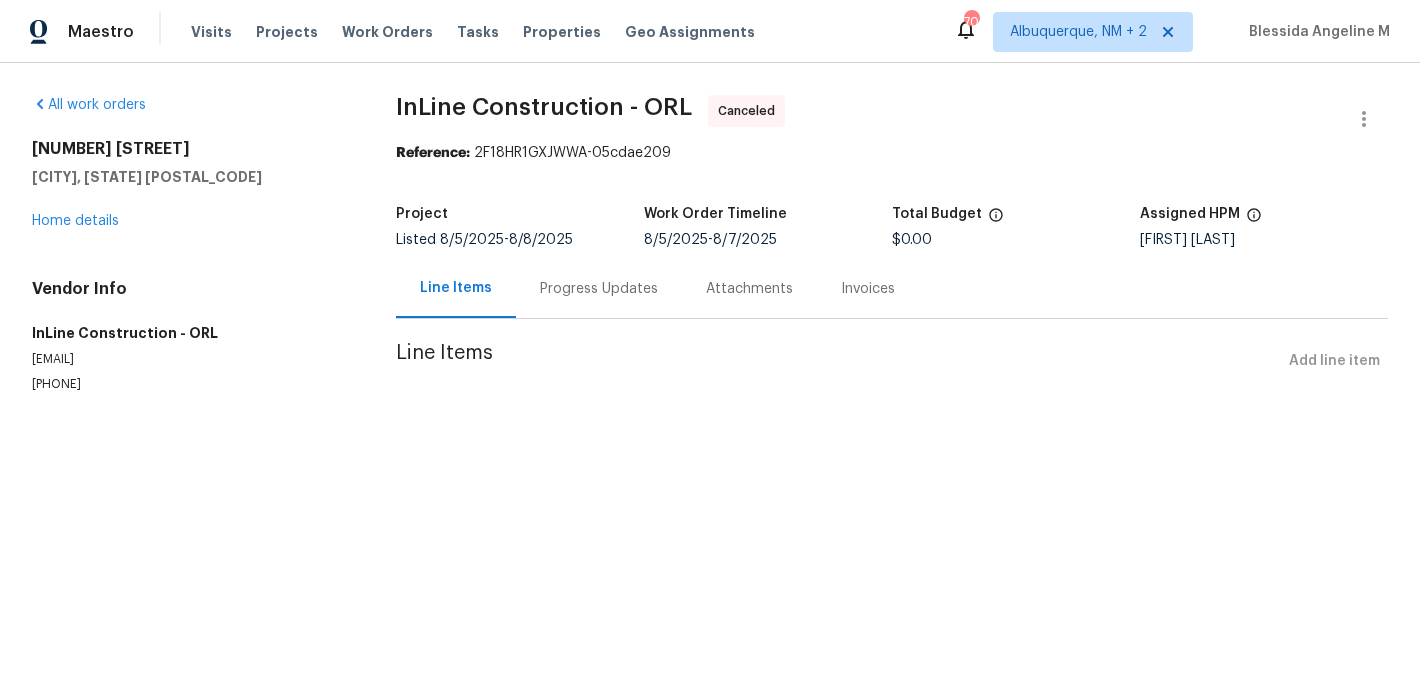 scroll, scrollTop: 0, scrollLeft: 0, axis: both 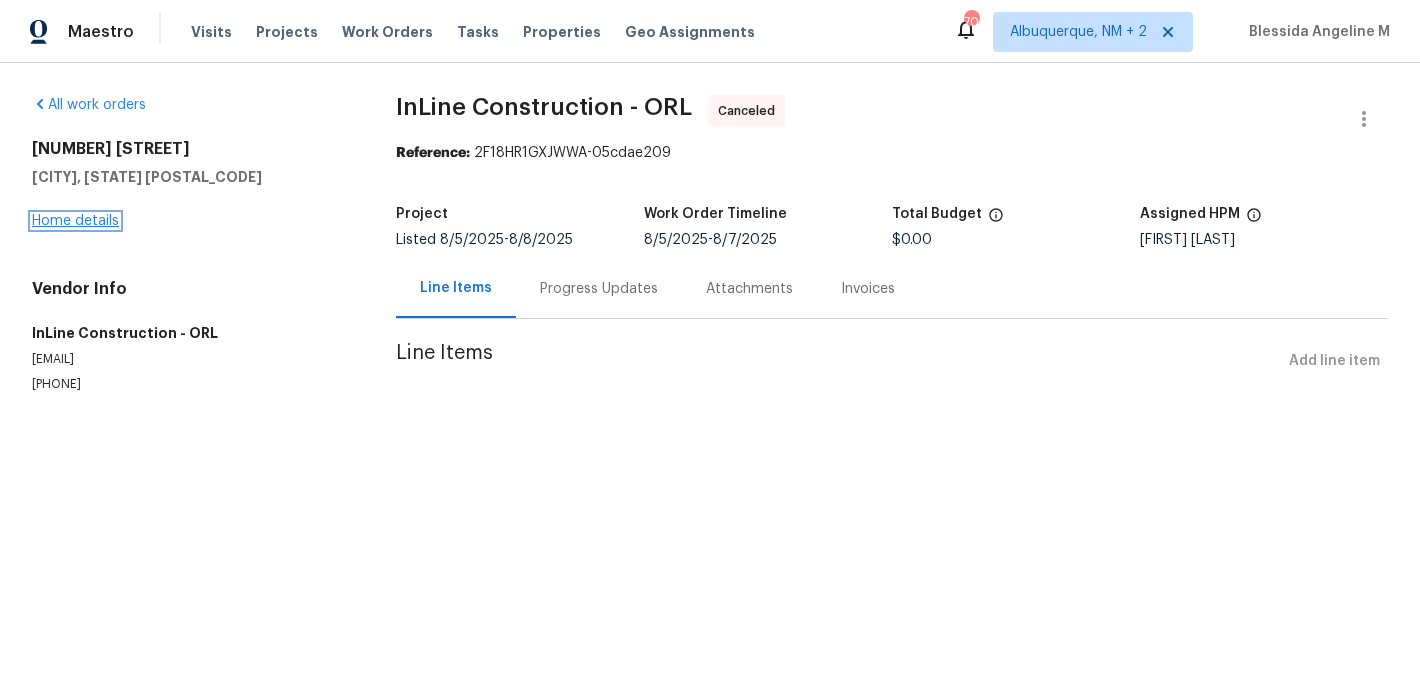 click on "Home details" at bounding box center [75, 221] 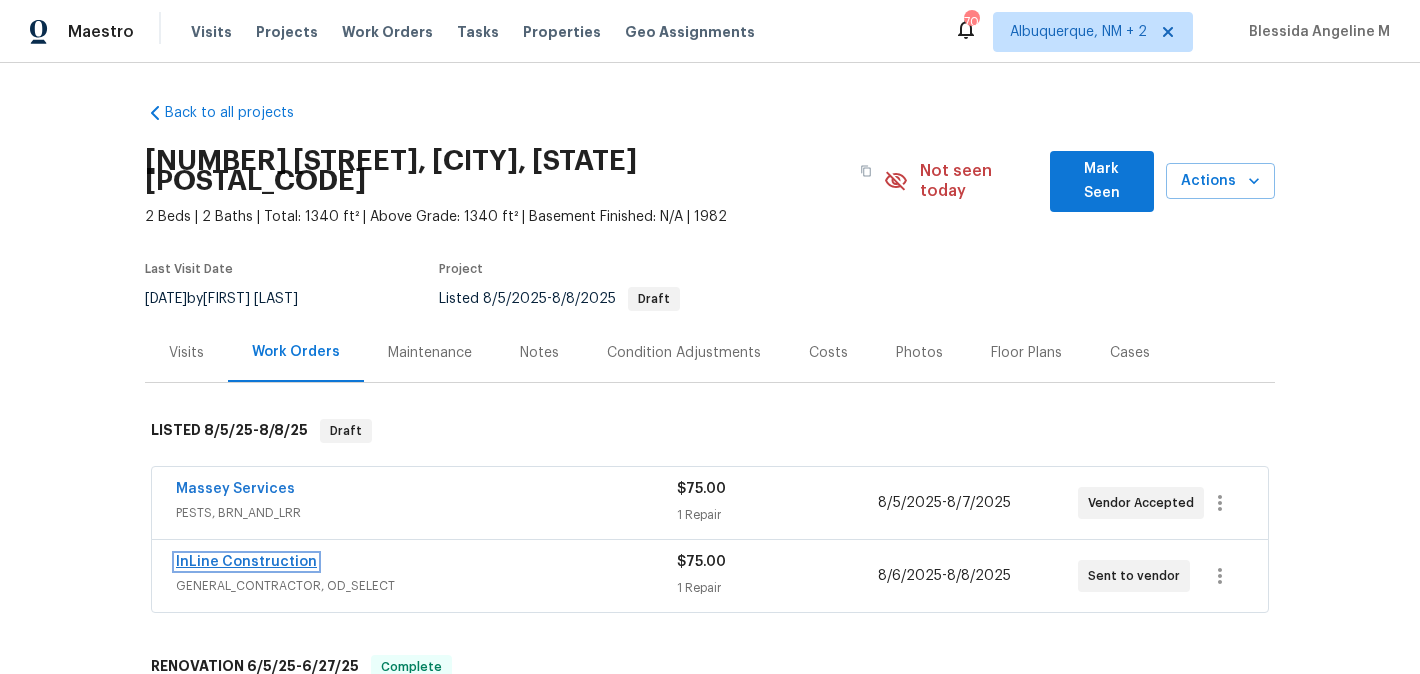 click on "InLine Construction" at bounding box center [246, 562] 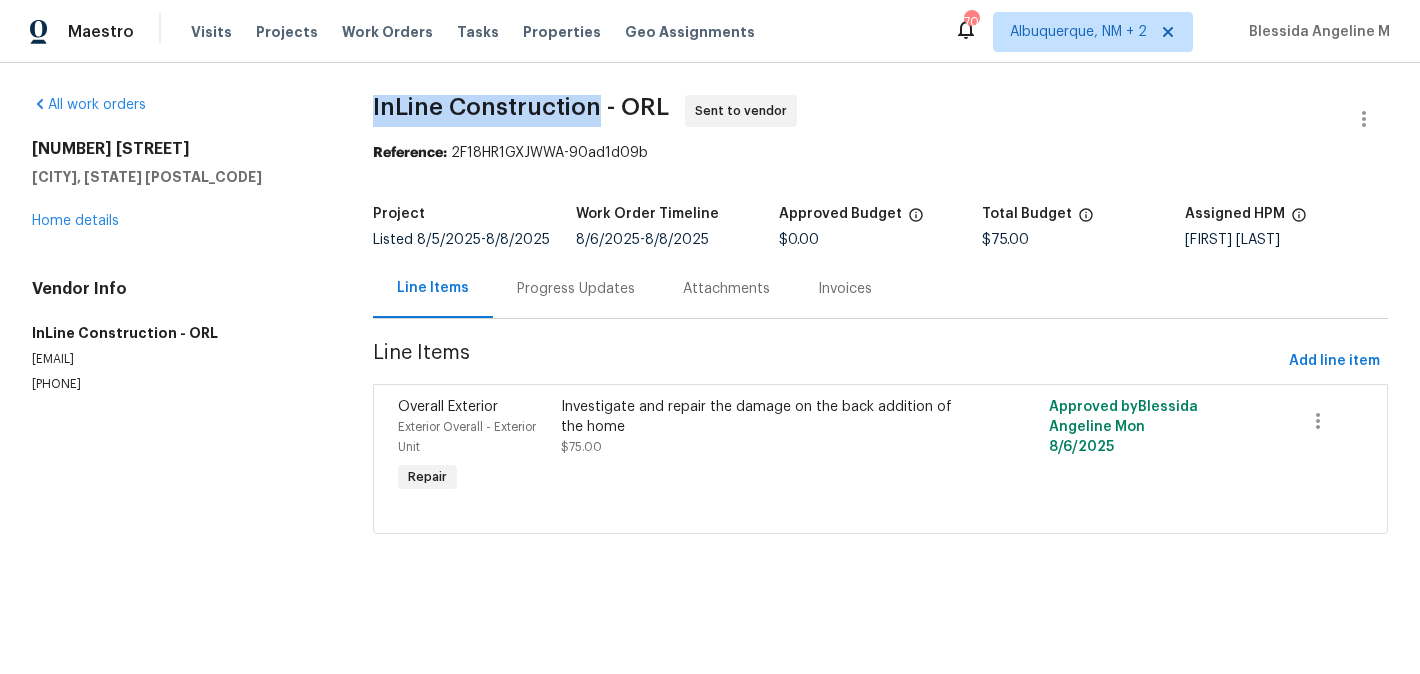drag, startPoint x: 371, startPoint y: 116, endPoint x: 601, endPoint y: 113, distance: 230.01956 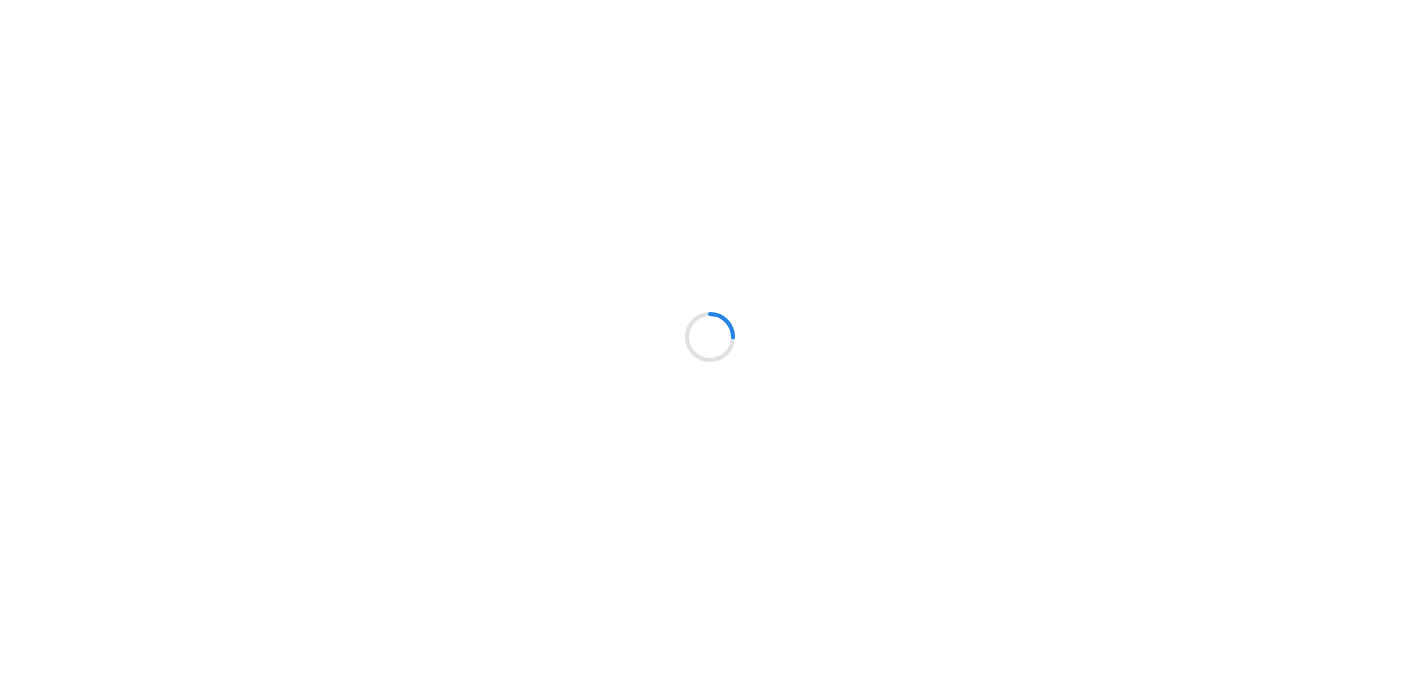 scroll, scrollTop: 0, scrollLeft: 0, axis: both 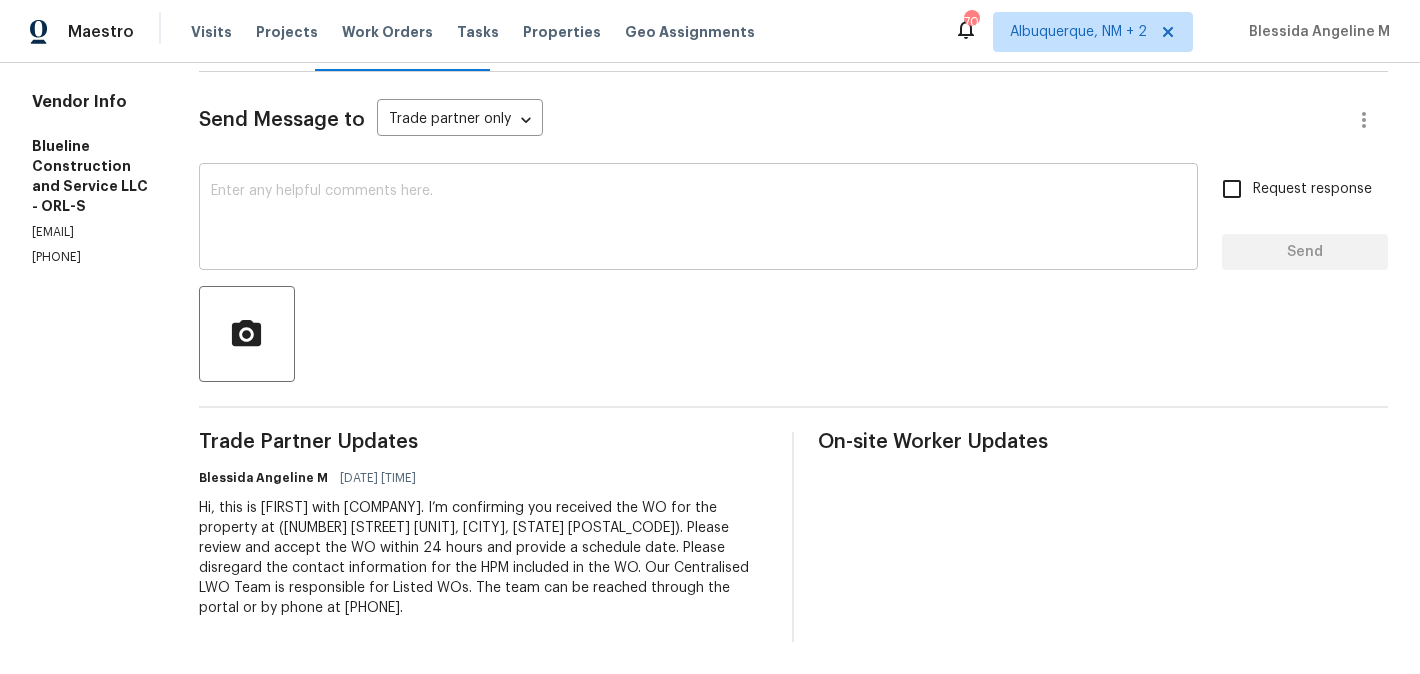 click at bounding box center [698, 219] 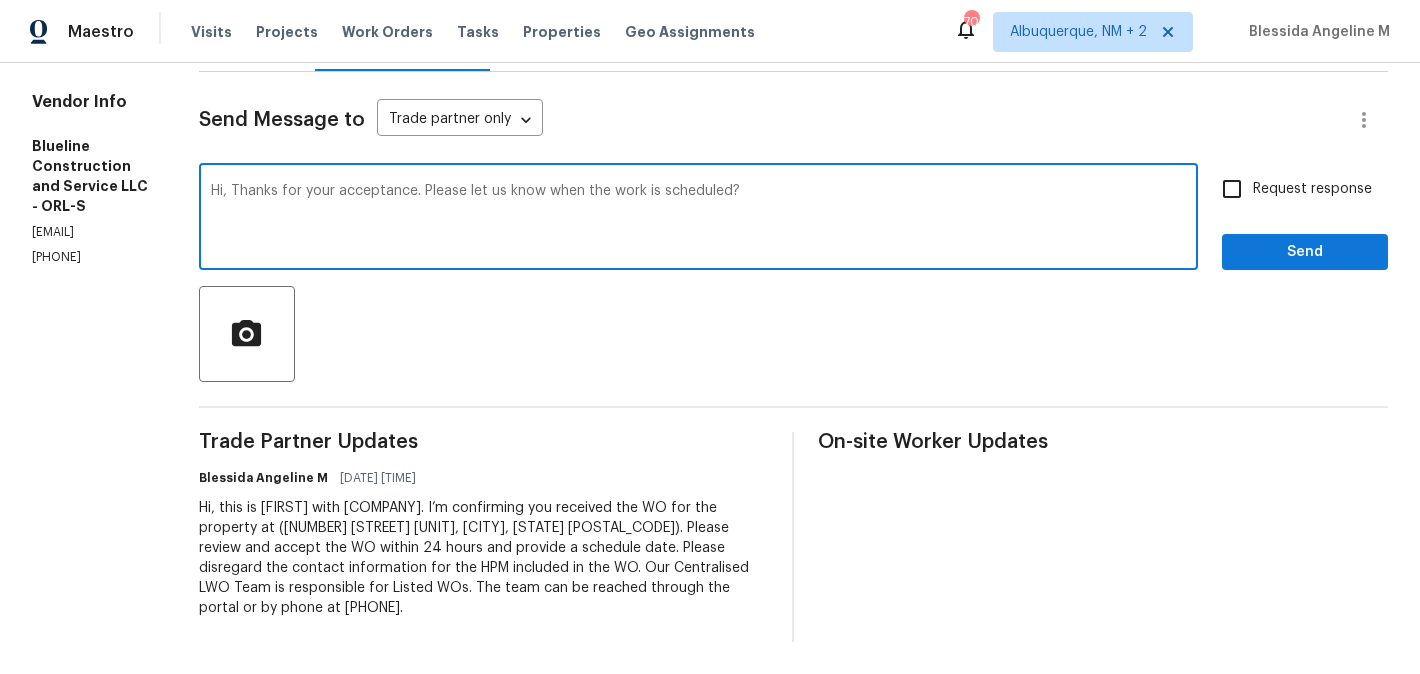 type on "Hi, Thanks for your acceptance. Please let us know when the work is scheduled?" 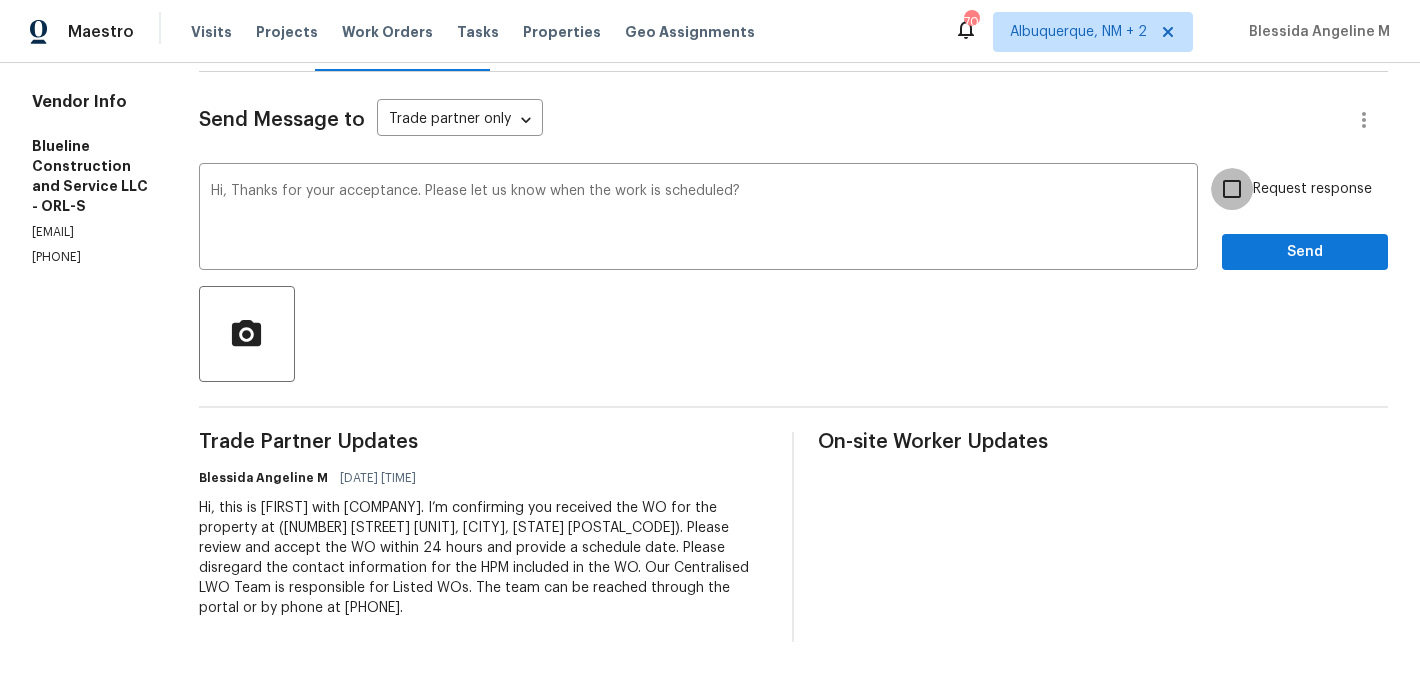 click on "Request response" at bounding box center (1232, 189) 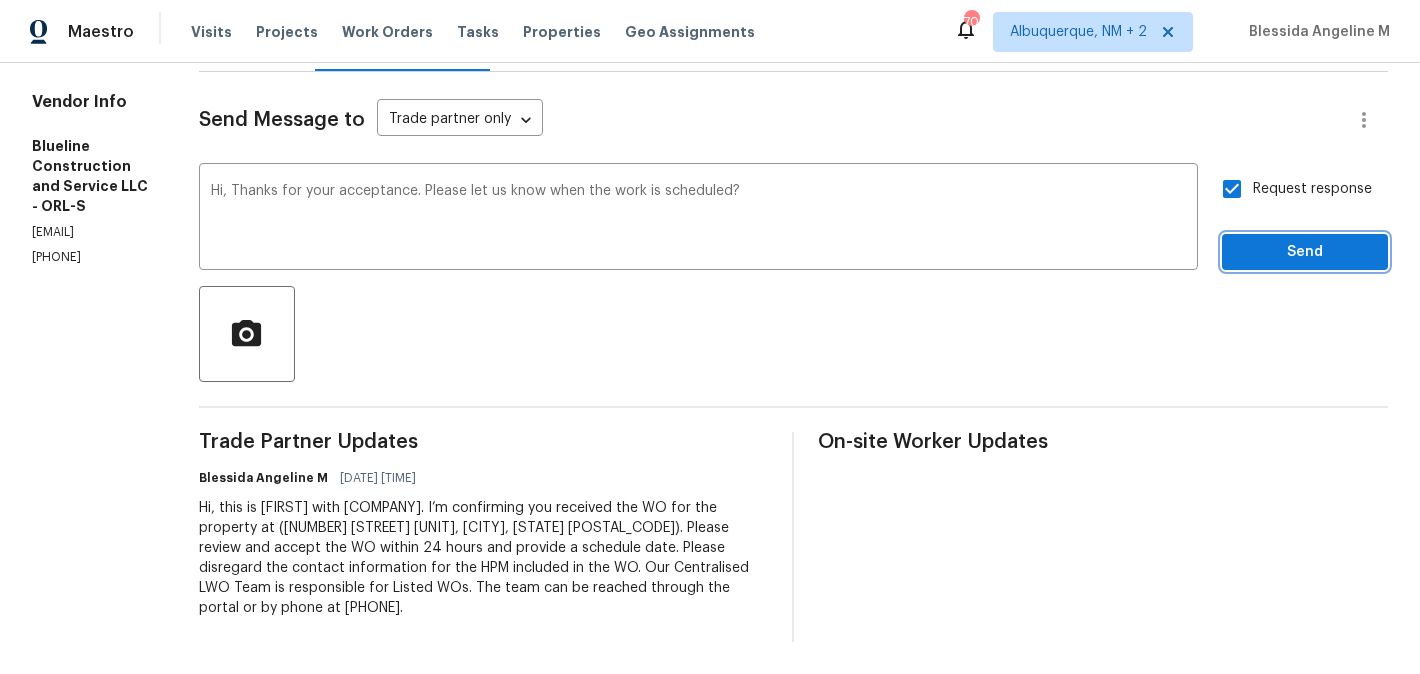 click on "Send" at bounding box center [1305, 252] 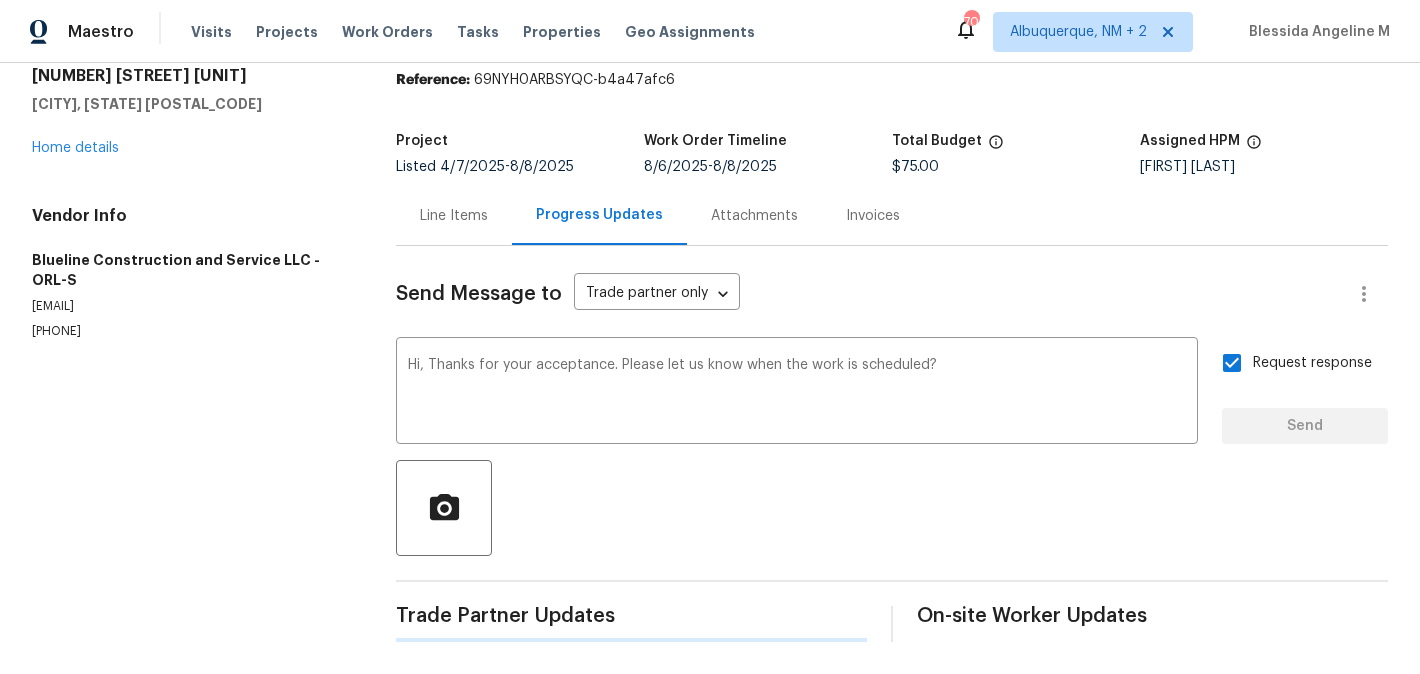 type 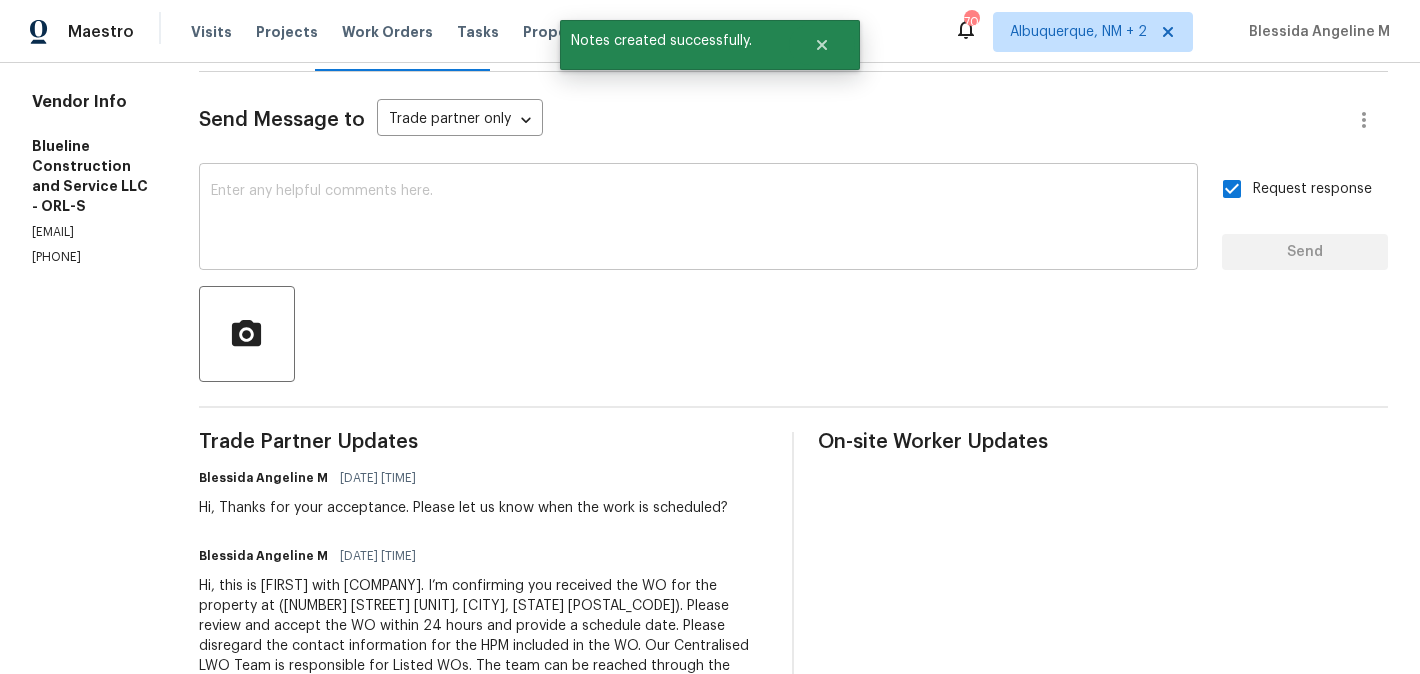scroll, scrollTop: 0, scrollLeft: 0, axis: both 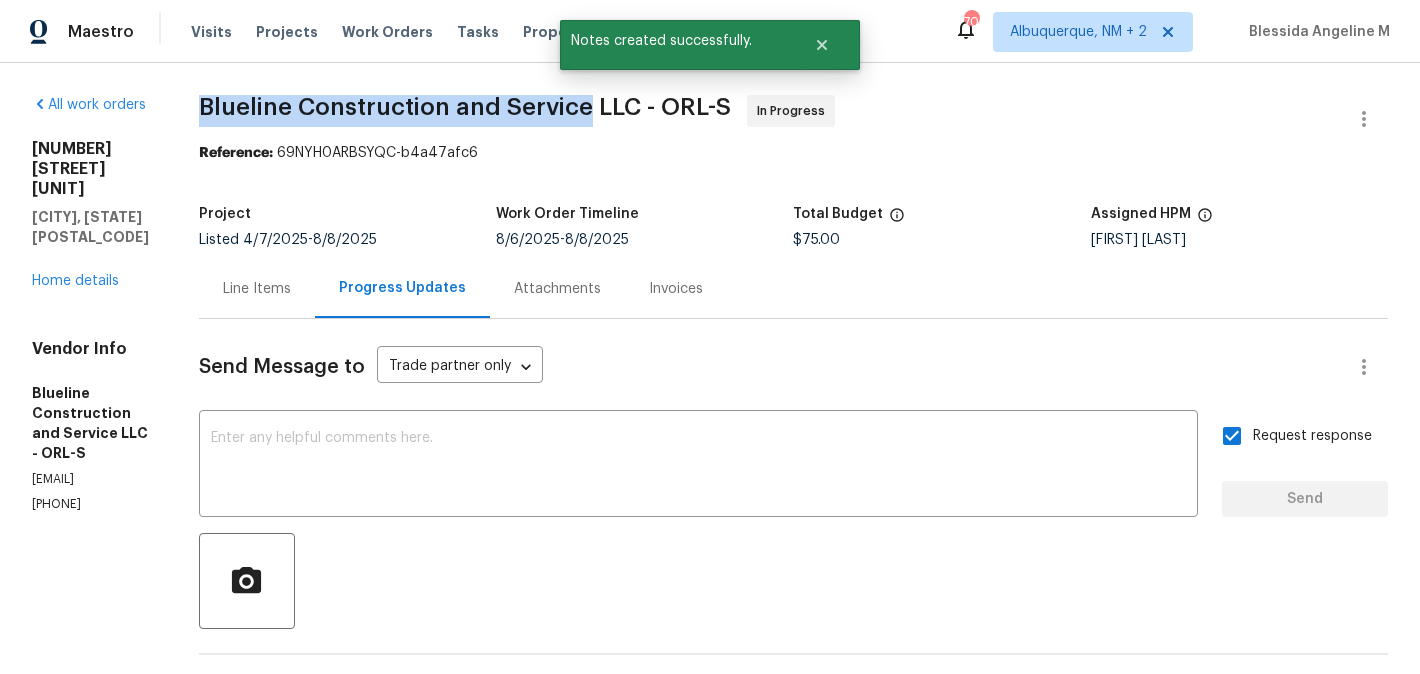 drag, startPoint x: 274, startPoint y: 106, endPoint x: 661, endPoint y: 112, distance: 387.0465 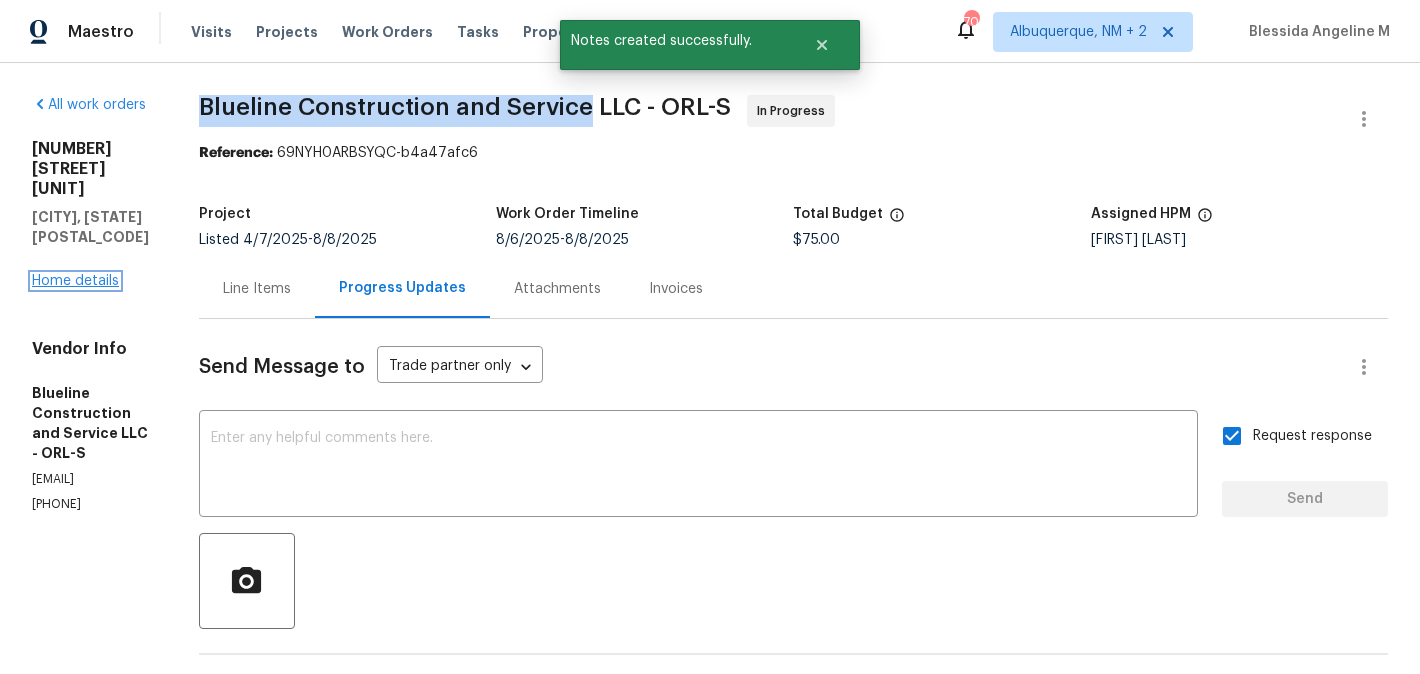 click on "Home details" at bounding box center [75, 281] 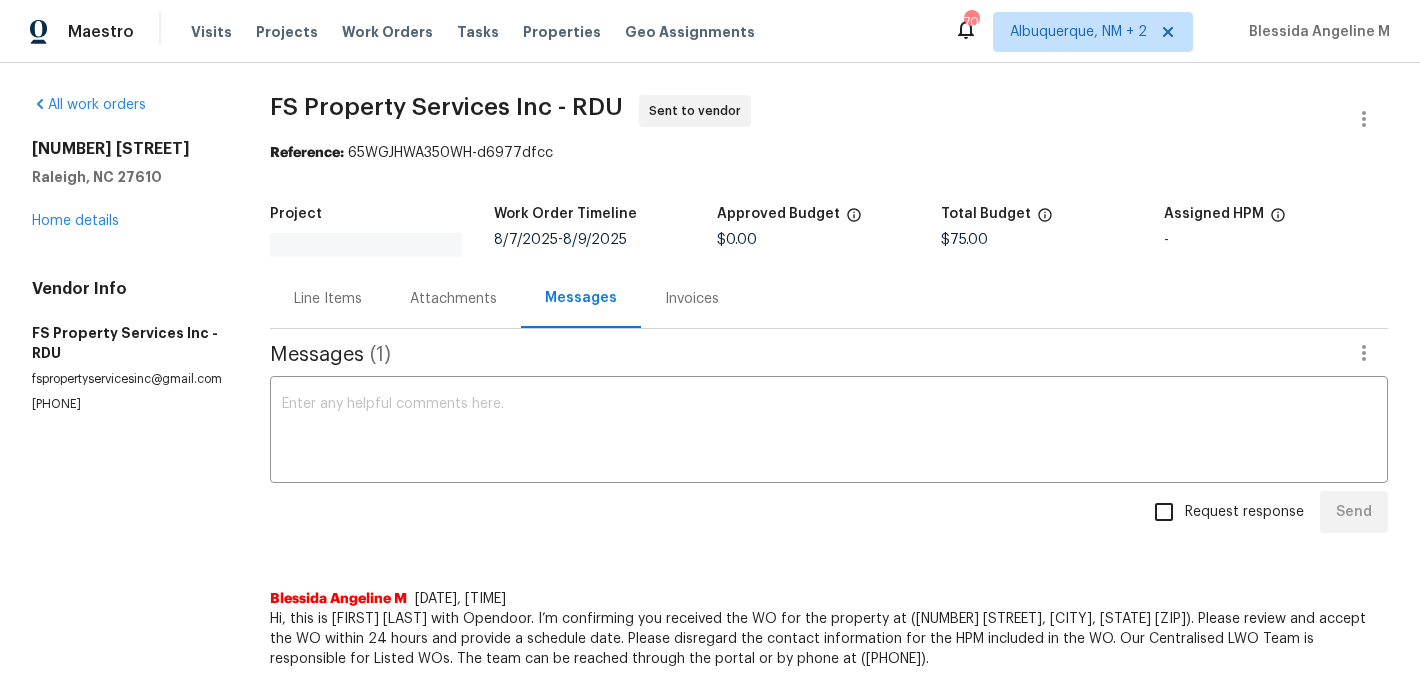 scroll, scrollTop: 0, scrollLeft: 0, axis: both 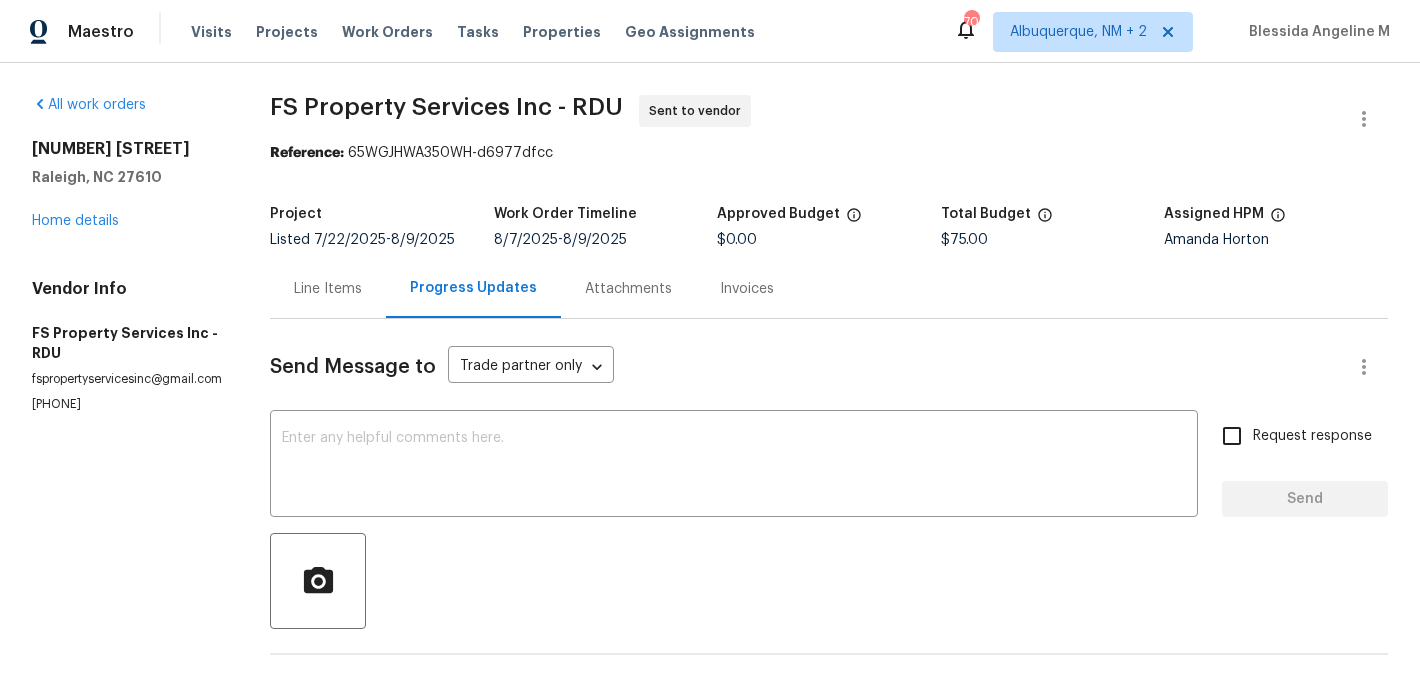 click on "Line Items" at bounding box center [328, 289] 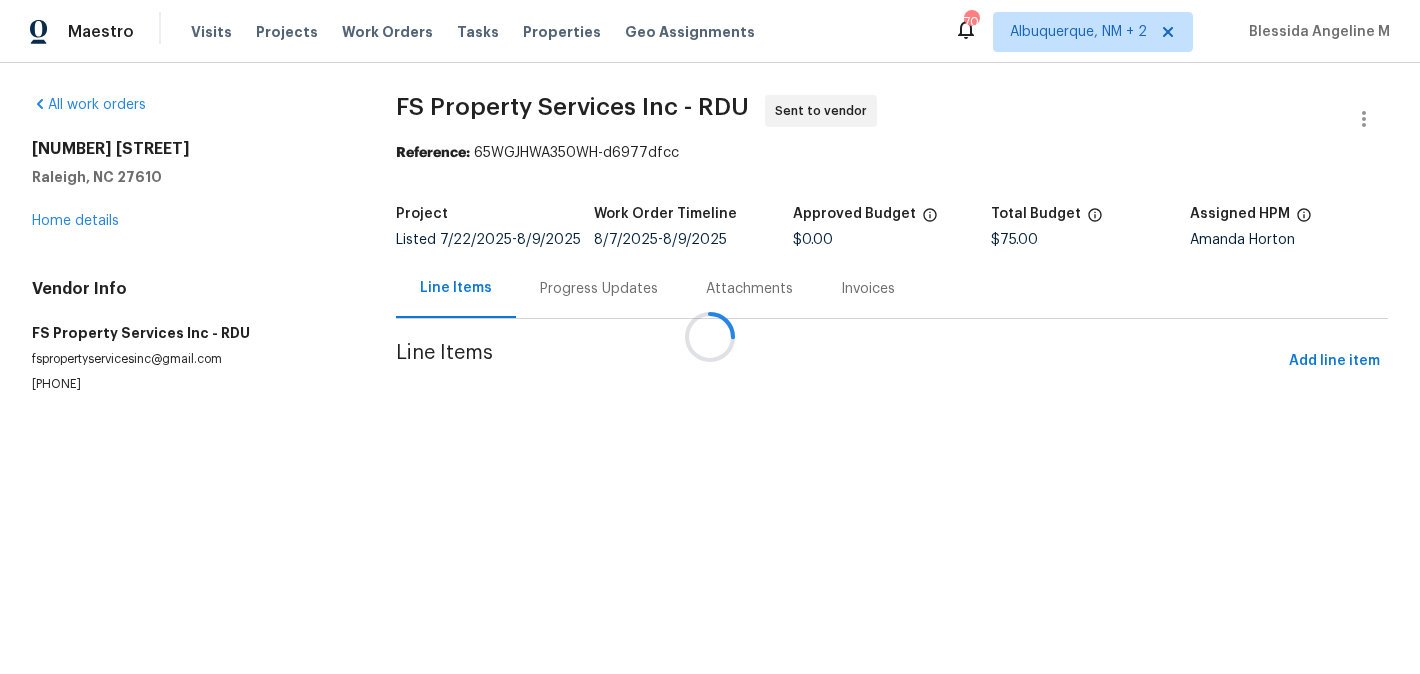 scroll, scrollTop: 0, scrollLeft: 0, axis: both 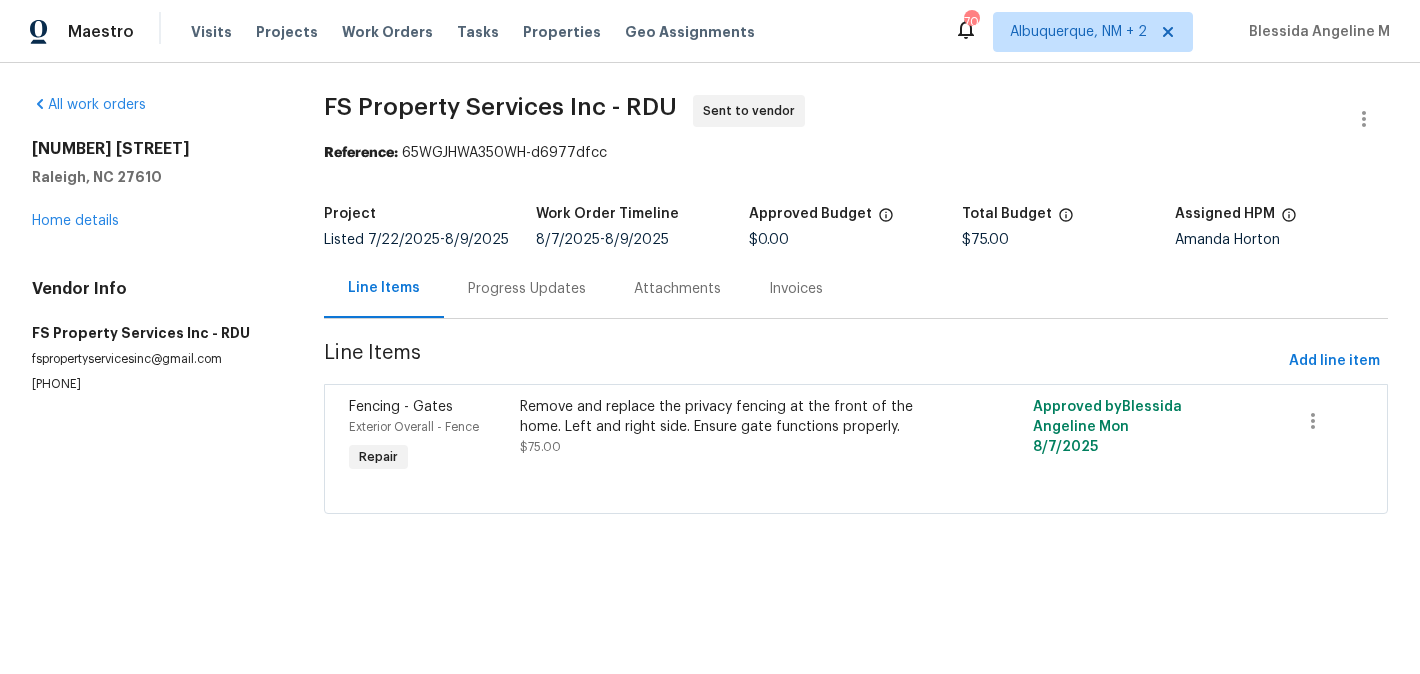 click on "Remove and replace the privacy fencing at the front of the home. Left and right side. Ensure gate functions properly." at bounding box center (728, 417) 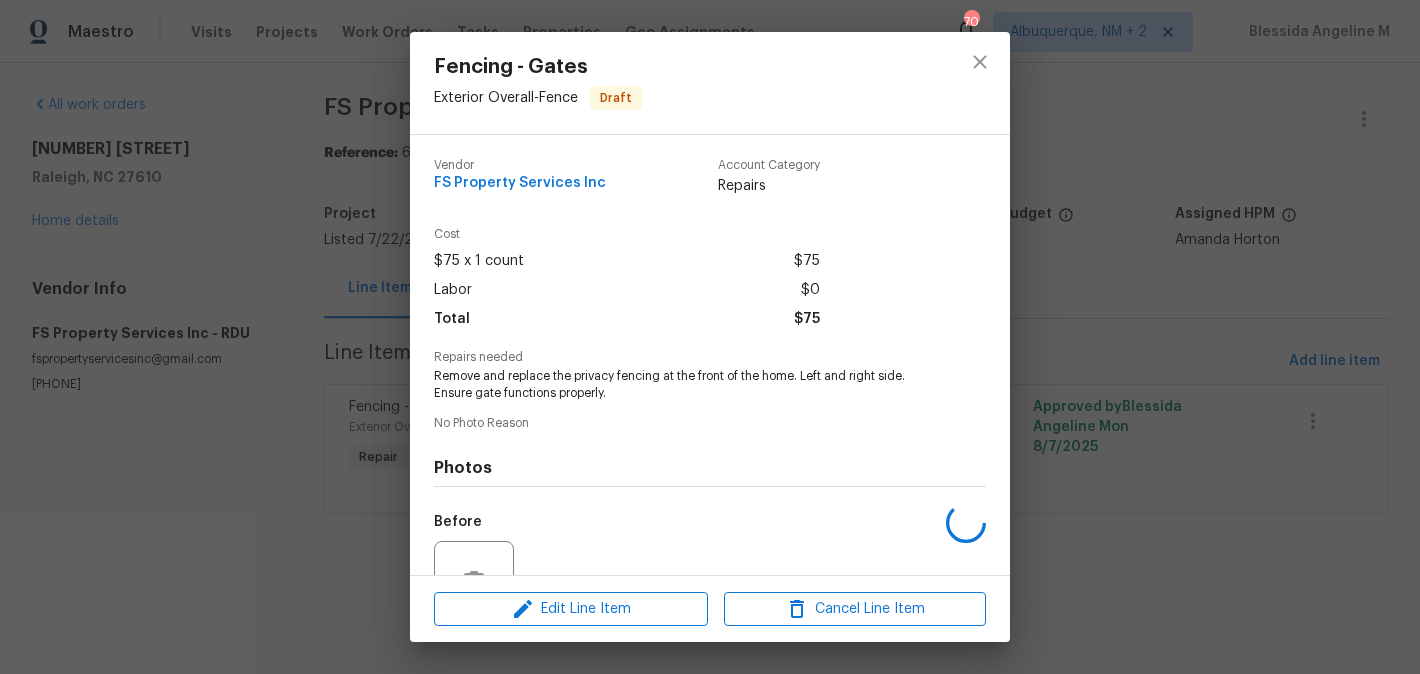 scroll, scrollTop: 196, scrollLeft: 0, axis: vertical 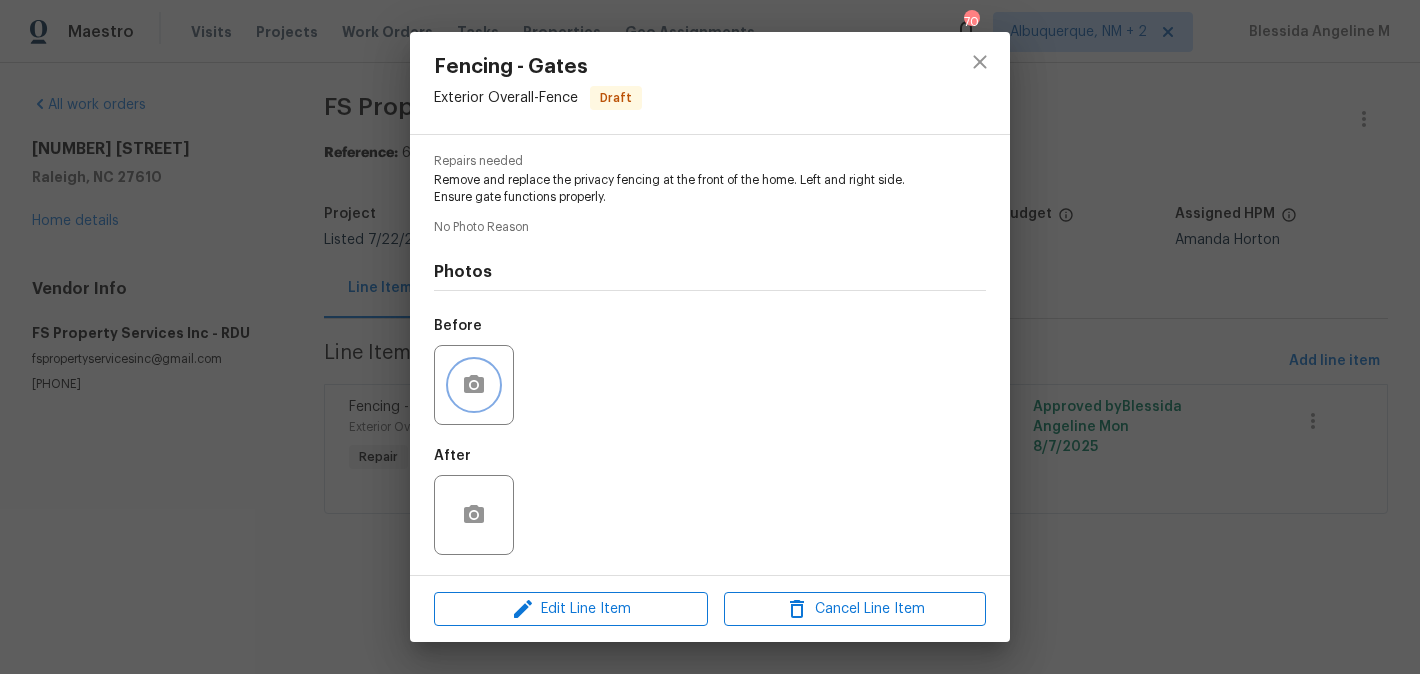 click 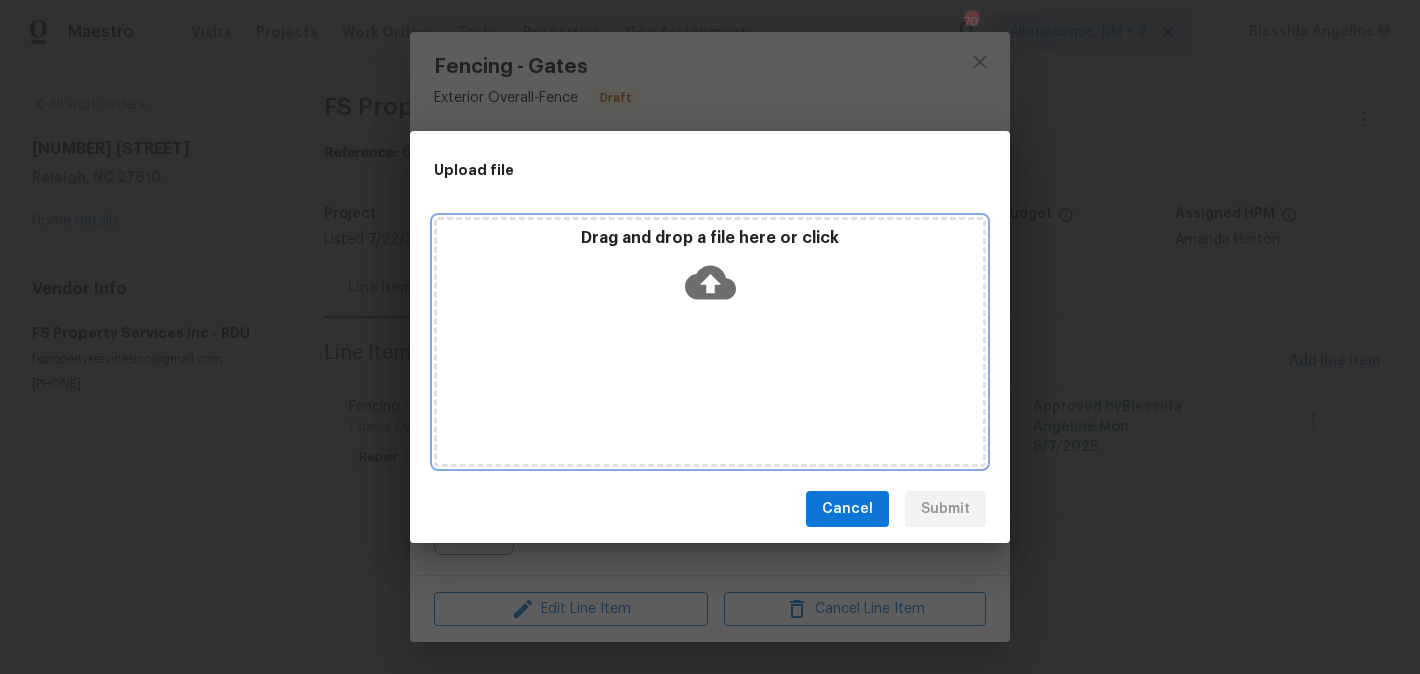 click 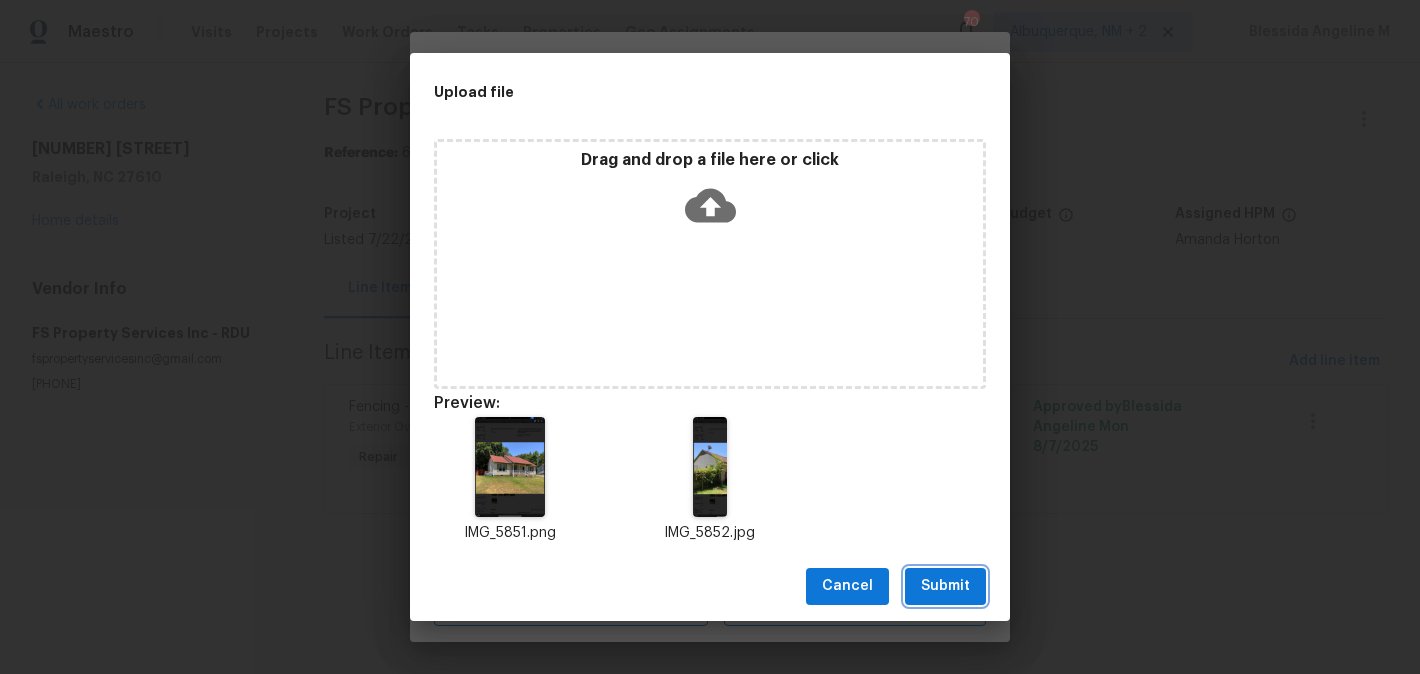 click on "Submit" at bounding box center (945, 586) 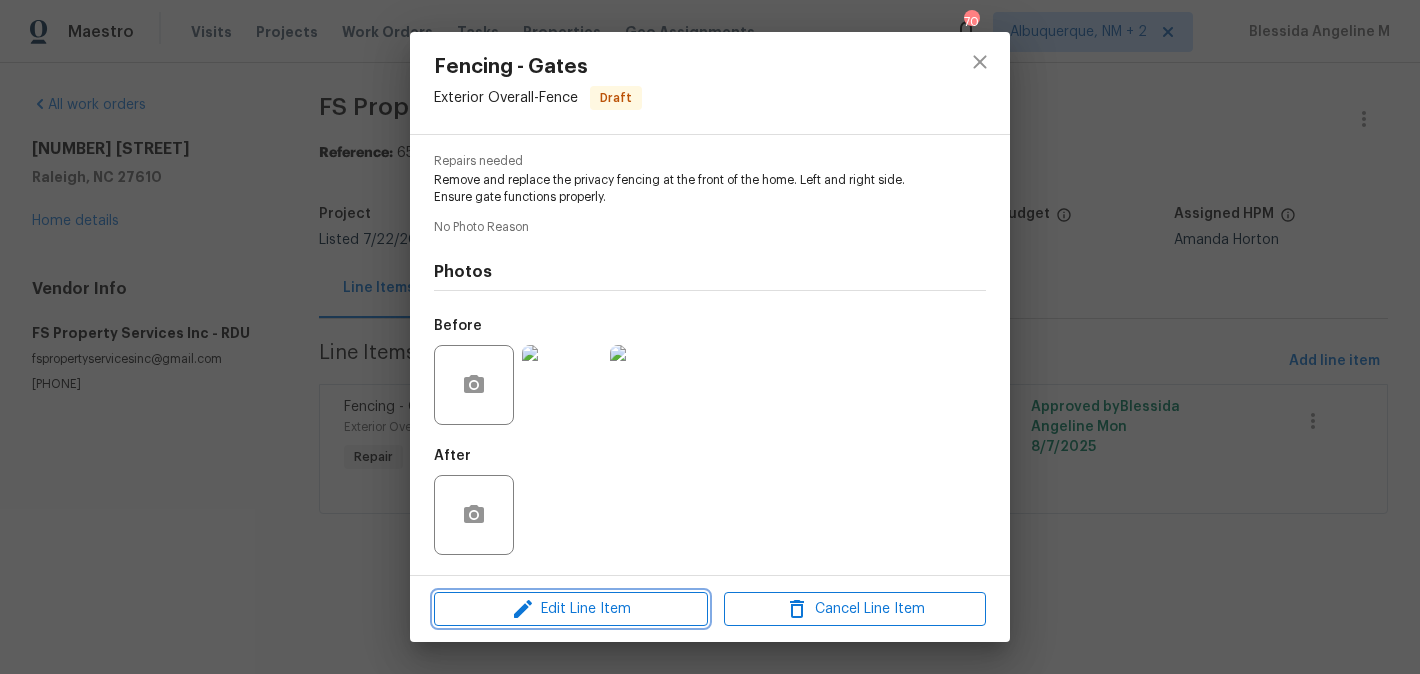 click on "Edit Line Item" at bounding box center [571, 609] 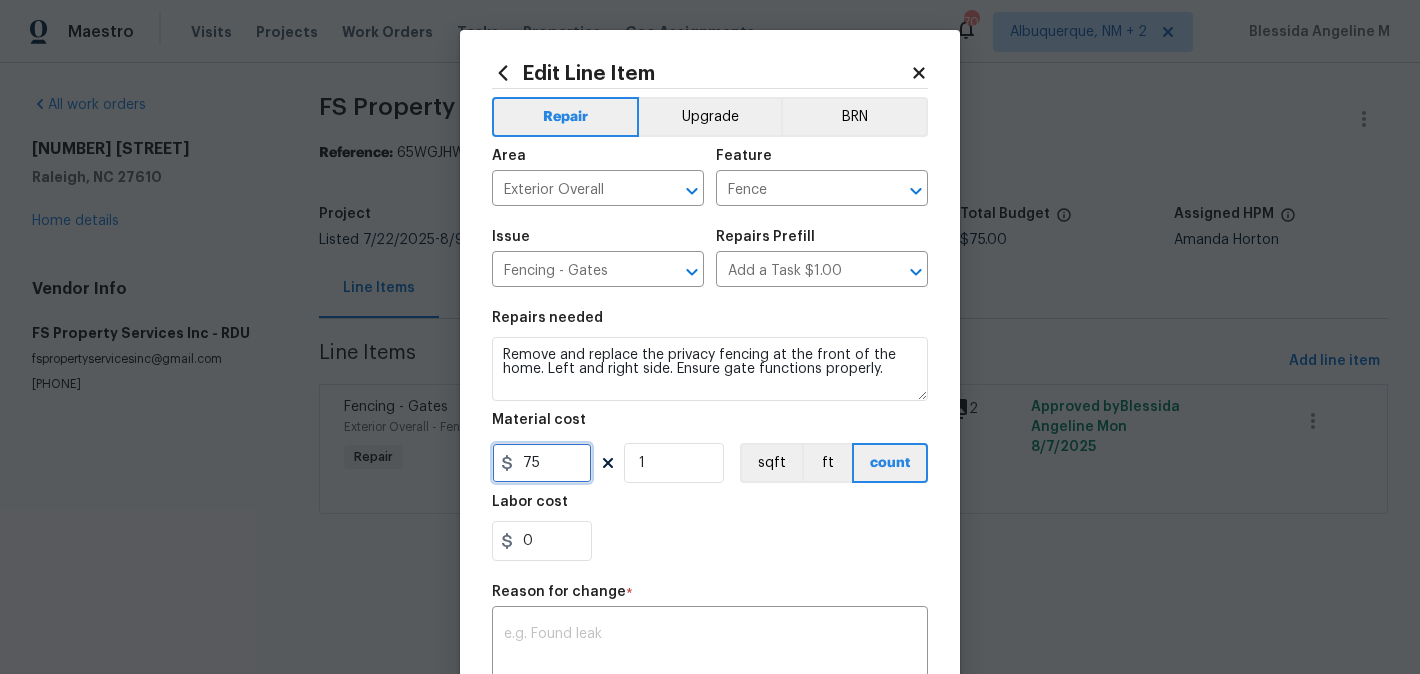 click on "75" at bounding box center [542, 463] 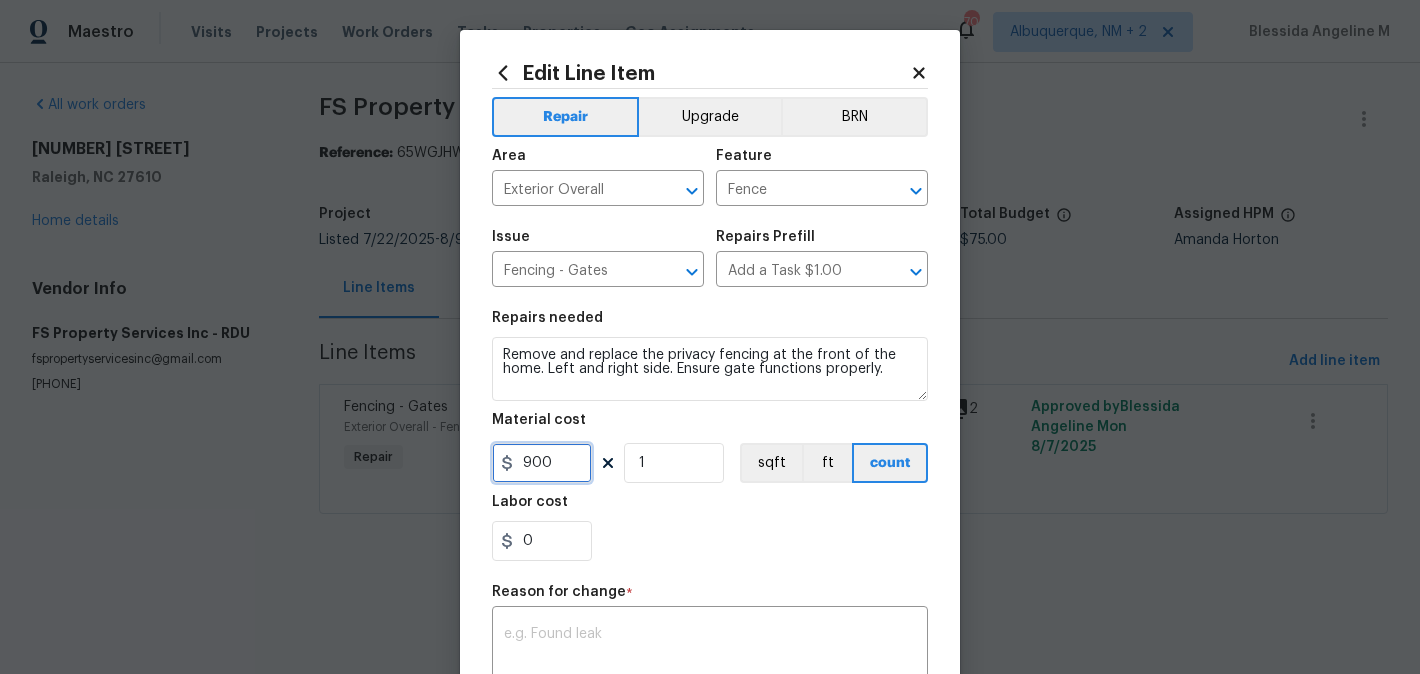 type on "900" 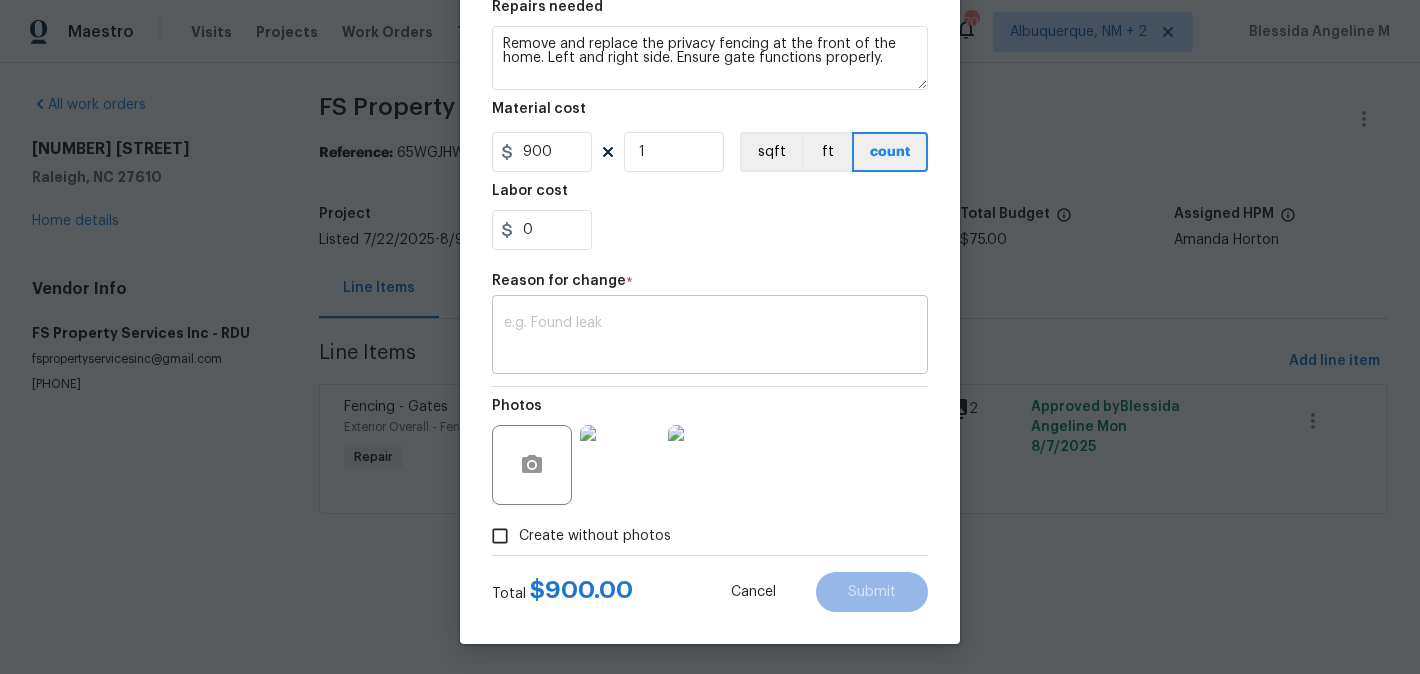 click at bounding box center (710, 337) 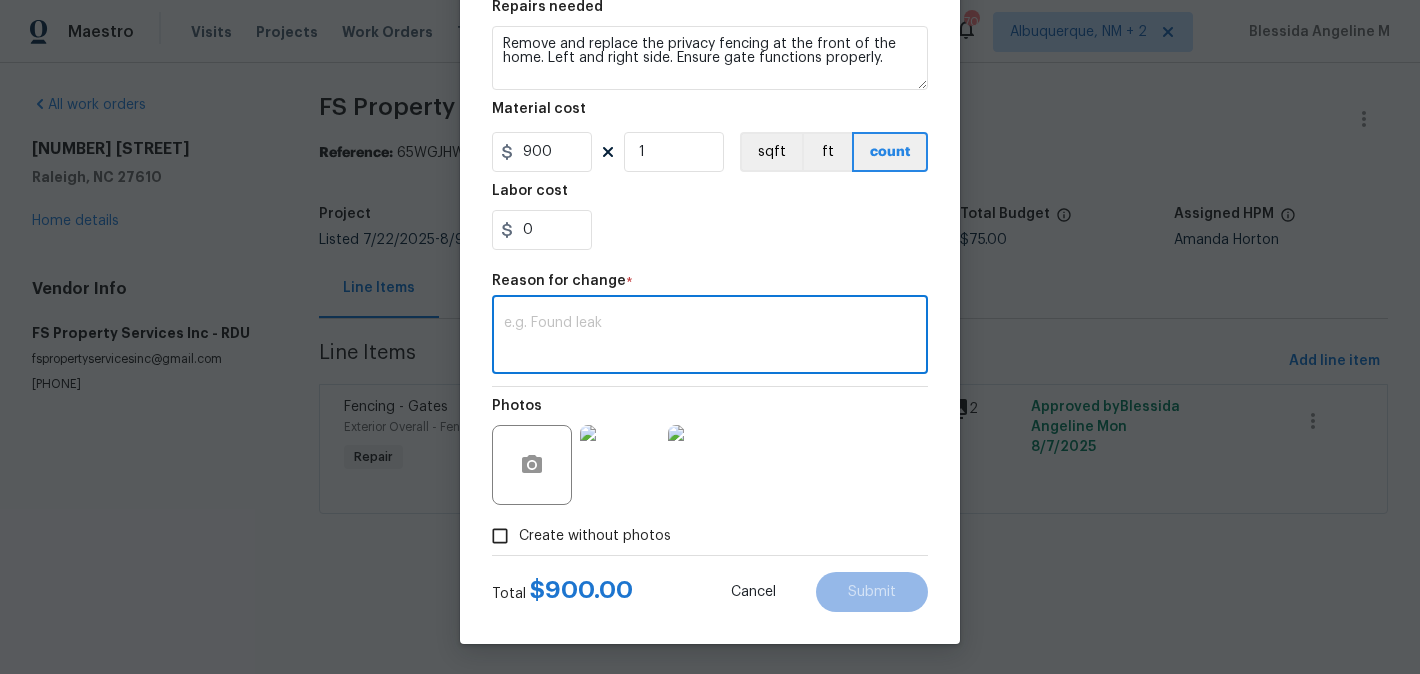 paste on "(BA) Updated per vendor’s final cost." 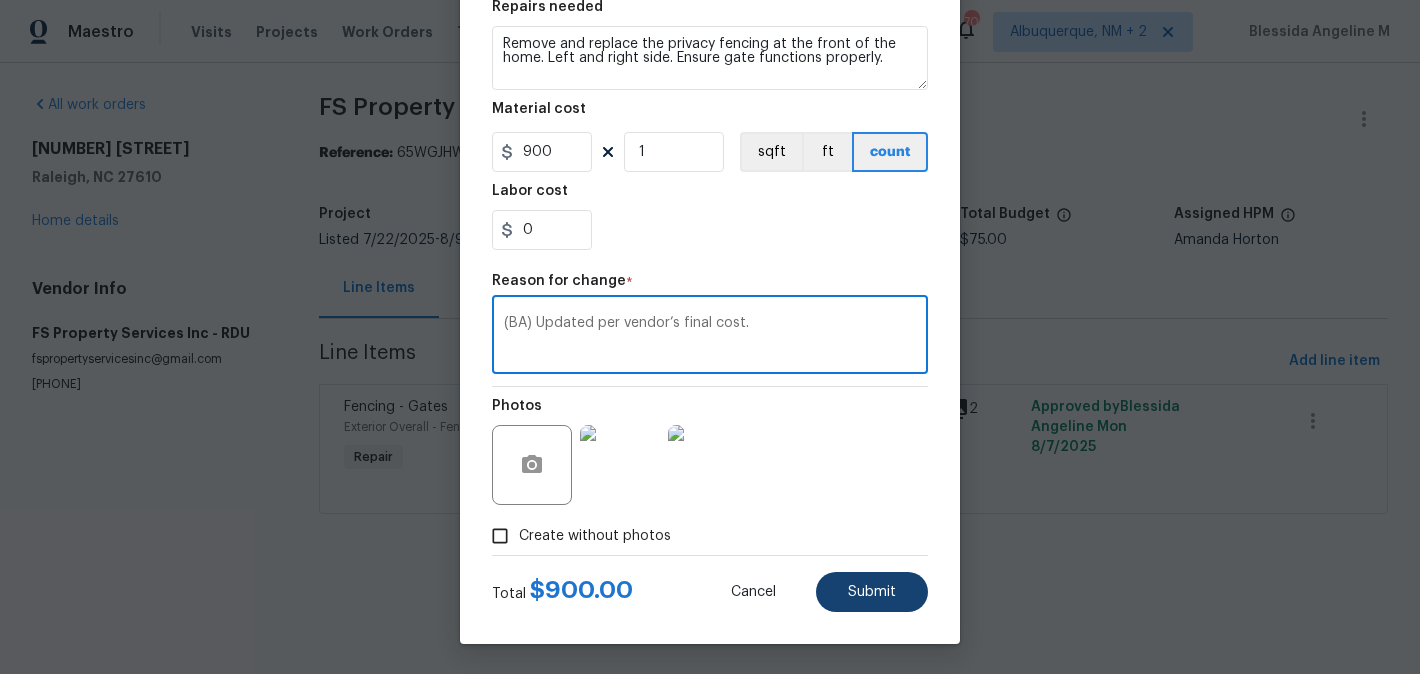 type on "(BA) Updated per vendor’s final cost." 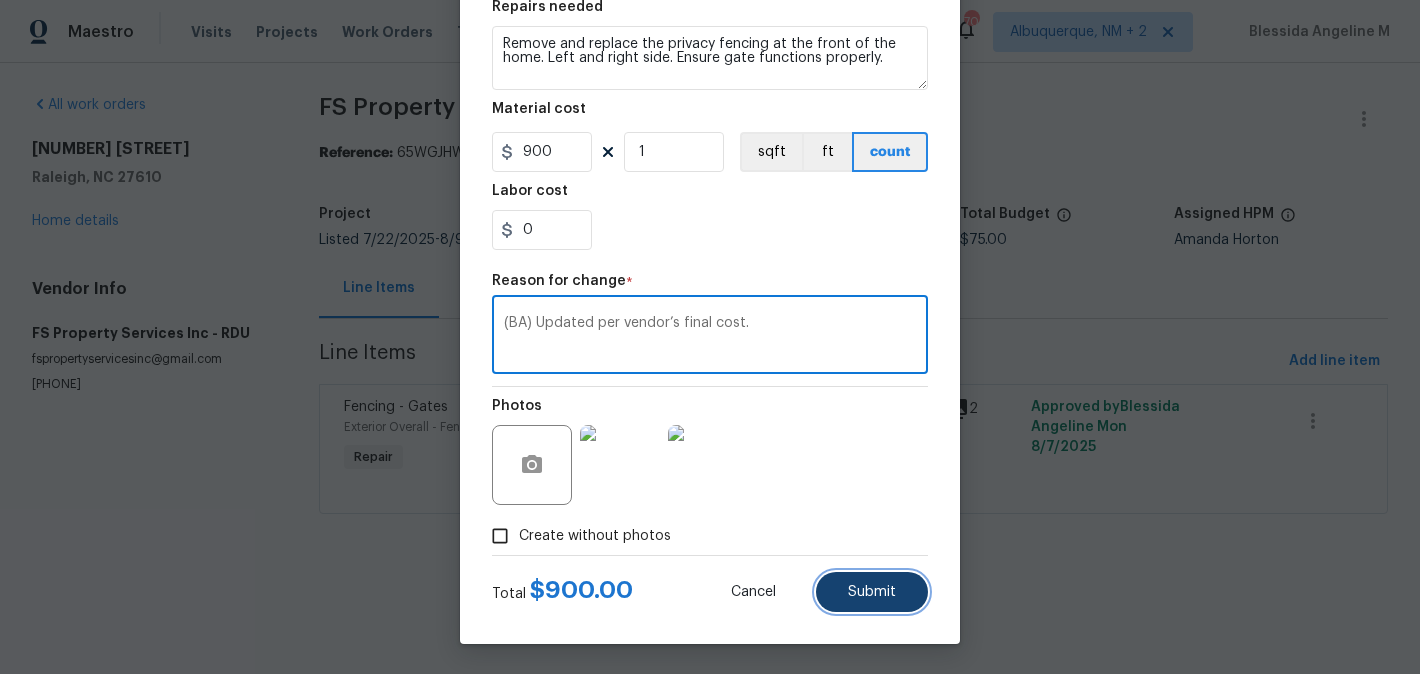 click on "Submit" at bounding box center (872, 592) 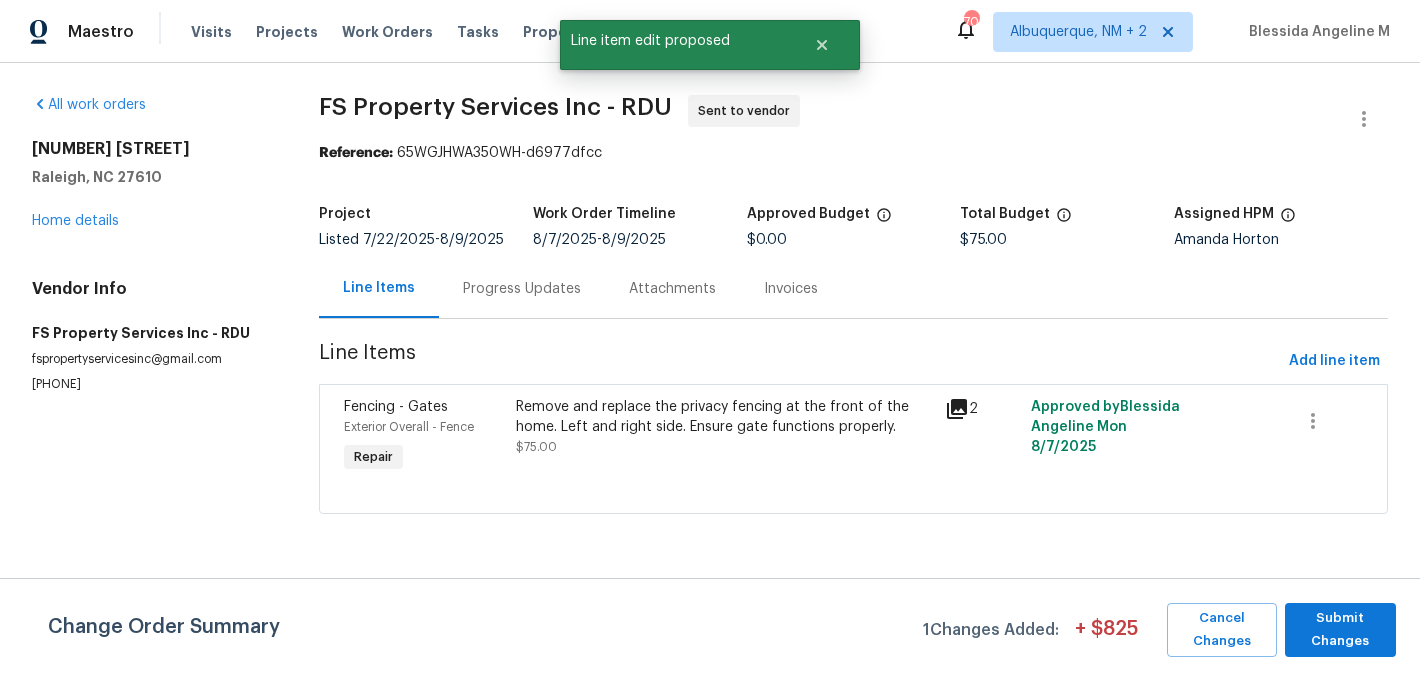scroll, scrollTop: 0, scrollLeft: 0, axis: both 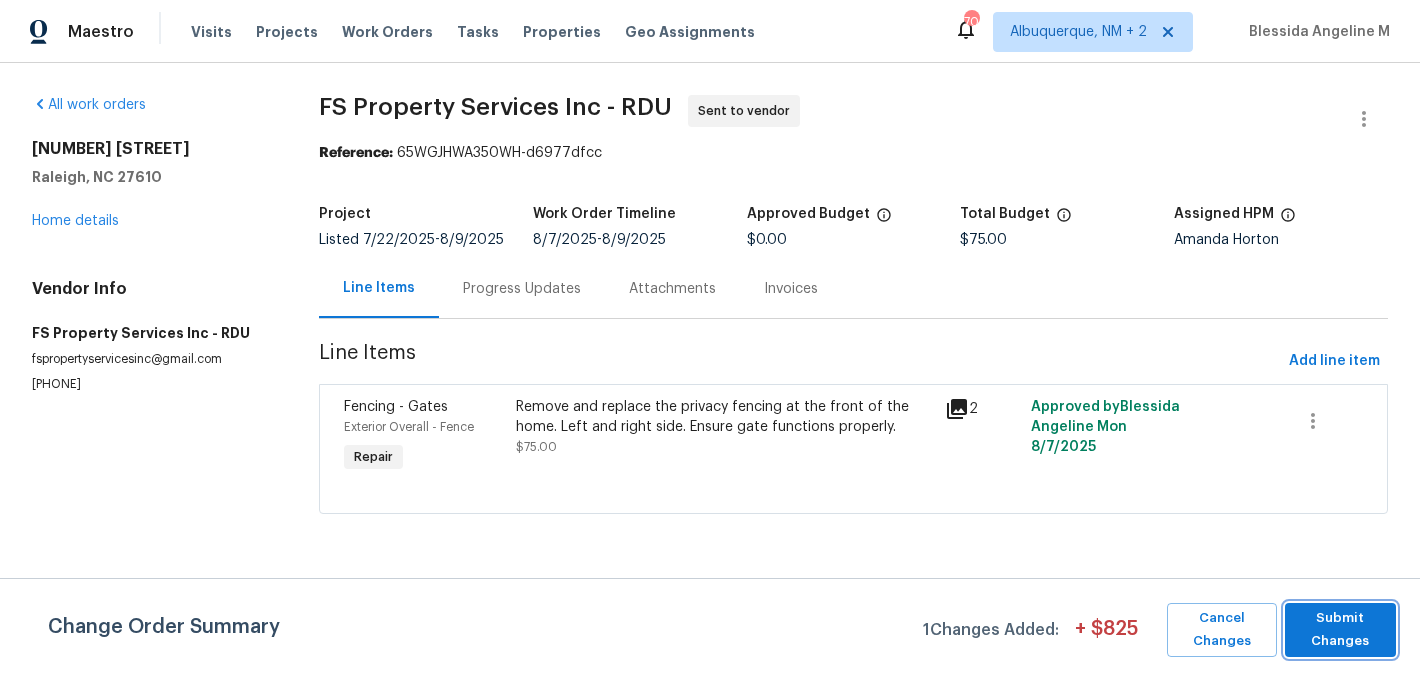 click on "Submit Changes" at bounding box center [1340, 630] 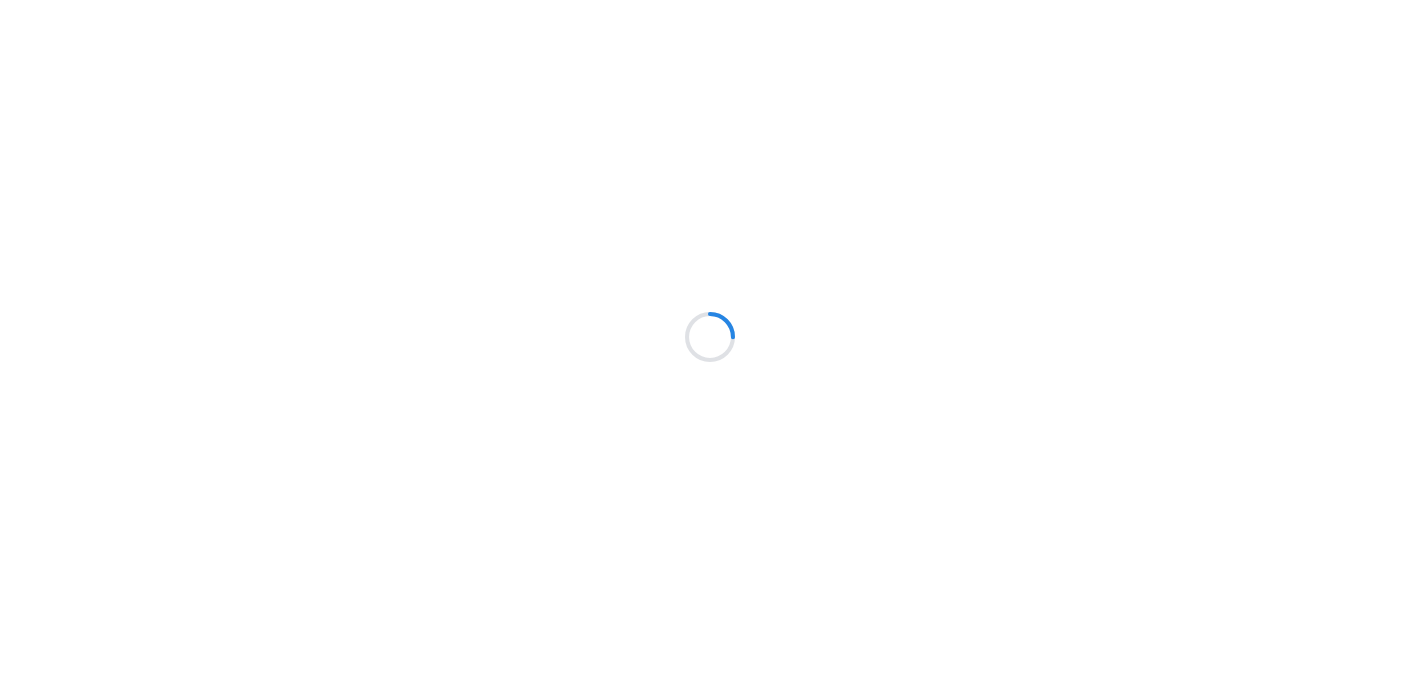 scroll, scrollTop: 0, scrollLeft: 0, axis: both 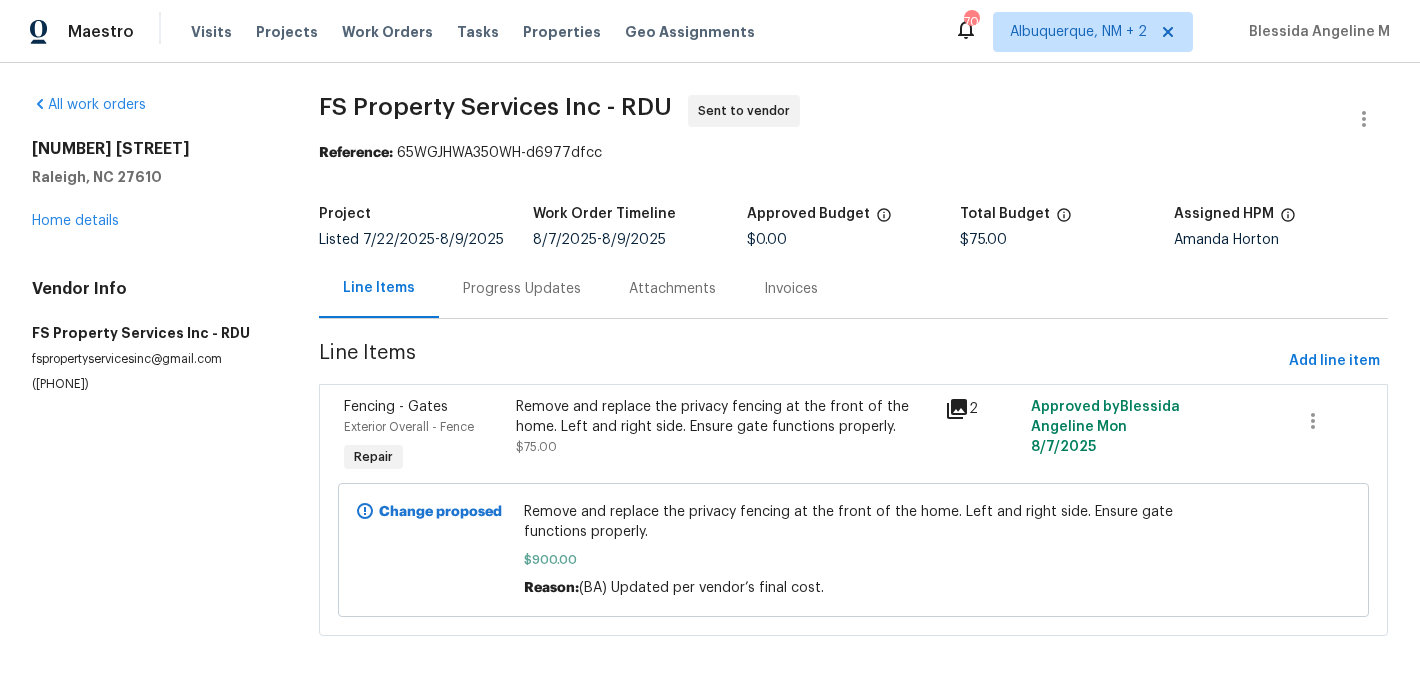 click on "Progress Updates" at bounding box center (522, 289) 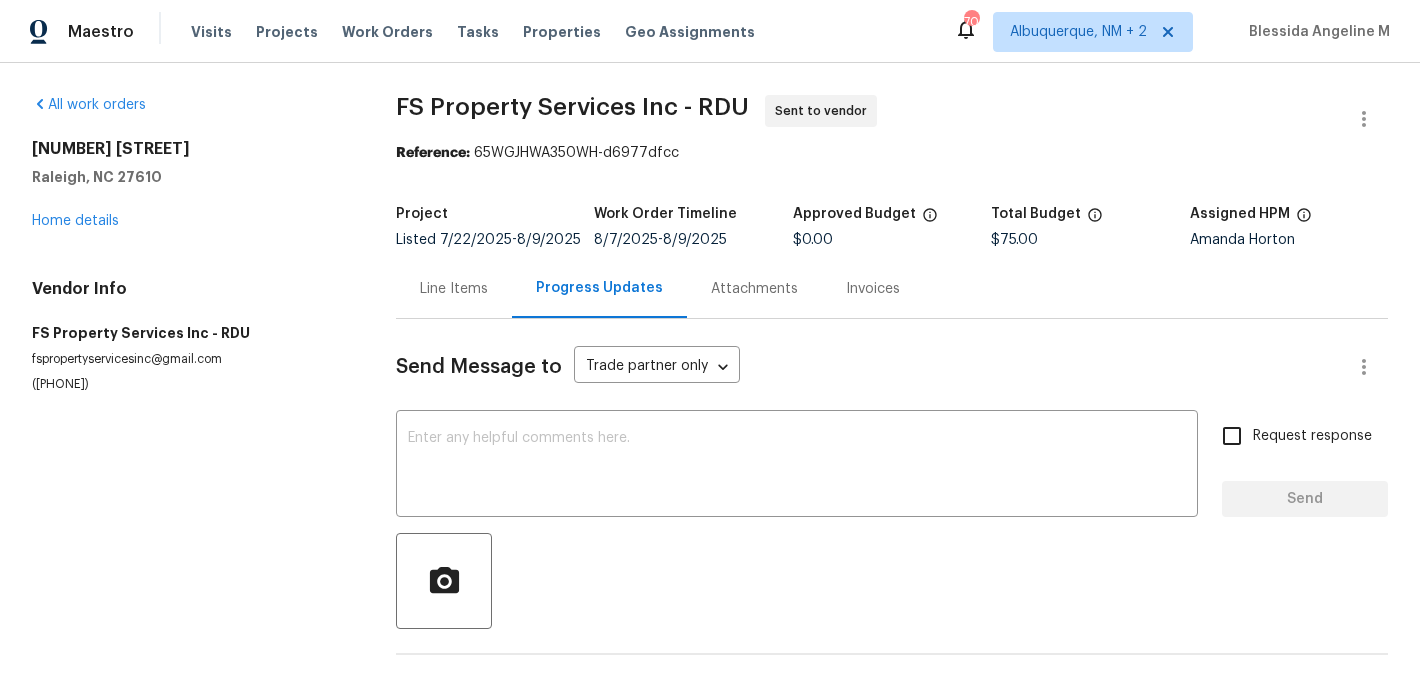 scroll, scrollTop: 0, scrollLeft: 0, axis: both 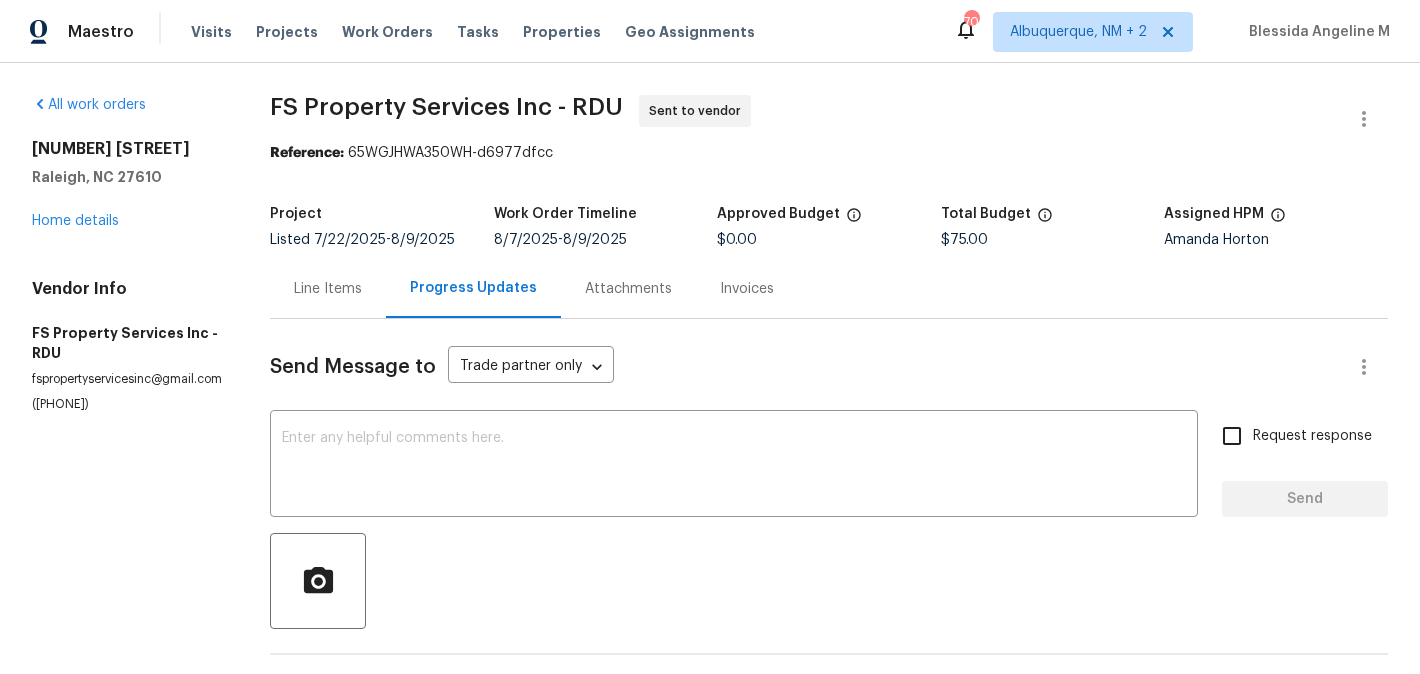 click on "Send Message to Trade partner only Trade partner only ​ ​ Request response Send Trade Partner Updates [FIRST] [LAST] [DATE] [TIME] Hi, this is [FIRST] with [COMPANY]. I’m confirming you received the WO for the property at ([NUMBER] [STREET], [CITY], [STATE] [ZIP]). Please review and accept the WO within 24 hours and provide a schedule date. Please disregard the contact information for the HPM included in the WO. Our Centralised LWO Team is responsible for Listed WOs. The team can be reached through the portal or by phone at ([PHONE]). On-site Worker Updates" at bounding box center (829, 604) 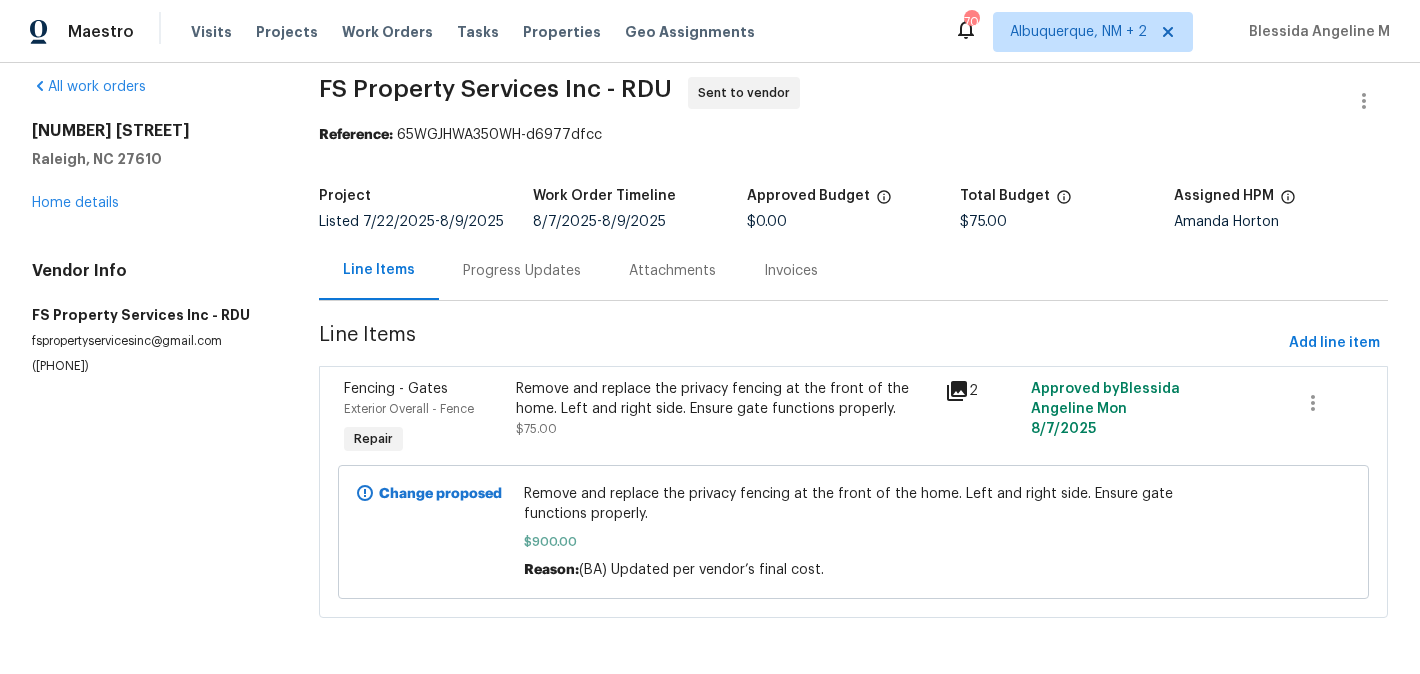 scroll, scrollTop: 0, scrollLeft: 0, axis: both 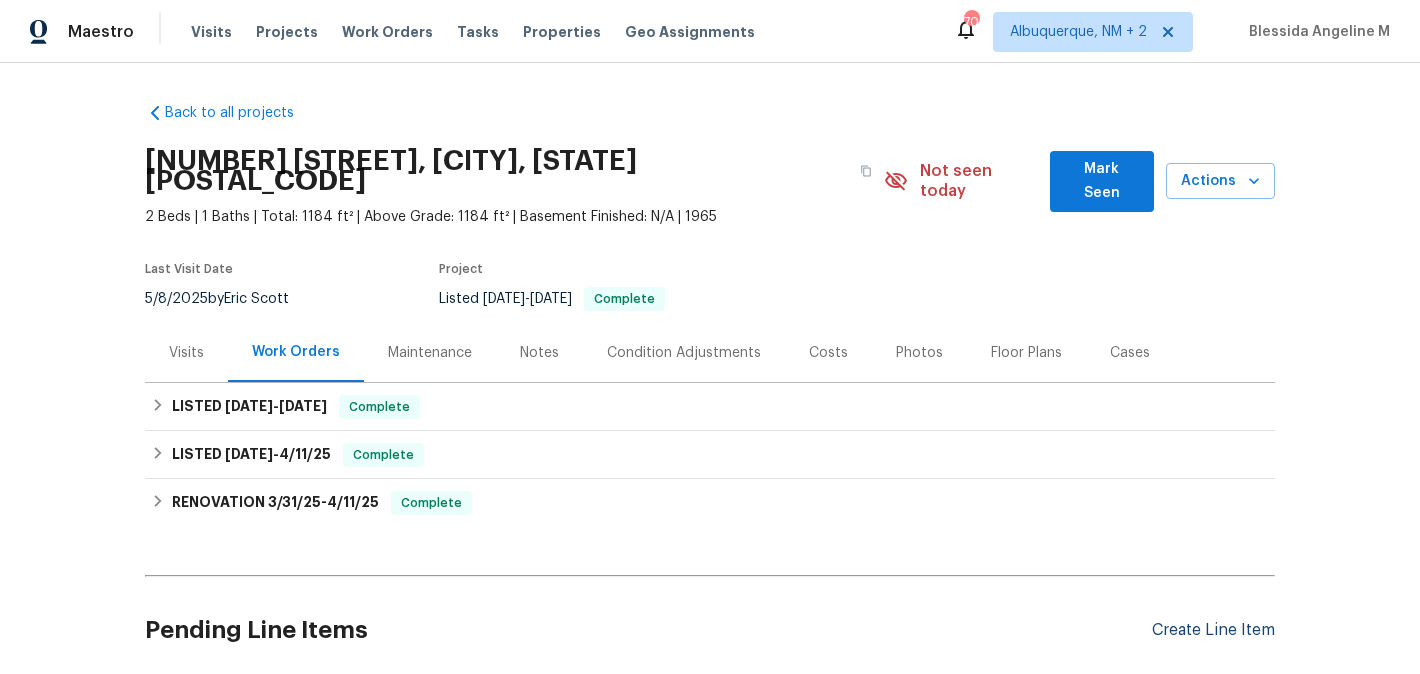 click on "Create Line Item" at bounding box center [1213, 630] 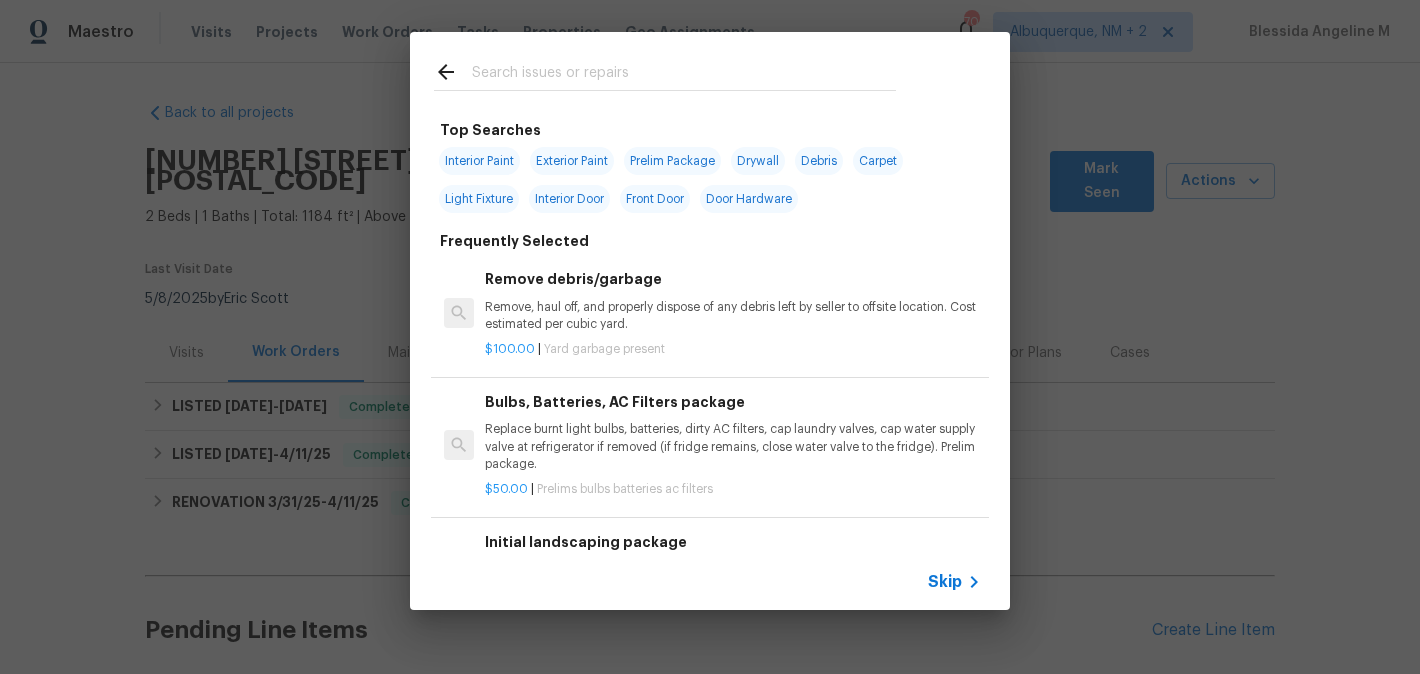 click at bounding box center (665, 71) 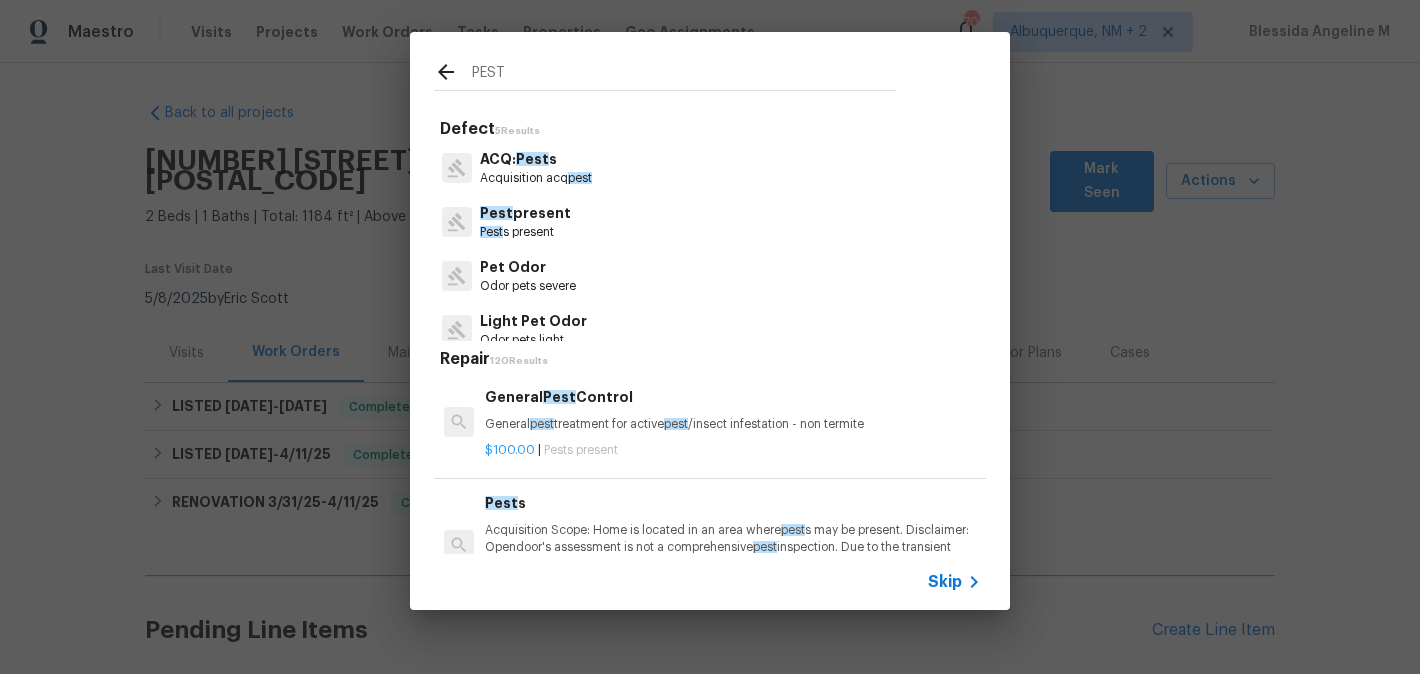 type on "PEST" 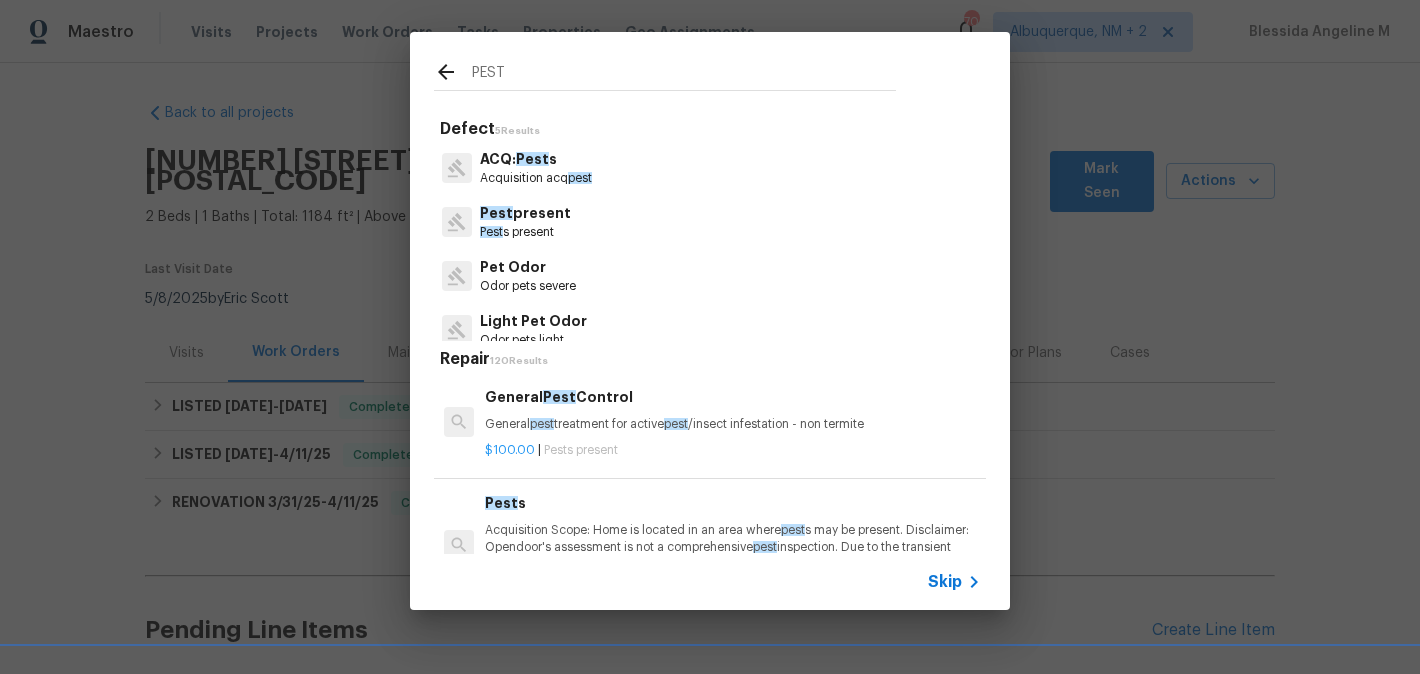 click on "General  Pest  Control" at bounding box center [733, 397] 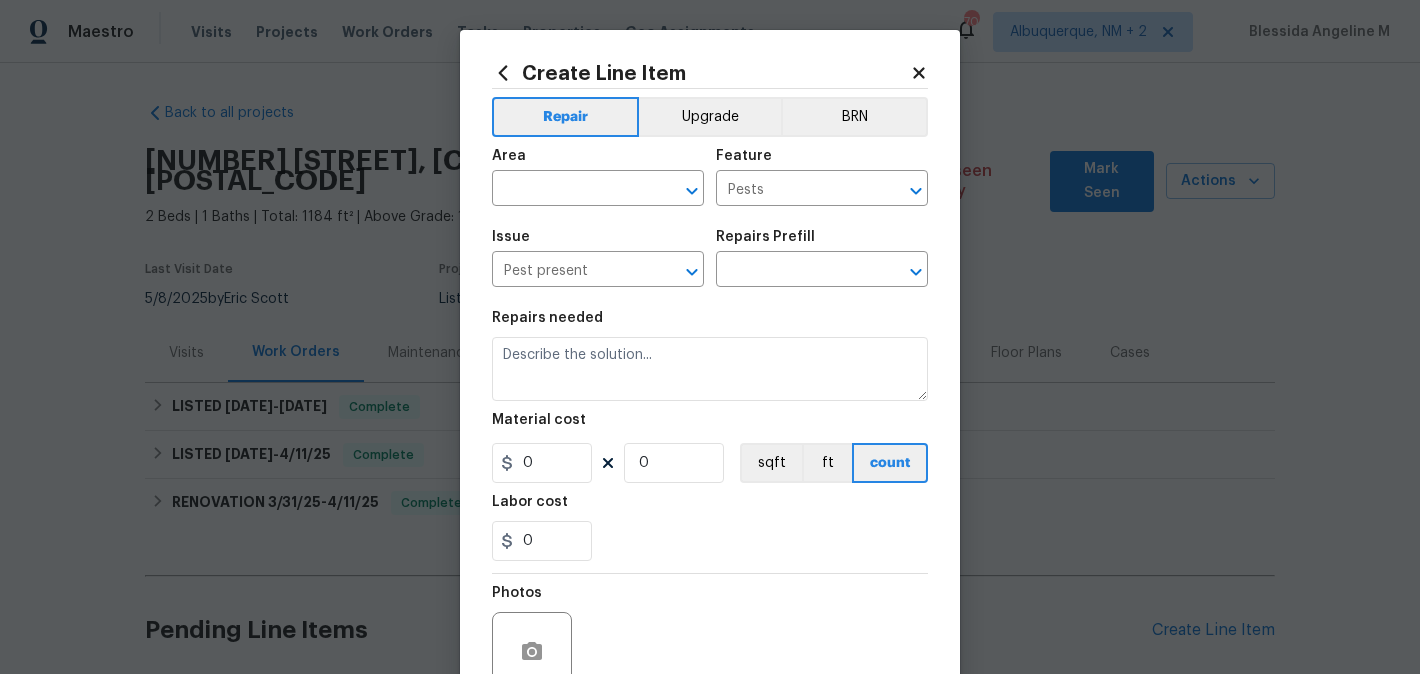 type on "General Pest Control $100.00" 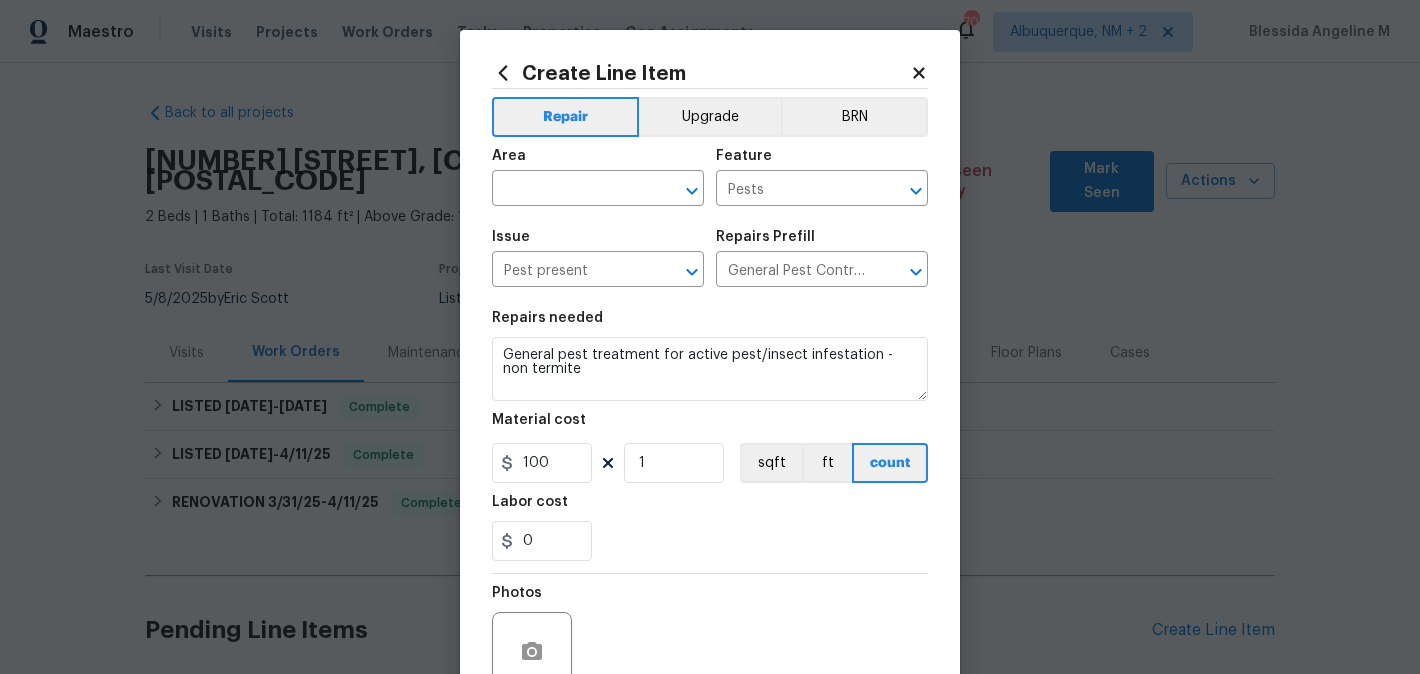 click on "Area ​" at bounding box center (598, 177) 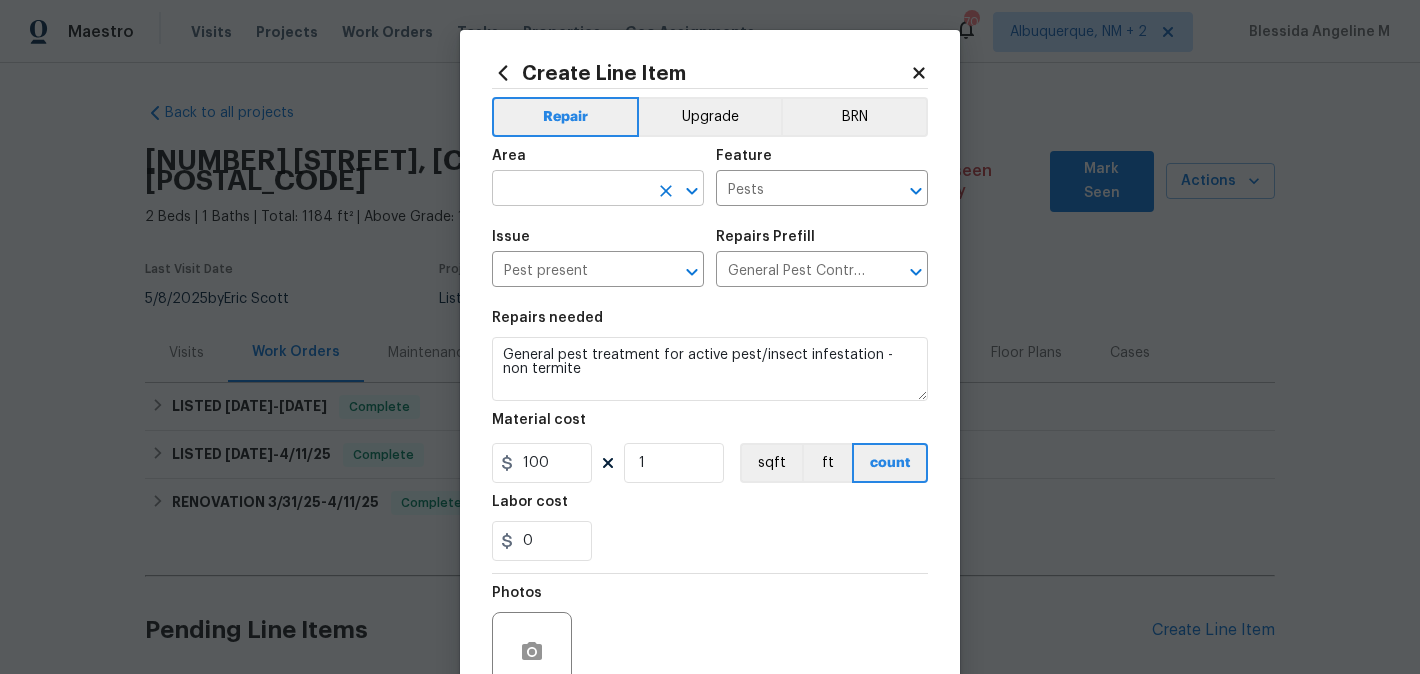 click at bounding box center [570, 190] 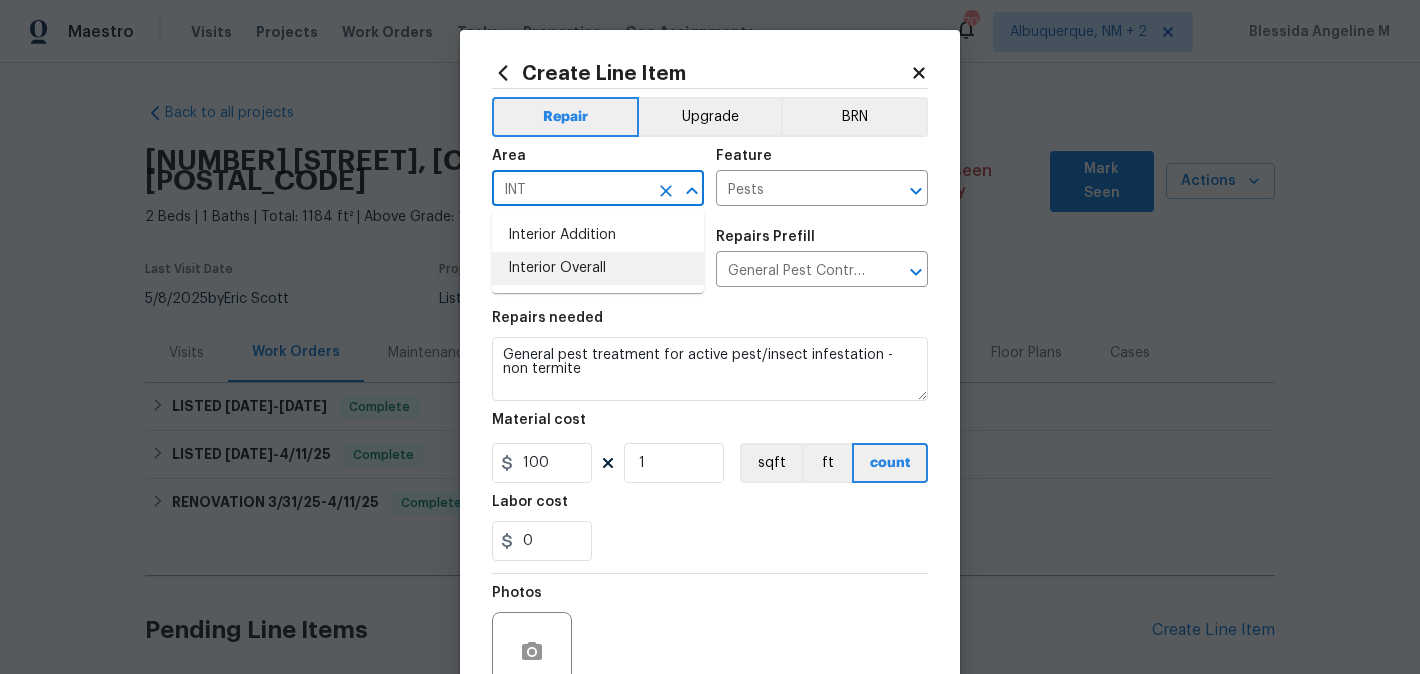 click on "Interior Overall" at bounding box center [598, 268] 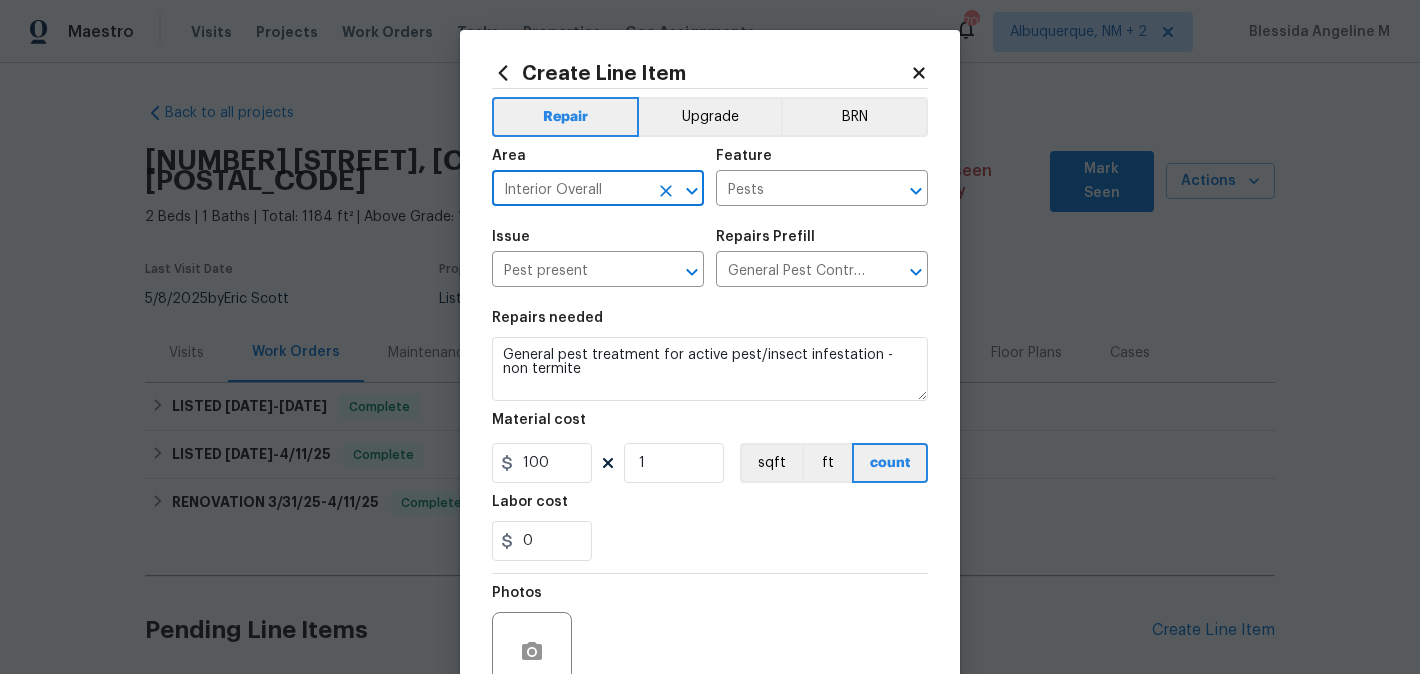 type on "Interior Overall" 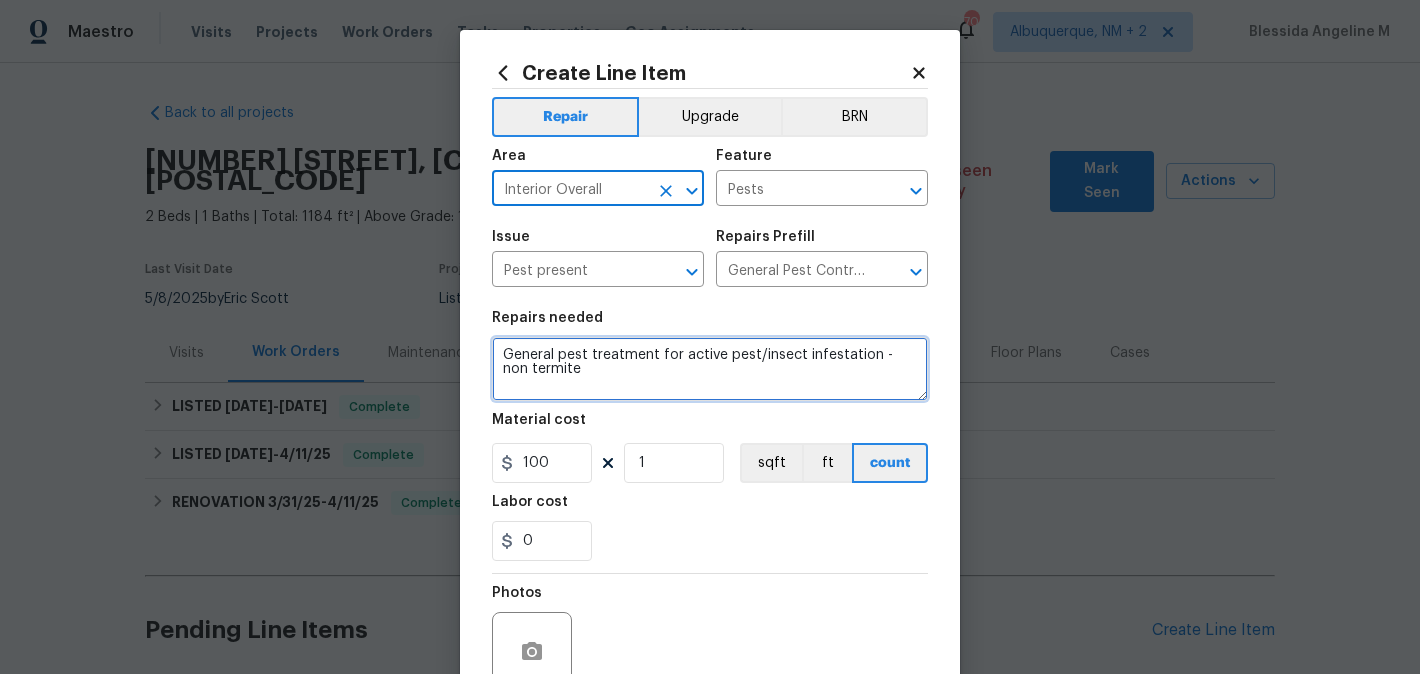 click on "General pest treatment for active pest/insect infestation - non termite" at bounding box center [710, 369] 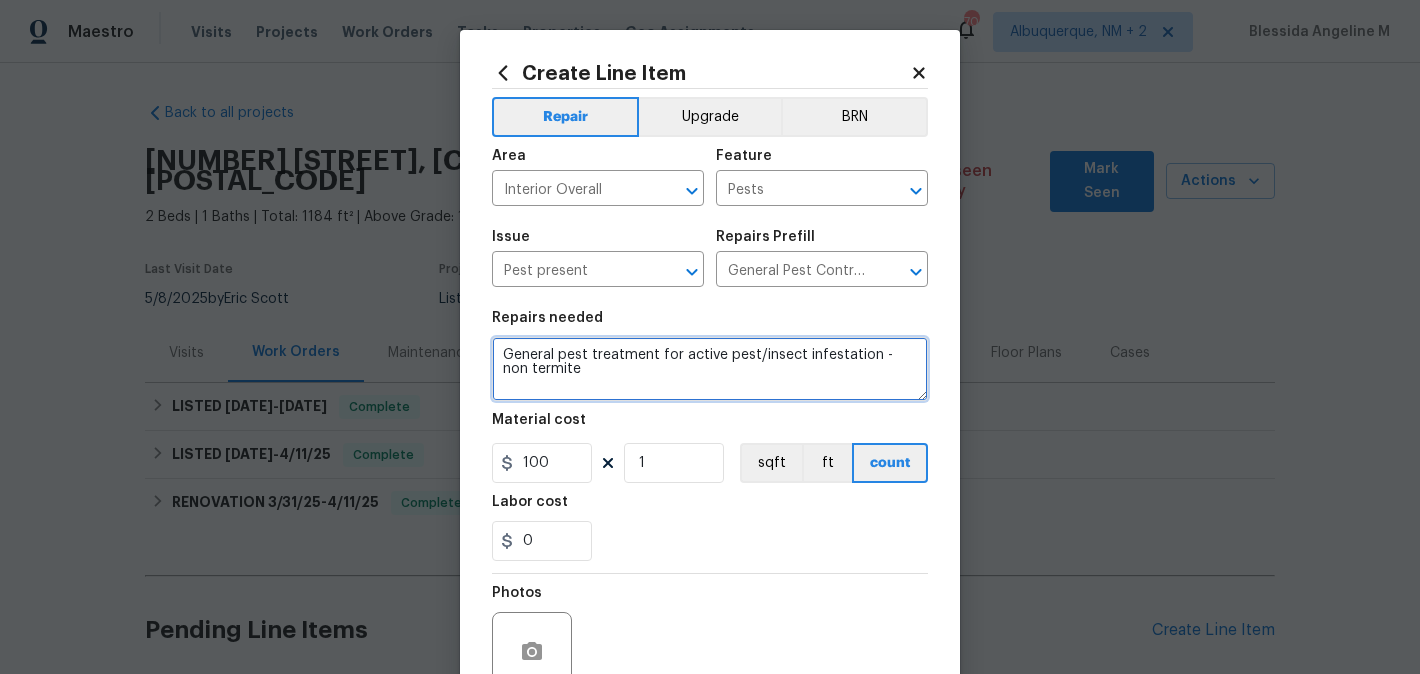 paste on "Please perform a general pest treatment for active pest/insect infestation (non-termite), targeting small black bugs observed throughout the home." 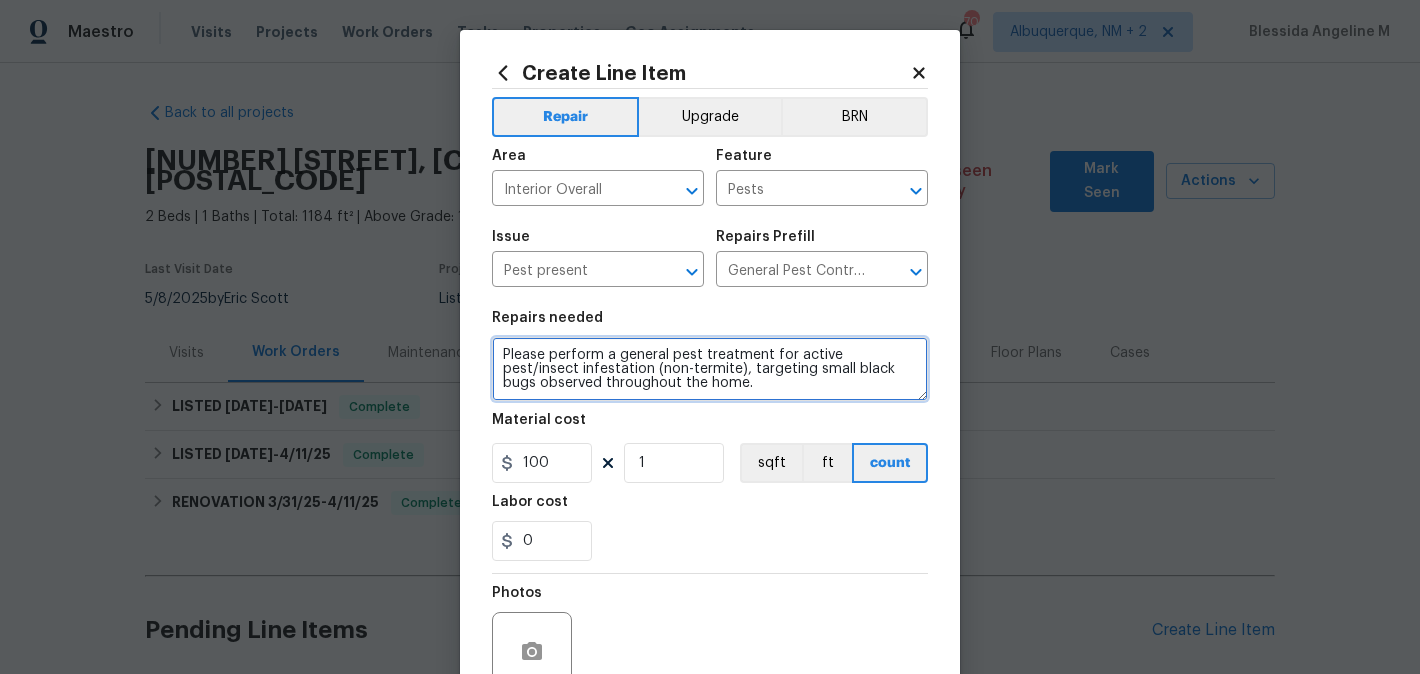 scroll, scrollTop: 4, scrollLeft: 0, axis: vertical 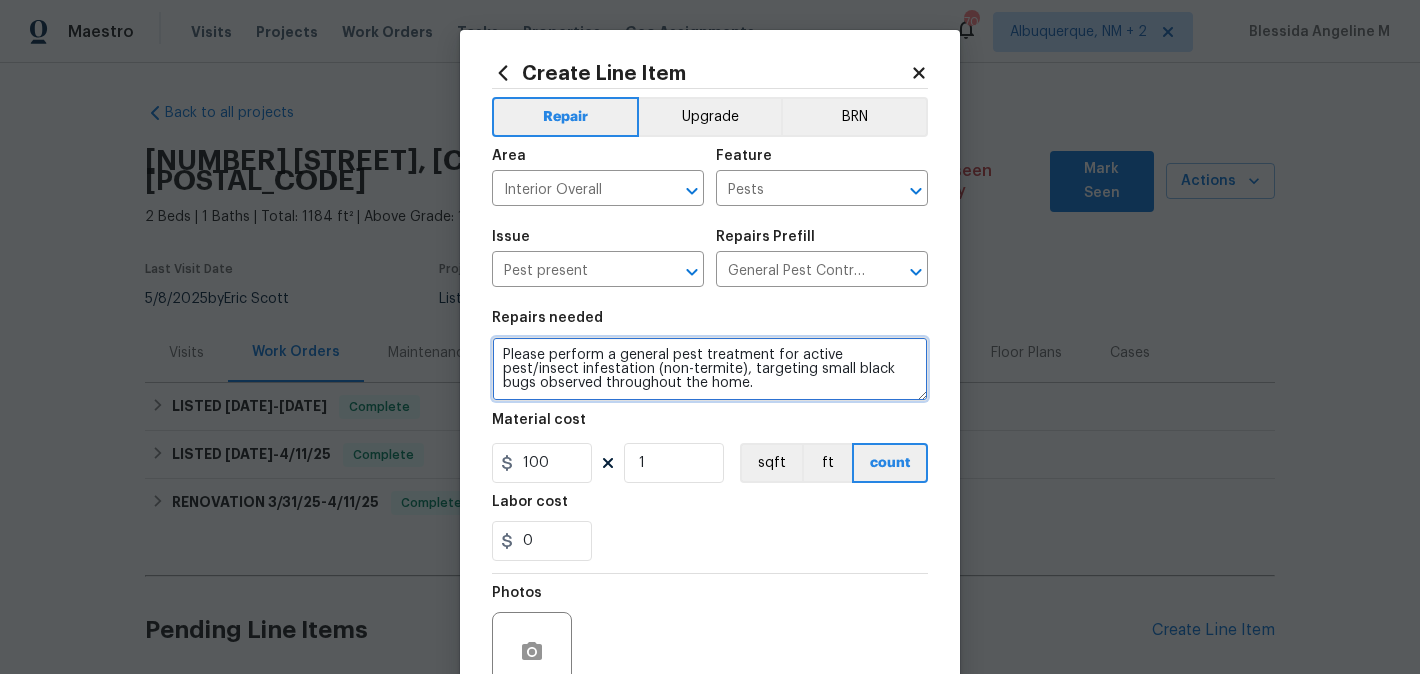 type on "Please perform a general pest treatment for active pest/insect infestation (non-termite), targeting small black bugs observed throughout the home." 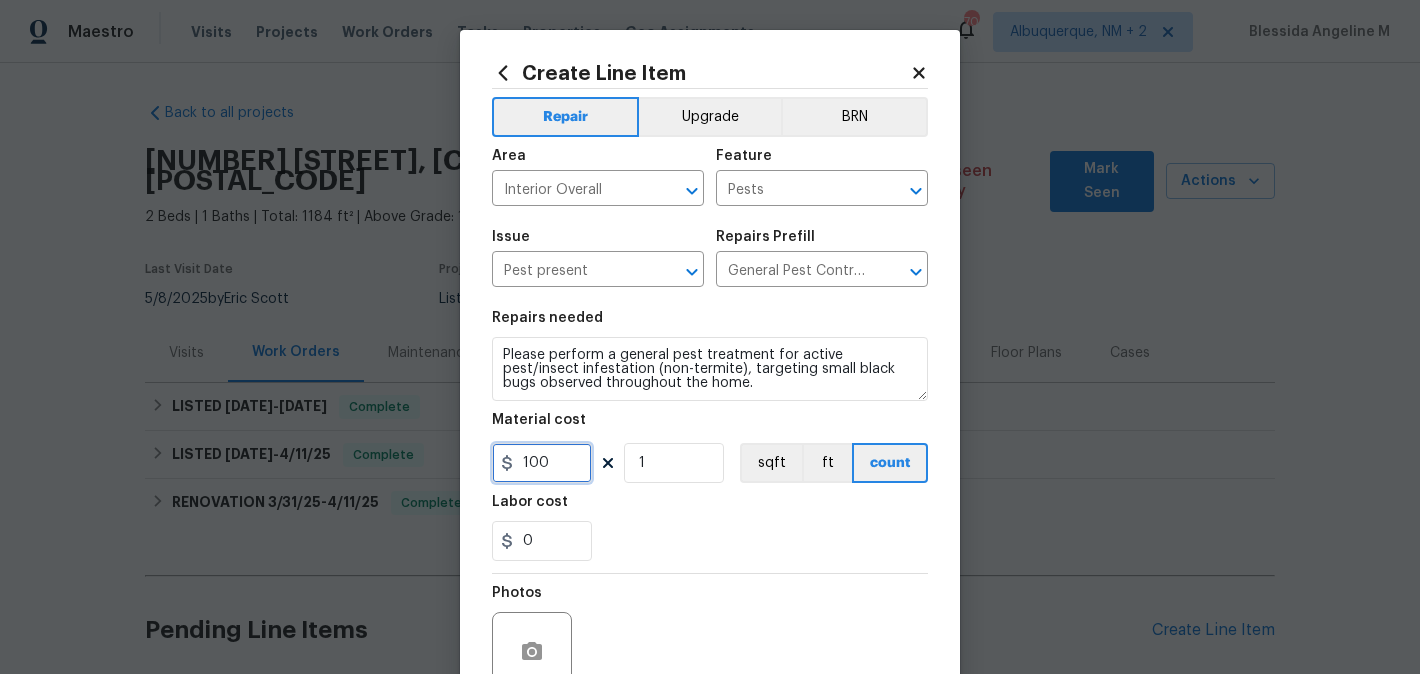 click on "100" at bounding box center (542, 463) 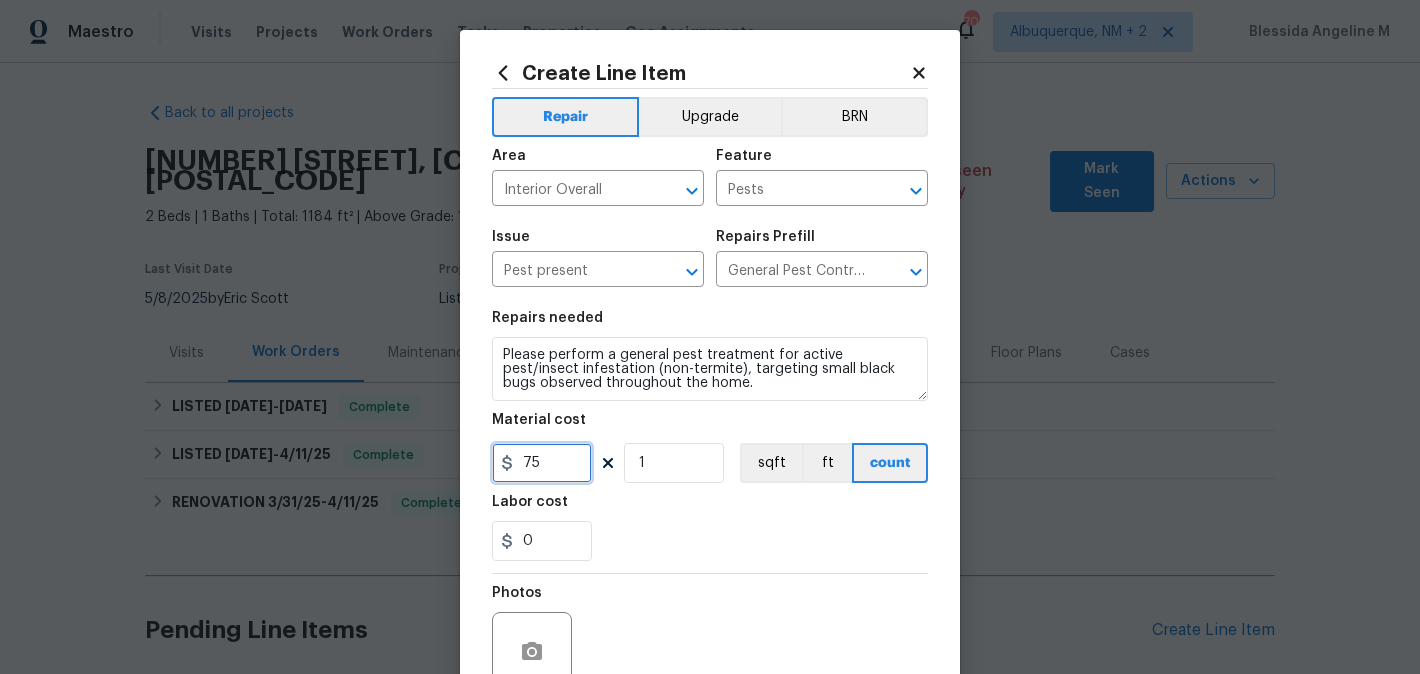scroll, scrollTop: 188, scrollLeft: 0, axis: vertical 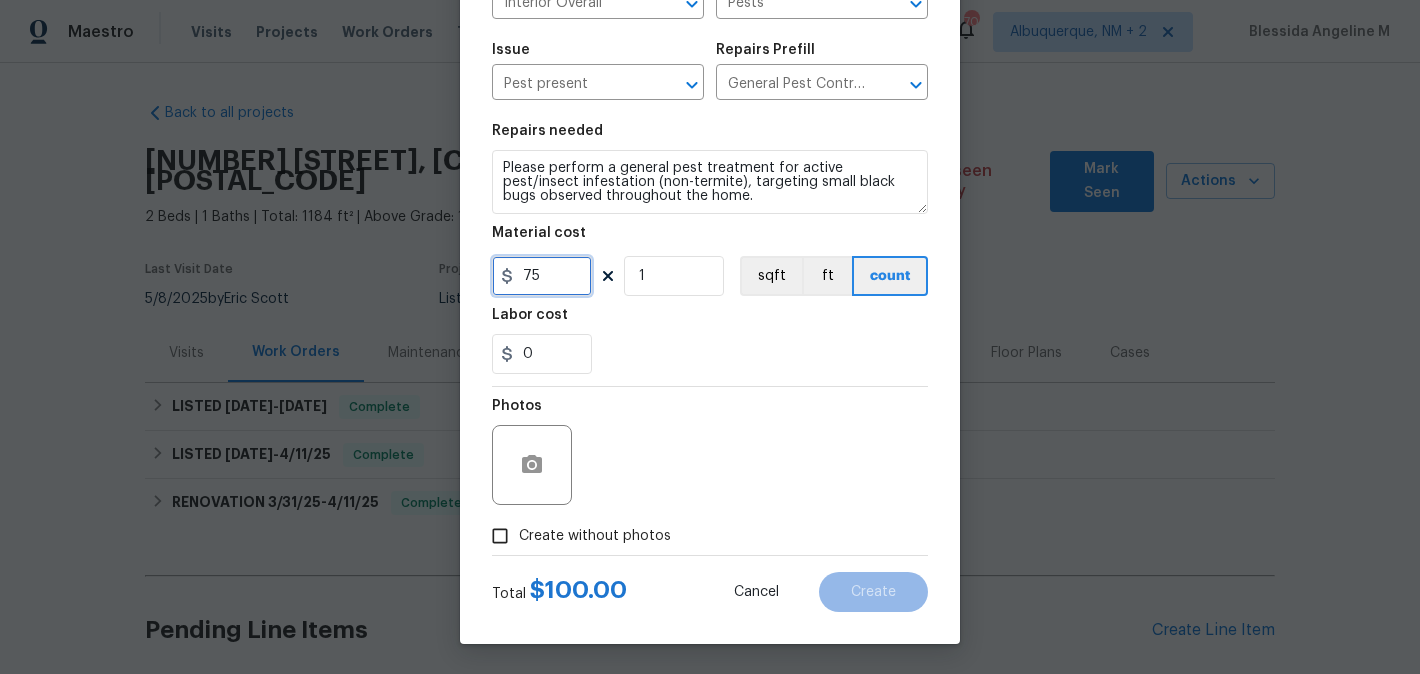 type on "75" 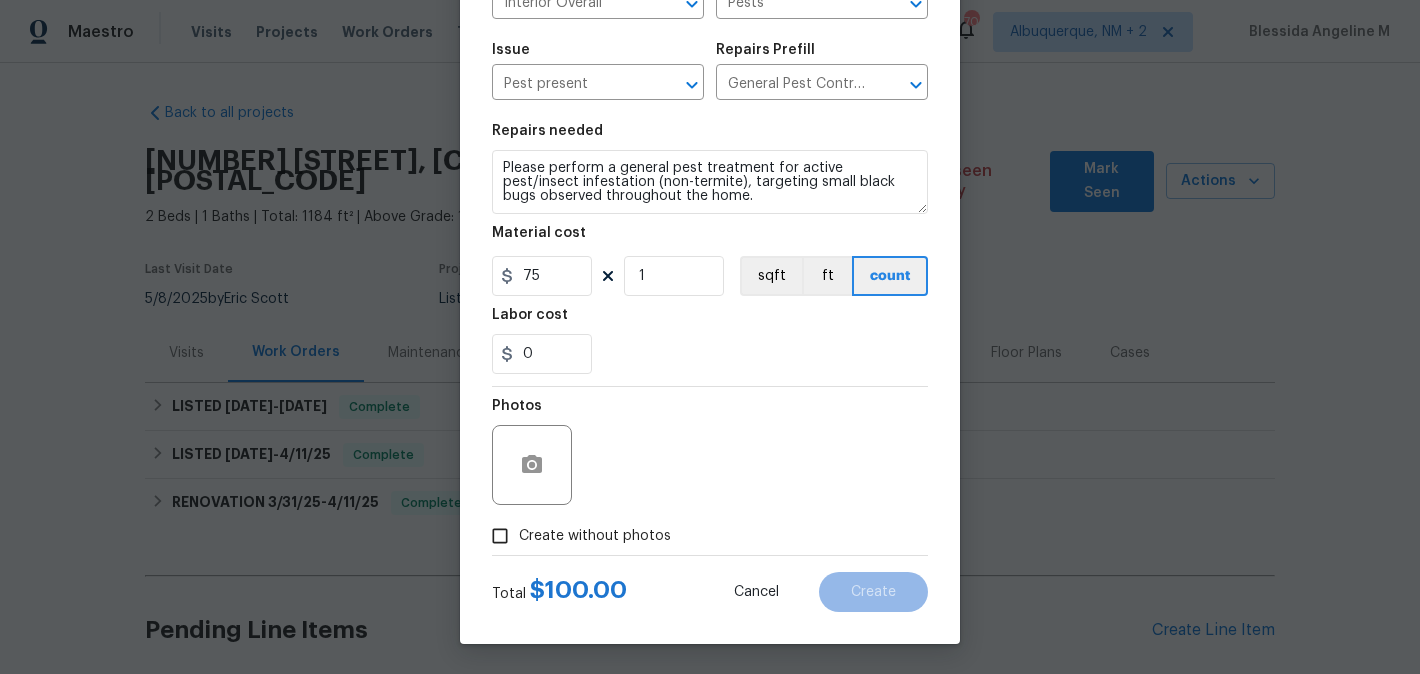 click on "Create without photos" at bounding box center (595, 536) 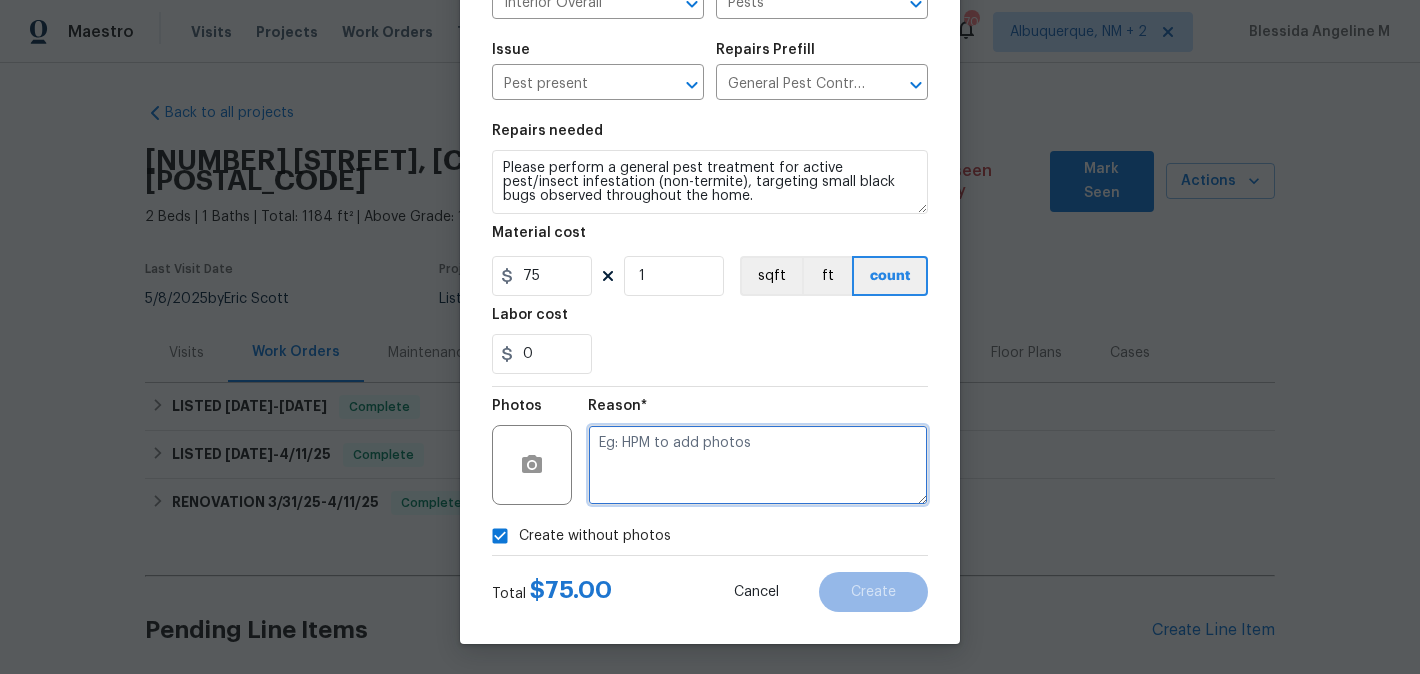 click at bounding box center (758, 465) 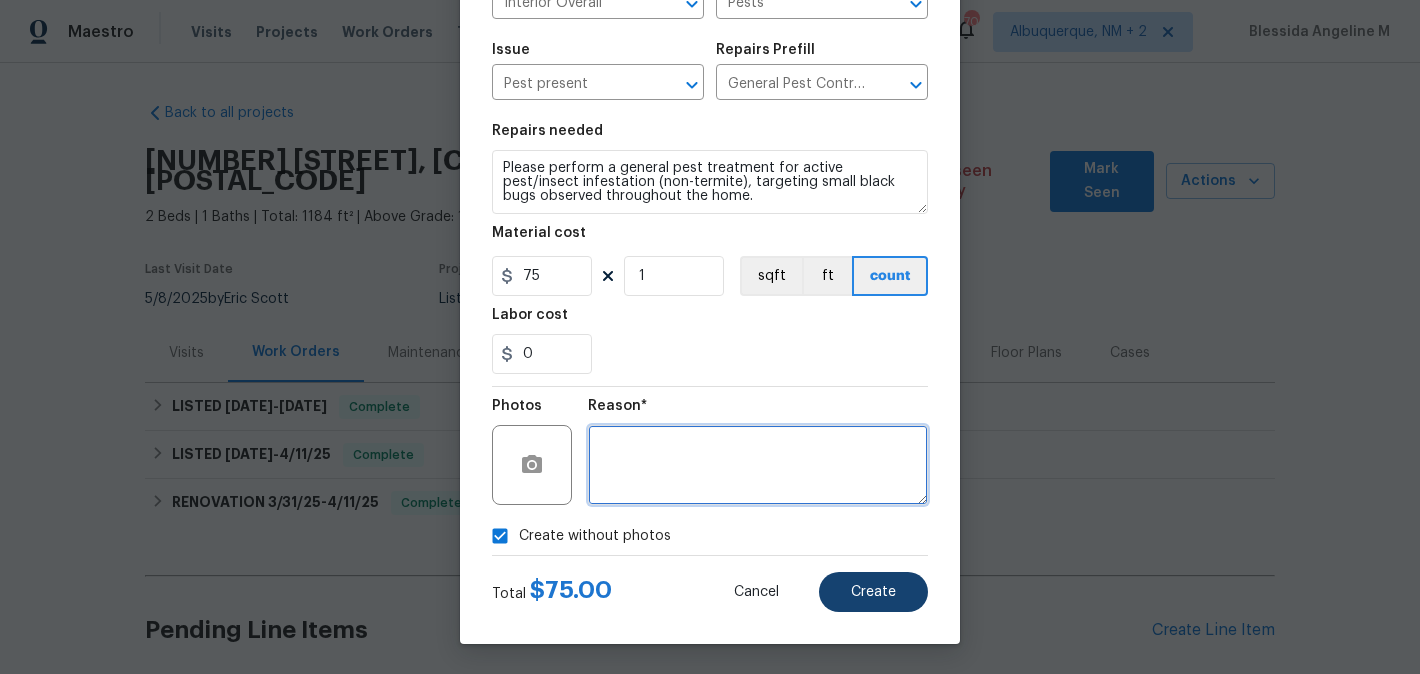 type 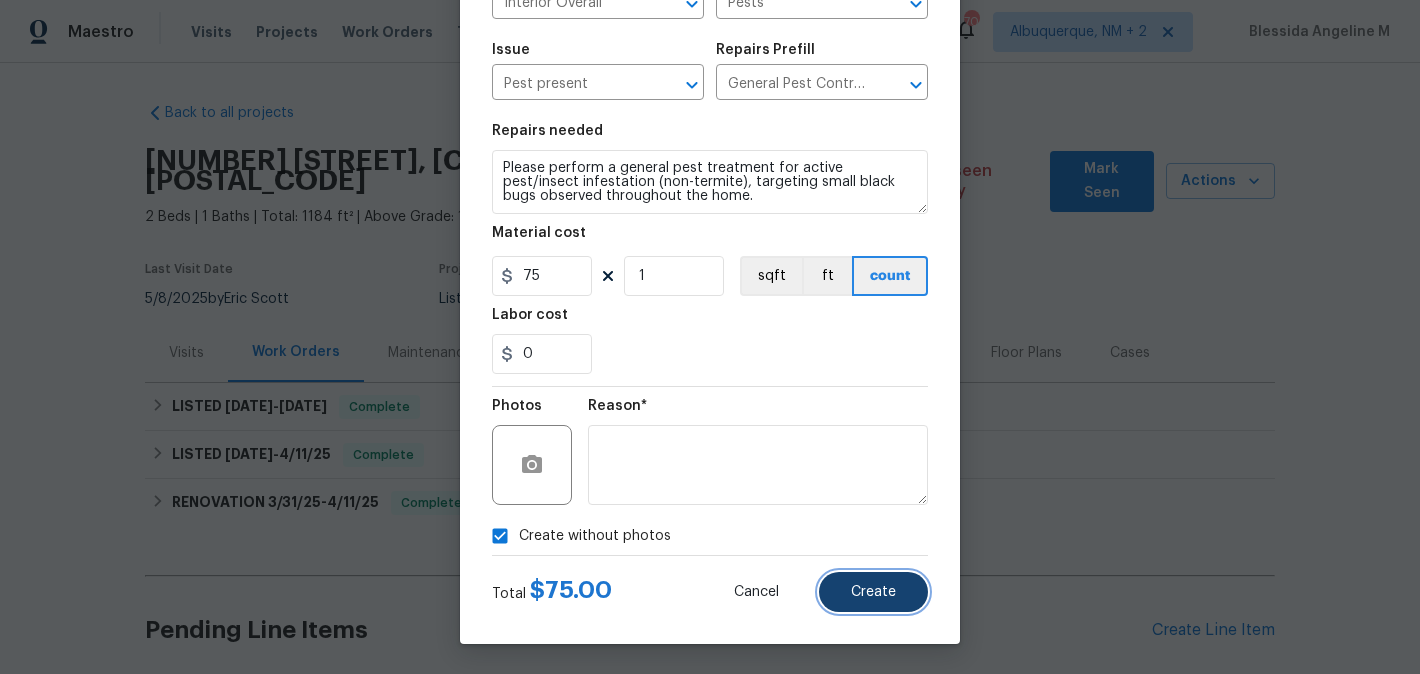 click on "Create" at bounding box center (873, 592) 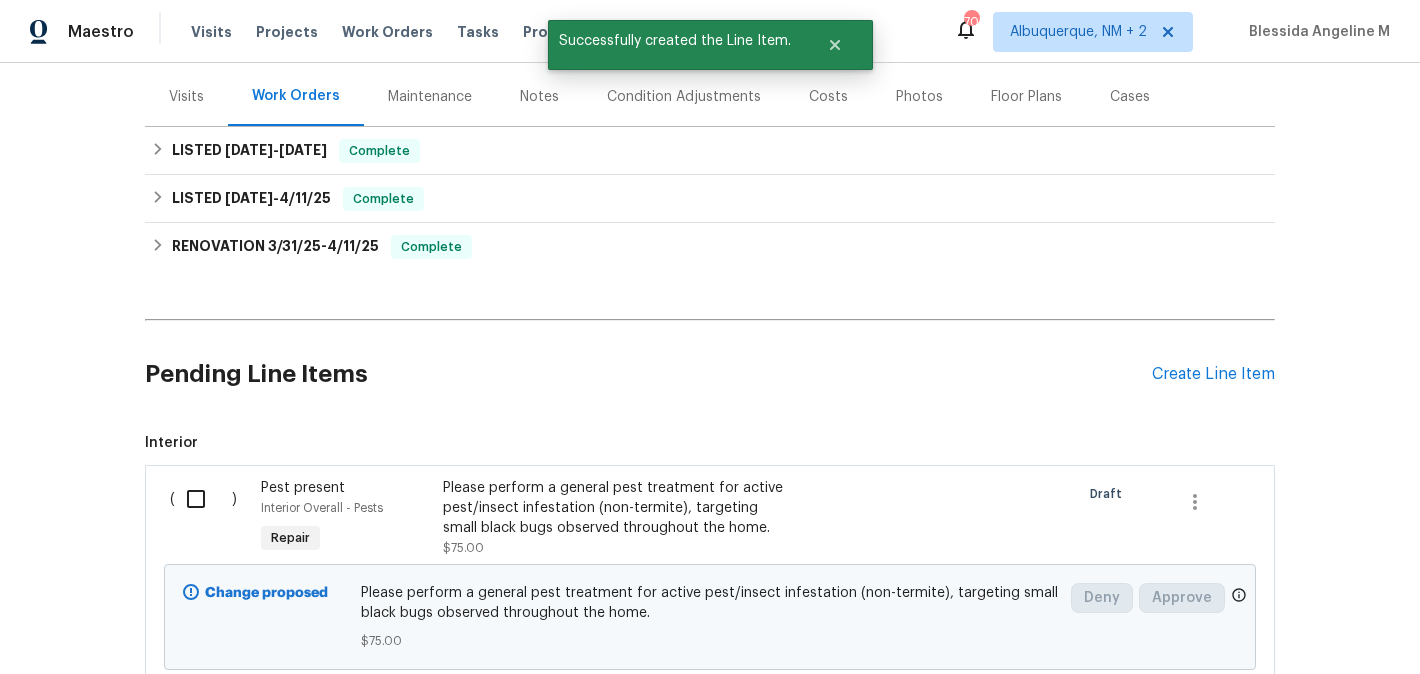 scroll, scrollTop: 387, scrollLeft: 0, axis: vertical 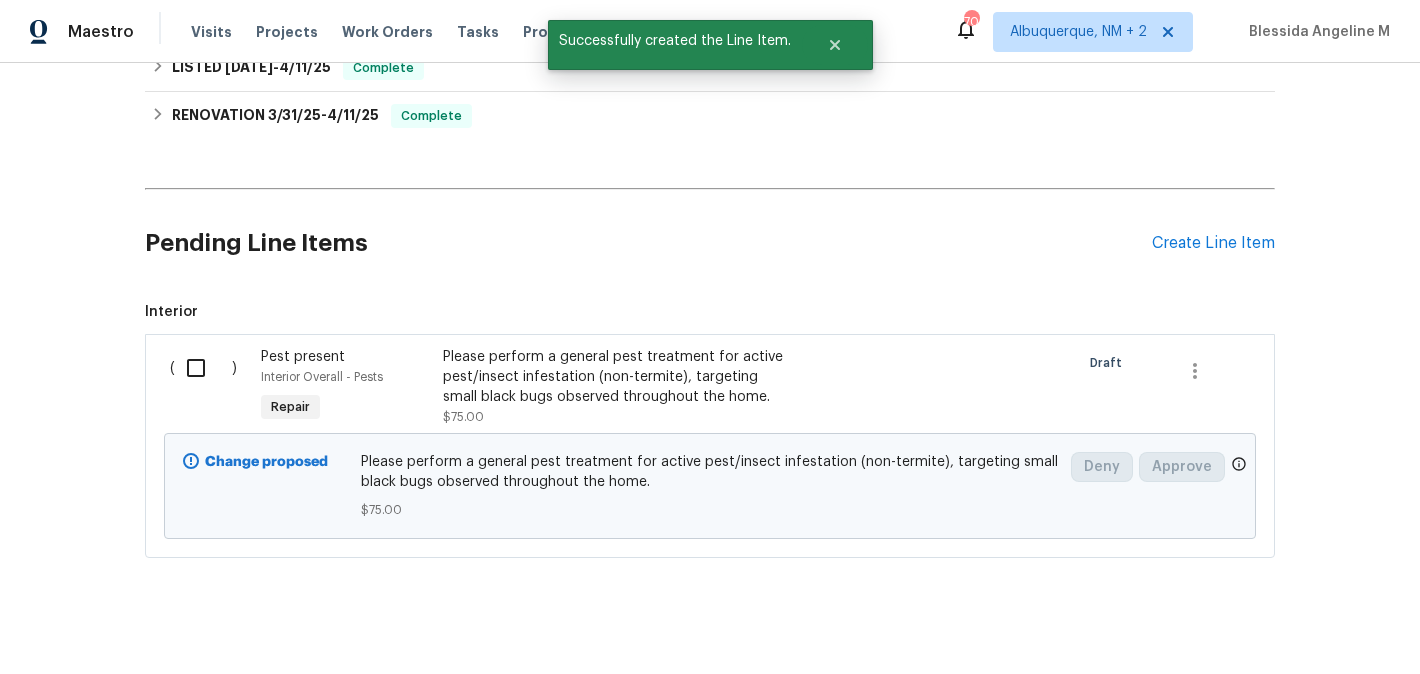 click at bounding box center [203, 368] 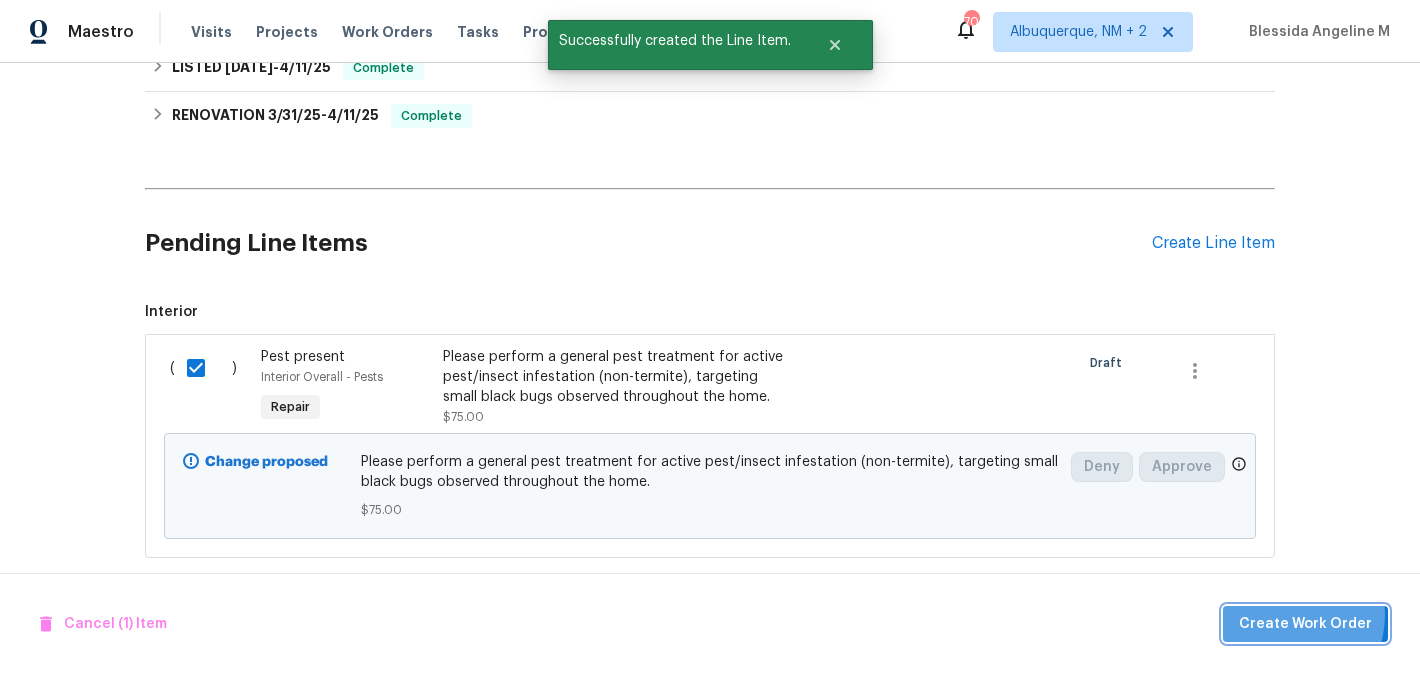 click on "Create Work Order" at bounding box center [1305, 624] 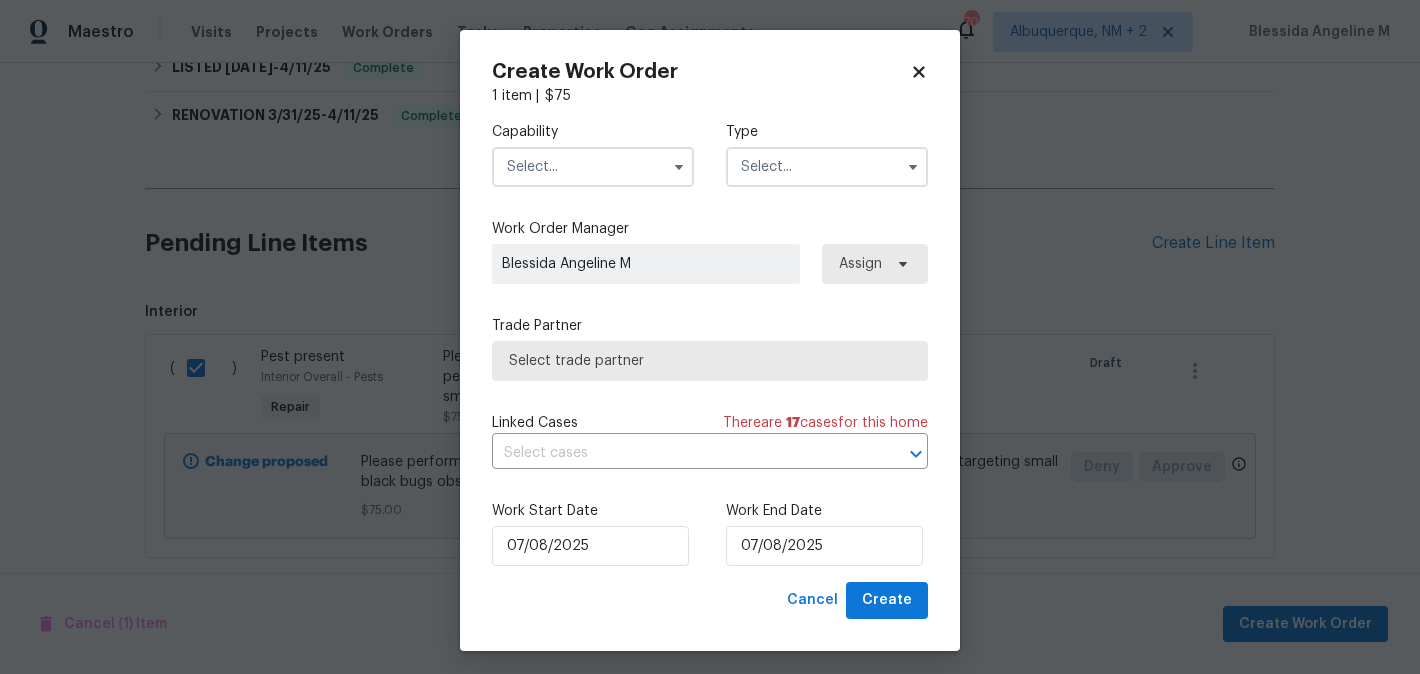 click at bounding box center [593, 167] 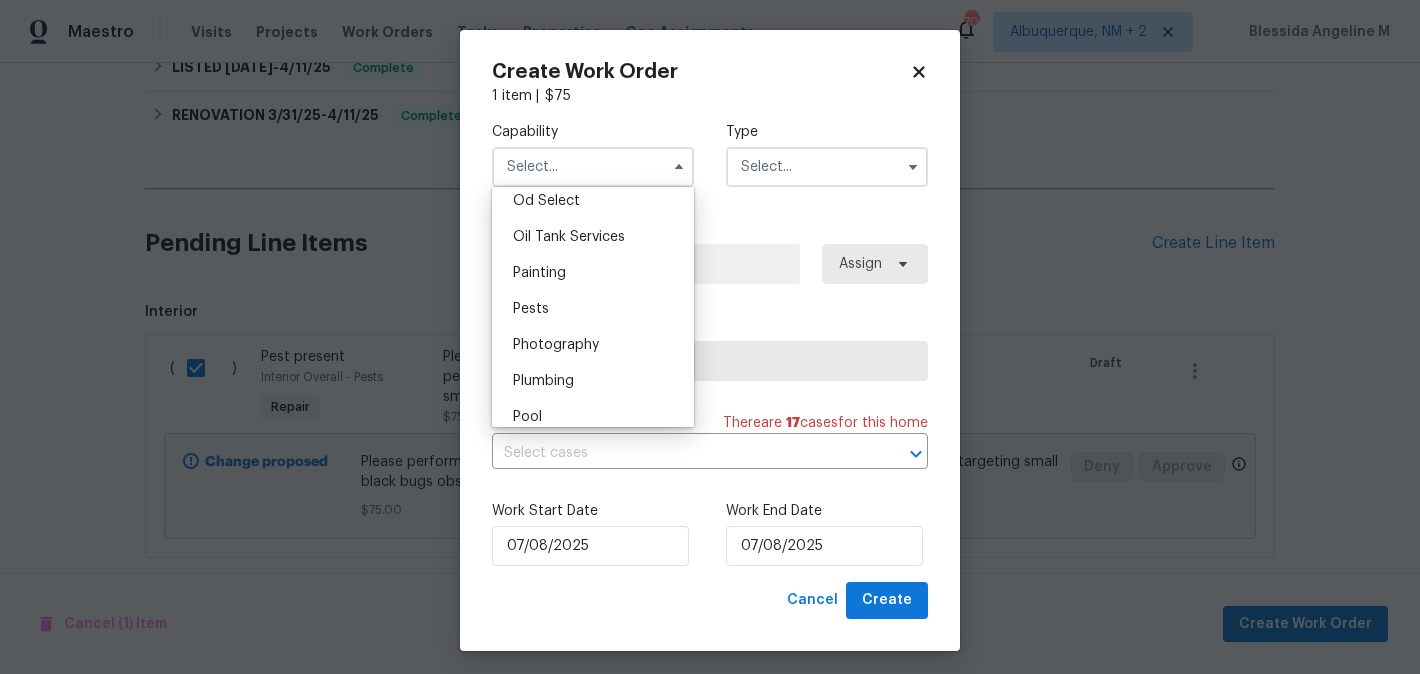 scroll, scrollTop: 1620, scrollLeft: 0, axis: vertical 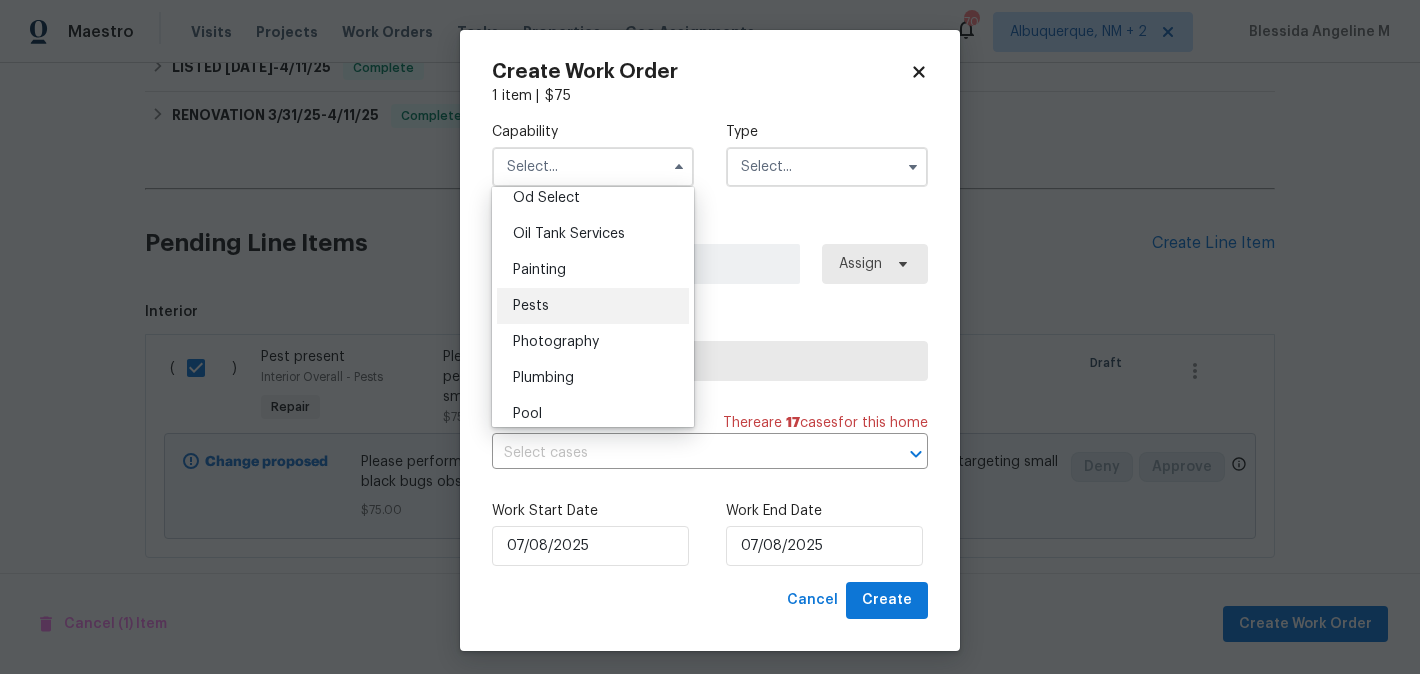 click on "Pests" at bounding box center [593, 306] 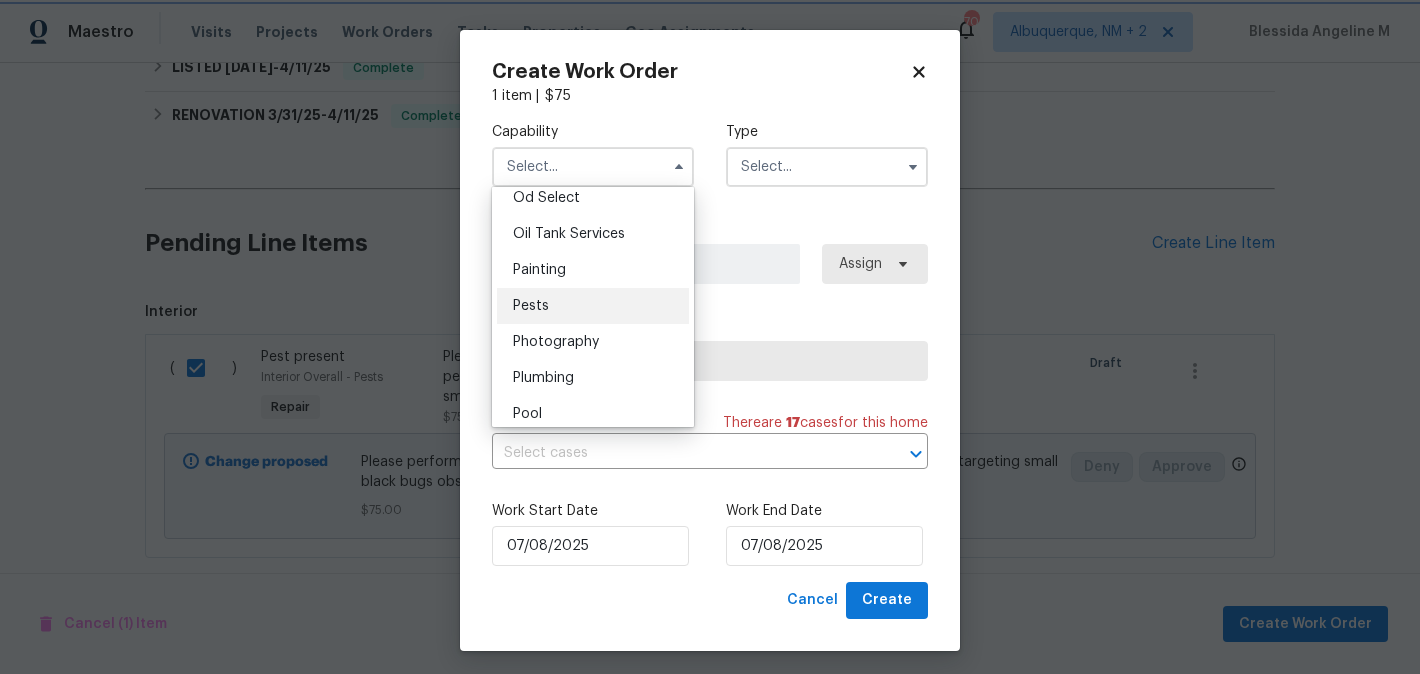 type on "Pests" 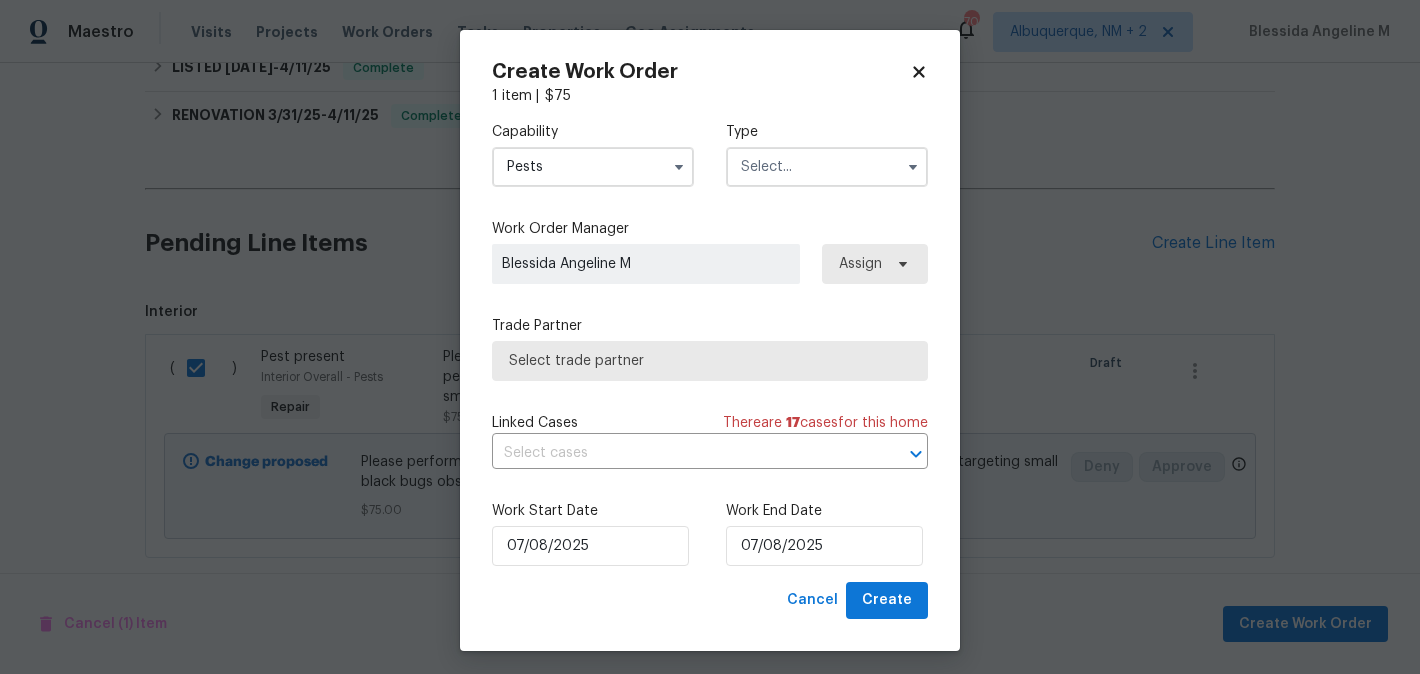 click on "Type" at bounding box center [827, 132] 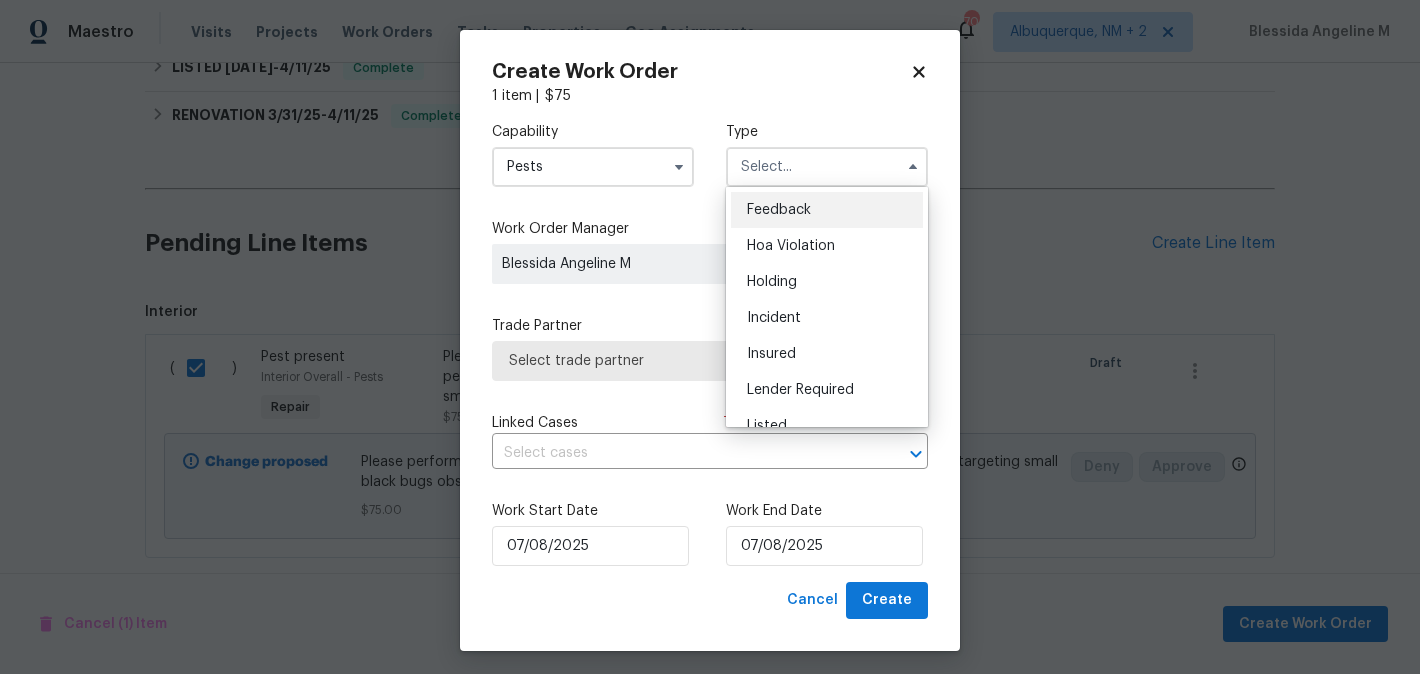 click on "Feedback" at bounding box center (827, 210) 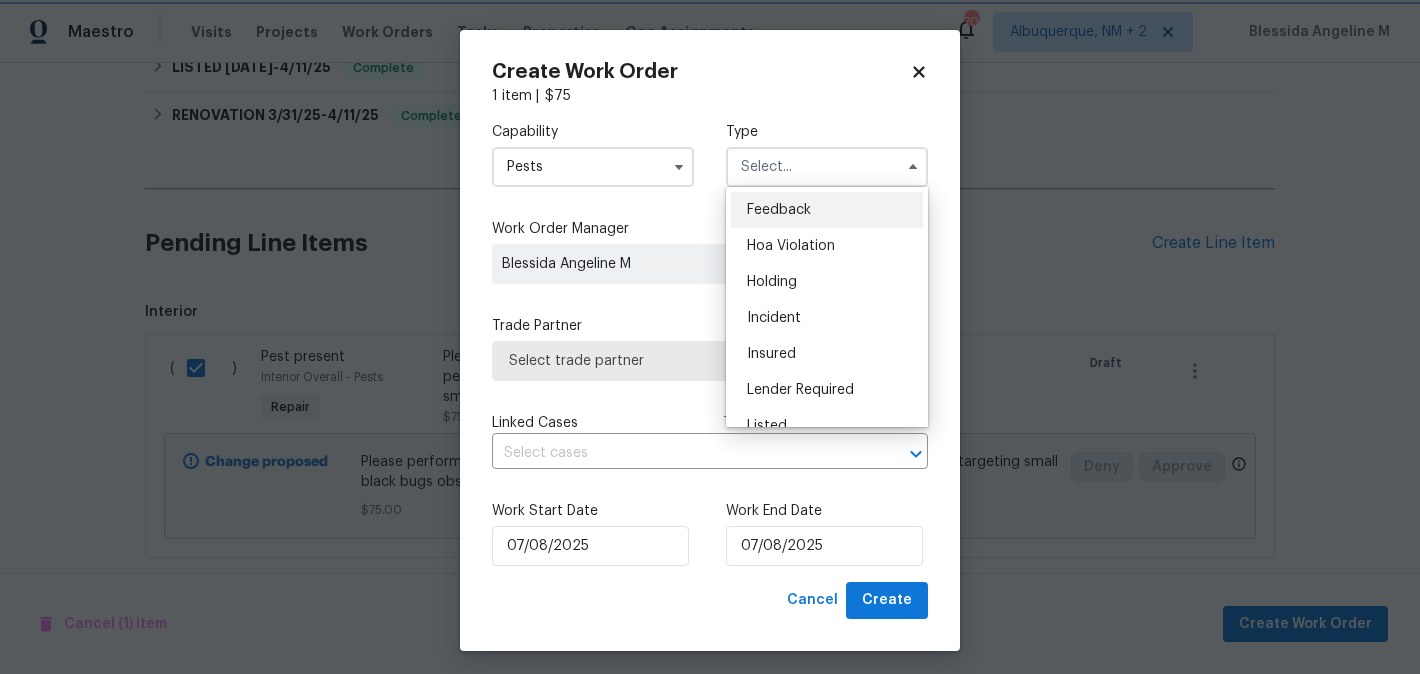 type on "Feedback" 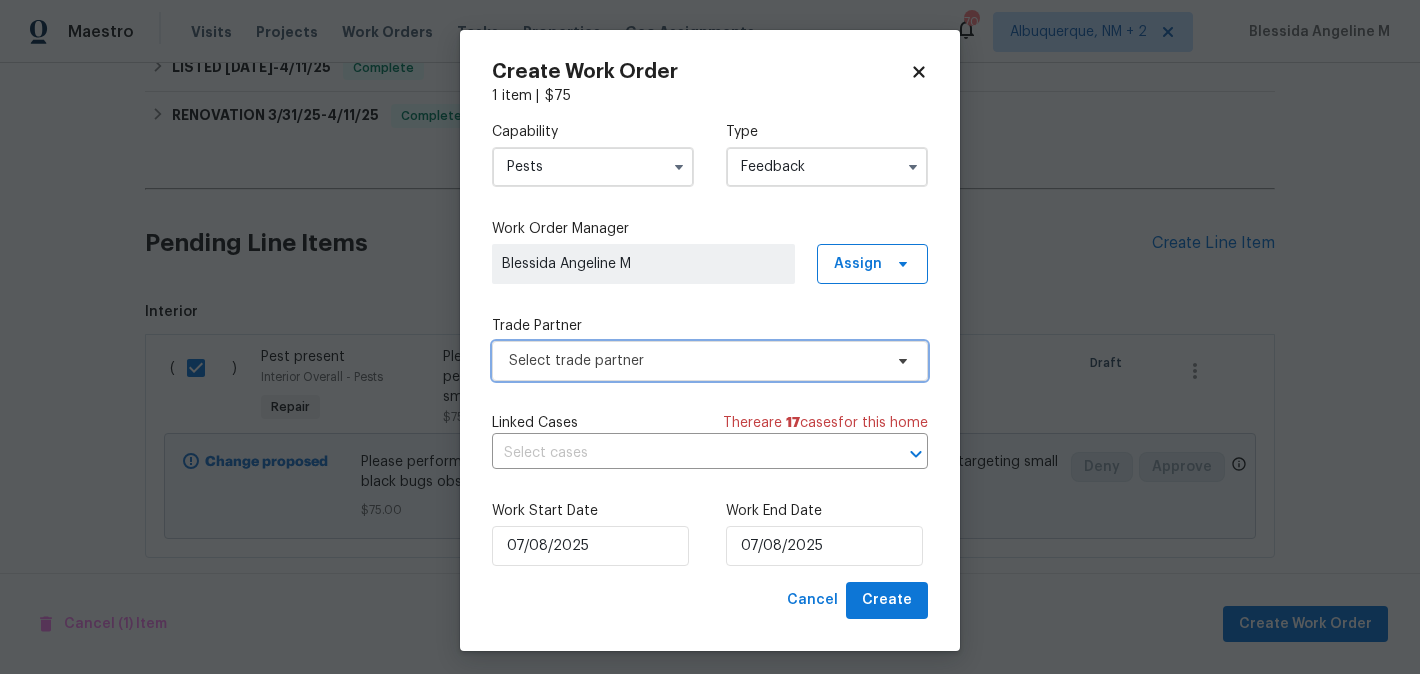 click on "Select trade partner" at bounding box center (695, 361) 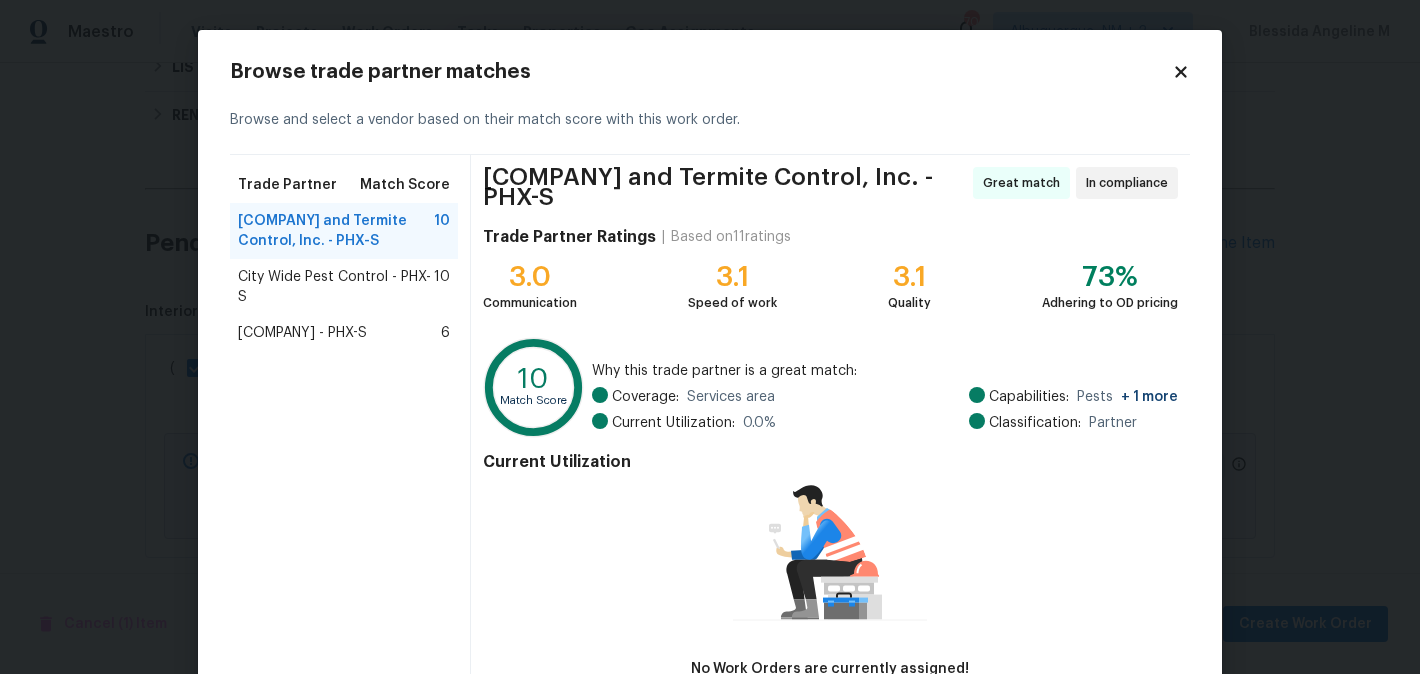 click on "City Wide Pest Control - PHX-S" at bounding box center [336, 287] 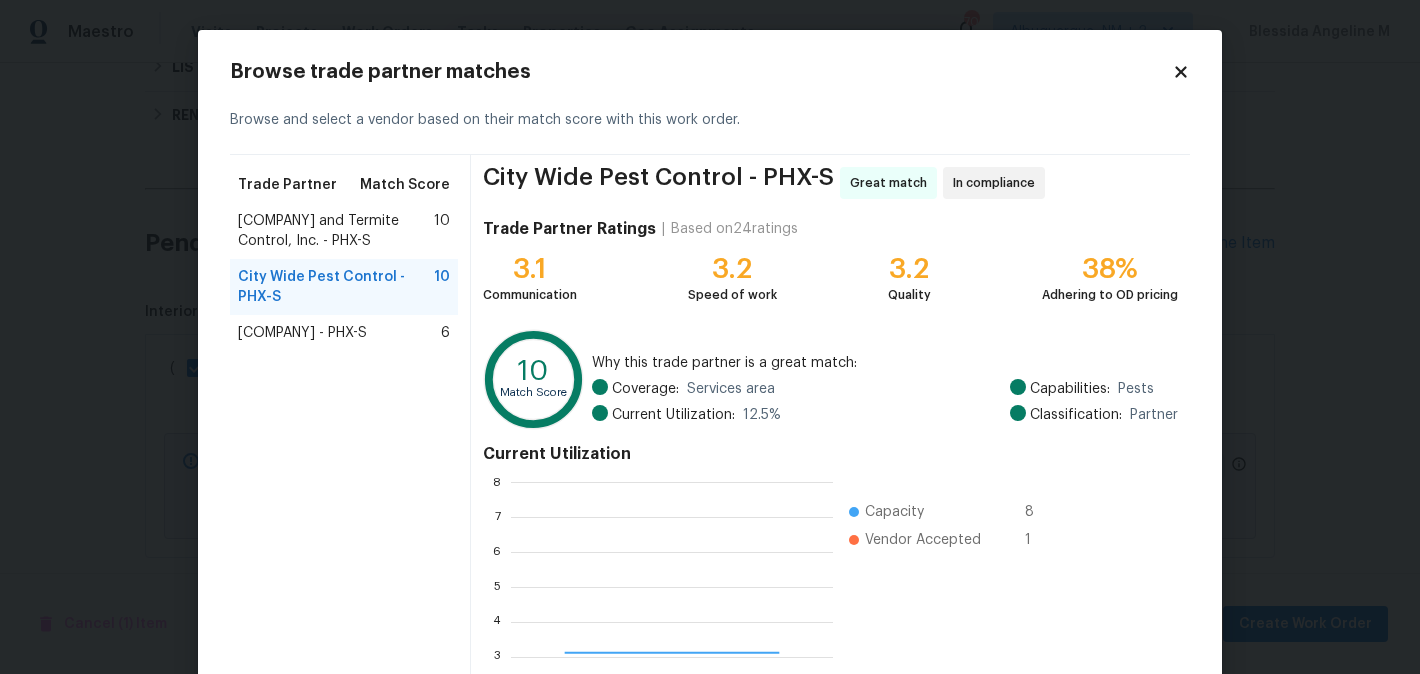 scroll, scrollTop: 2, scrollLeft: 2, axis: both 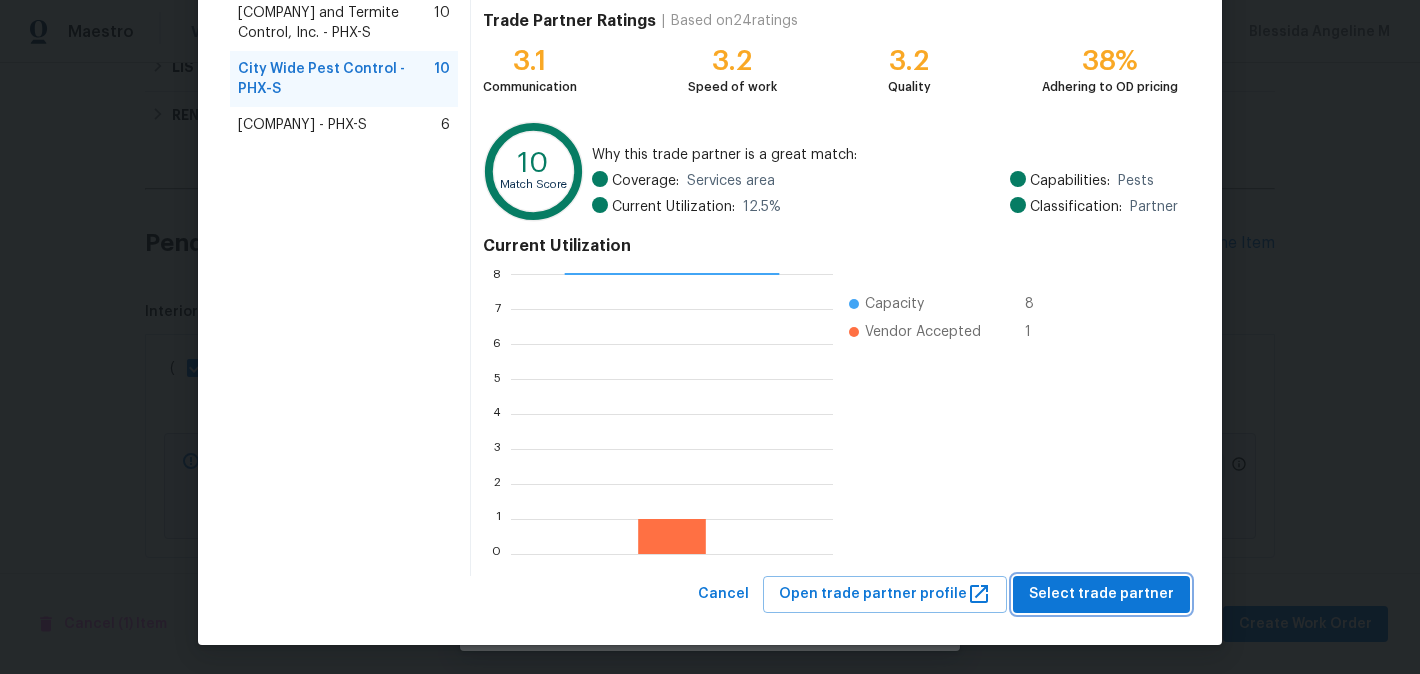 click on "Select trade partner" at bounding box center [1101, 594] 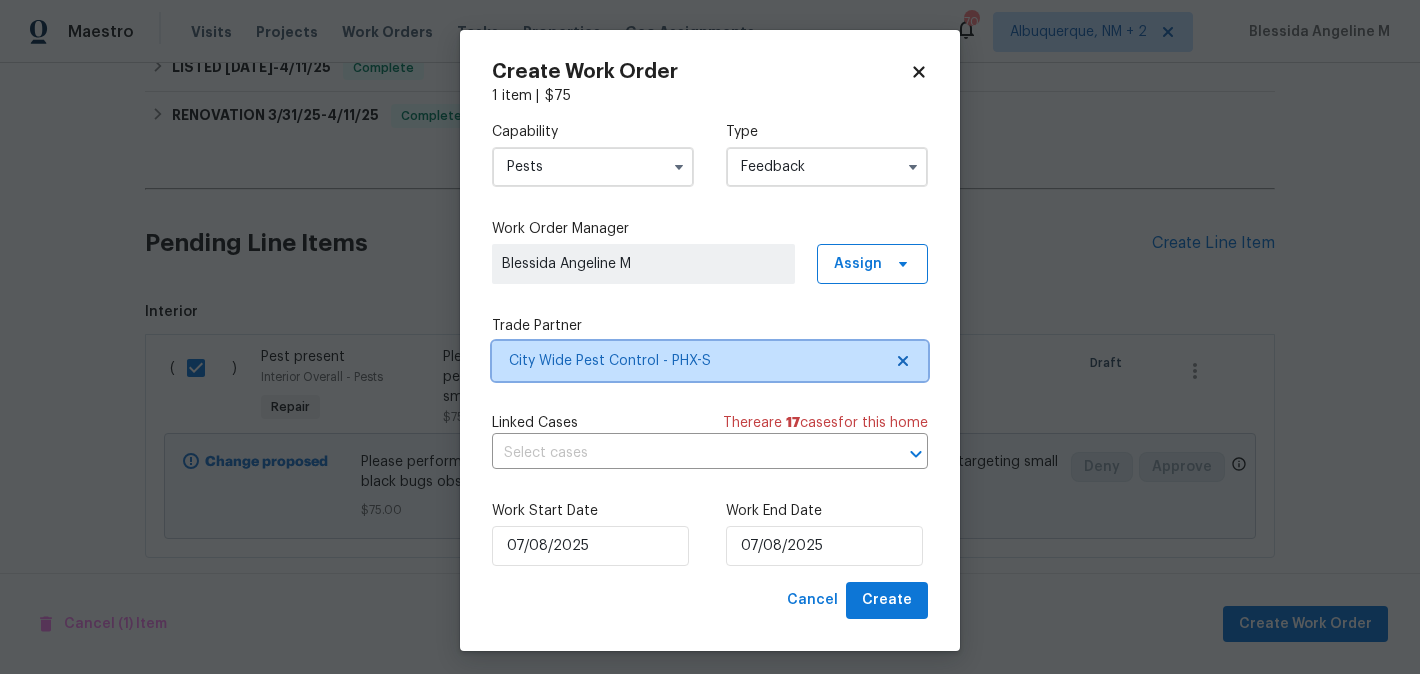scroll, scrollTop: 0, scrollLeft: 0, axis: both 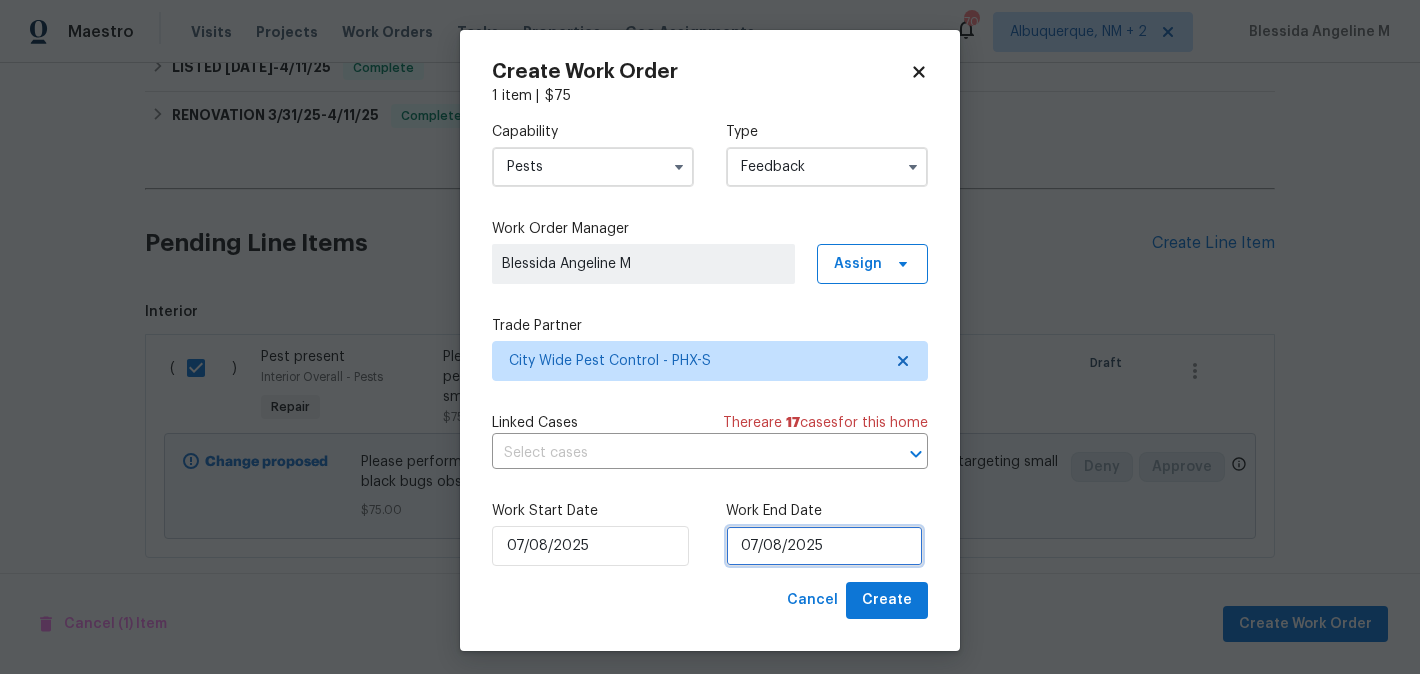 click on "07/08/2025" at bounding box center [824, 546] 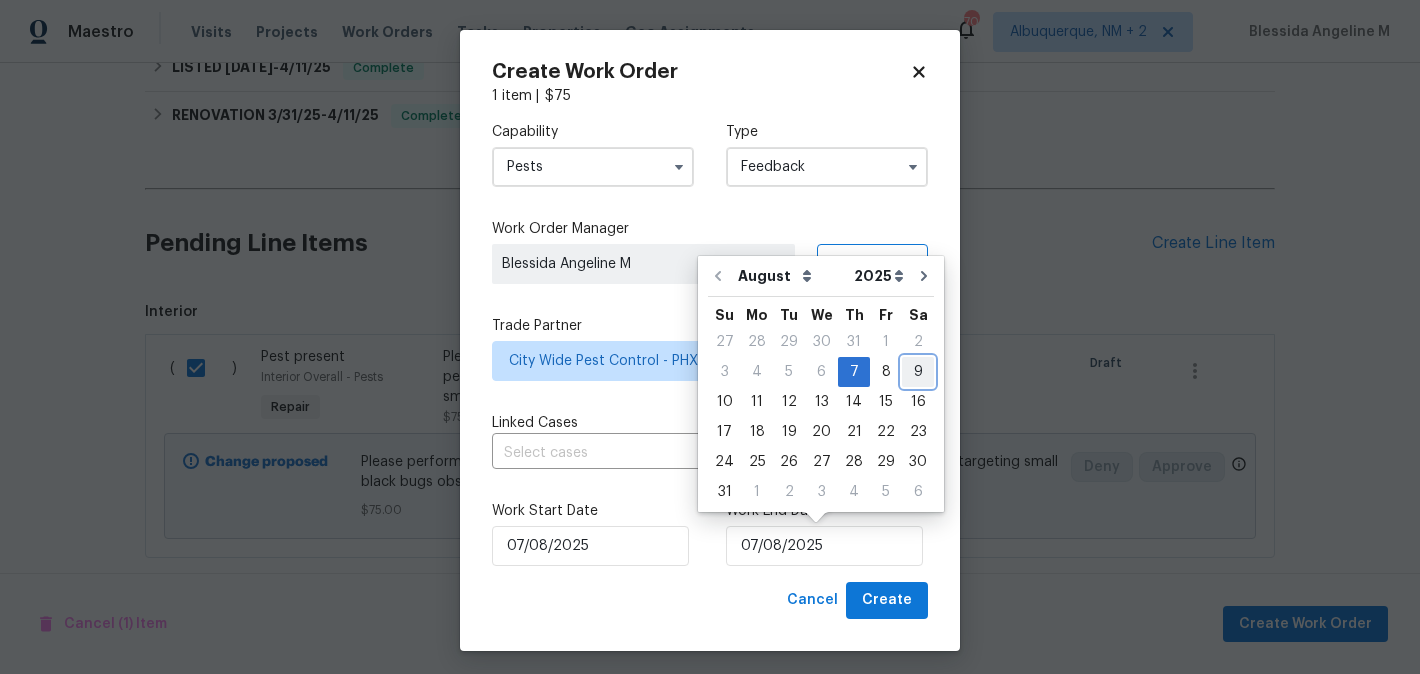 click on "9" at bounding box center (918, 372) 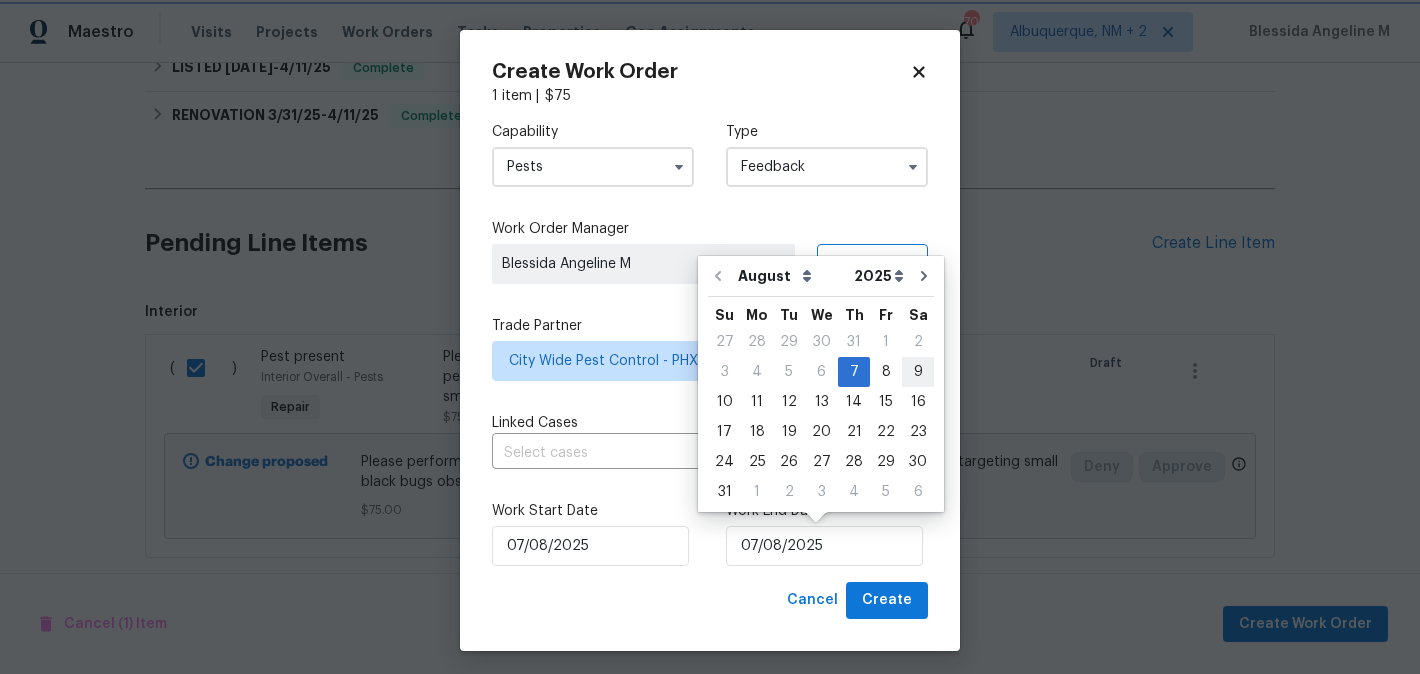 type on "09/08/2025" 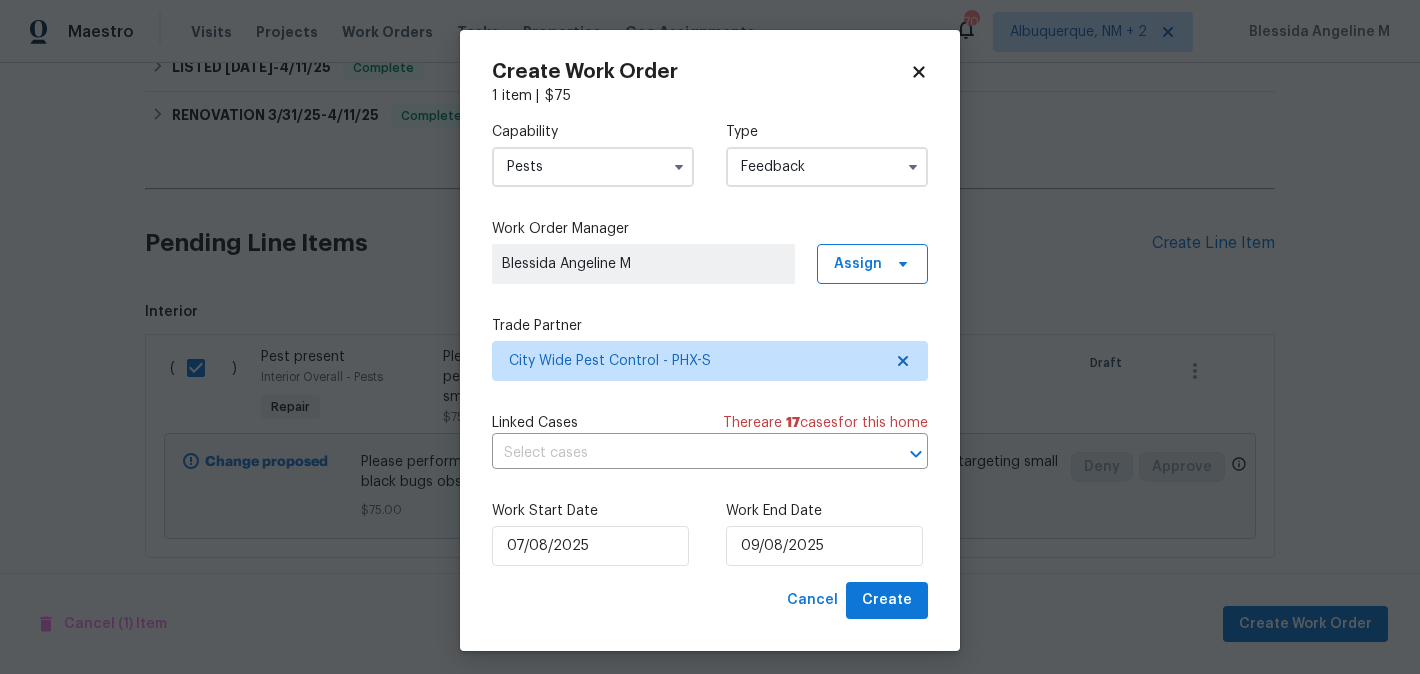 click on "Create Work Order 1 item | $ 75 Capability   Pests Type   Feedback Work Order Manager   Blessida Angeline M Assign Trade Partner   City Wide Pest Control - PHX-S Linked Cases There  are   17  case s  for this home   ​ Work Start Date   07/08/2025 Work End Date   09/08/2025 Cancel Create" at bounding box center [710, 340] 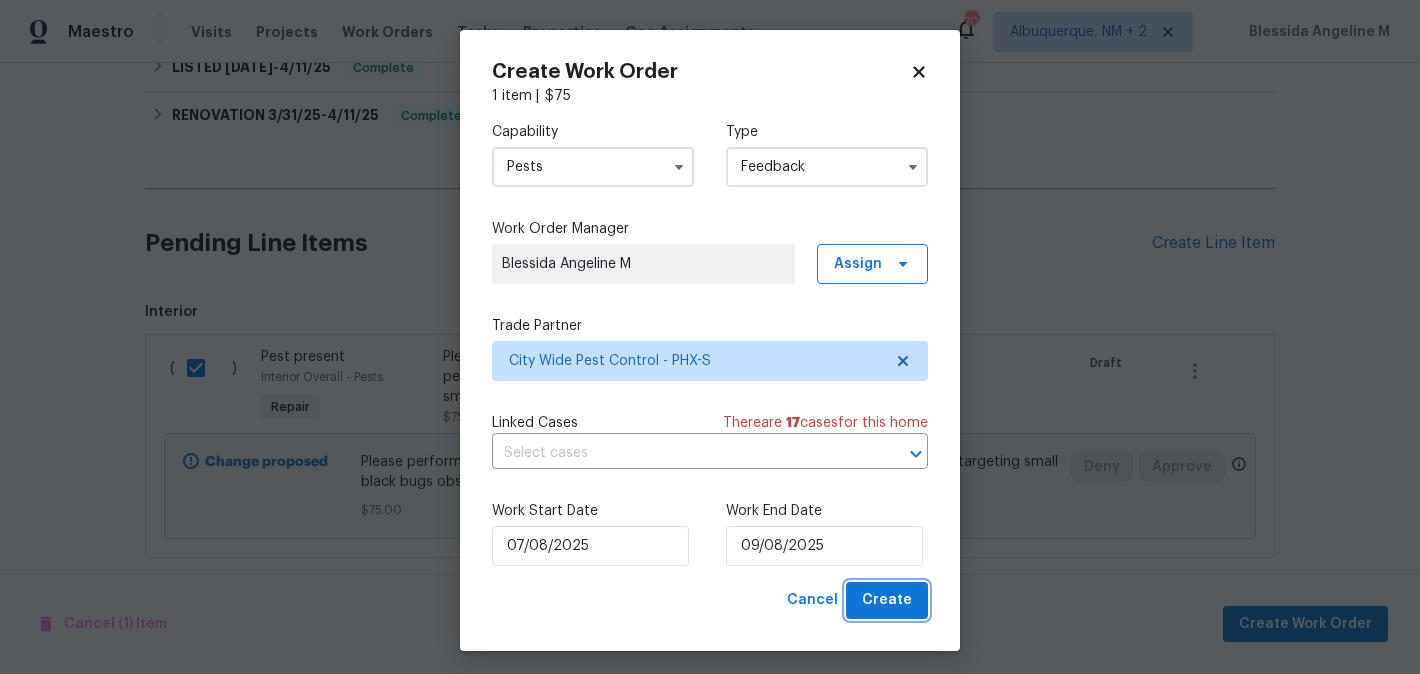 click on "Create" at bounding box center (887, 600) 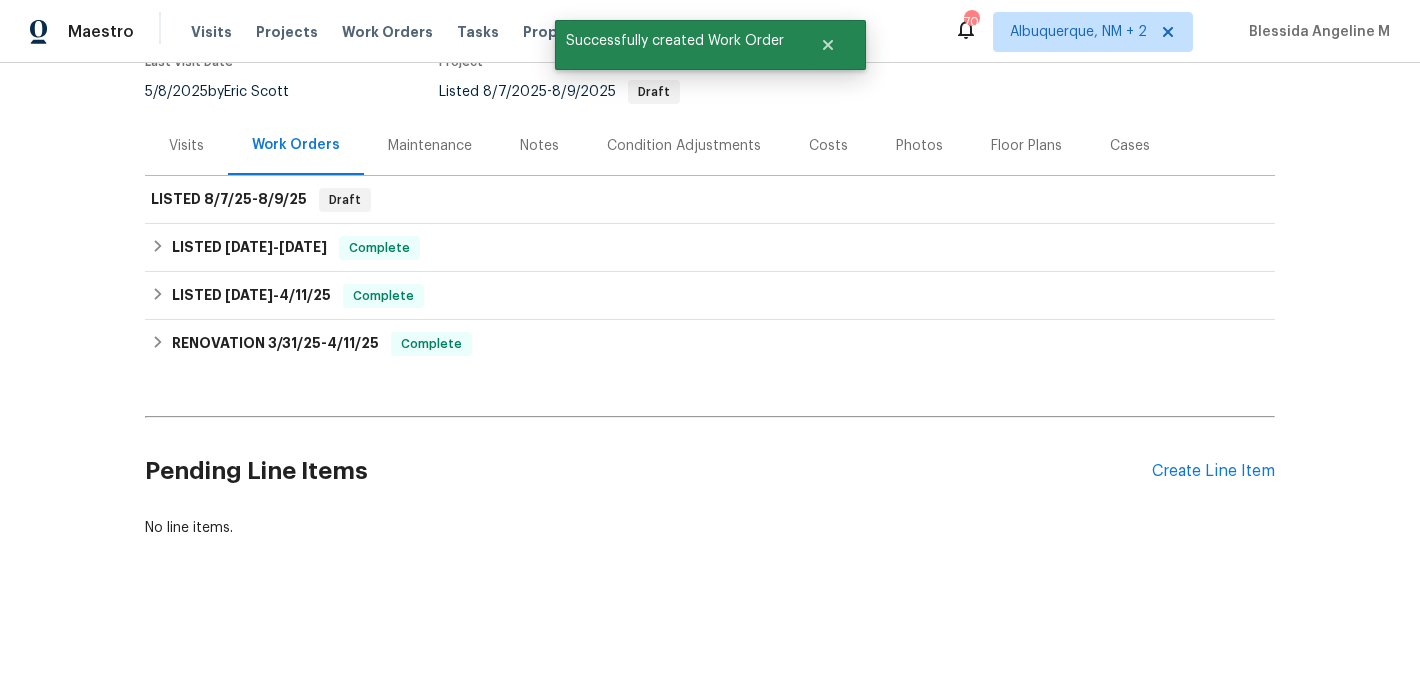 scroll, scrollTop: 187, scrollLeft: 0, axis: vertical 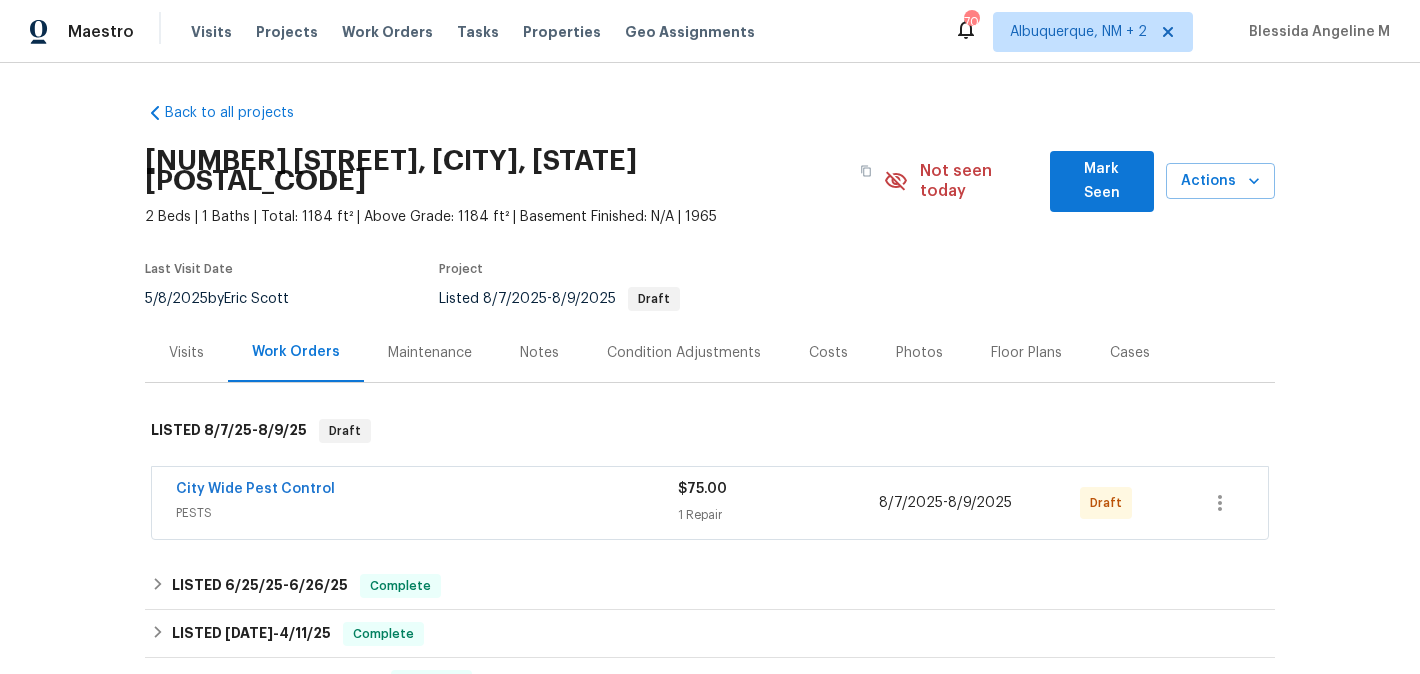 click on "[BRAND] PESTS $75.00 1 Repair [DATE]  -  [DATE] Draft" at bounding box center (710, 503) 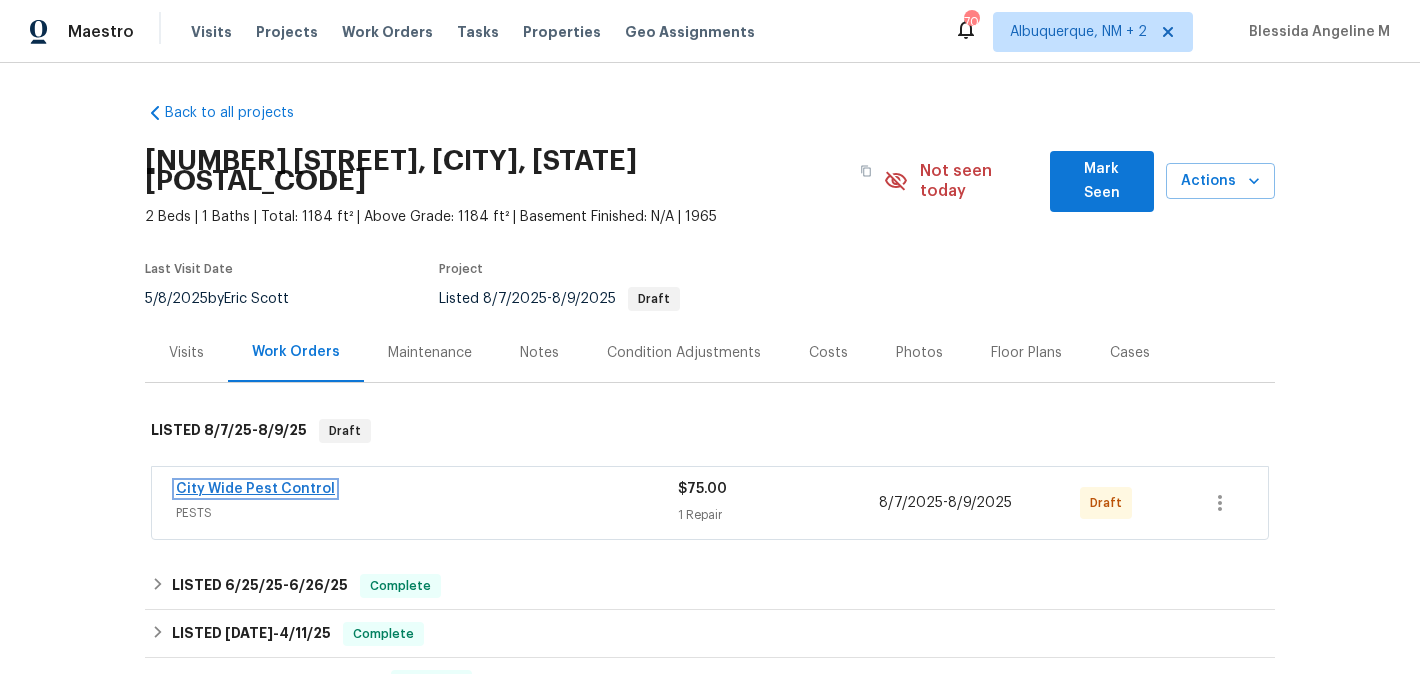 click on "City Wide Pest Control" at bounding box center [255, 489] 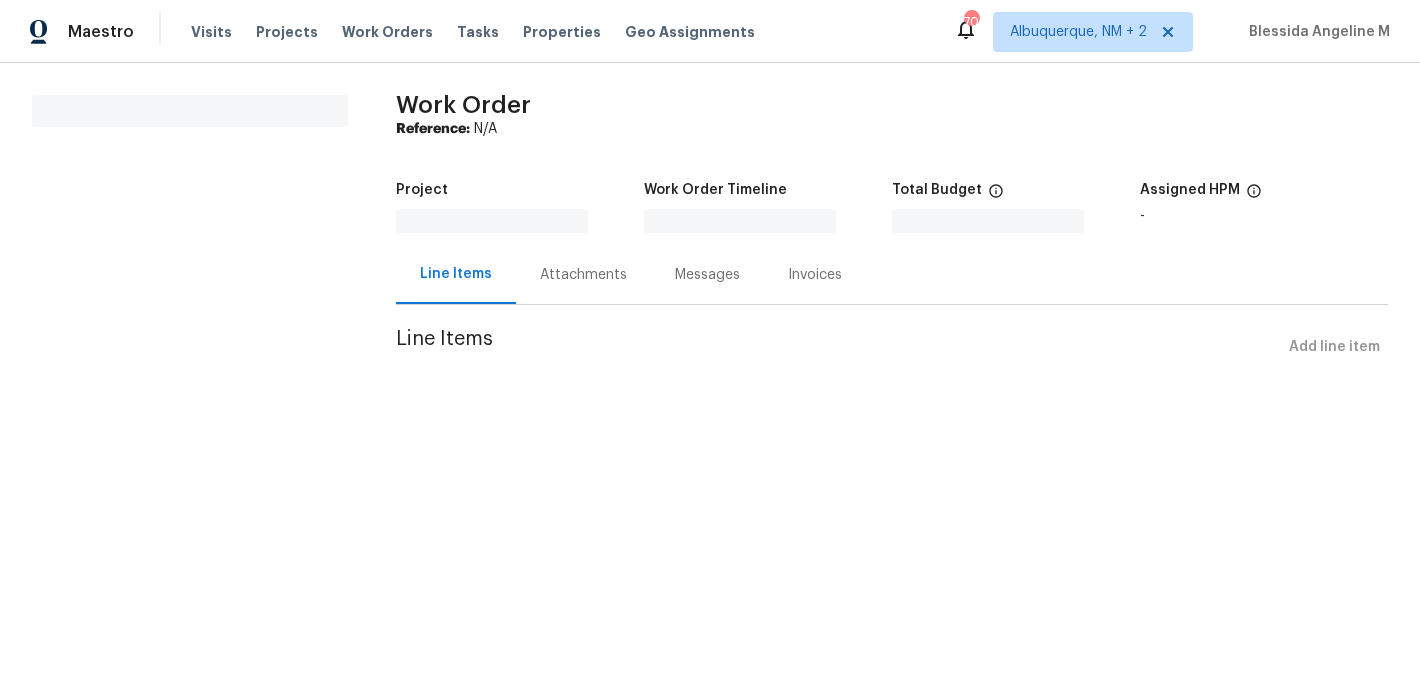 scroll, scrollTop: 0, scrollLeft: 0, axis: both 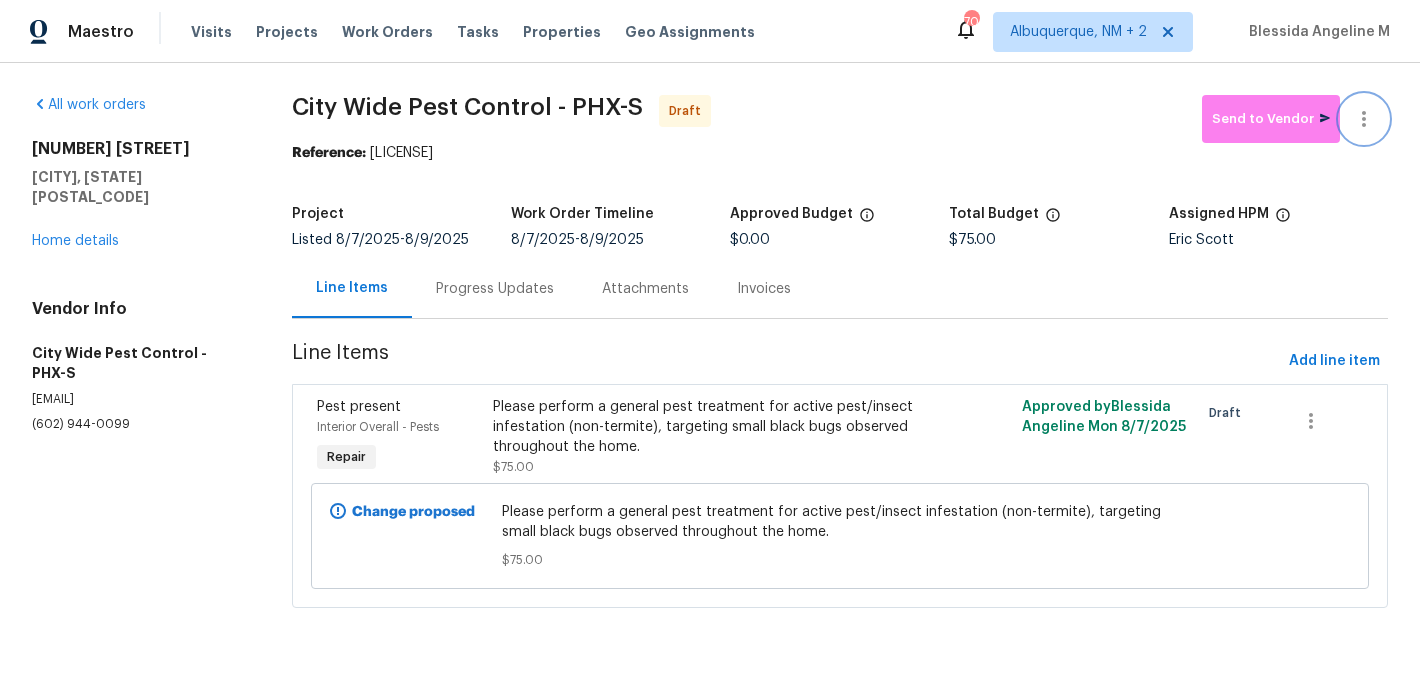 click 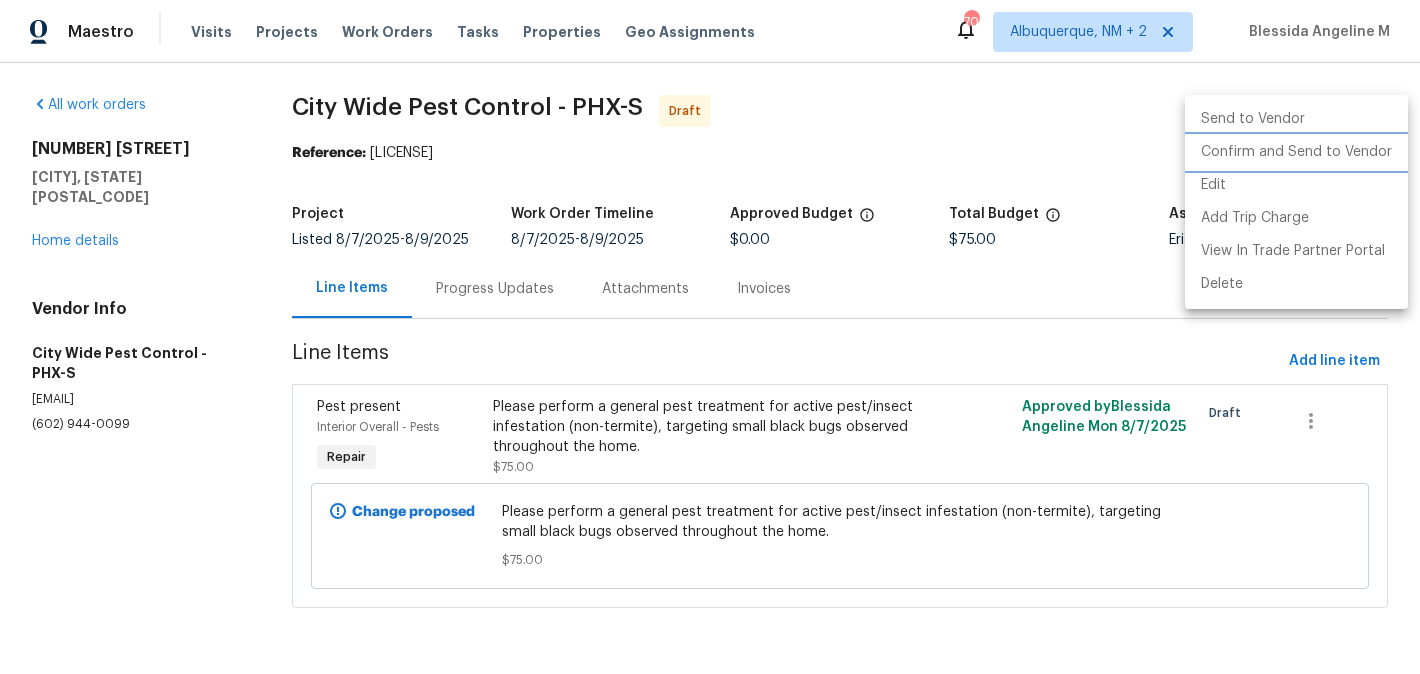 click on "Confirm and Send to Vendor" at bounding box center (1296, 152) 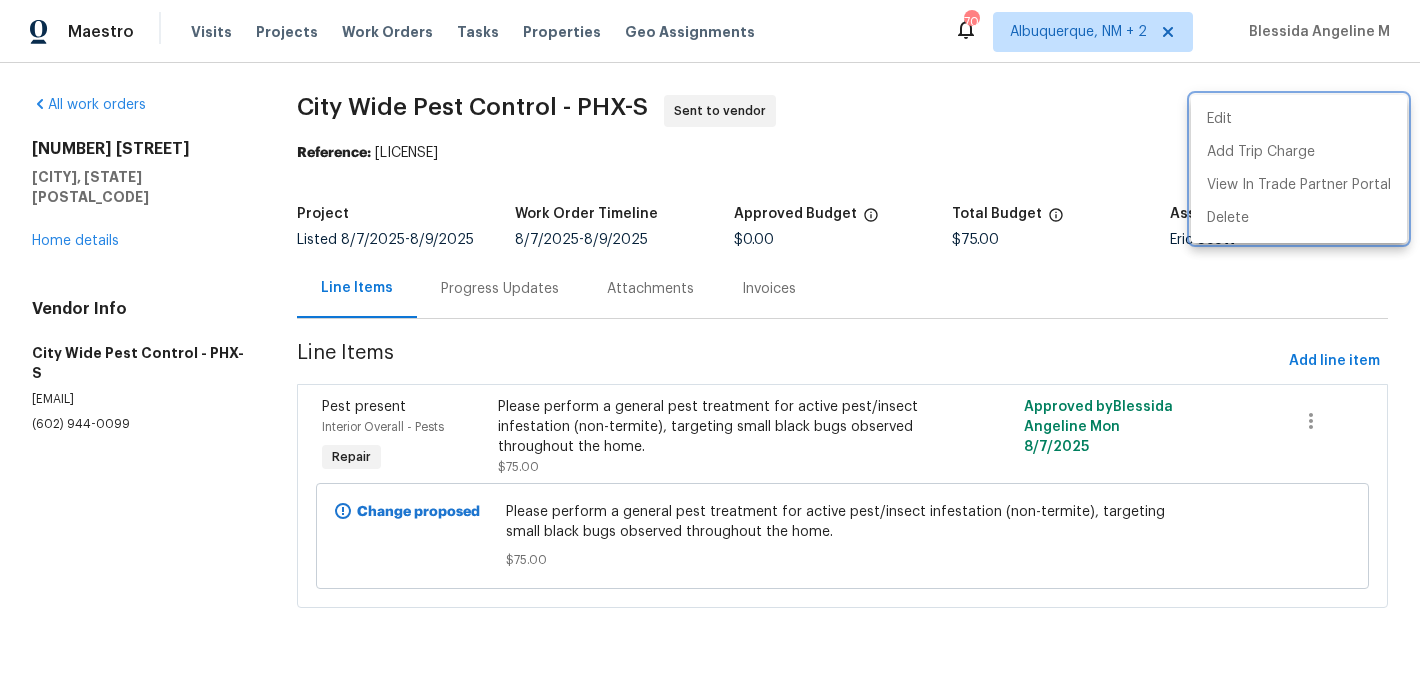 click at bounding box center [710, 337] 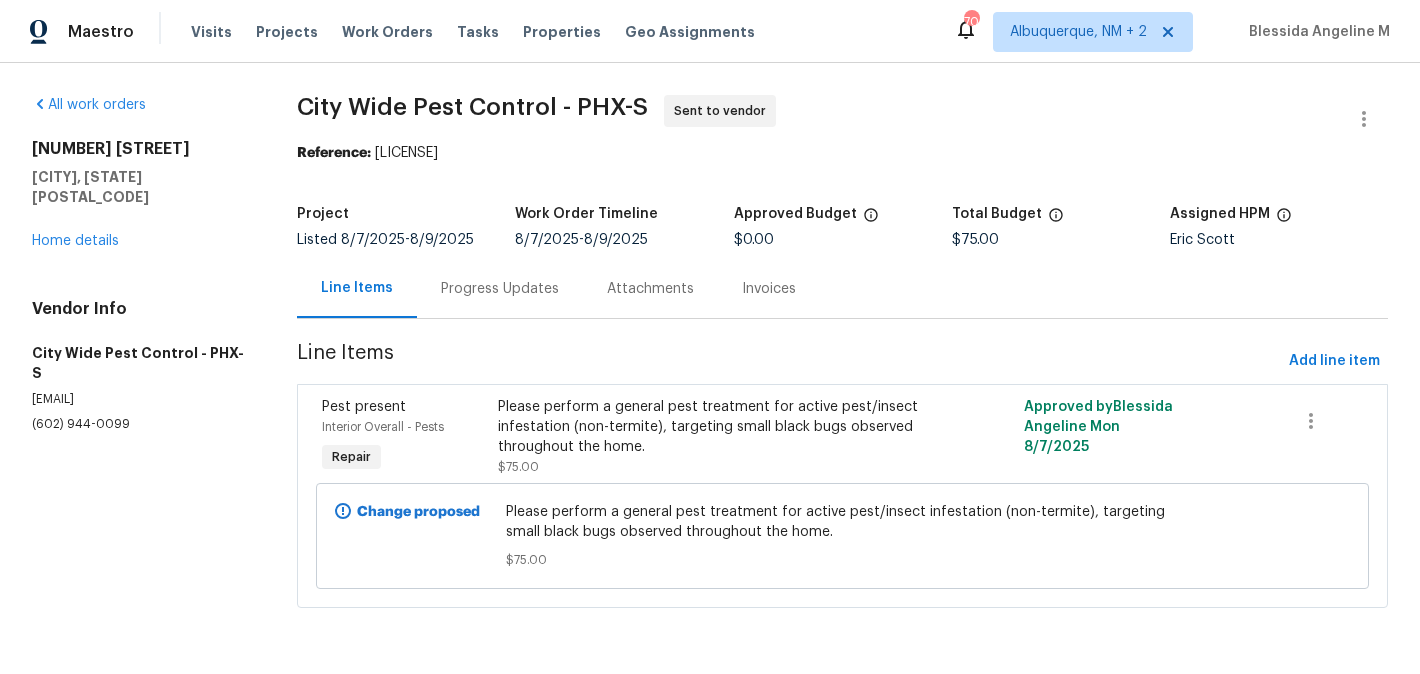 click on "Progress Updates" at bounding box center [500, 288] 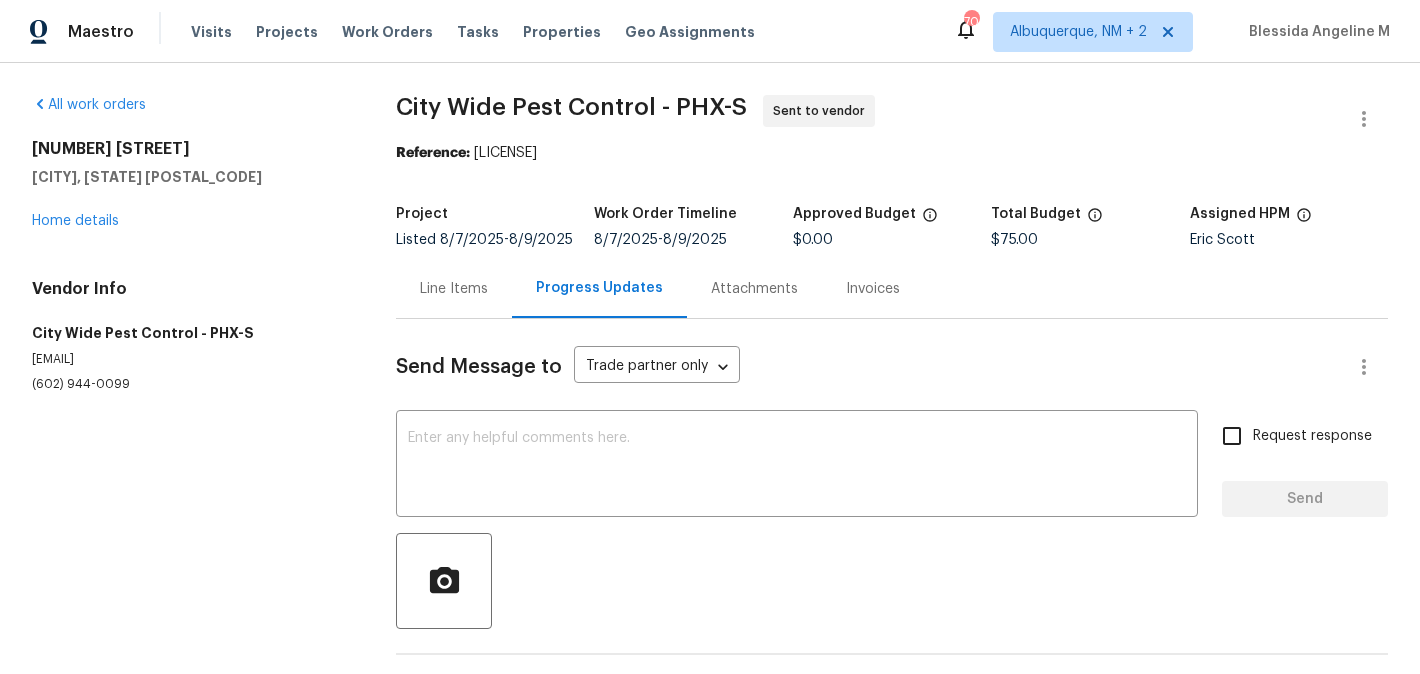 click on "Line Items" at bounding box center [454, 288] 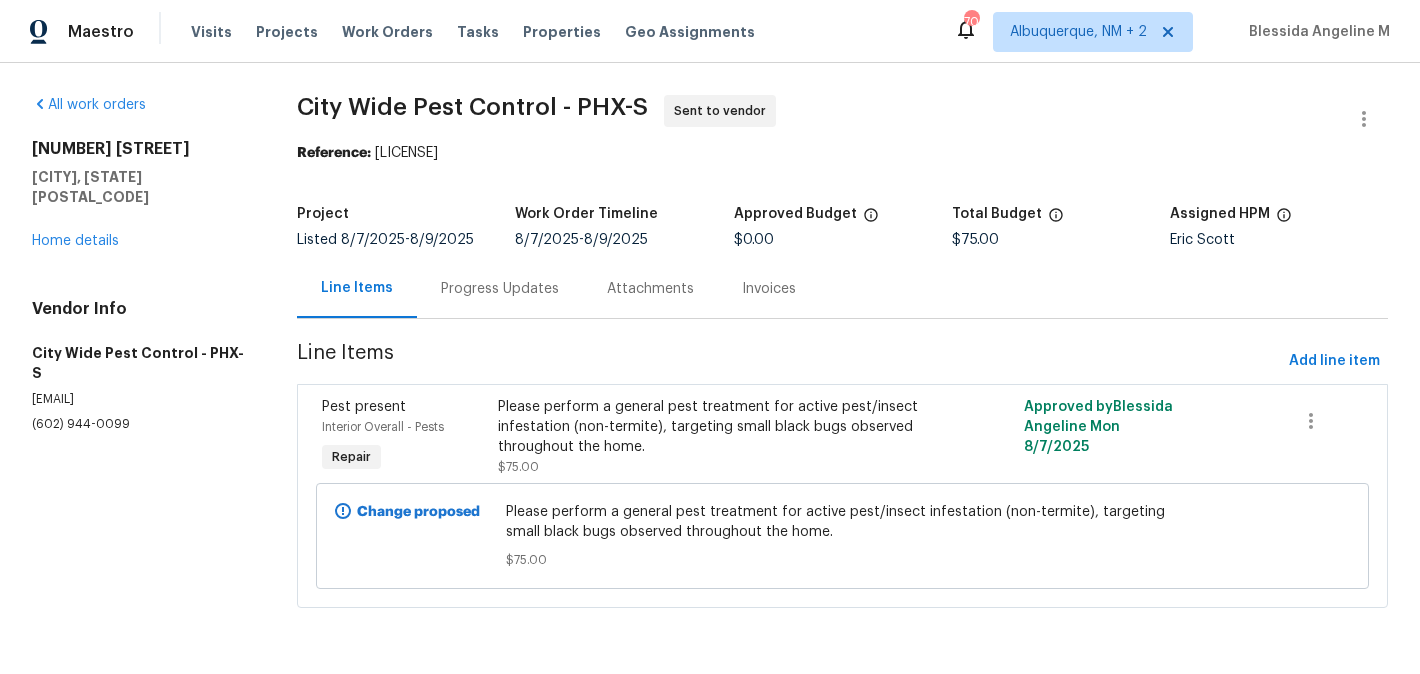 click on "Progress Updates" at bounding box center (500, 289) 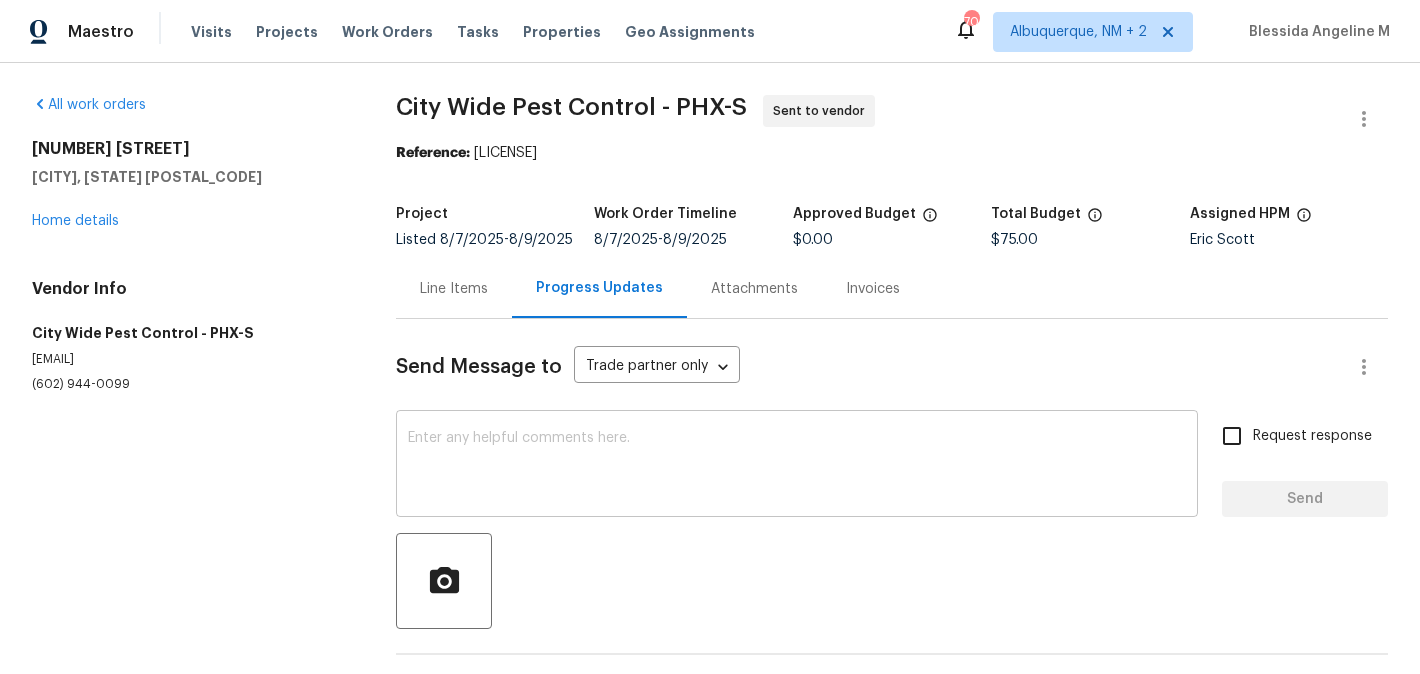 click at bounding box center [797, 466] 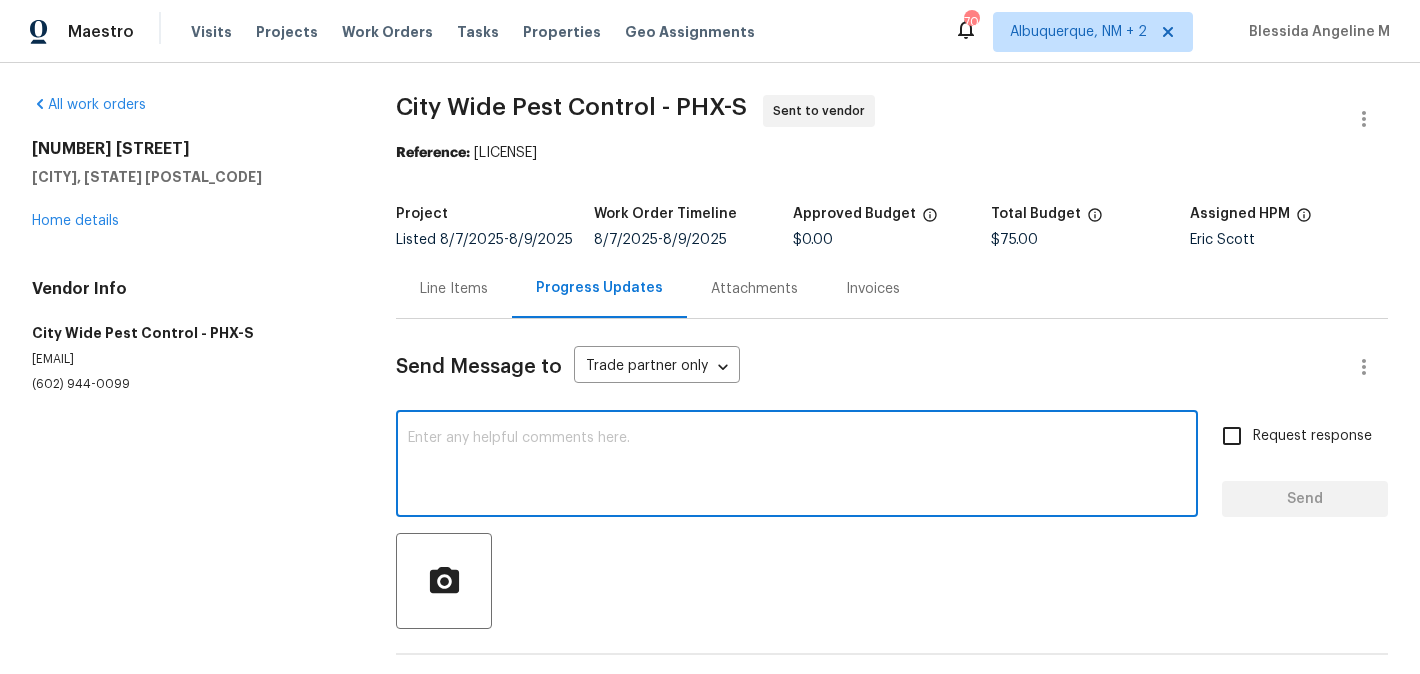 paste on "Hi, this is [FIRST] [LAST] with [BRAND]. I’m confirming you received the WO for the property at ([ADDRESS]). Please review and accept the WO within 24 hours and provide a schedule date. Please disregard the contact information for the HPM included in the WO. Our Centralised LWO Team is responsible for Listed WOs. The team can be reached through the portal or by phone at [PHONE]." 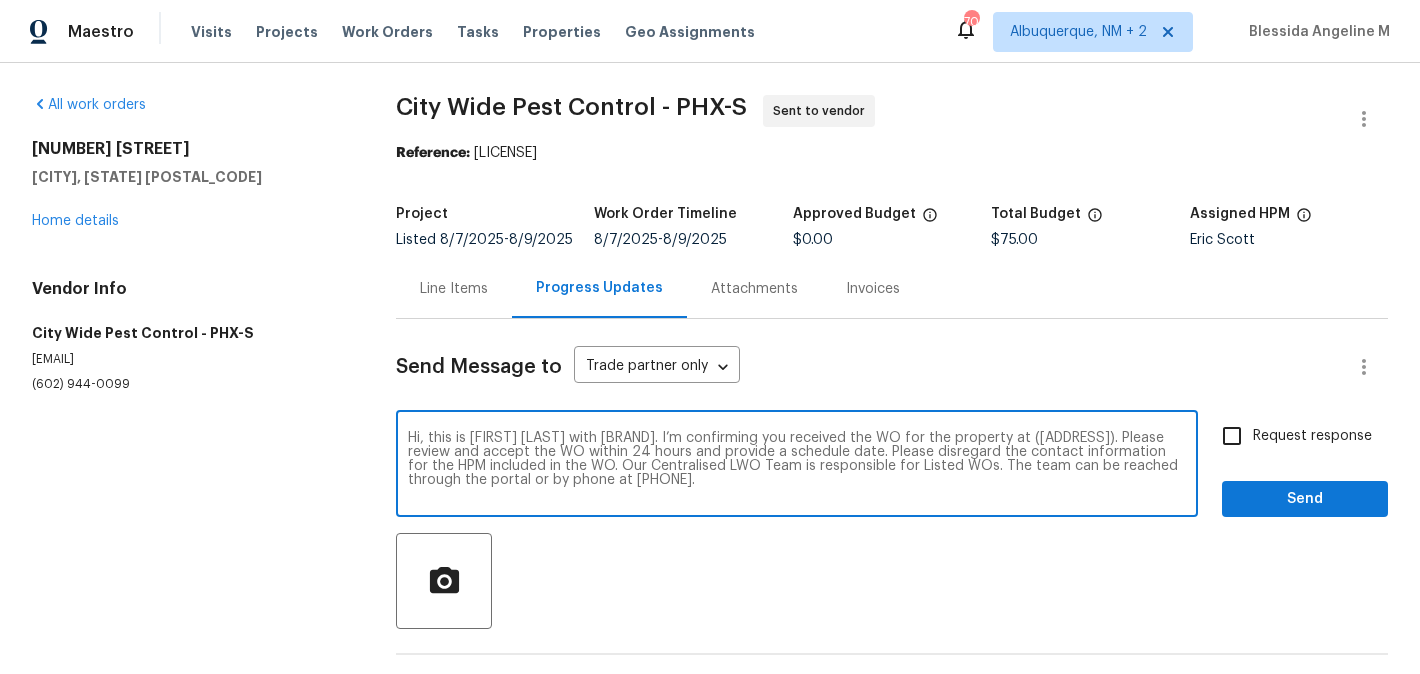 click on "Hi, this is [FIRST] [LAST] with [BRAND]. I’m confirming you received the WO for the property at ([ADDRESS]). Please review and accept the WO within 24 hours and provide a schedule date. Please disregard the contact information for the HPM included in the WO. Our Centralised LWO Team is responsible for Listed WOs. The team can be reached through the portal or by phone at [PHONE]." at bounding box center [797, 466] 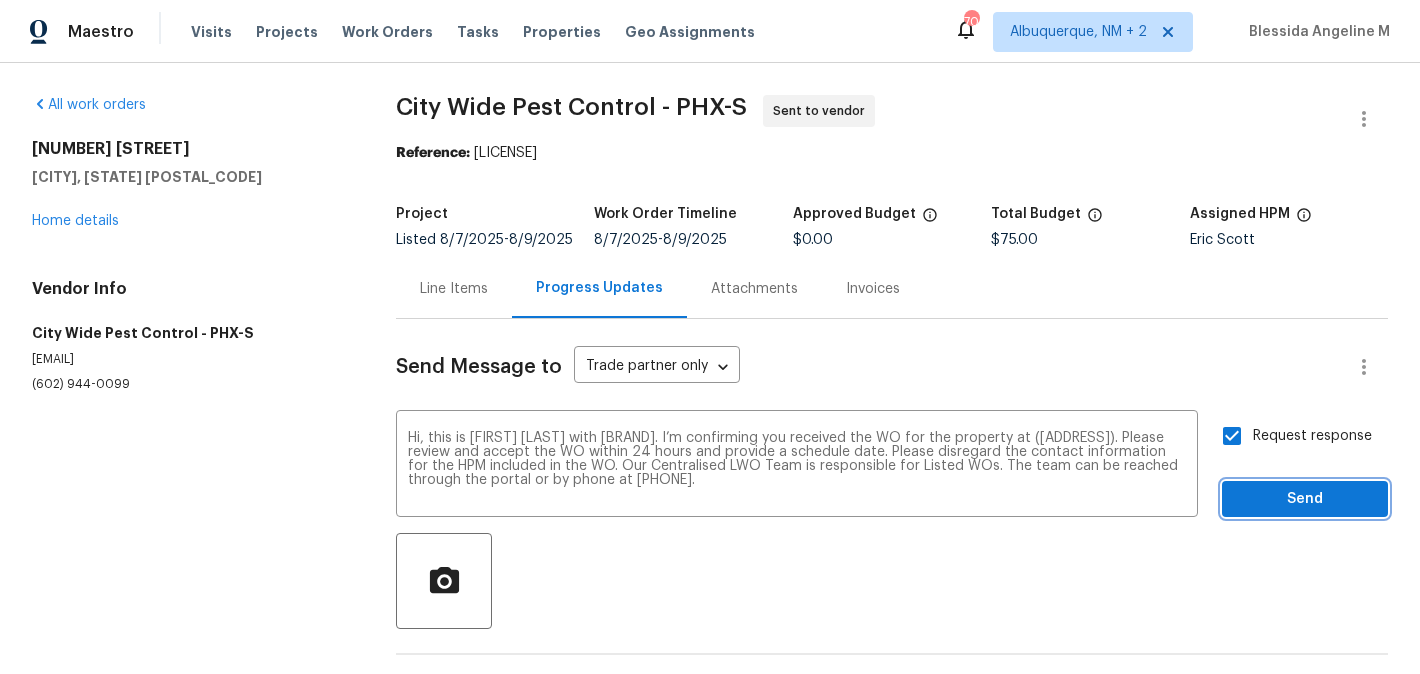 click on "Send" at bounding box center (1305, 499) 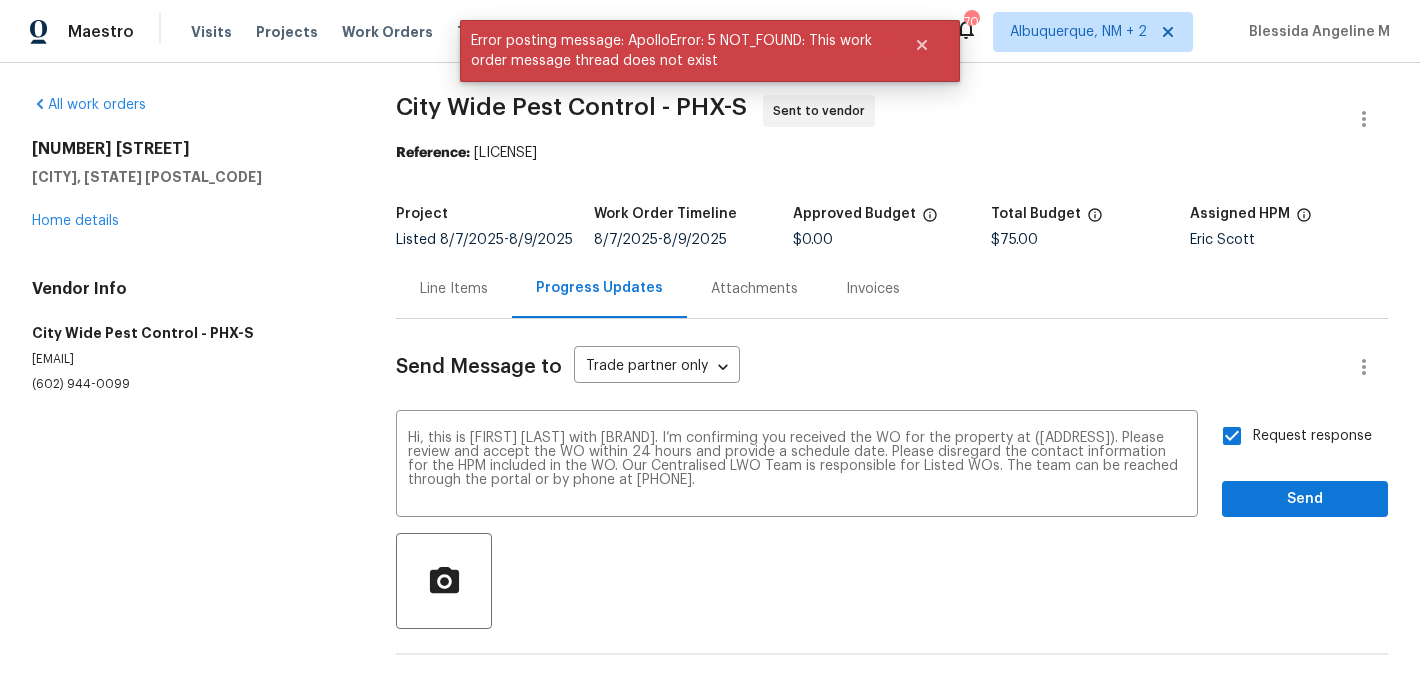 click on "Send Message to Trade partner only Trade partner only ​ Hi, this is [FIRST] [LAST] with [BRAND]. I’m confirming you received the WO for the property at ([ADDRESS]). Please review and accept the WO within 24 hours and provide a schedule date. Please disregard the contact information for the HPM included in the WO. Our Centralised LWO Team is responsible for Listed WOs. The team can be reached through the portal or by phone at [PHONE].
x ​ Request response Send Trade Partner Updates On-site Worker Updates" at bounding box center [892, 515] 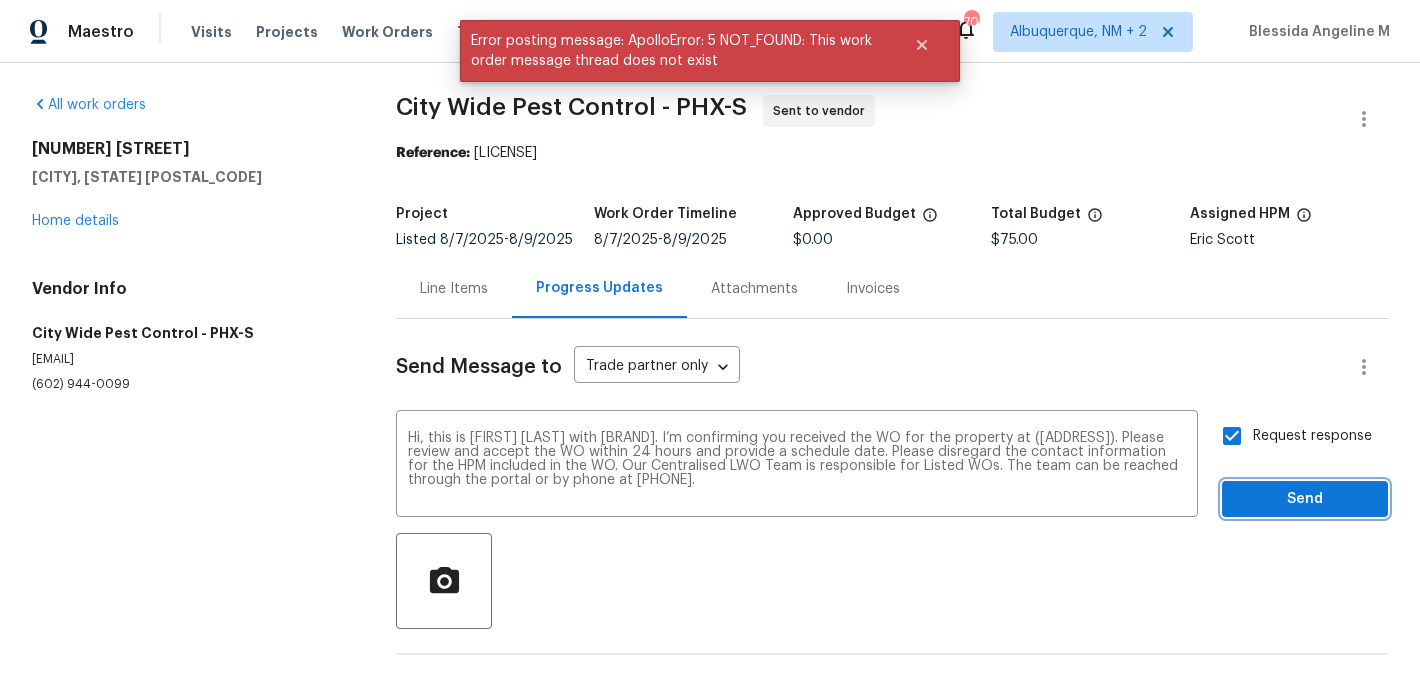 click on "Send" at bounding box center (1305, 499) 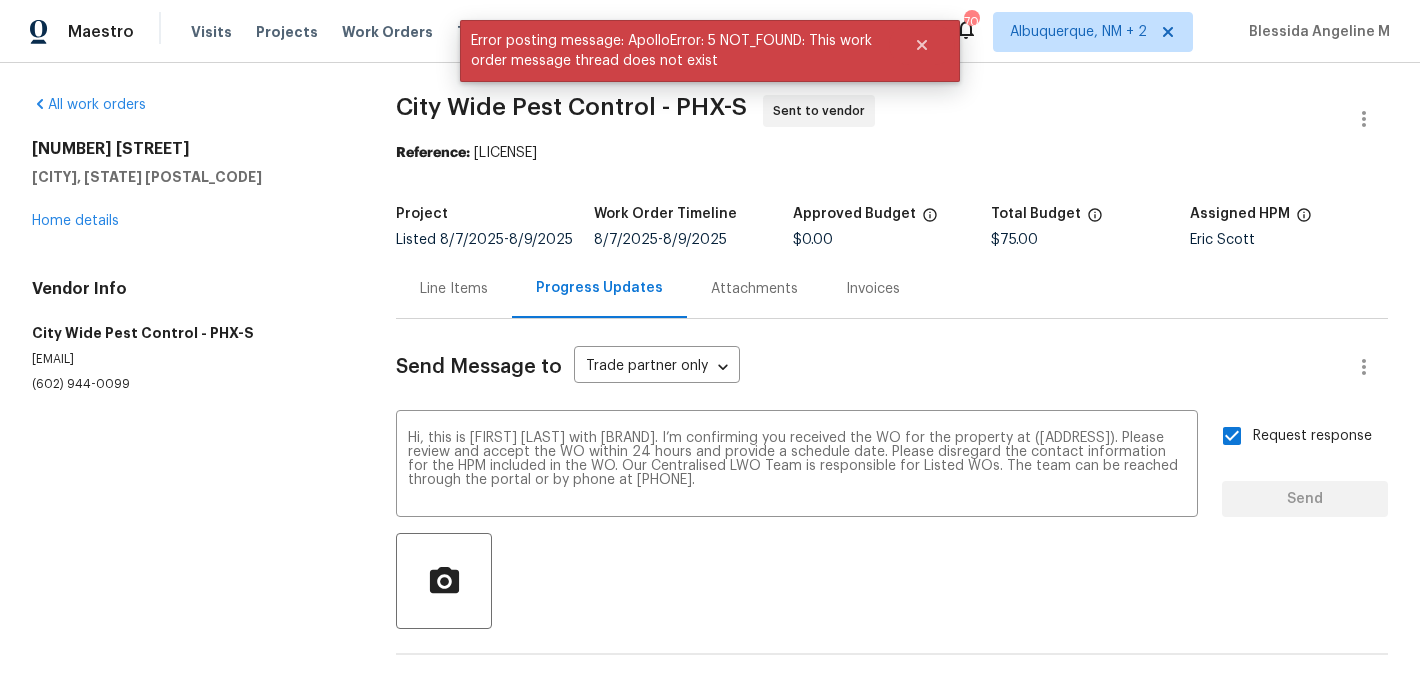 click on "Request response Send" at bounding box center [1305, 466] 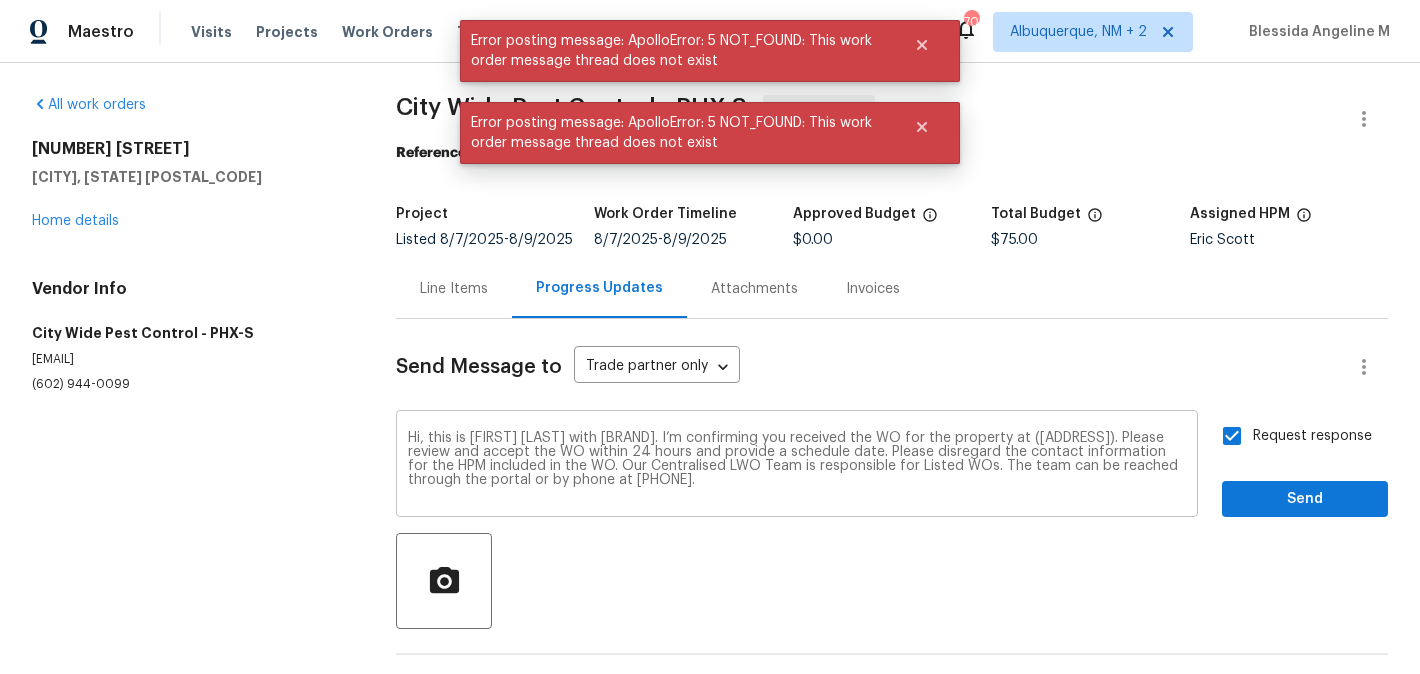 scroll, scrollTop: 69, scrollLeft: 0, axis: vertical 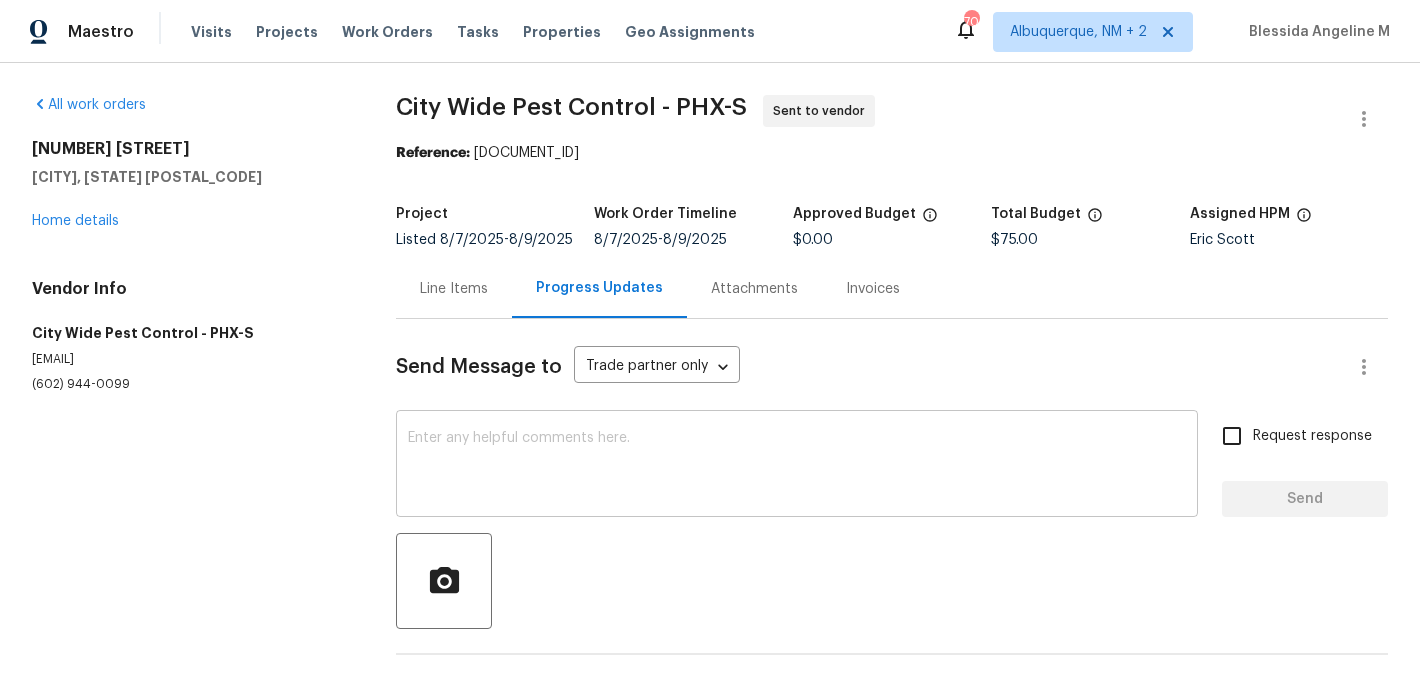 click at bounding box center [797, 466] 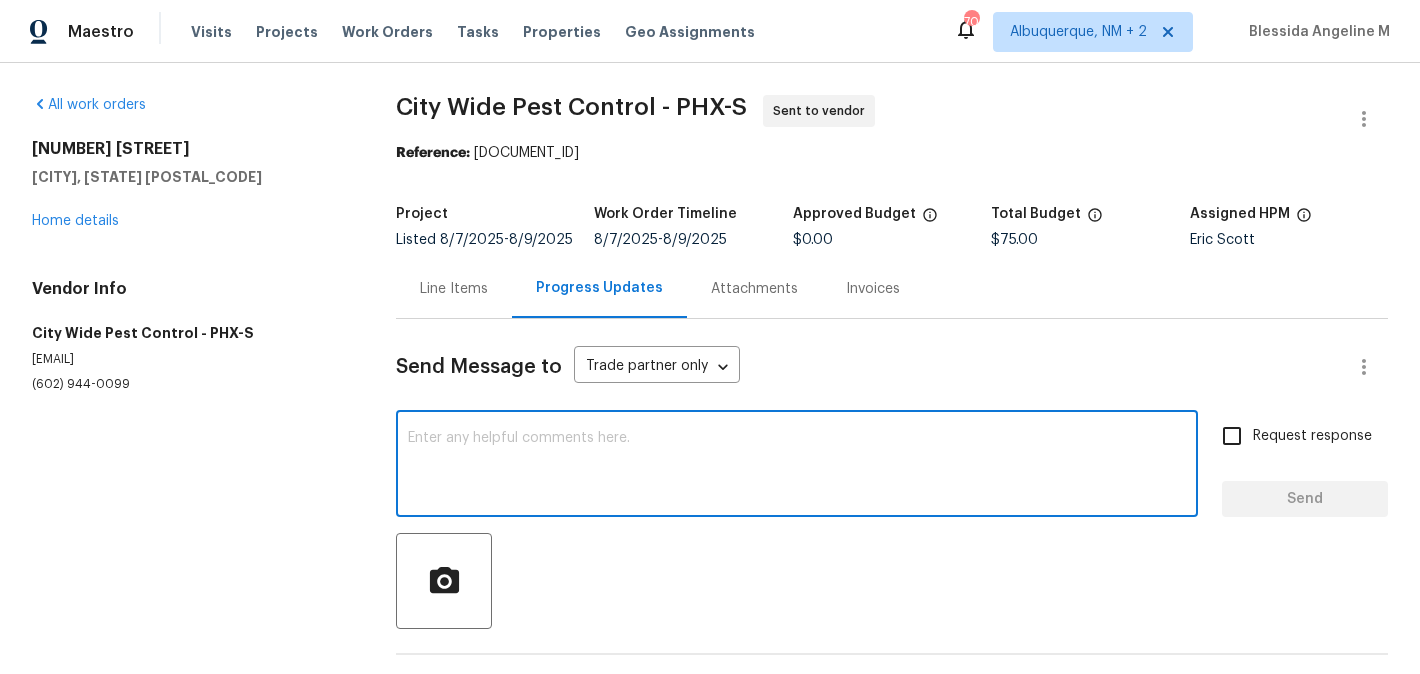 paste on "[NUMBER] [STREET], [CITY], [STATE] [POSTAL_CODE]" 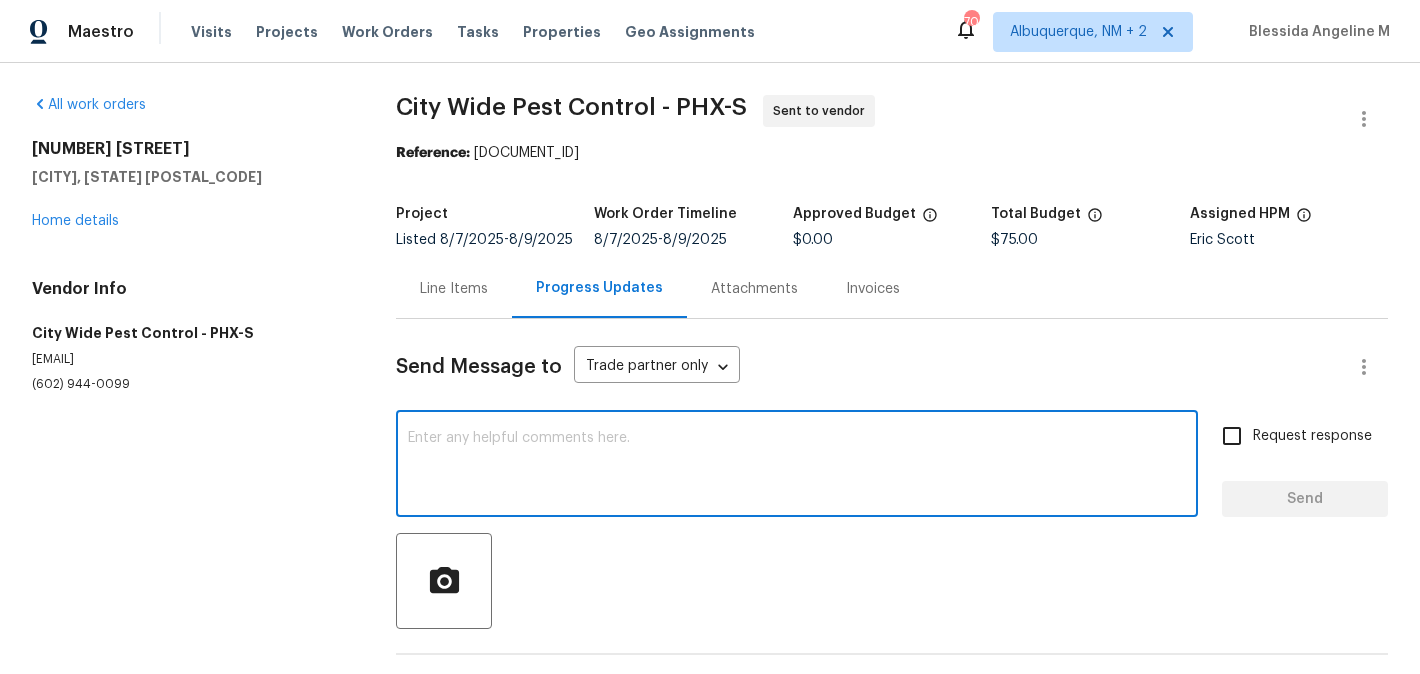 paste on "Hi, this is [PERSON] with Opendoor. I’m confirming you received the WO for the property at (Address). Please review and accept the WO within 24 hours and provide a schedule date. Please disregard the contact information for the HPM included in the WO. Our Centralised LWO Team is responsible for Listed WOs. The team can be reached through the portal or by phone at ([PHONE])." 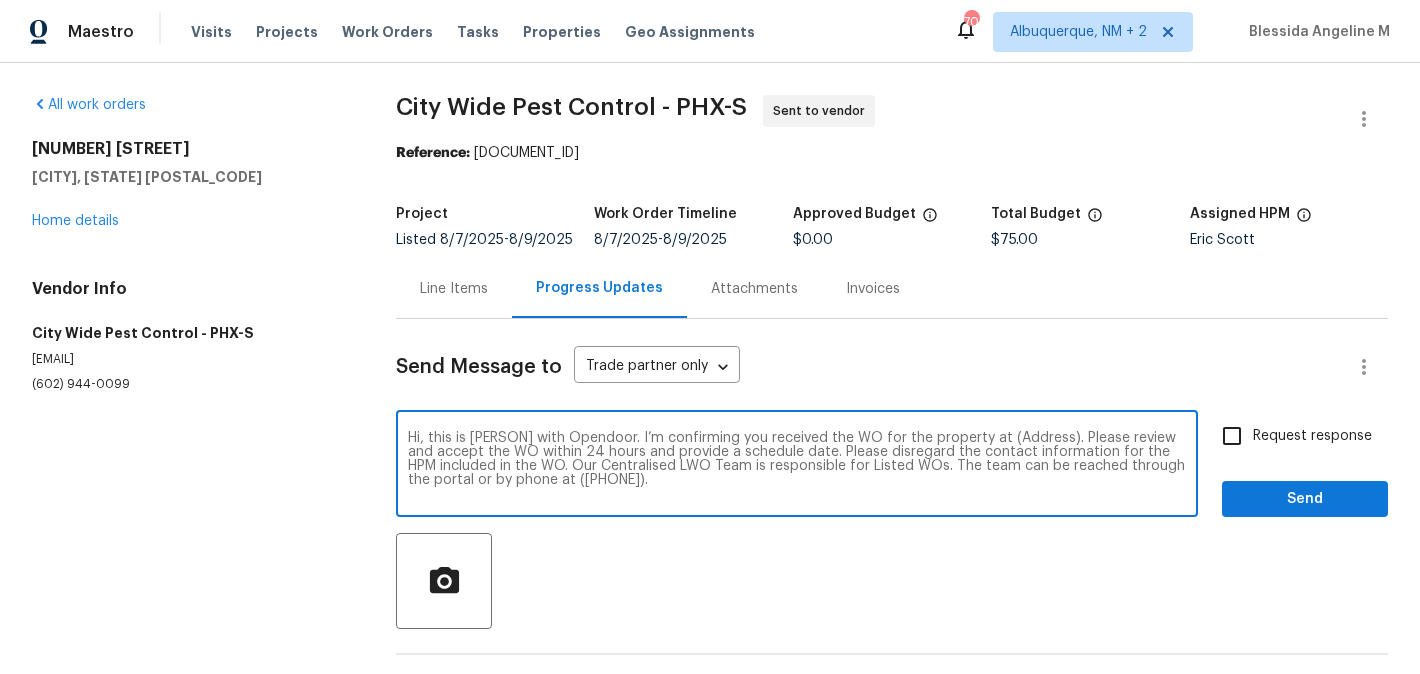 click on "Hi, this is [PERSON] with Opendoor. I’m confirming you received the WO for the property at (Address). Please review and accept the WO within 24 hours and provide a schedule date. Please disregard the contact information for the HPM included in the WO. Our Centralised LWO Team is responsible for Listed WOs. The team can be reached through the portal or by phone at ([PHONE])." at bounding box center (797, 466) 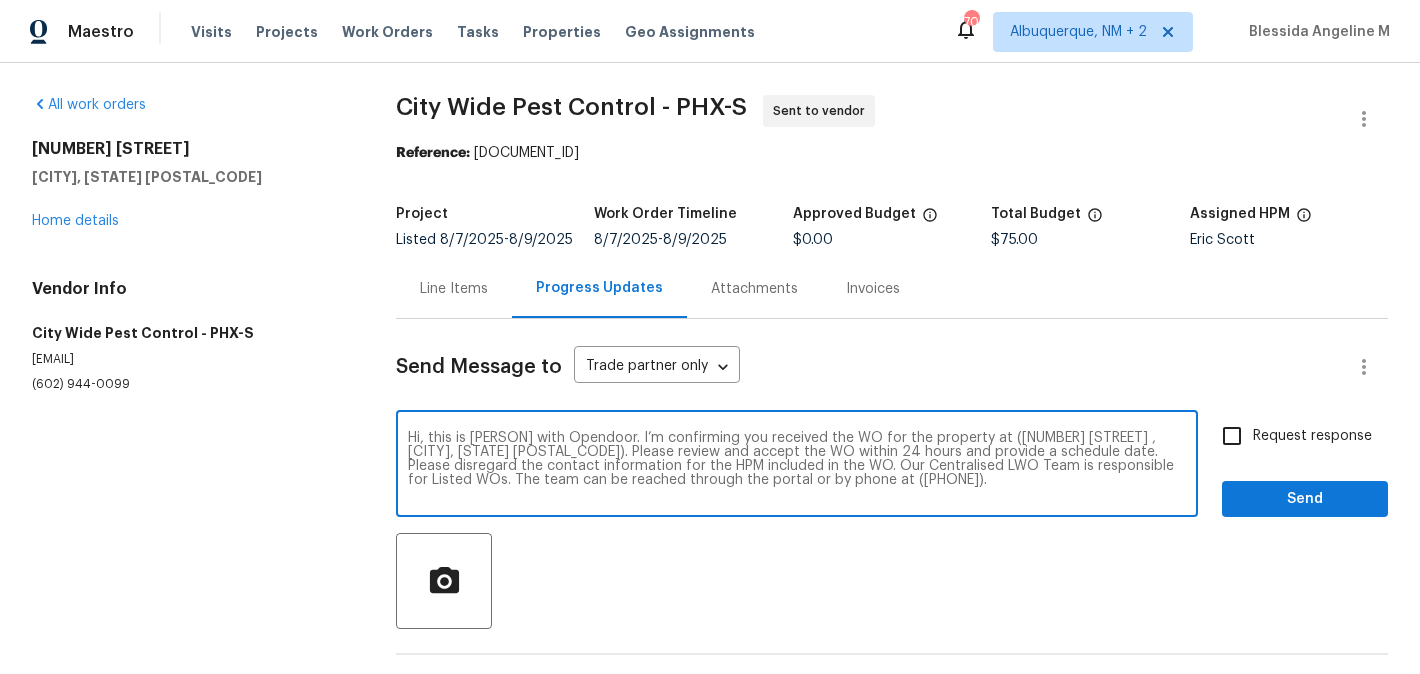 type on "Hi, this is [PERSON] with Opendoor. I’m confirming you received the WO for the property at ([NUMBER] [STREET] , [CITY], [STATE] [POSTAL_CODE]). Please review and accept the WO within 24 hours and provide a schedule date. Please disregard the contact information for the HPM included in the WO. Our Centralised LWO Team is responsible for Listed WOs. The team can be reached through the portal or by phone at ([PHONE])." 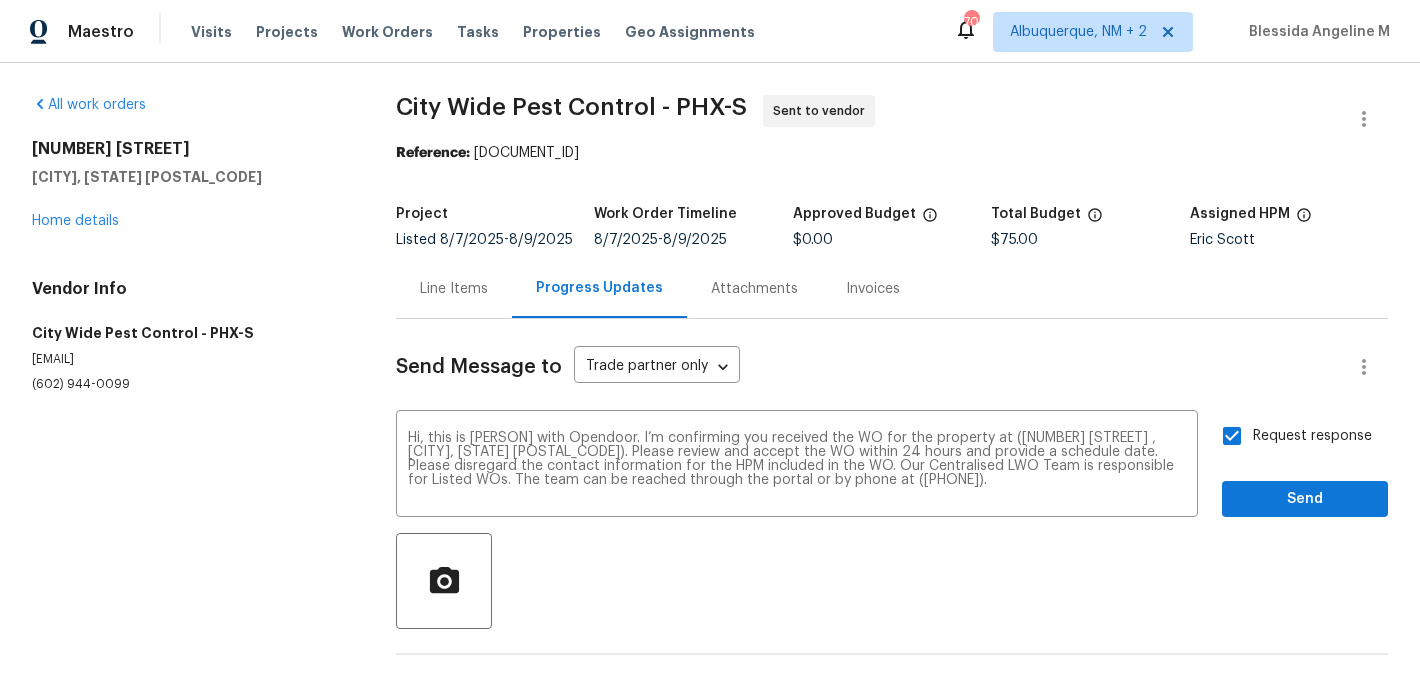 click on "Send Message to Trade partner only Trade partner only ​ Hi, this is [PERSON] with Opendoor. I’m confirming you received the WO for the property at ([NUMBER] [STREET] , [CITY], [STATE] [POSTAL_CODE]). Please review and accept the WO within 24 hours and provide a schedule date. Please disregard the contact information for the HPM included in the WO. Our Centralised LWO Team is responsible for Listed WOs. The team can be reached through the portal or by phone at ([PHONE]).
x ​ Request response Send Trade Partner Updates On-site Worker Updates" at bounding box center (892, 515) 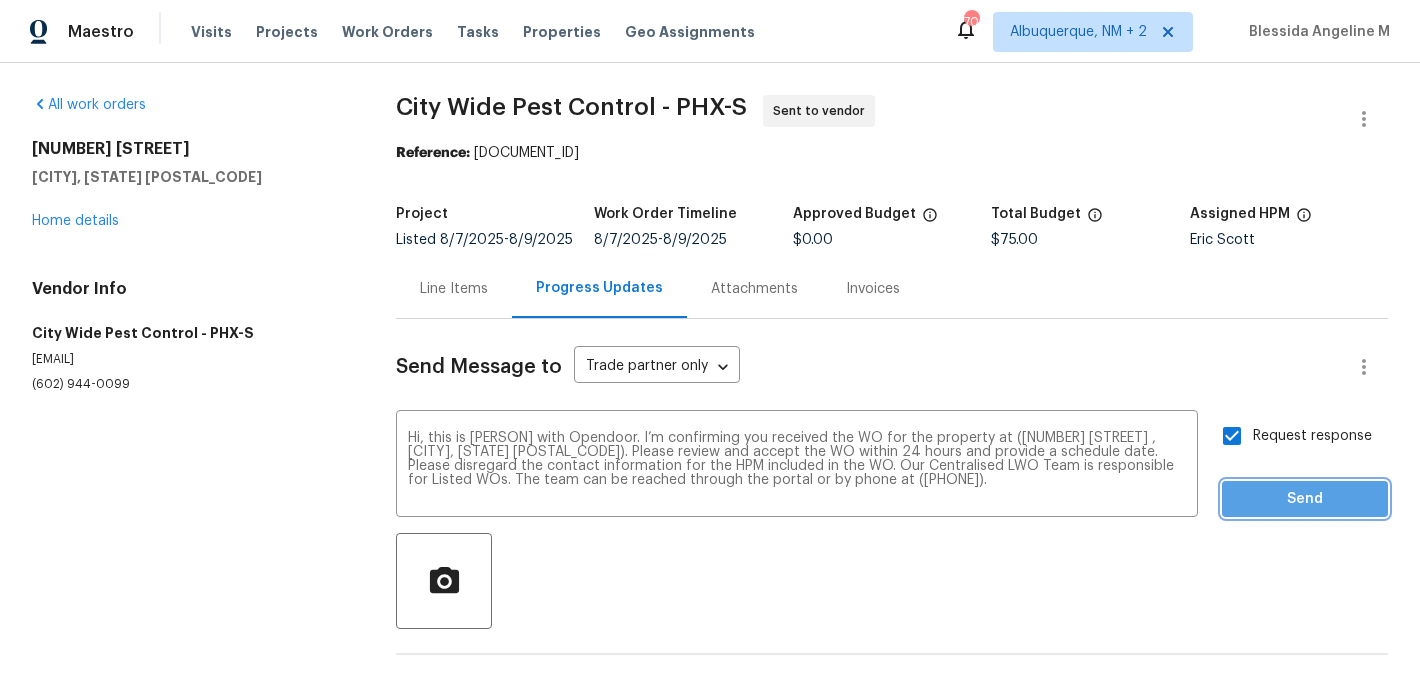 click on "Send" at bounding box center [1305, 499] 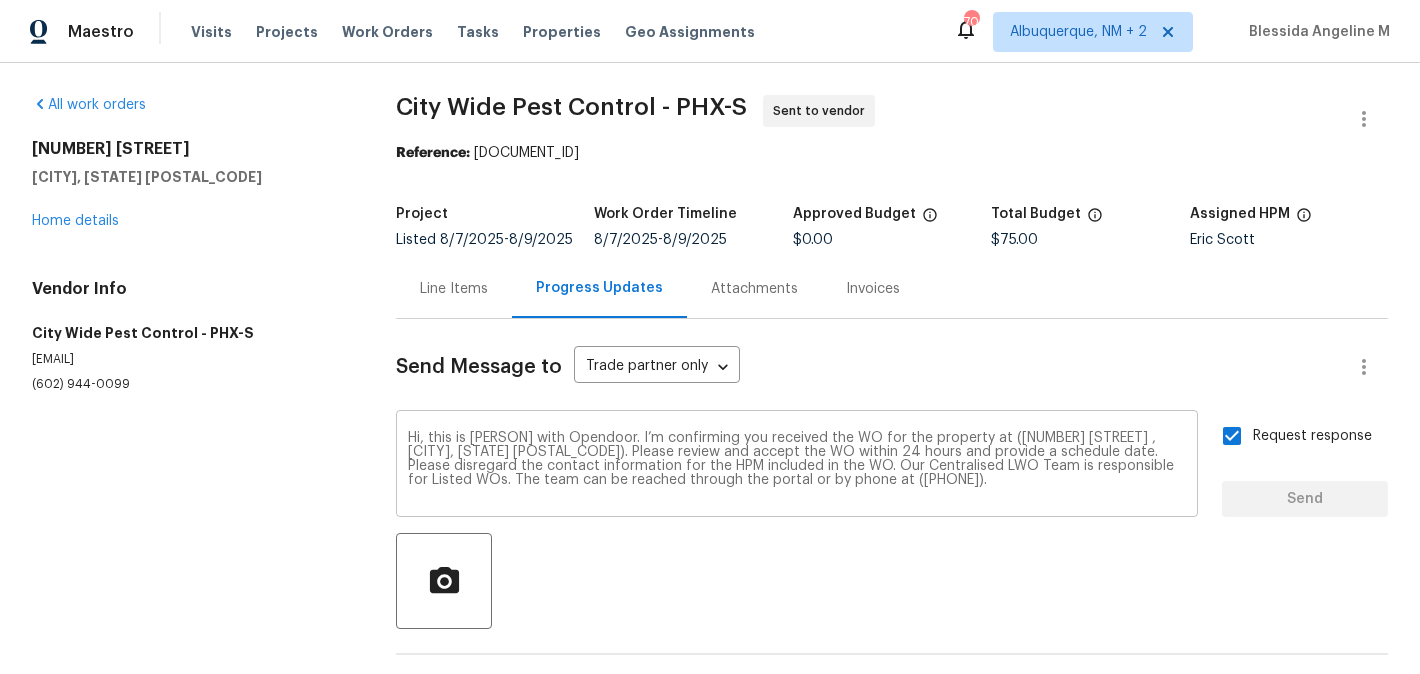 type 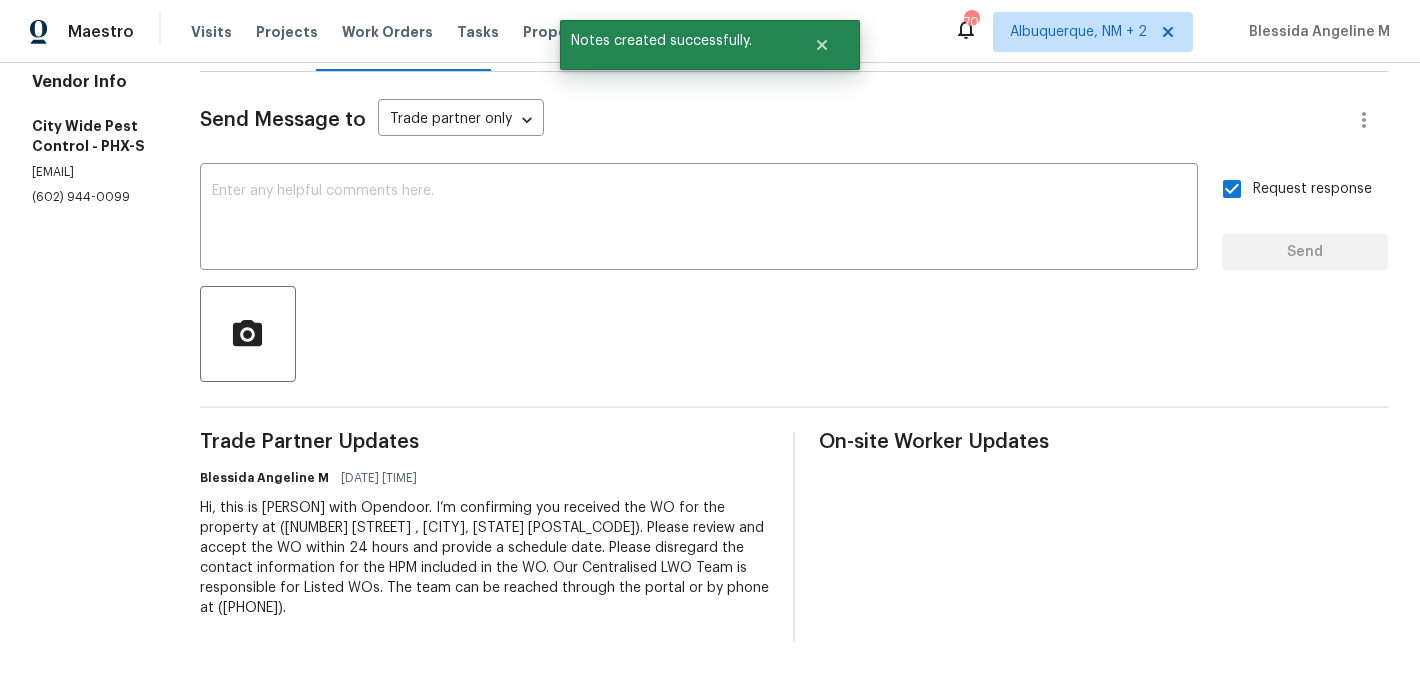 scroll, scrollTop: 0, scrollLeft: 0, axis: both 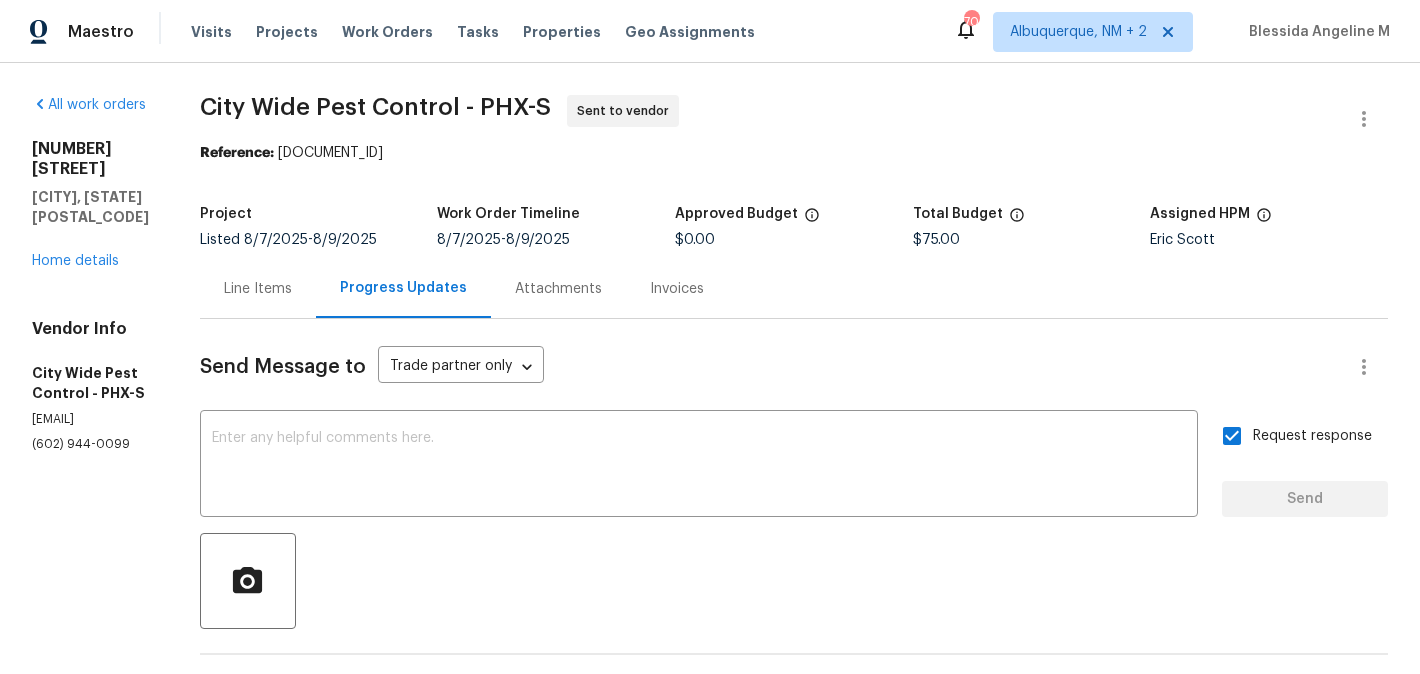 drag, startPoint x: 310, startPoint y: 152, endPoint x: 531, endPoint y: 152, distance: 221 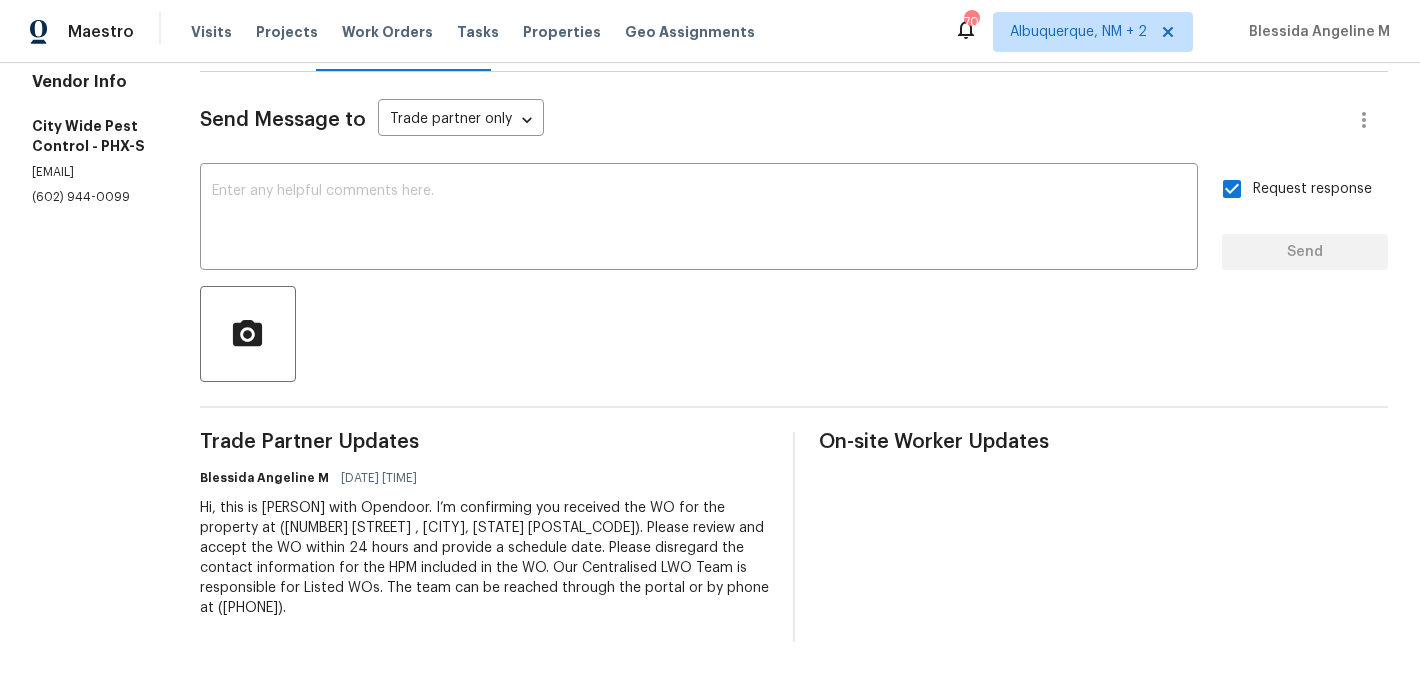 scroll, scrollTop: 0, scrollLeft: 0, axis: both 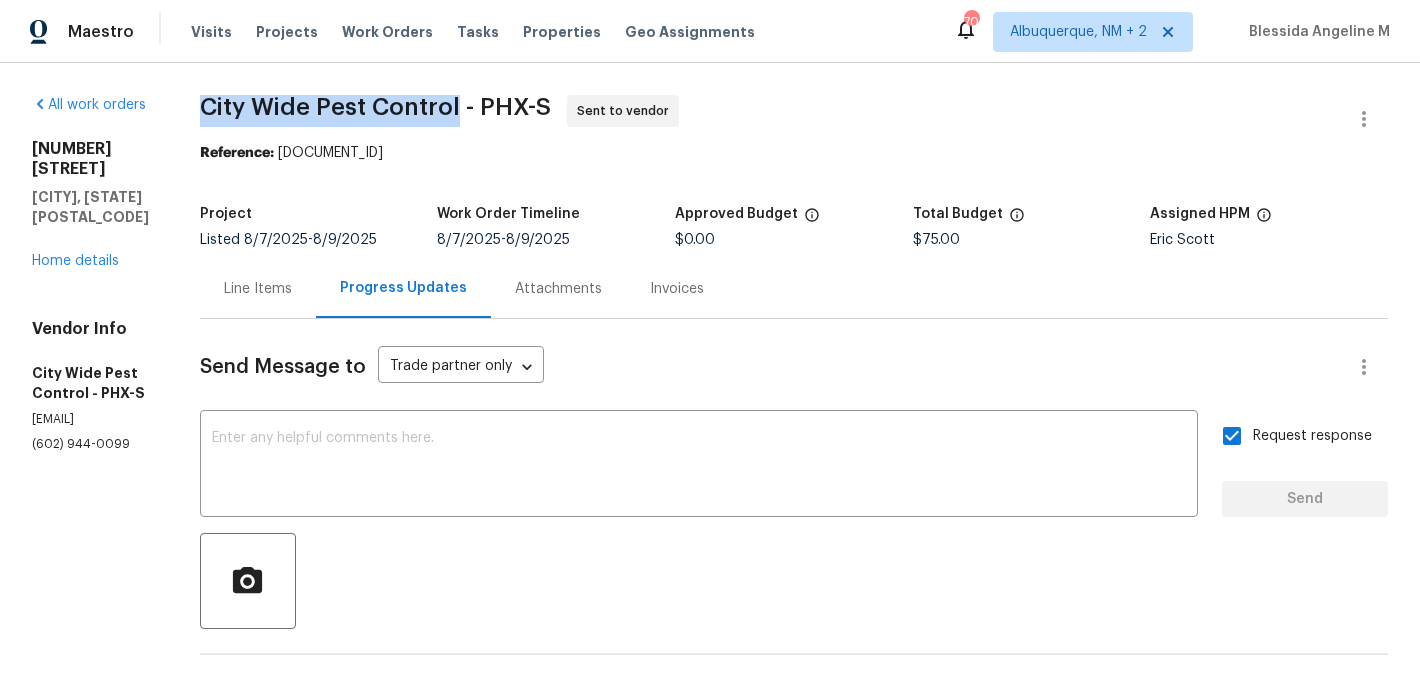 drag, startPoint x: 237, startPoint y: 110, endPoint x: 490, endPoint y: 110, distance: 253 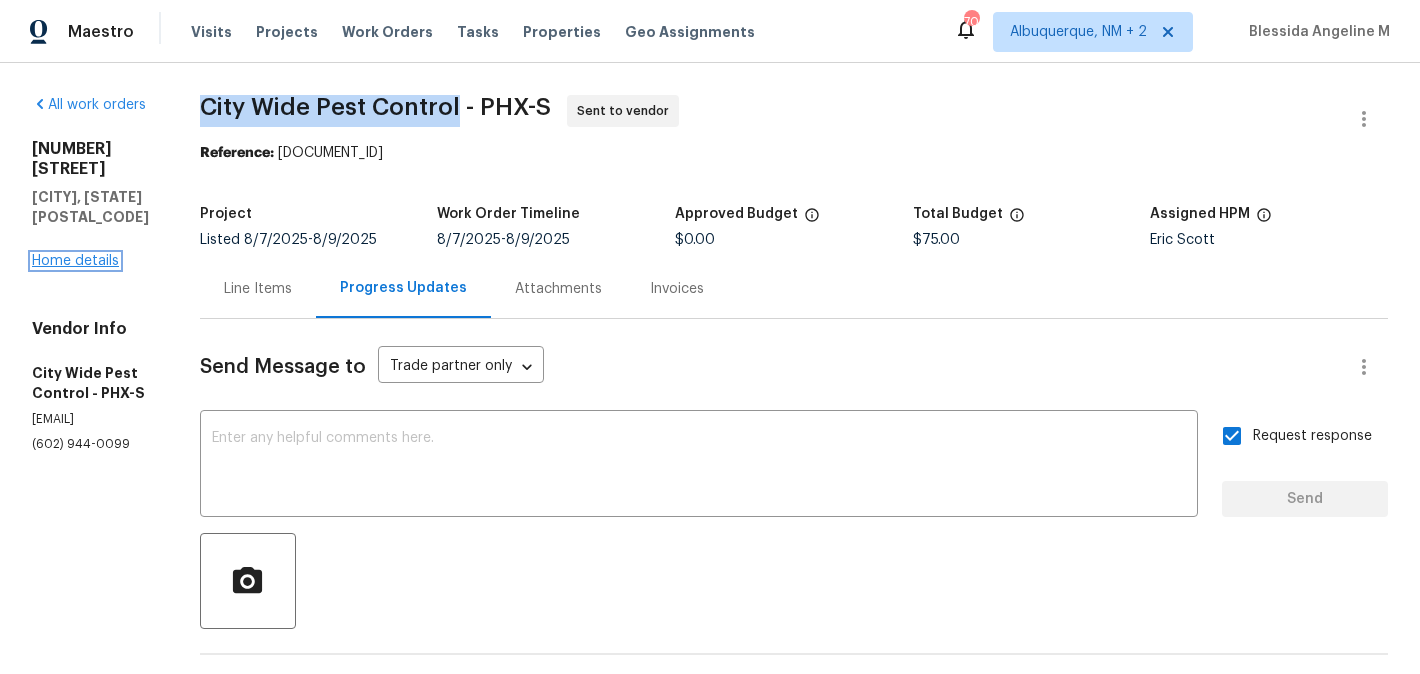 click on "Home details" at bounding box center [75, 261] 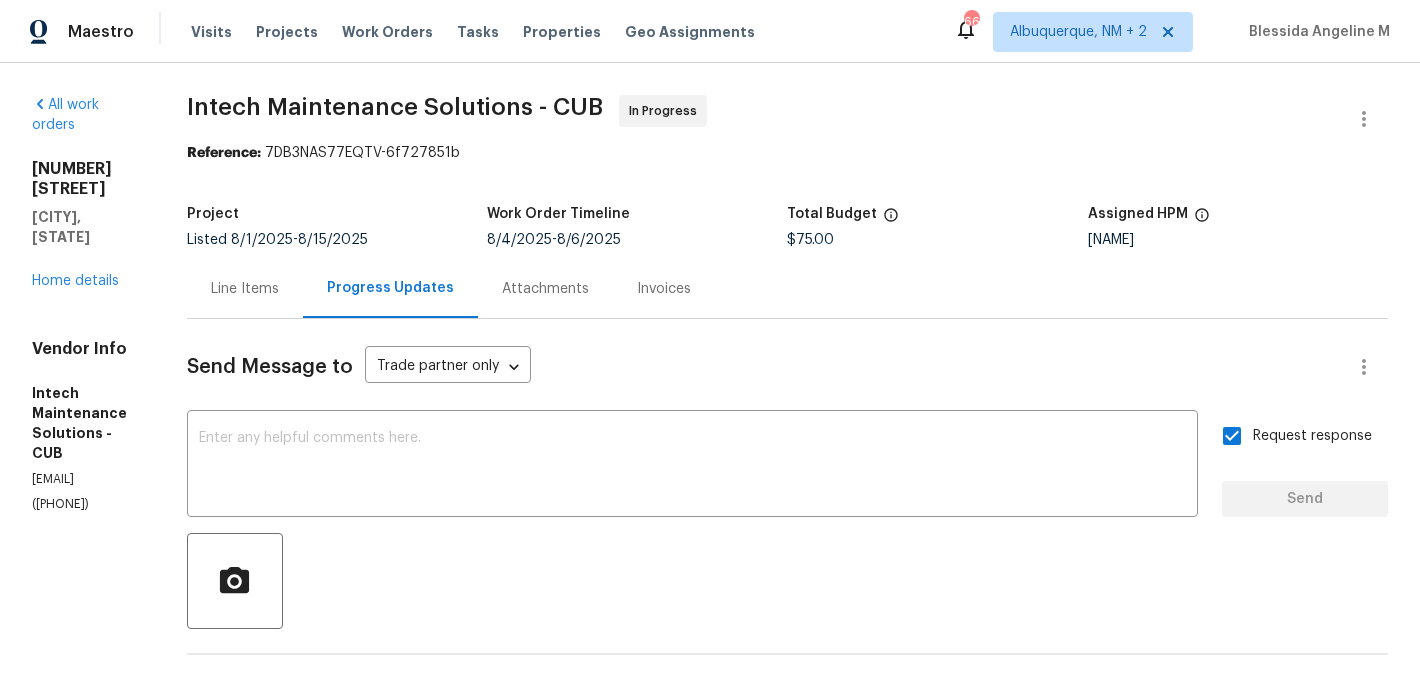 scroll, scrollTop: 0, scrollLeft: 0, axis: both 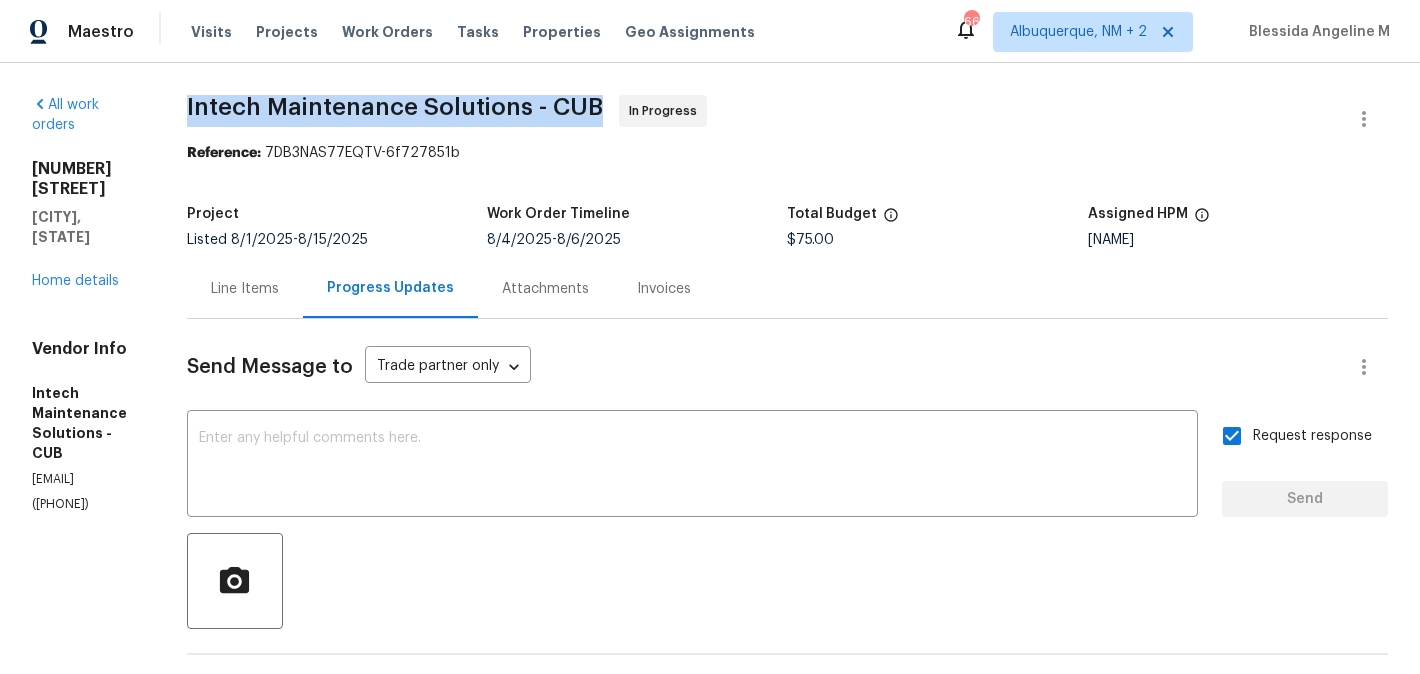 drag, startPoint x: 195, startPoint y: 113, endPoint x: 526, endPoint y: 113, distance: 331 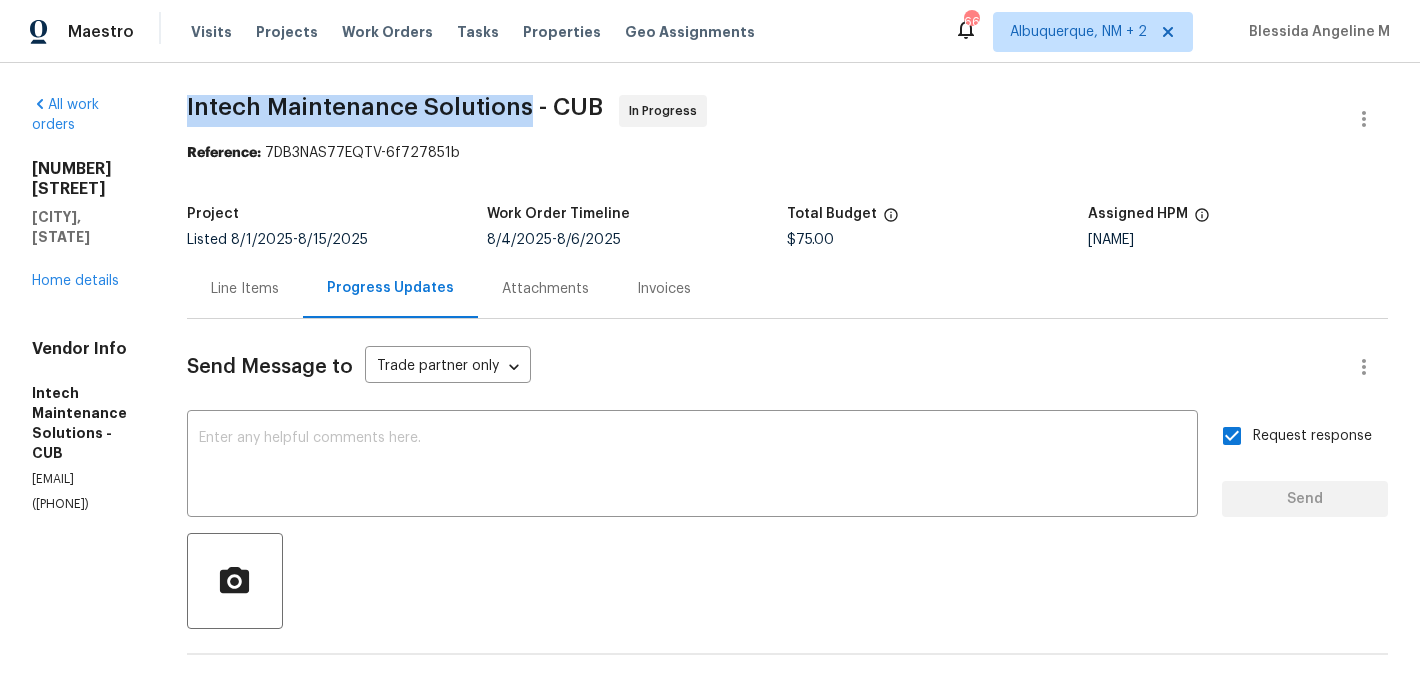 drag, startPoint x: 537, startPoint y: 113, endPoint x: 197, endPoint y: 117, distance: 340.02353 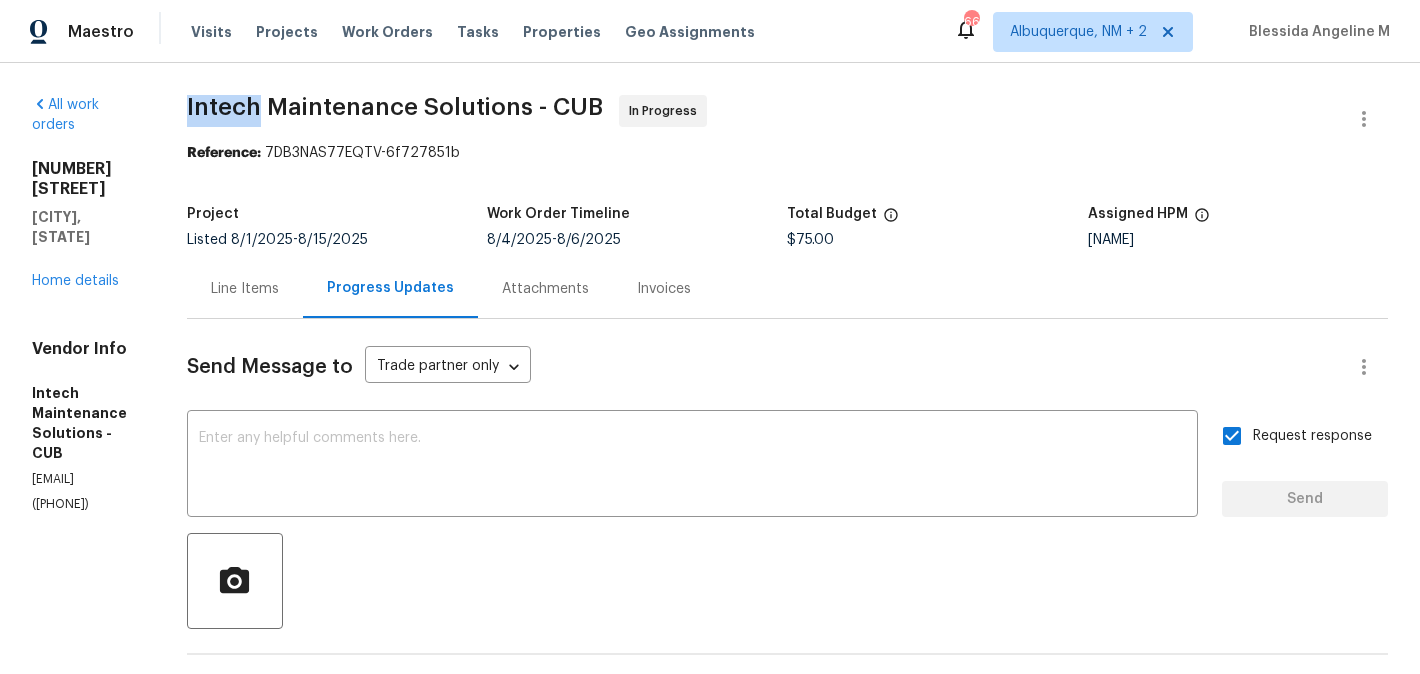 click on "All work orders 1003 Watson Dr Elgin, SC 29045 Home details Vendor Info Intech Maintenance Solutions - CUB ellen@intechms.com (803) 399-8035 Intech Maintenance Solutions - CUB In Progress Reference:   7DB3NAS77EQTV-6f727851b Project Listed   8/1/2025  -  8/15/2025 Work Order Timeline 8/4/2025  -  8/6/2025 Total Budget $75.00 Assigned HPM Ryan Middleton Line Items Progress Updates Attachments Invoices Send Message to Trade partner only Trade partner only ​ x ​ Request response Send Trade Partner Updates Blessida Angeline M 08/07/2025 11:51 AM Ellen could you please confirm when facing the house from the street, was the neighbor with the dog on the left or right side of our house? Blessida Angeline M 08/07/2025 10:34 AM Ellen sorry for that. We will address this and let you know once the dog is locked. Thanks Ellen 08/06/2025 3:48 PM Blessida Angeline M 08/05/2025 6:05 PM Ellen thanks for the update. Keep us posted. Ellen 08/05/2025 4:55 PM This is on the schedule for 8/6.  Trace Blessida Angeline M Ellen" at bounding box center (710, 923) 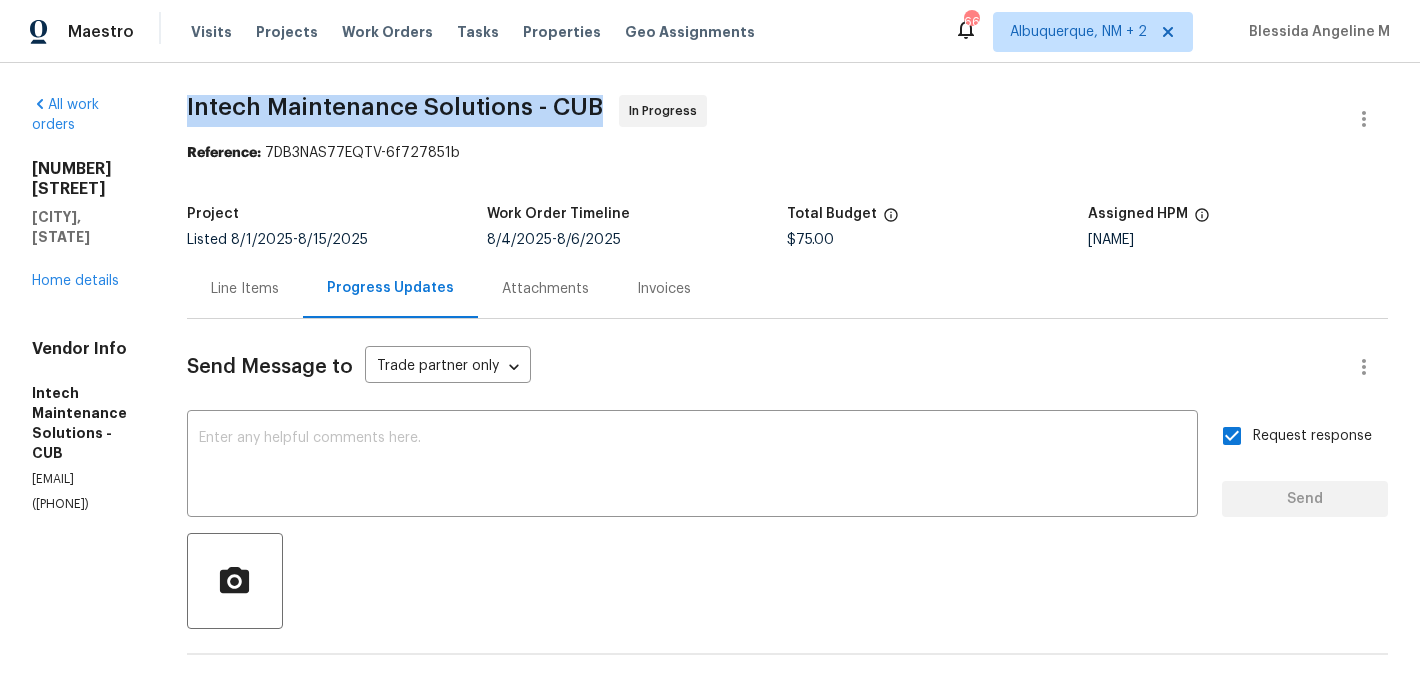 click on "All work orders 1003 Watson Dr Elgin, SC 29045 Home details Vendor Info Intech Maintenance Solutions - CUB ellen@intechms.com (803) 399-8035 Intech Maintenance Solutions - CUB In Progress Reference:   7DB3NAS77EQTV-6f727851b Project Listed   8/1/2025  -  8/15/2025 Work Order Timeline 8/4/2025  -  8/6/2025 Total Budget $75.00 Assigned HPM Ryan Middleton Line Items Progress Updates Attachments Invoices Send Message to Trade partner only Trade partner only ​ x ​ Request response Send Trade Partner Updates Blessida Angeline M 08/07/2025 11:51 AM Ellen could you please confirm when facing the house from the street, was the neighbor with the dog on the left or right side of our house? Blessida Angeline M 08/07/2025 10:34 AM Ellen sorry for that. We will address this and let you know once the dog is locked. Thanks Ellen 08/06/2025 3:48 PM Blessida Angeline M 08/05/2025 6:05 PM Ellen thanks for the update. Keep us posted. Ellen 08/05/2025 4:55 PM This is on the schedule for 8/6.  Trace Blessida Angeline M Ellen" at bounding box center [710, 923] 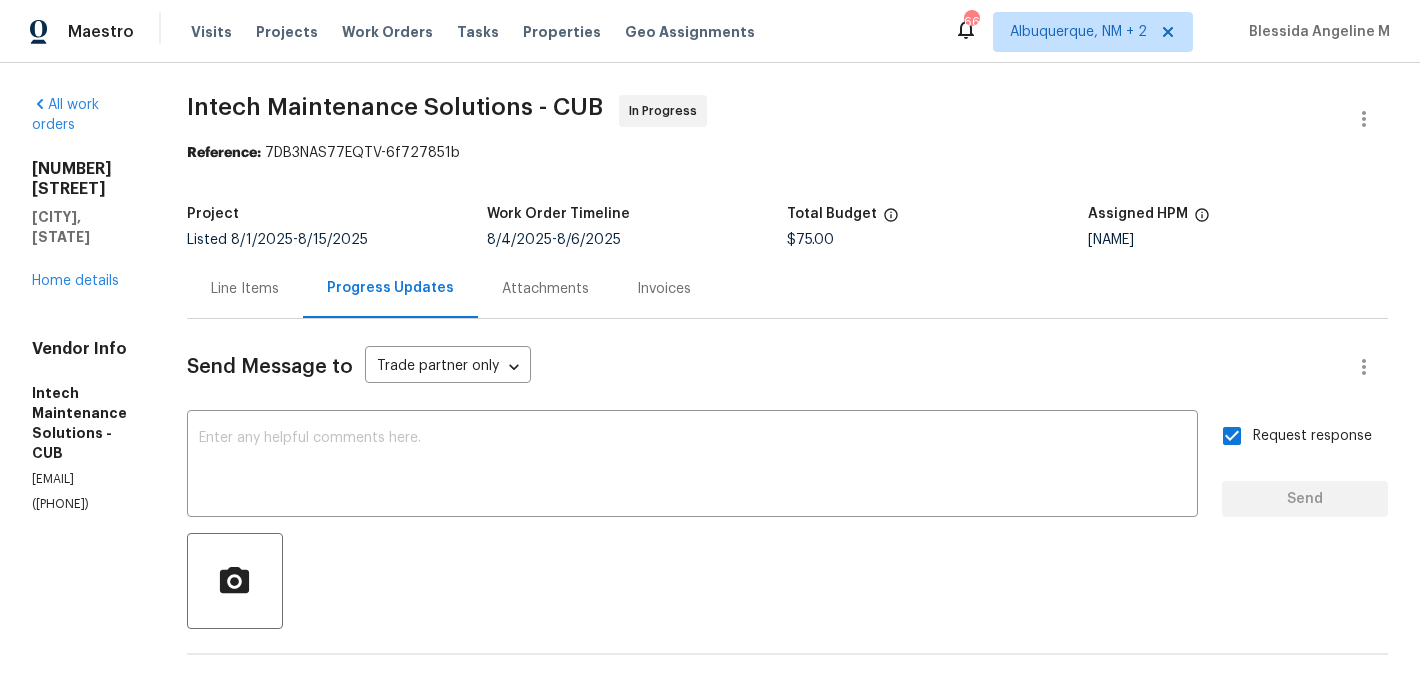 click on "ellen@intechms.com" at bounding box center (85, 479) 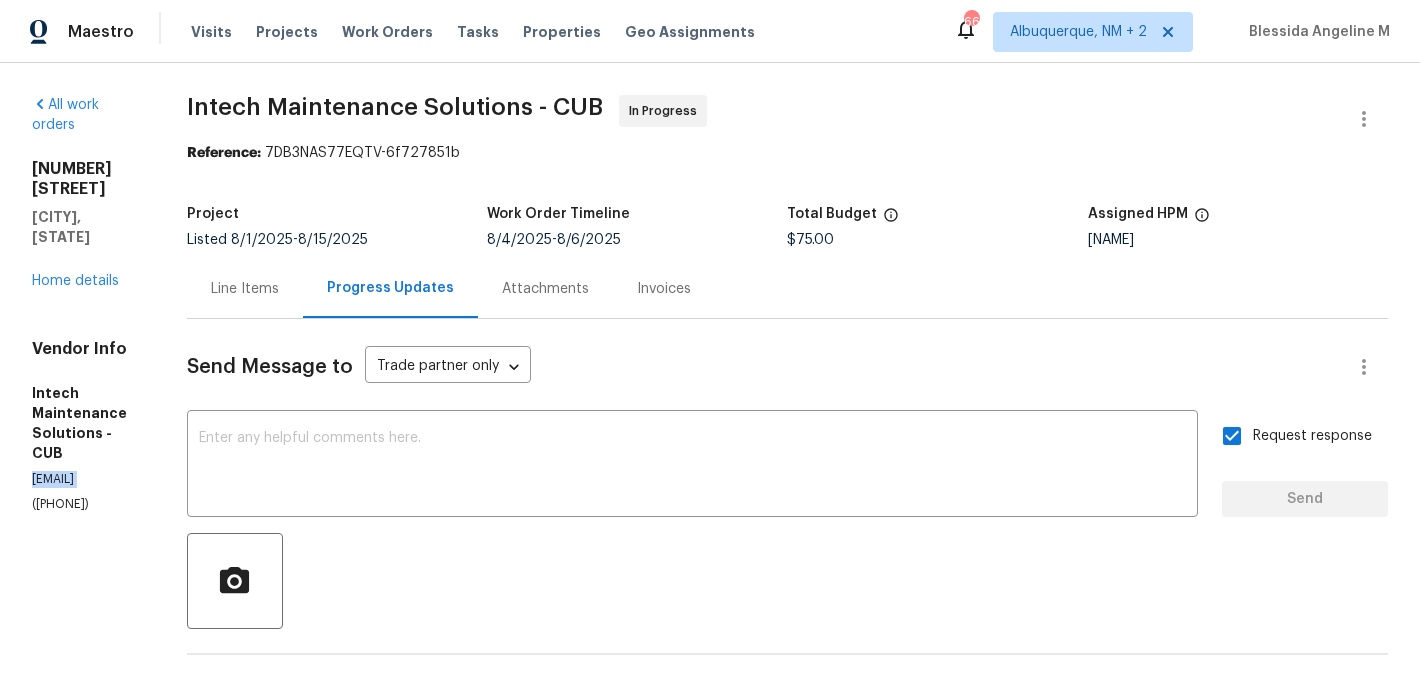 click on "ellen@intechms.com" at bounding box center (85, 479) 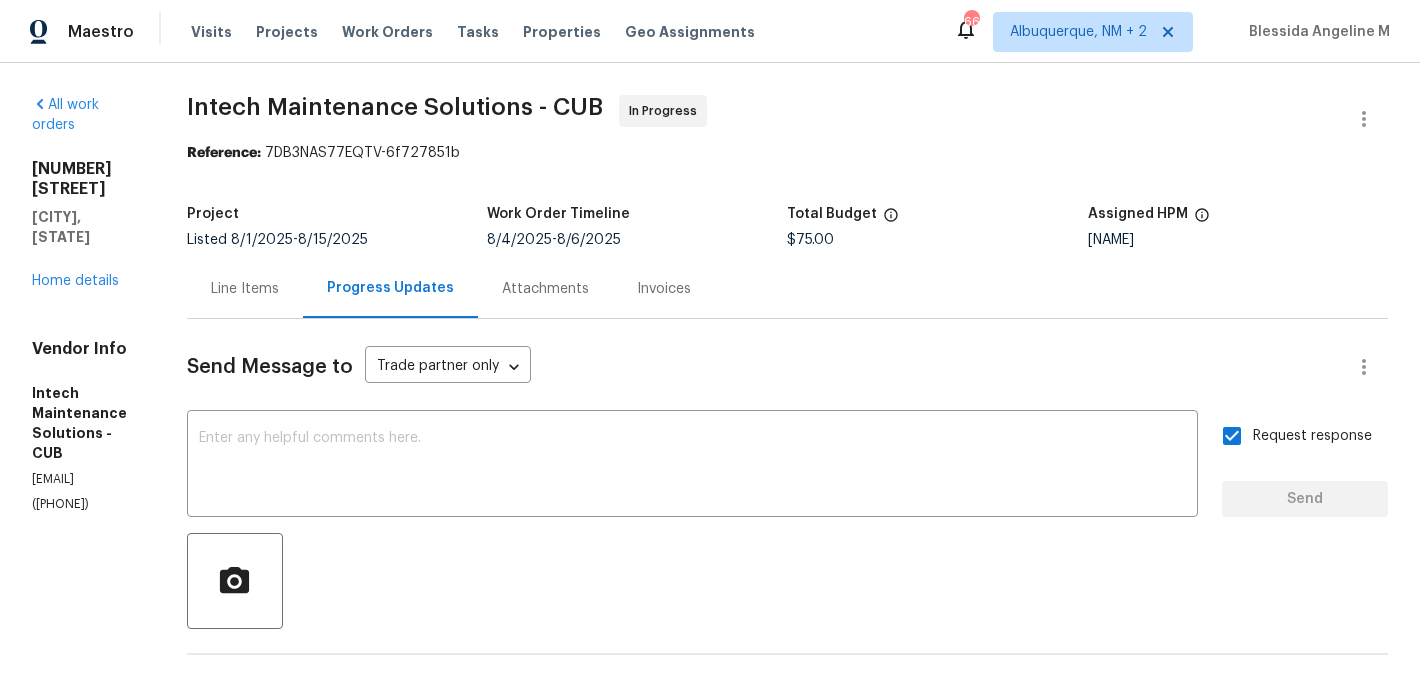 click on "All work orders 1003 Watson Dr Elgin, SC 29045 Home details Vendor Info Intech Maintenance Solutions - CUB ellen@intechms.com (803) 399-8035" at bounding box center (85, 923) 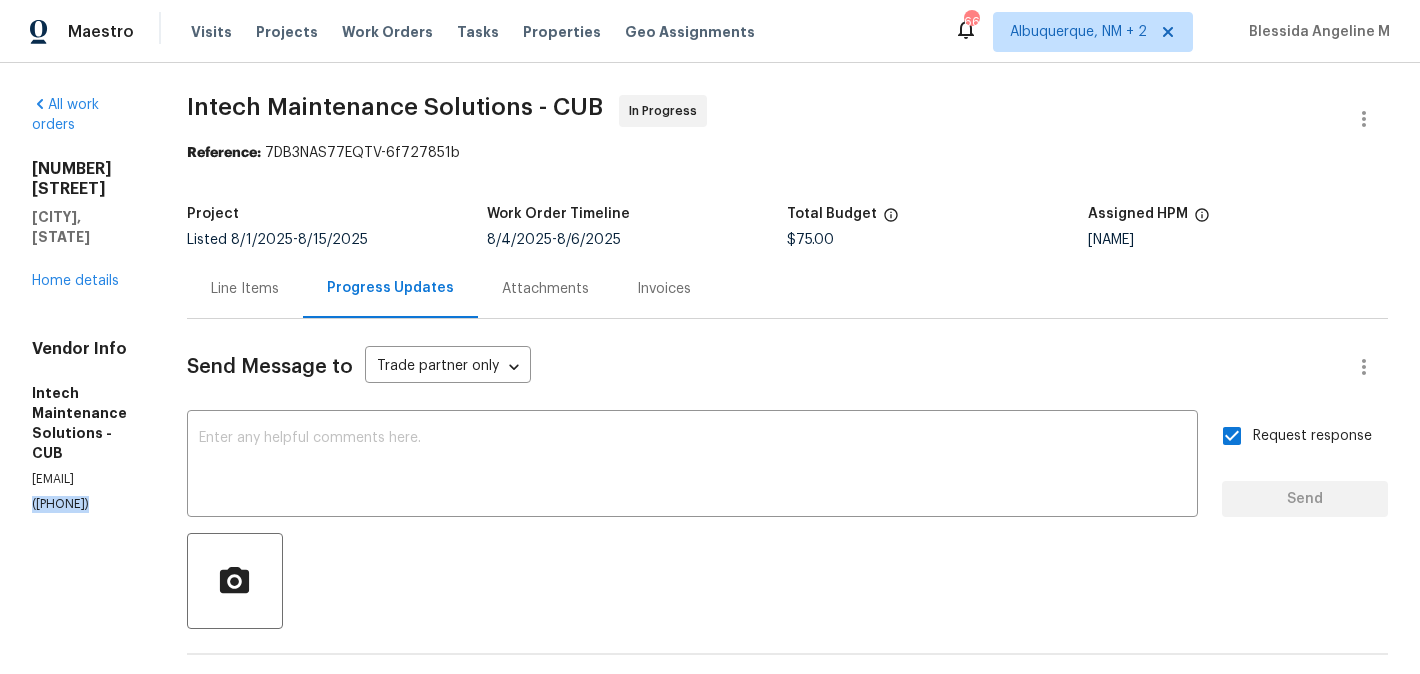 click on "All work orders 1003 Watson Dr Elgin, SC 29045 Home details Vendor Info Intech Maintenance Solutions - CUB ellen@intechms.com (803) 399-8035" at bounding box center [85, 923] 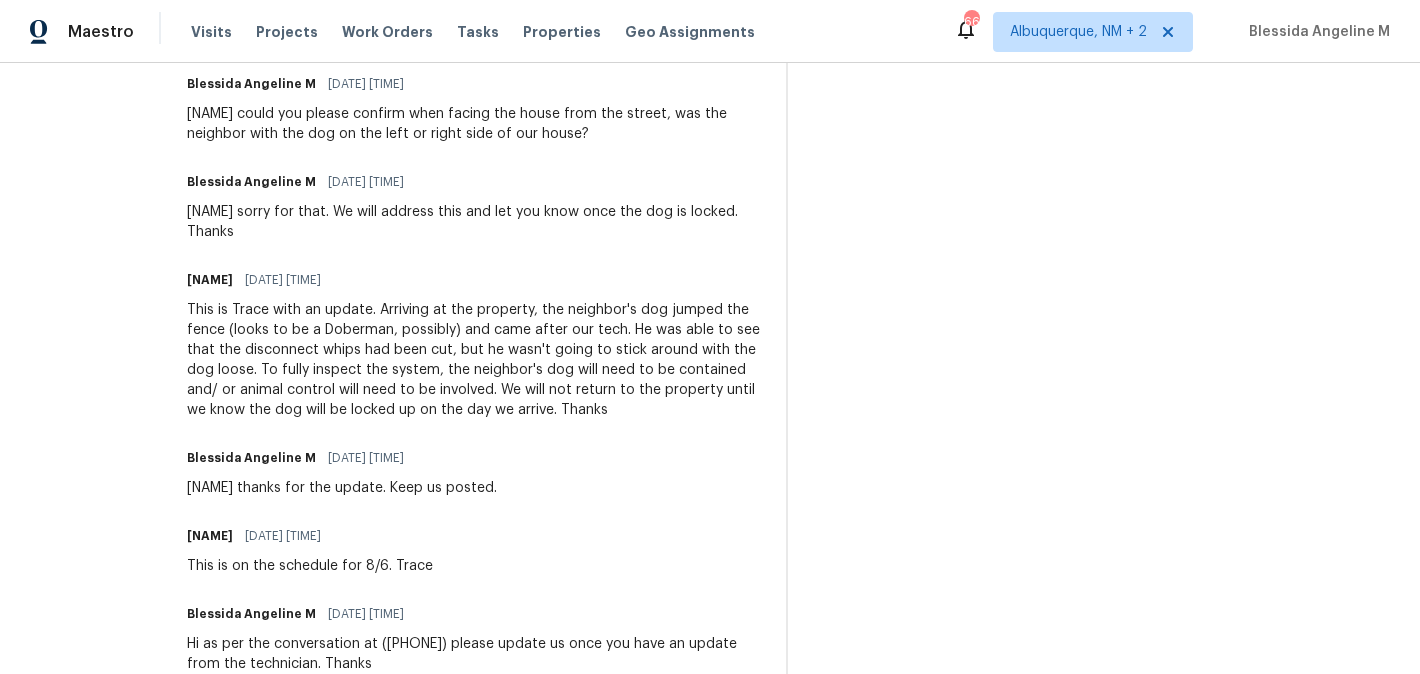 scroll, scrollTop: 642, scrollLeft: 0, axis: vertical 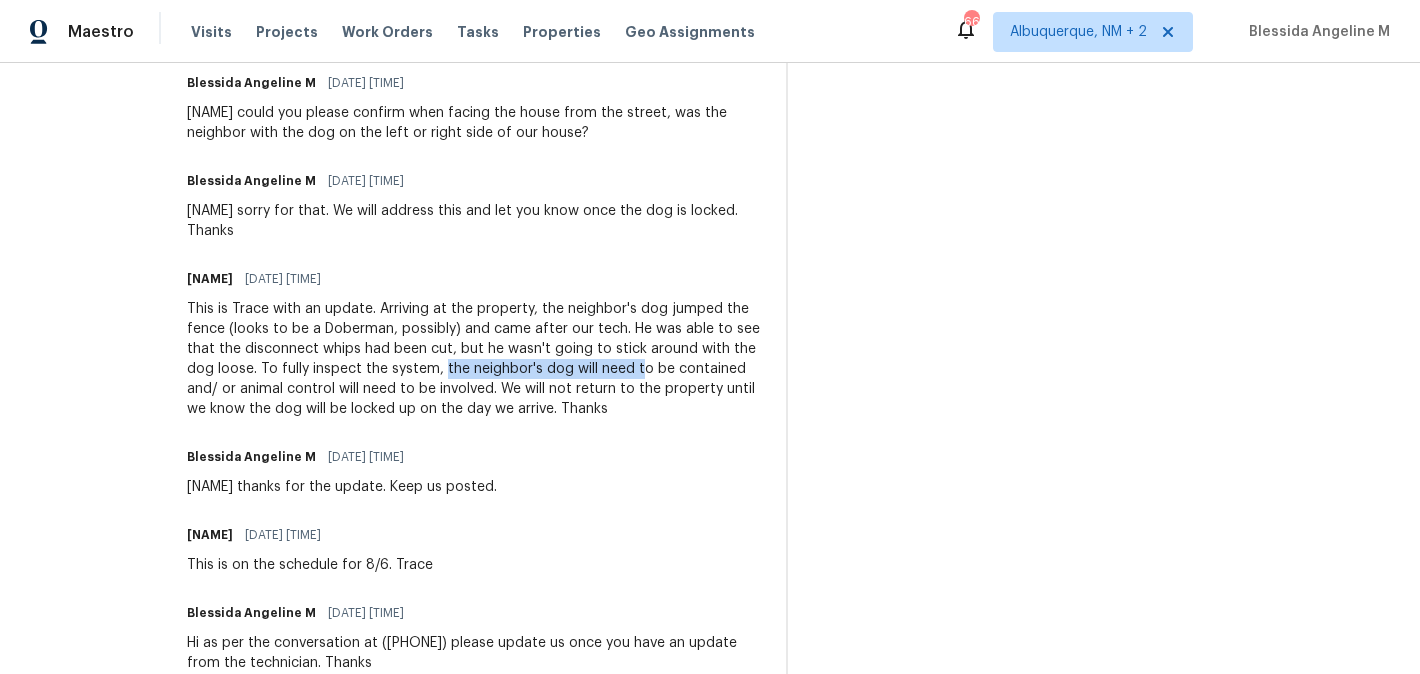 drag, startPoint x: 452, startPoint y: 371, endPoint x: 648, endPoint y: 377, distance: 196.09181 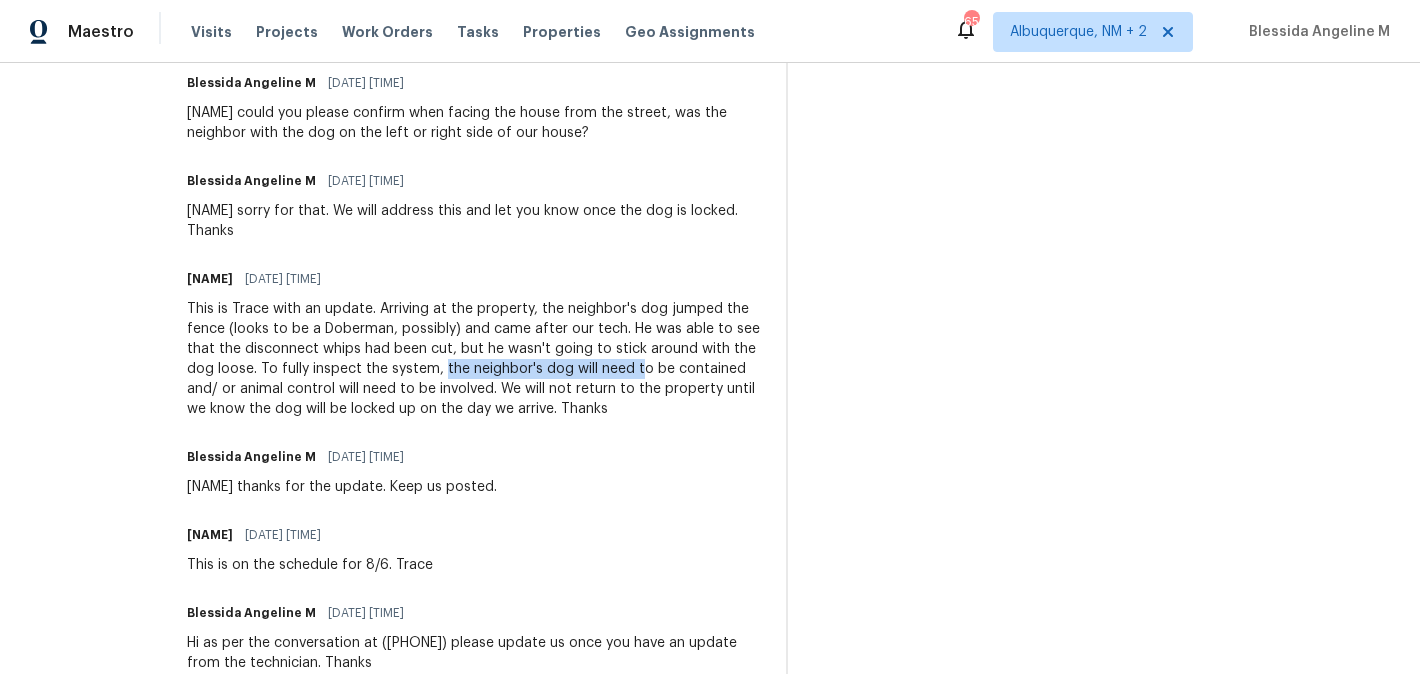 click on "This is Trace with an update.
Arriving at the property, the neighbor's dog jumped the fence (looks to be a Doberman, possibly) and came after our tech. He was able to see that the disconnect whips had been cut, but he wasn't going to stick around with the dog loose.  To fully inspect the system, the neighbor's dog will need to be contained and/ or animal control will need to be involved. We will not return to the property until we know the dog will be locked up on the day we arrive.   Thanks" at bounding box center (475, 359) 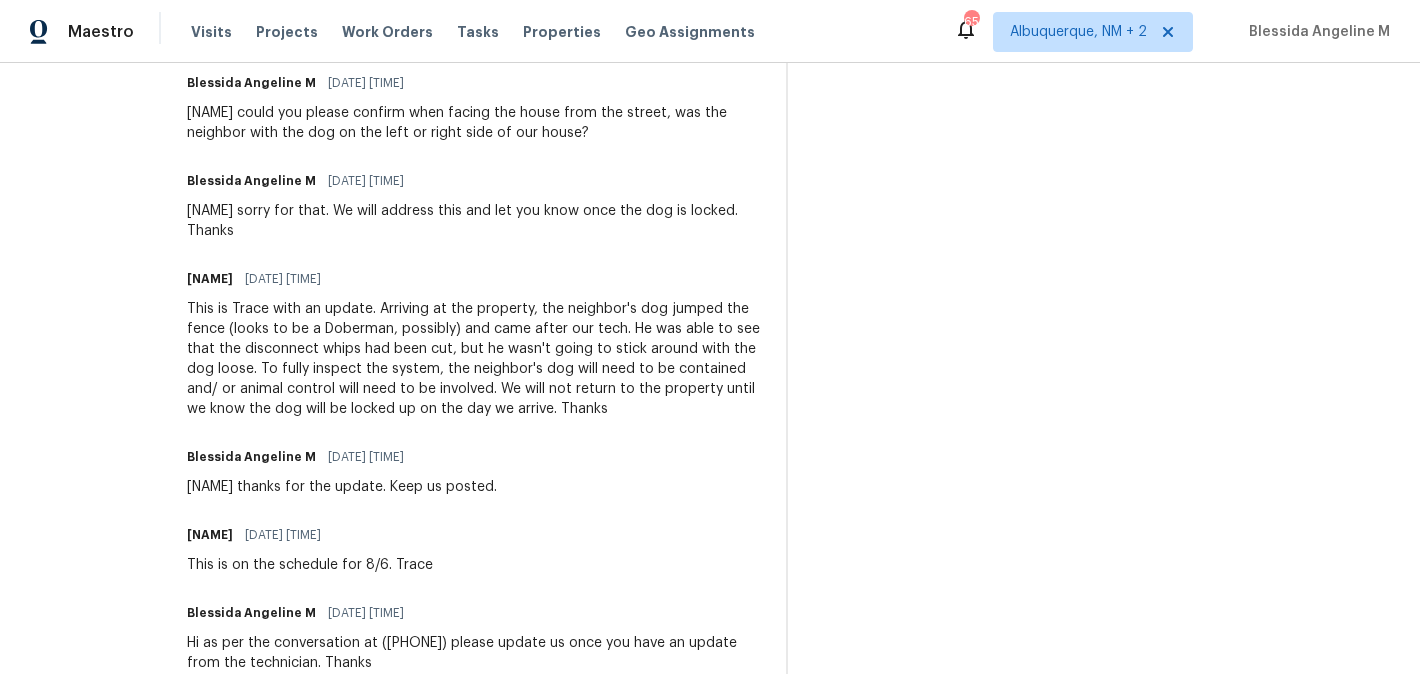 click on "This is Trace with an update.
Arriving at the property, the neighbor's dog jumped the fence (looks to be a Doberman, possibly) and came after our tech. He was able to see that the disconnect whips had been cut, but he wasn't going to stick around with the dog loose.  To fully inspect the system, the neighbor's dog will need to be contained and/ or animal control will need to be involved. We will not return to the property until we know the dog will be locked up on the day we arrive.   Thanks" at bounding box center [475, 359] 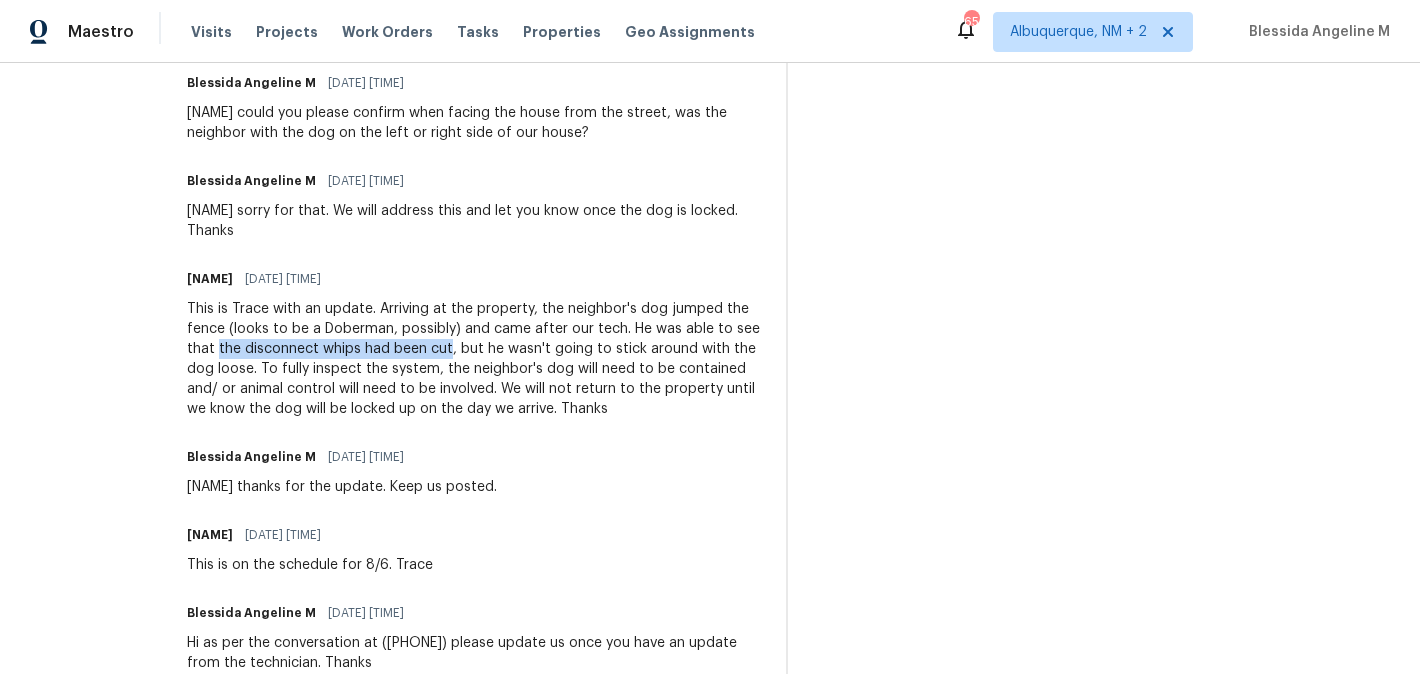 drag, startPoint x: 227, startPoint y: 350, endPoint x: 458, endPoint y: 355, distance: 231.05411 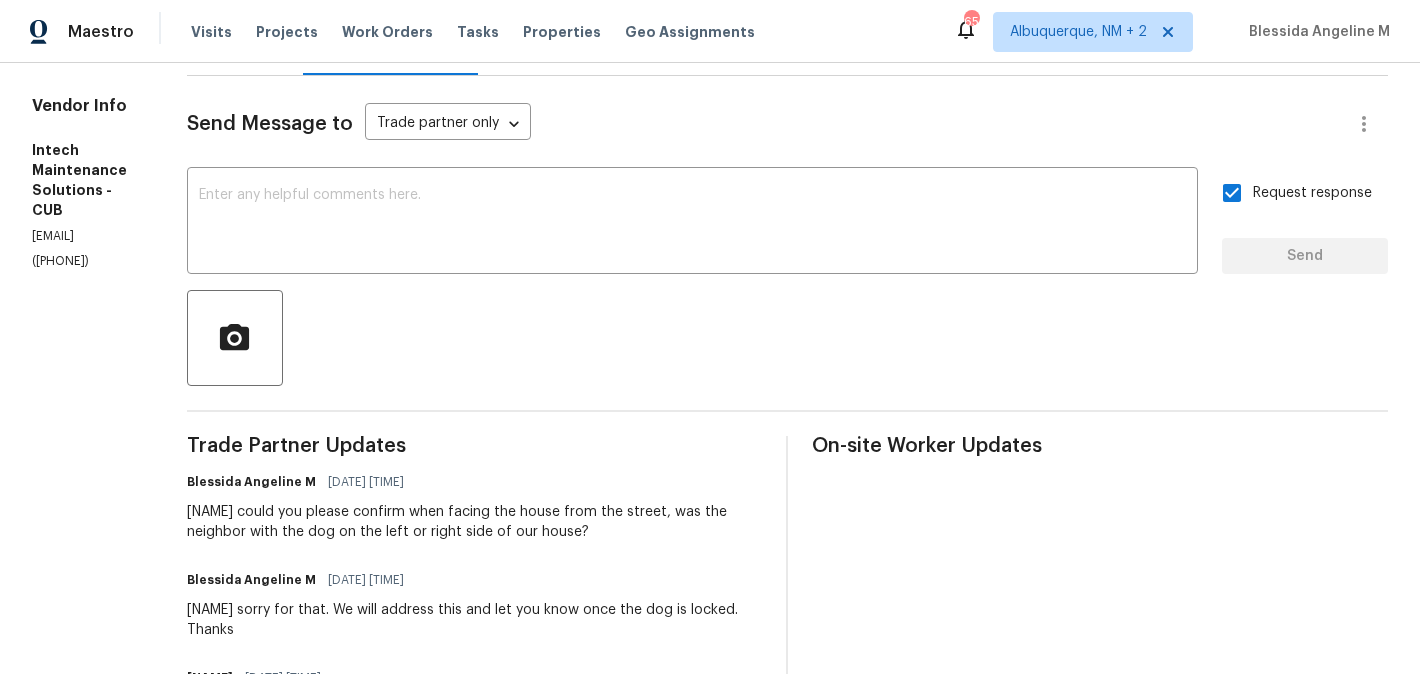 scroll, scrollTop: 0, scrollLeft: 0, axis: both 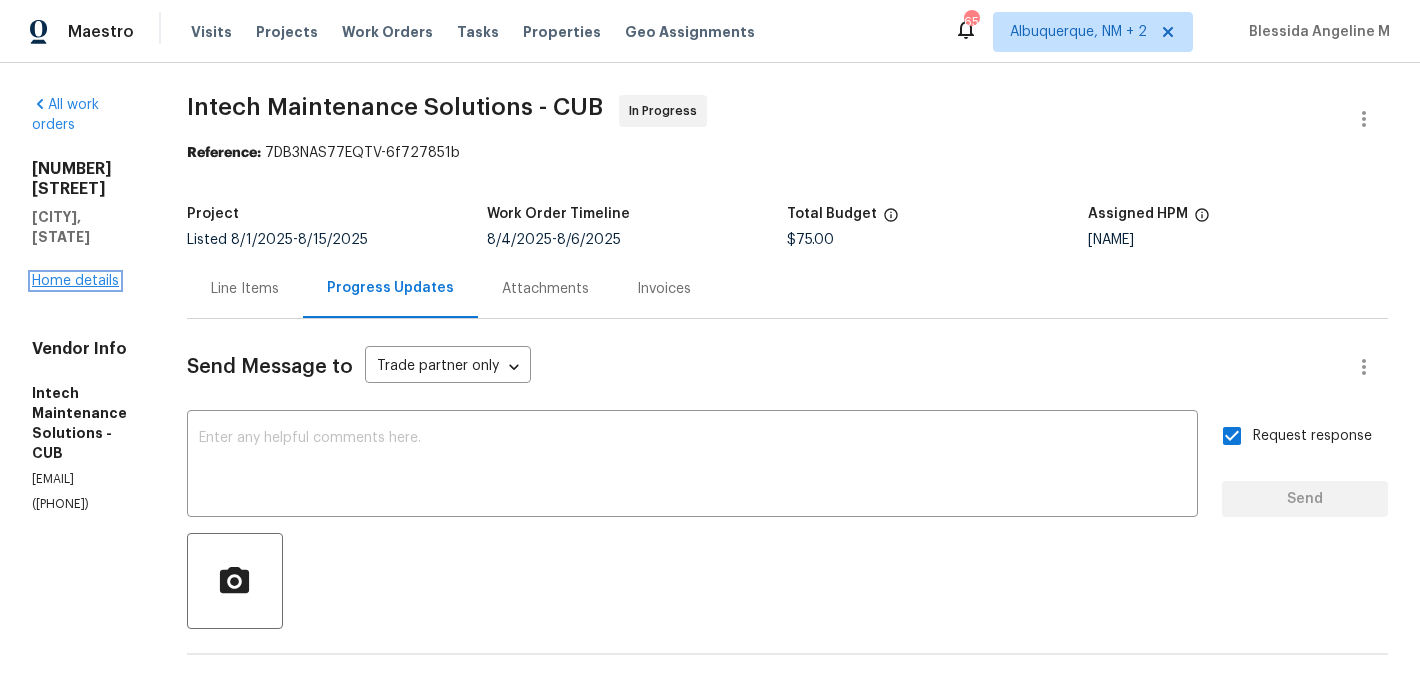 click on "Home details" at bounding box center (75, 281) 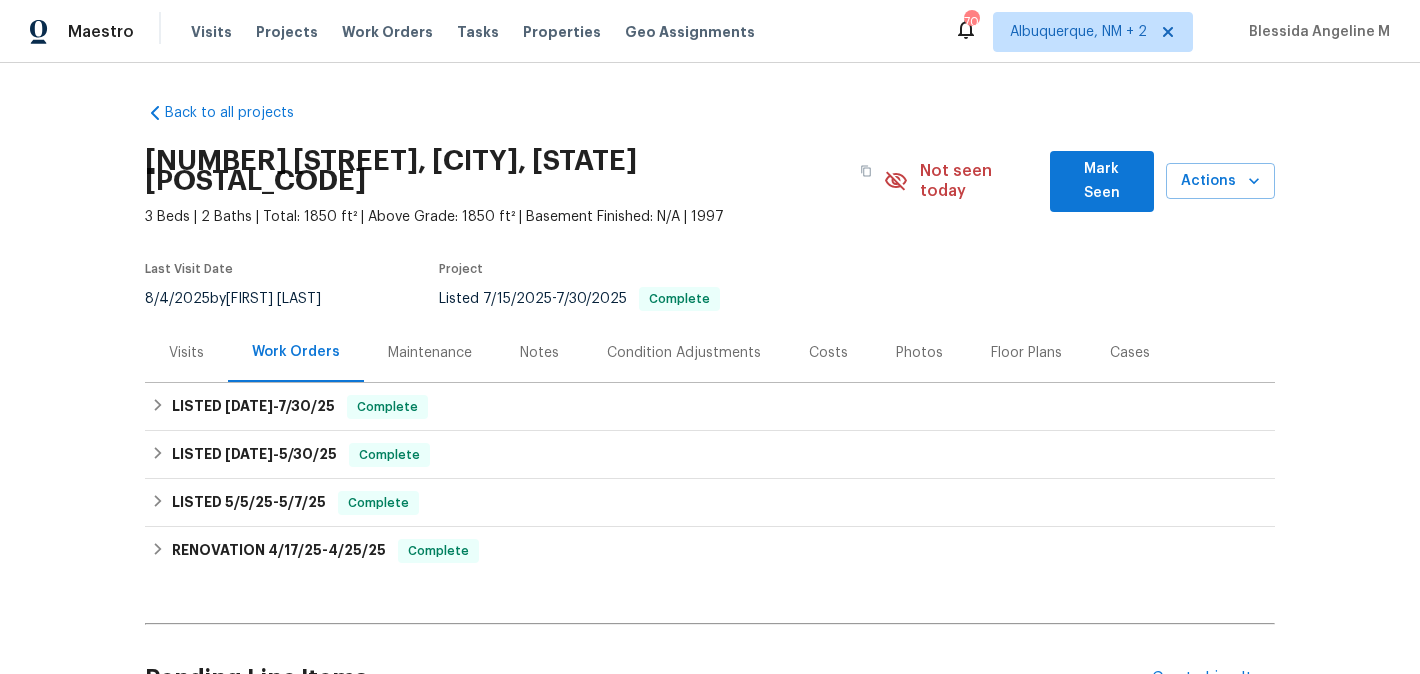 scroll, scrollTop: 0, scrollLeft: 0, axis: both 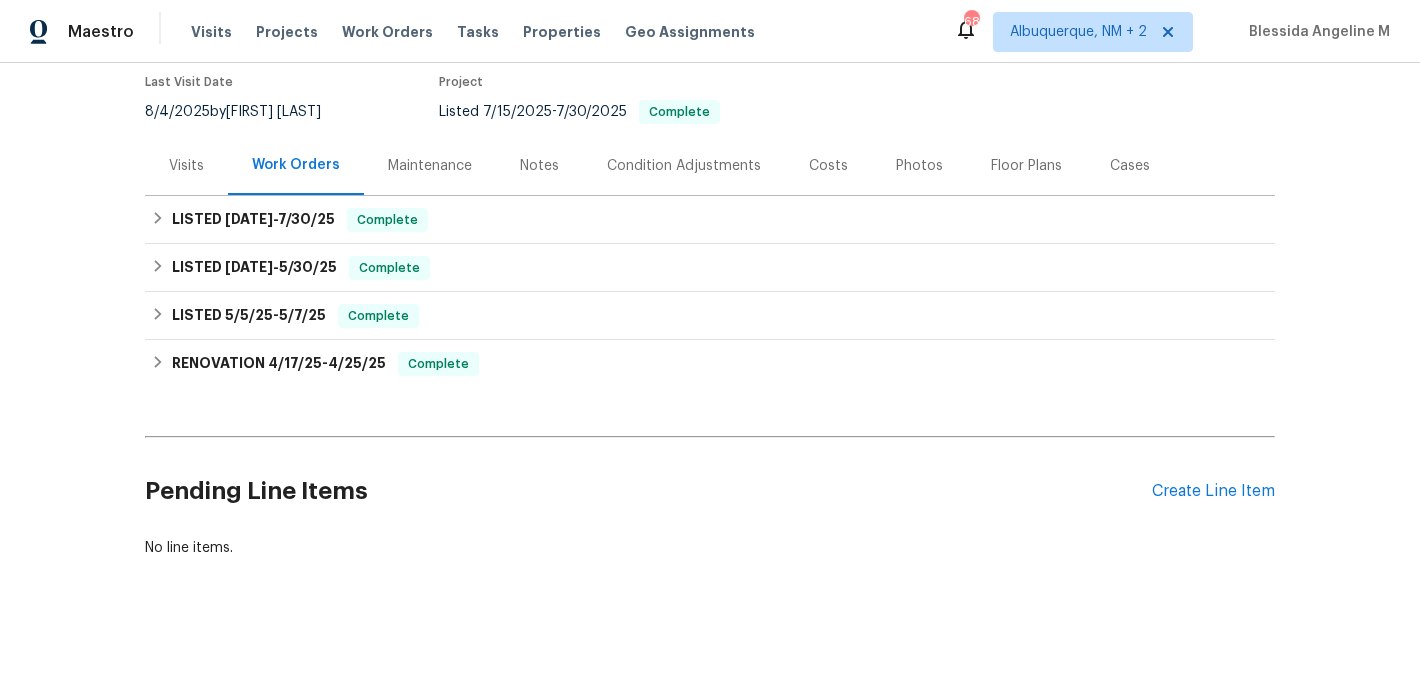 click on "Pending Line Items Create Line Item" at bounding box center (710, 491) 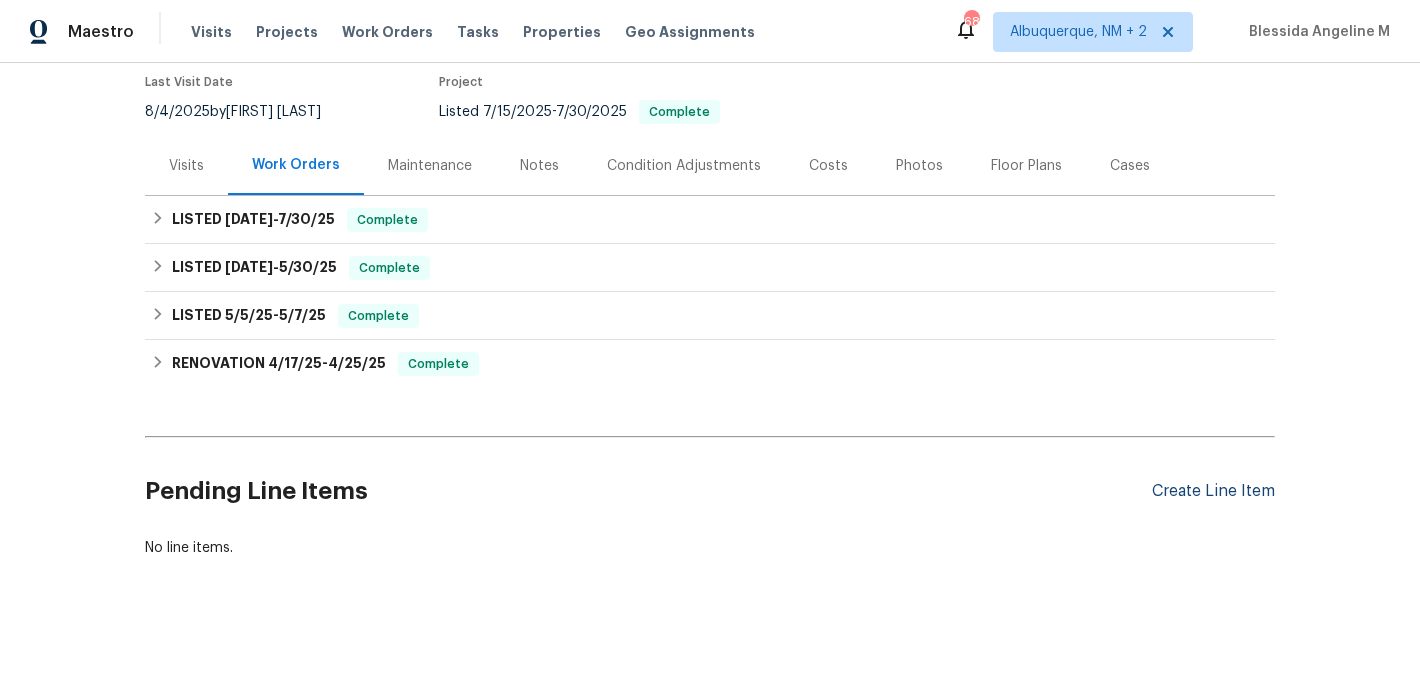 click on "Create Line Item" at bounding box center (1213, 491) 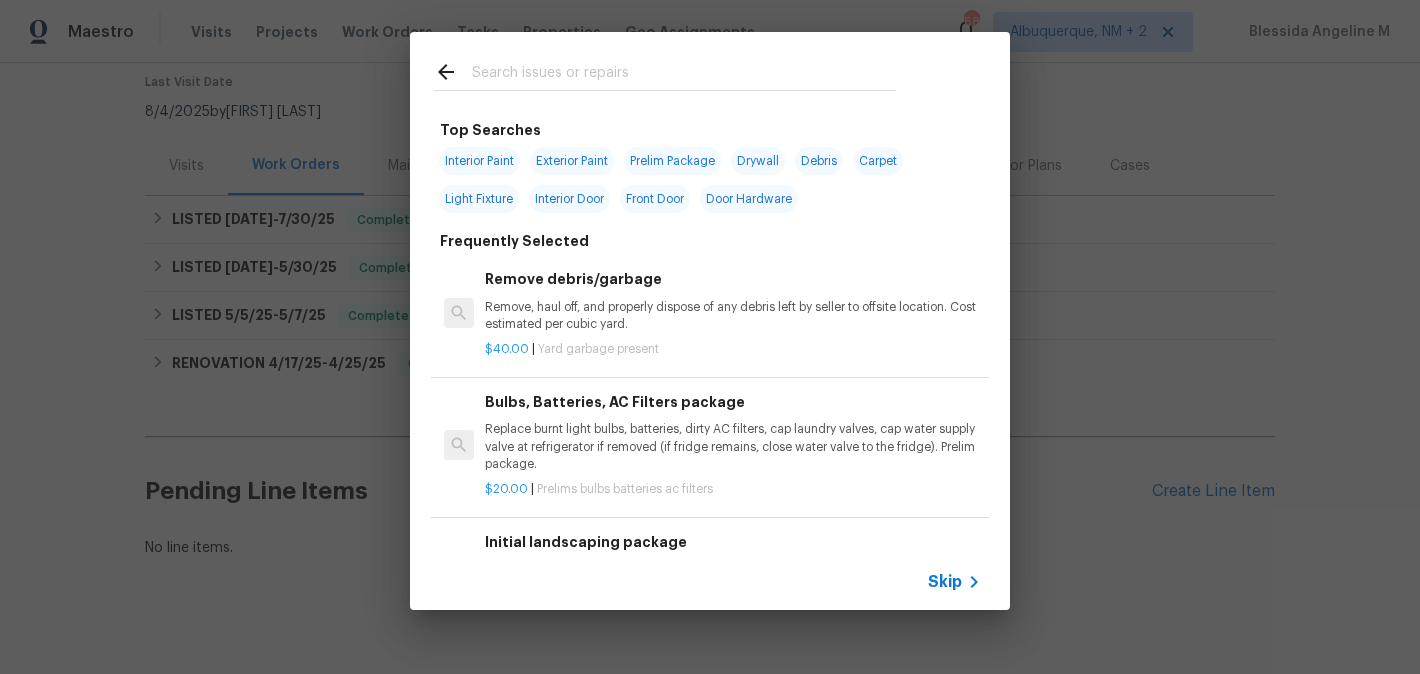 click at bounding box center [684, 75] 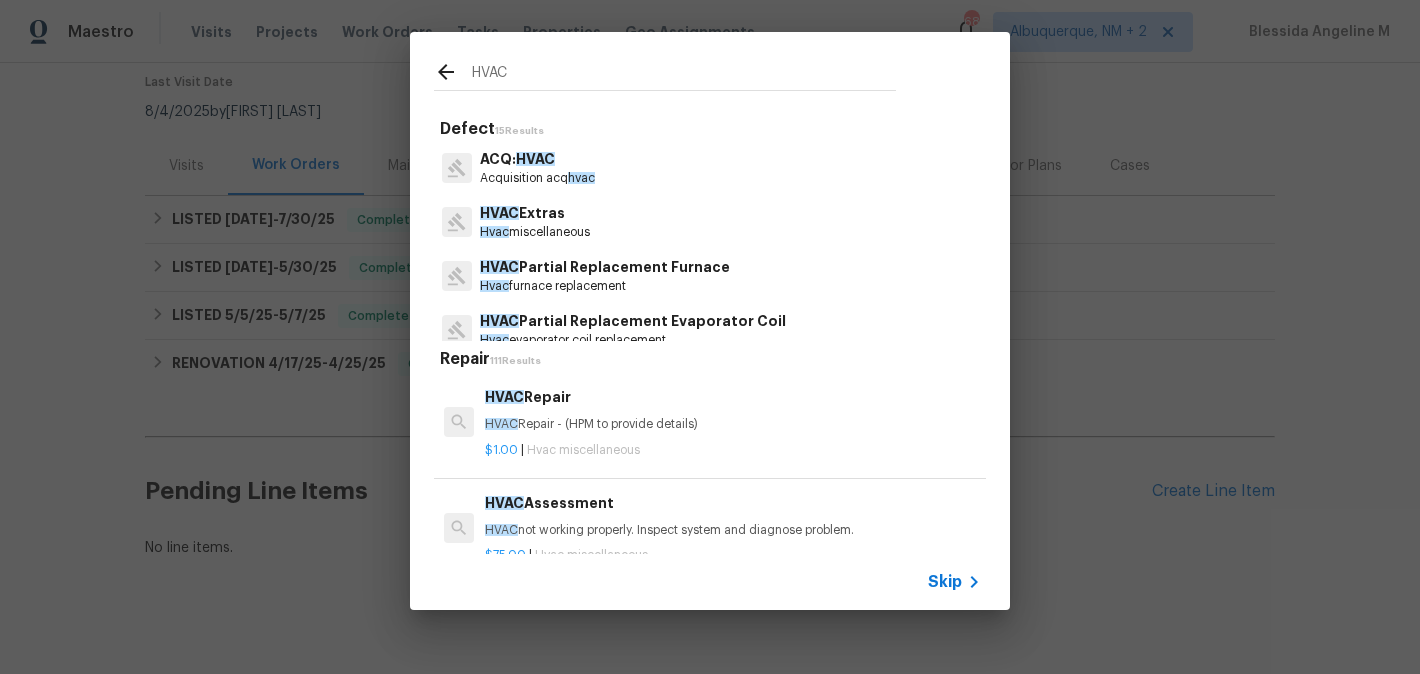 type on "HVAC" 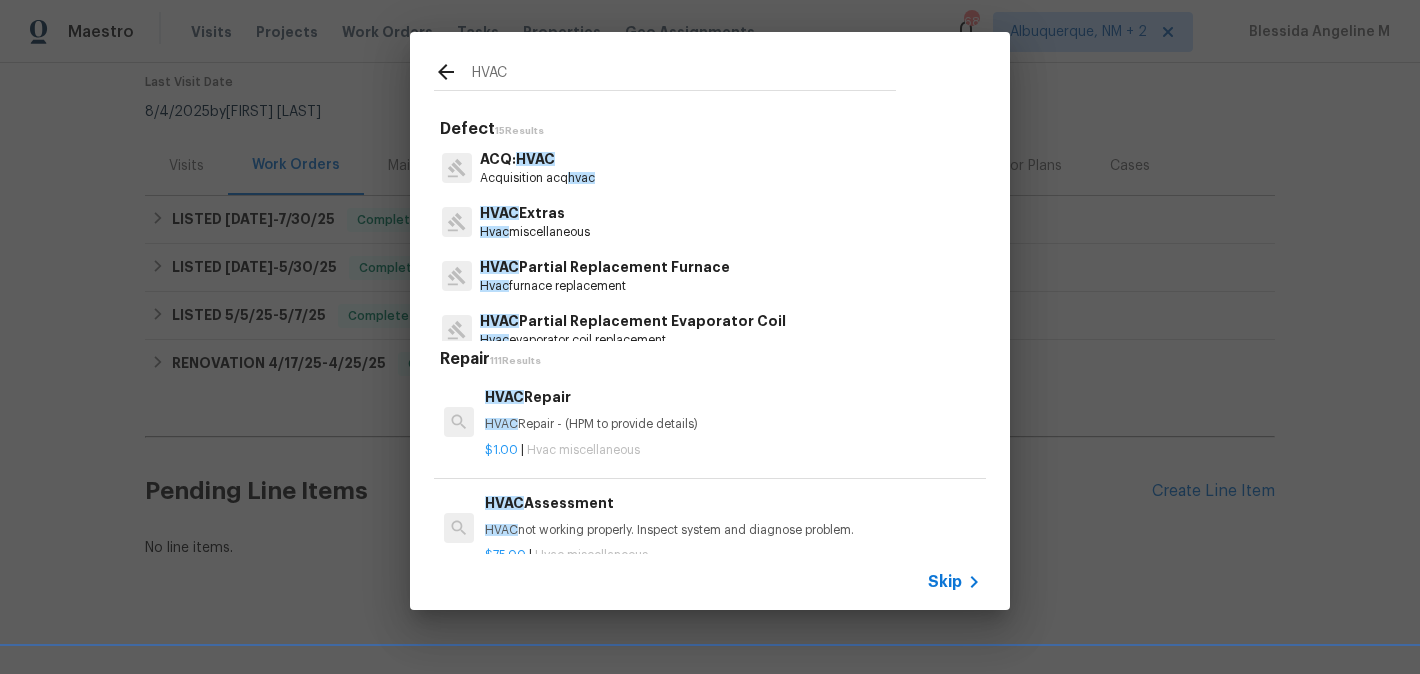 click on "HVAC  Repair - (HPM to provide details)" at bounding box center [733, 424] 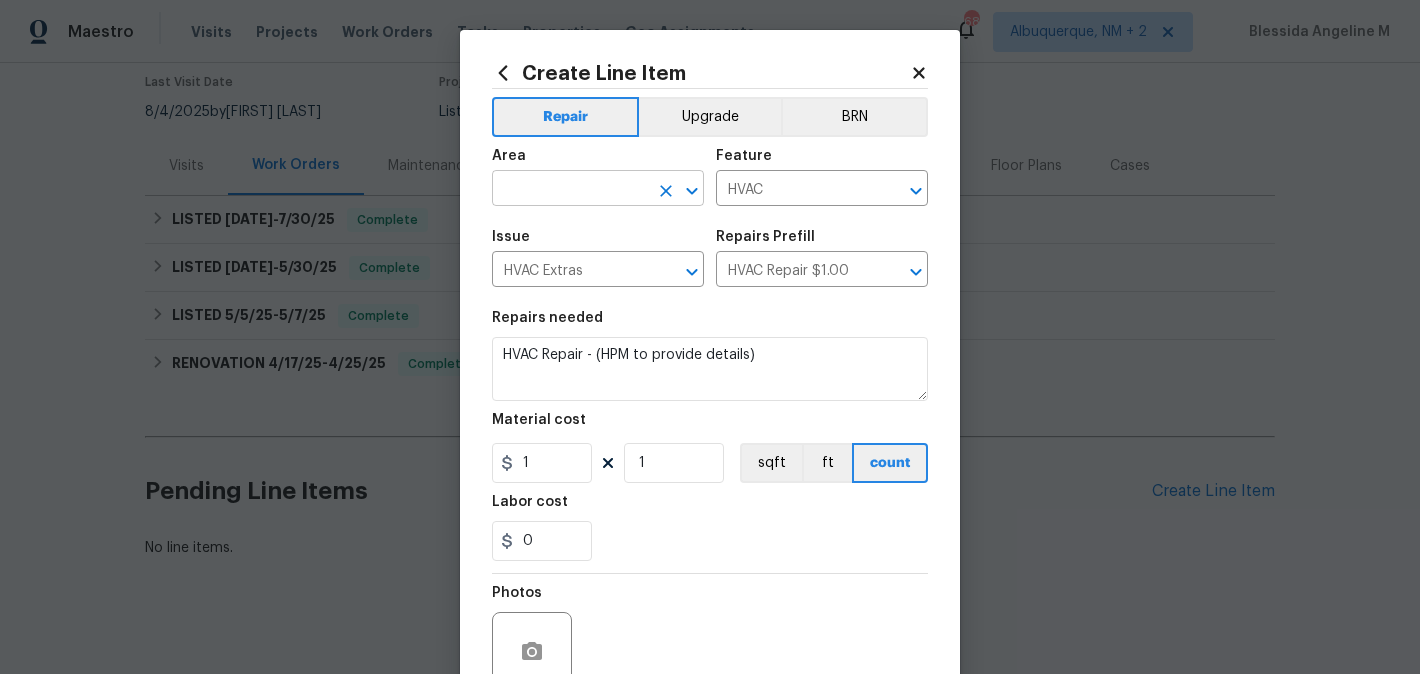 click at bounding box center [570, 190] 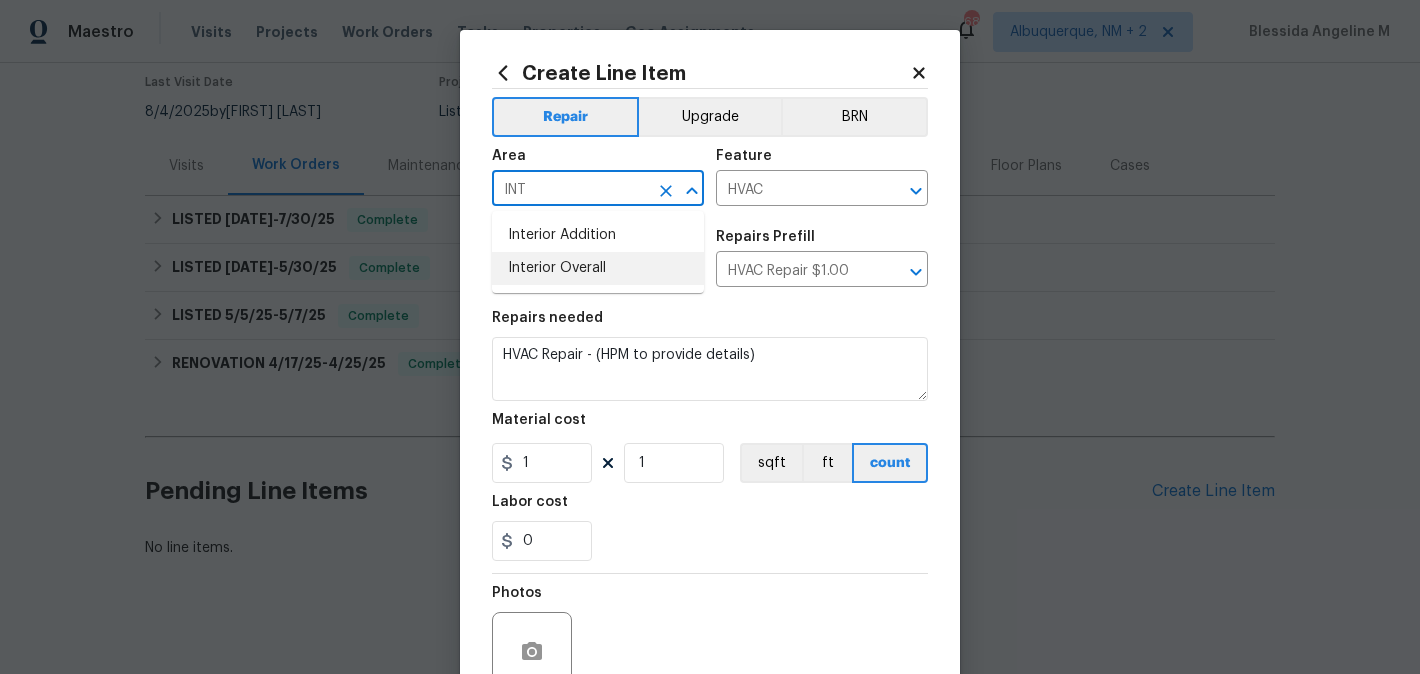 click on "Interior Overall" at bounding box center [598, 268] 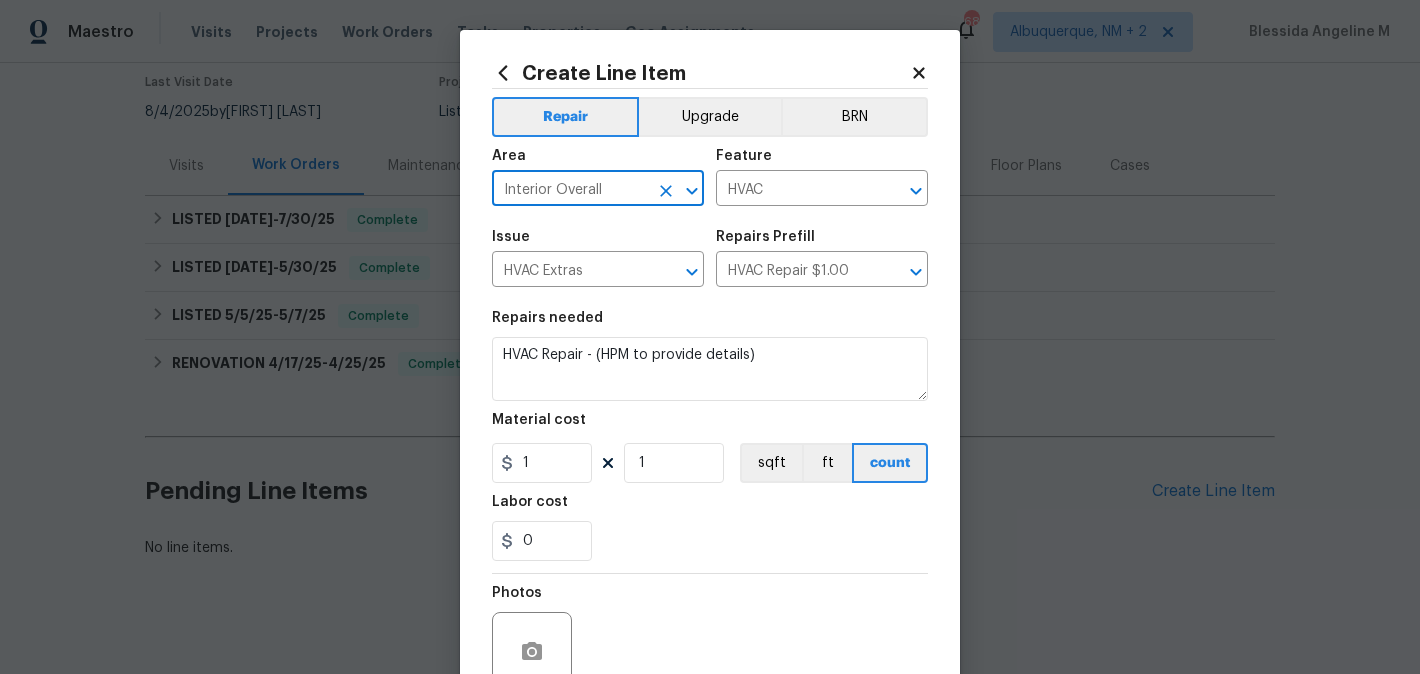 type on "Interior Overall" 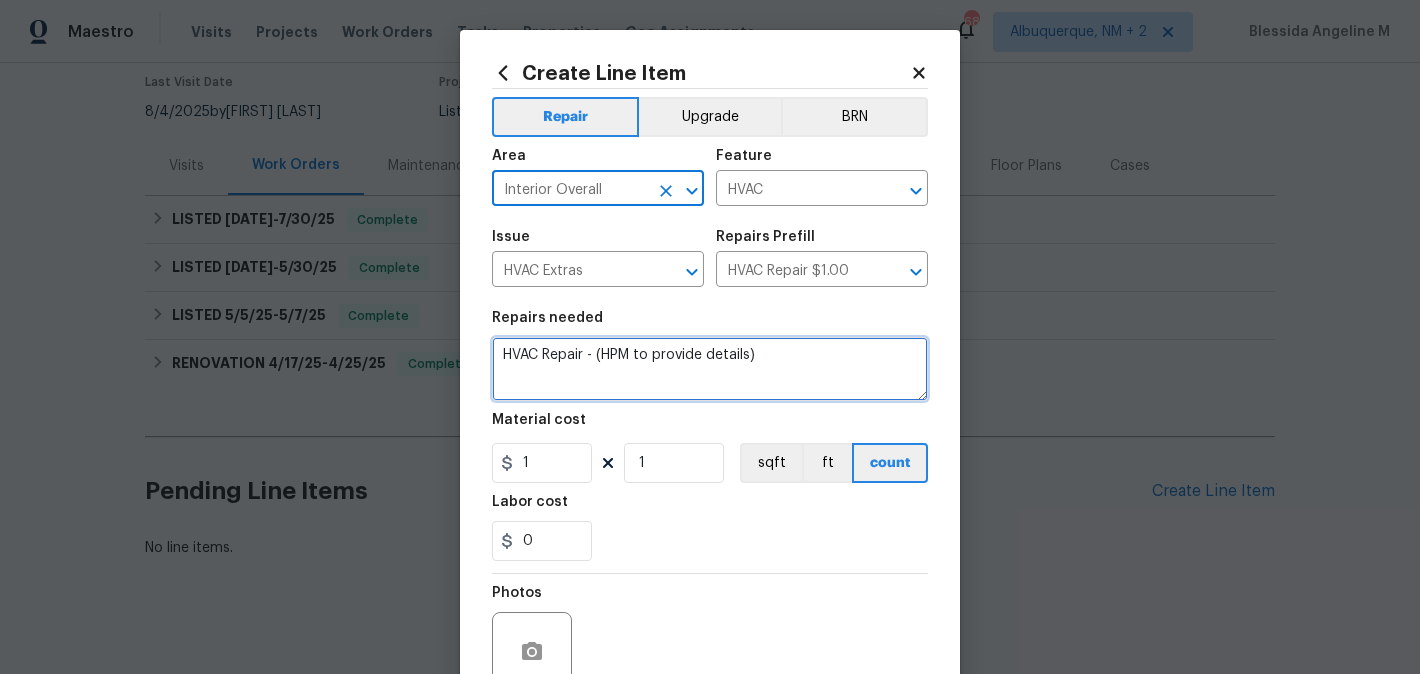 click on "HVAC Repair - (HPM to provide details)" at bounding box center (710, 369) 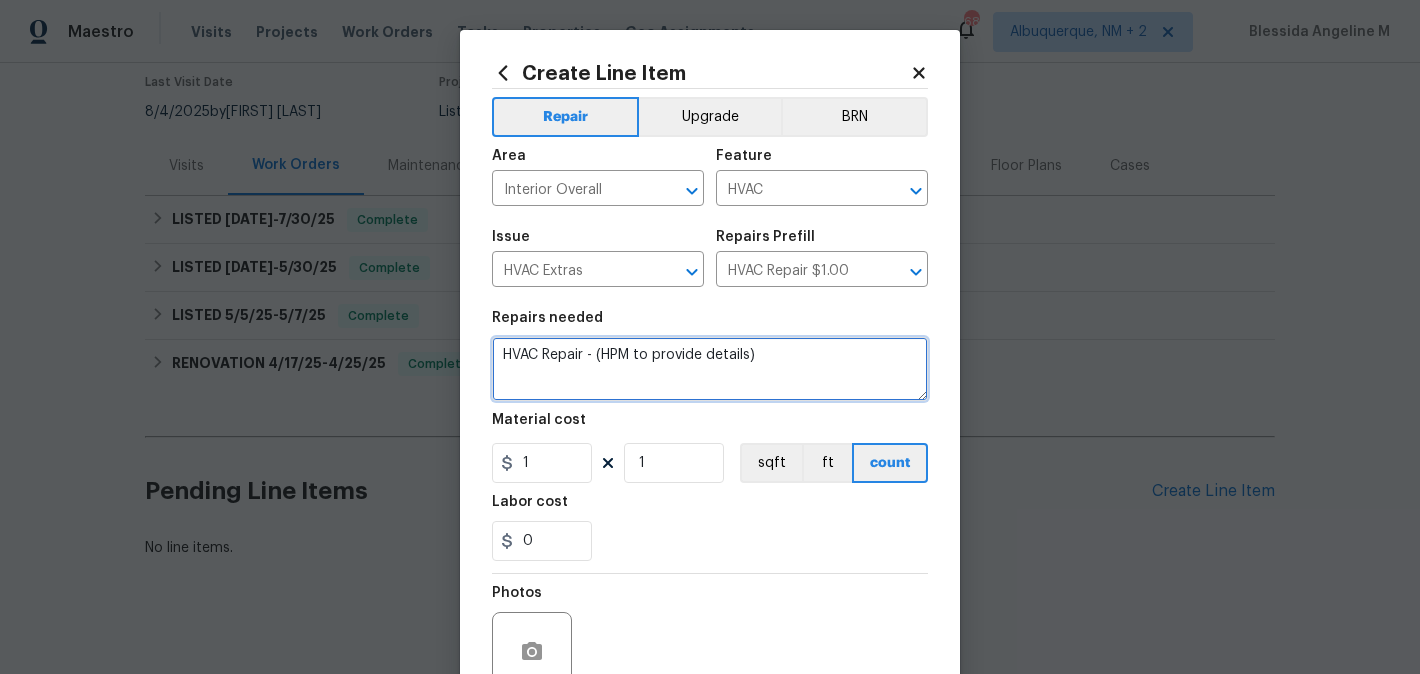click on "HVAC Repair - (HPM to provide details)" at bounding box center (710, 369) 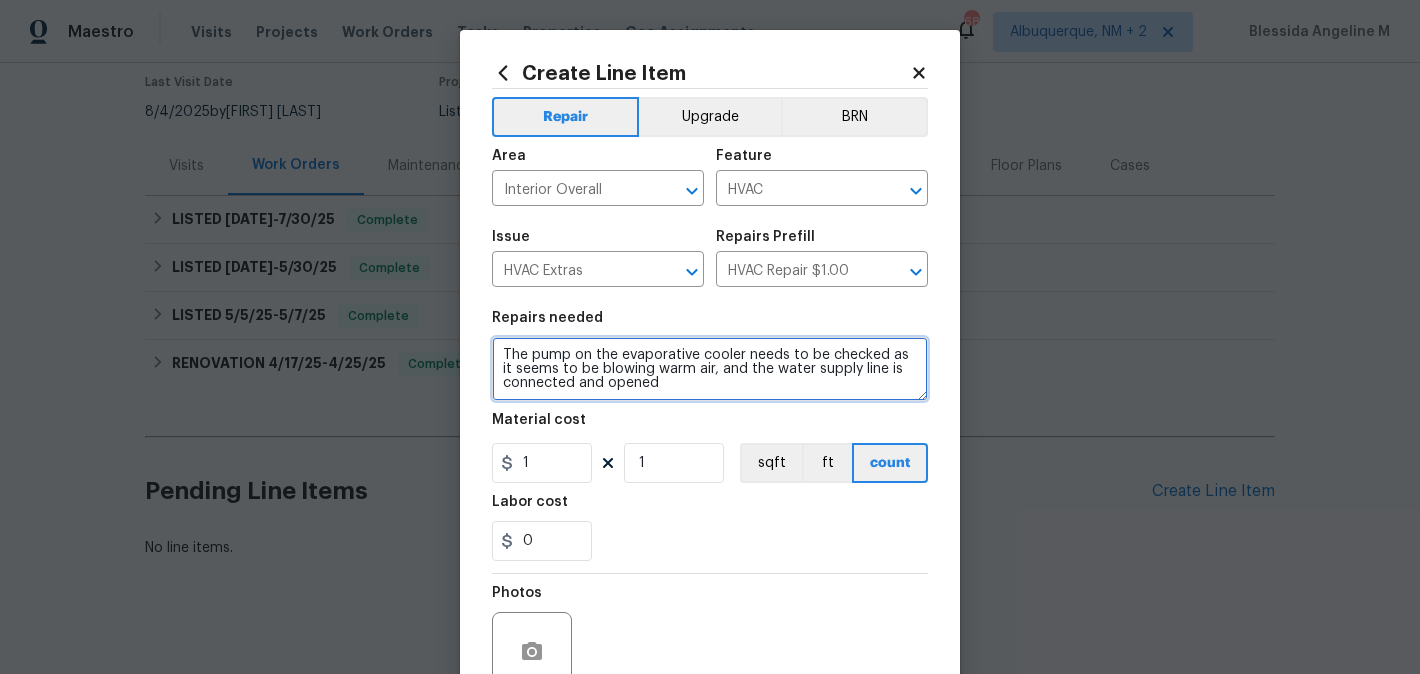type on "The pump on the evaporative cooler needs to be checked as it seems to be blowing warm air, and the water supply line is connected and opened" 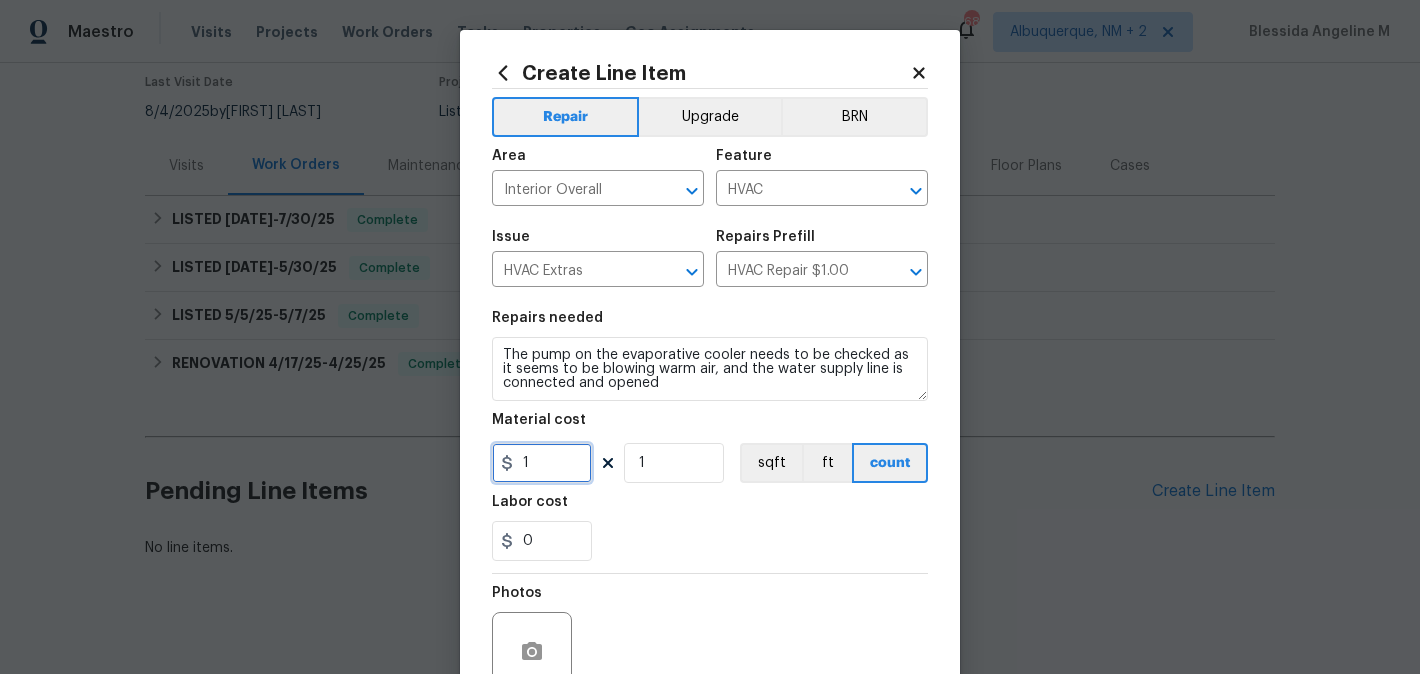click on "1" at bounding box center (542, 463) 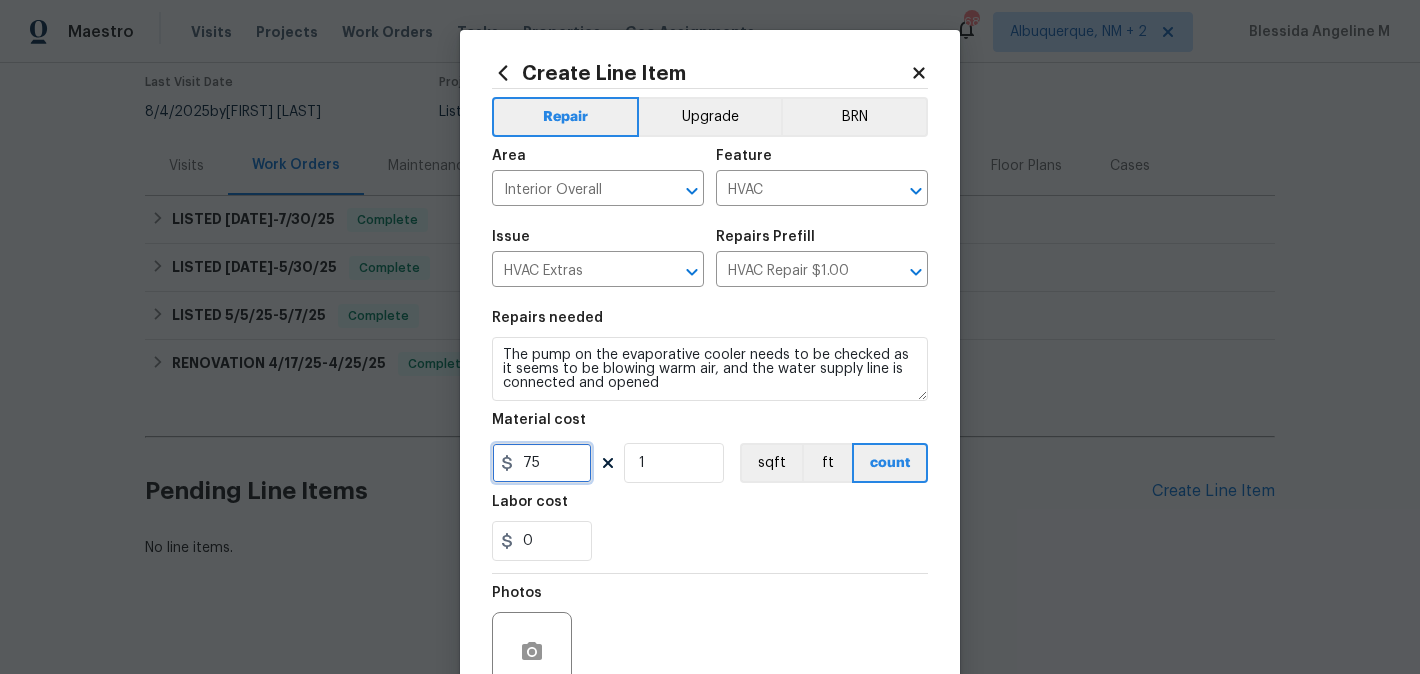 type on "75" 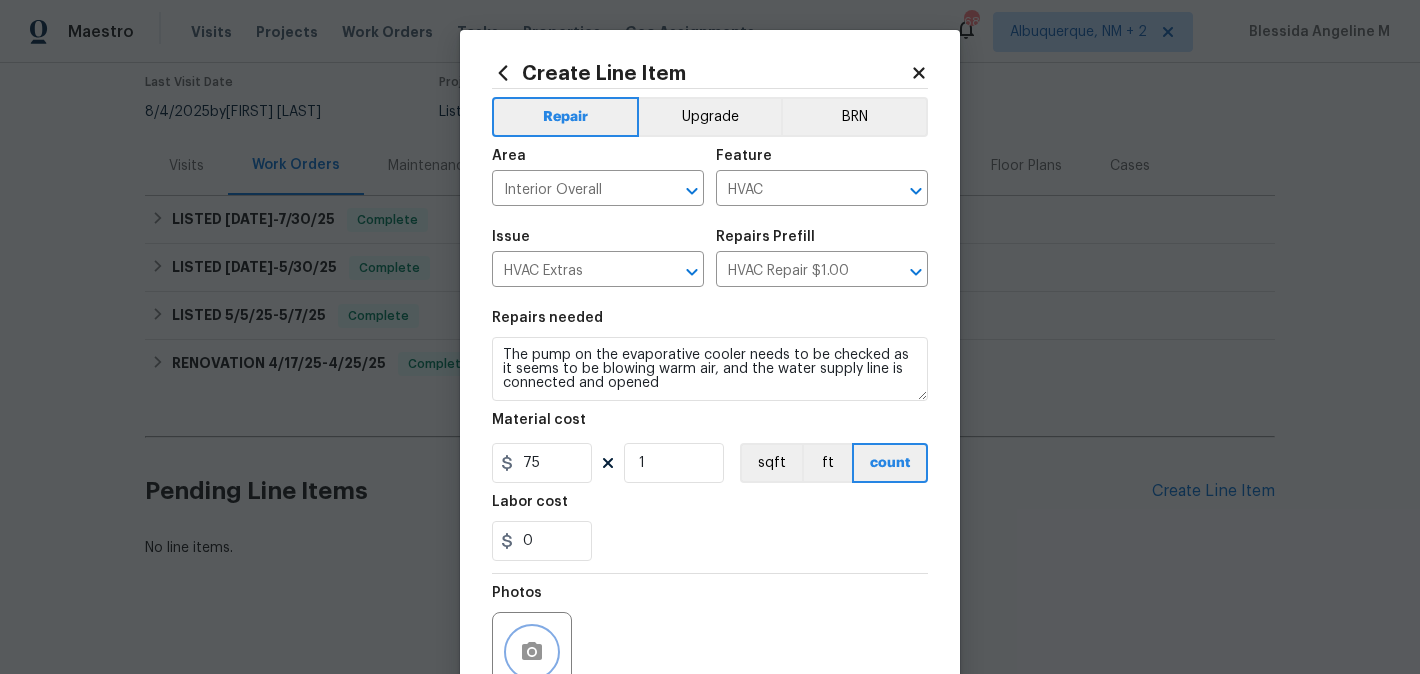 click 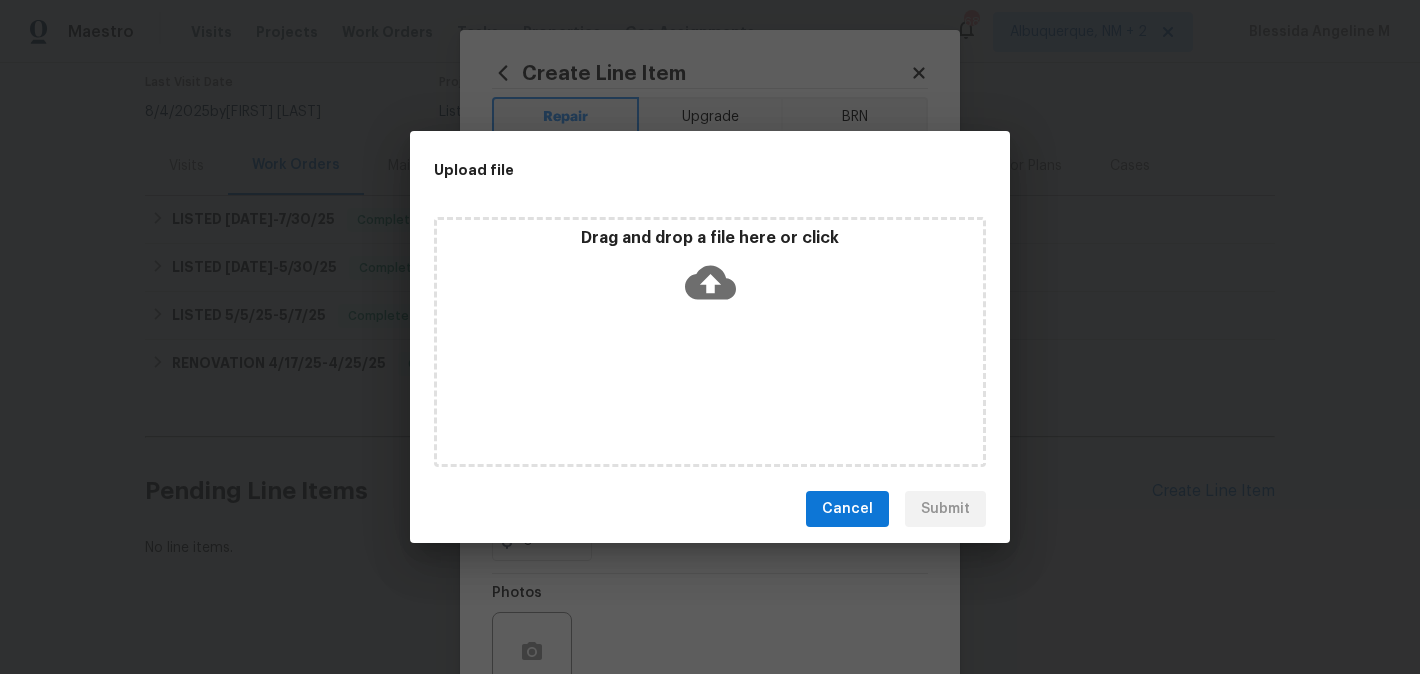 click 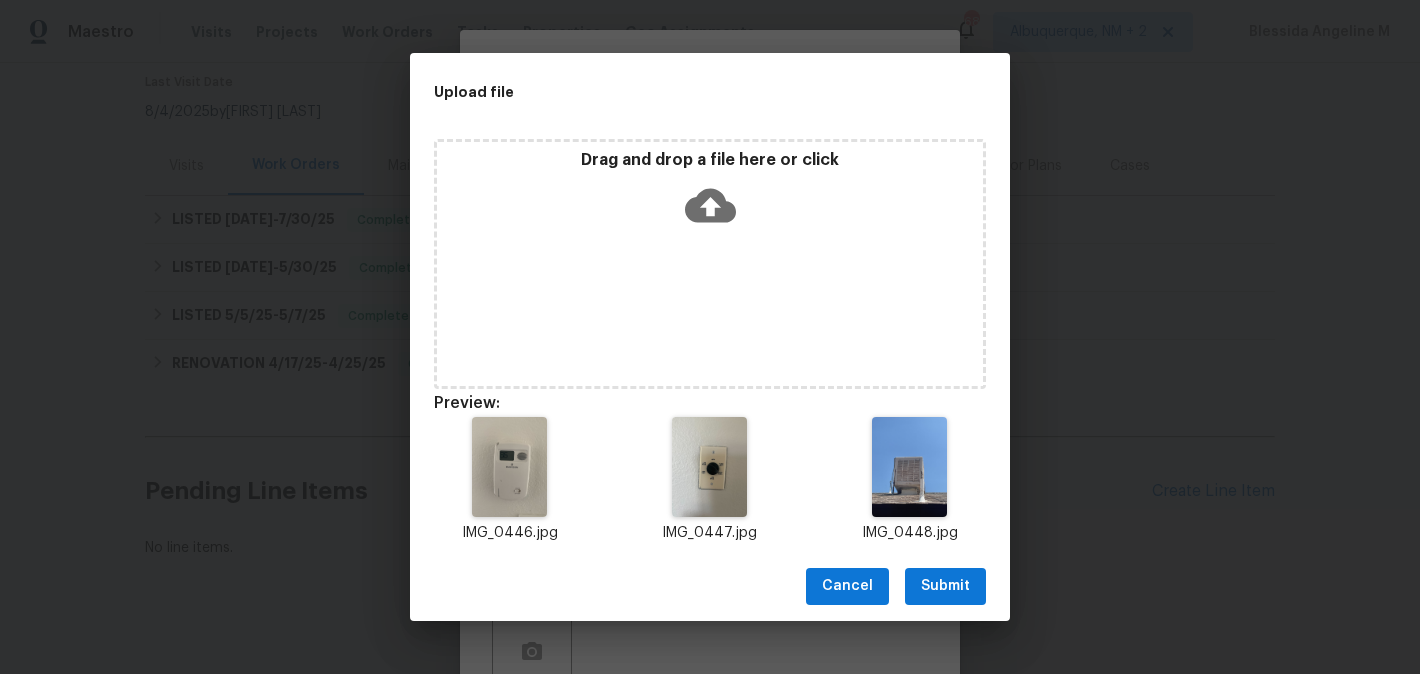 click on "Submit" at bounding box center (945, 586) 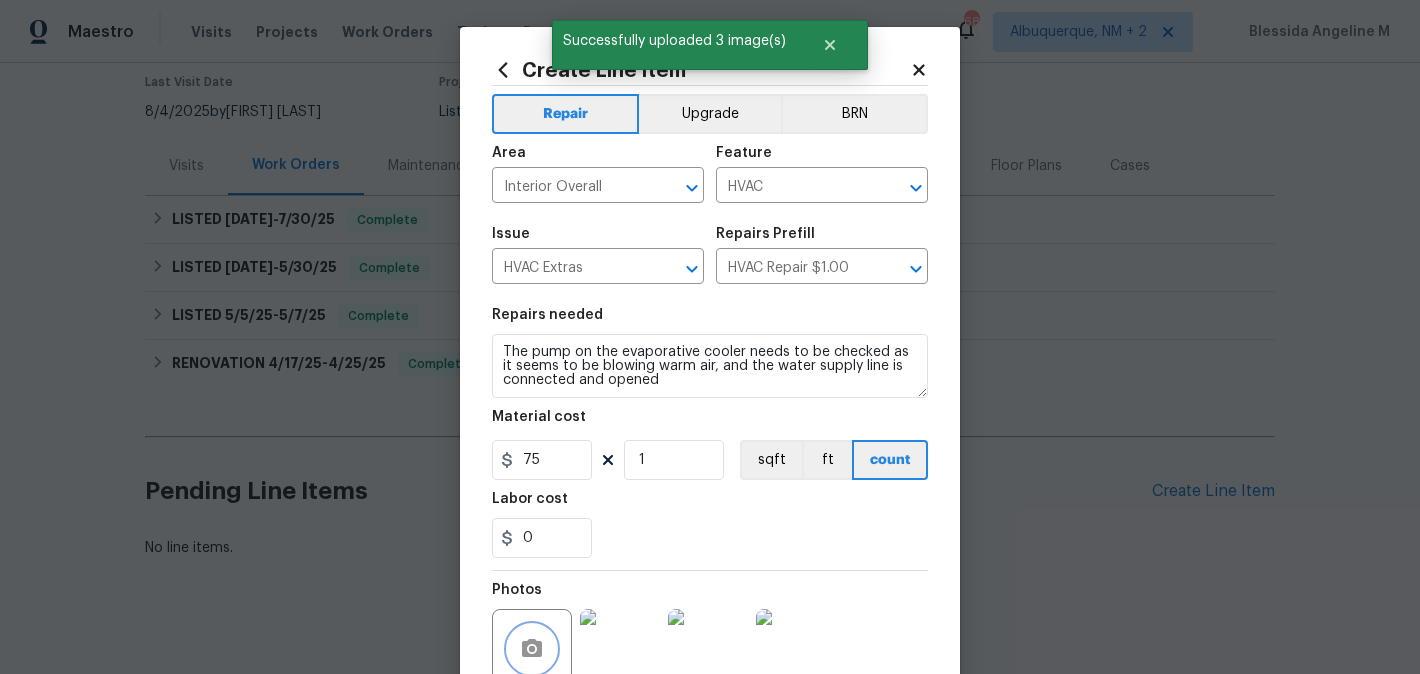 scroll, scrollTop: 188, scrollLeft: 0, axis: vertical 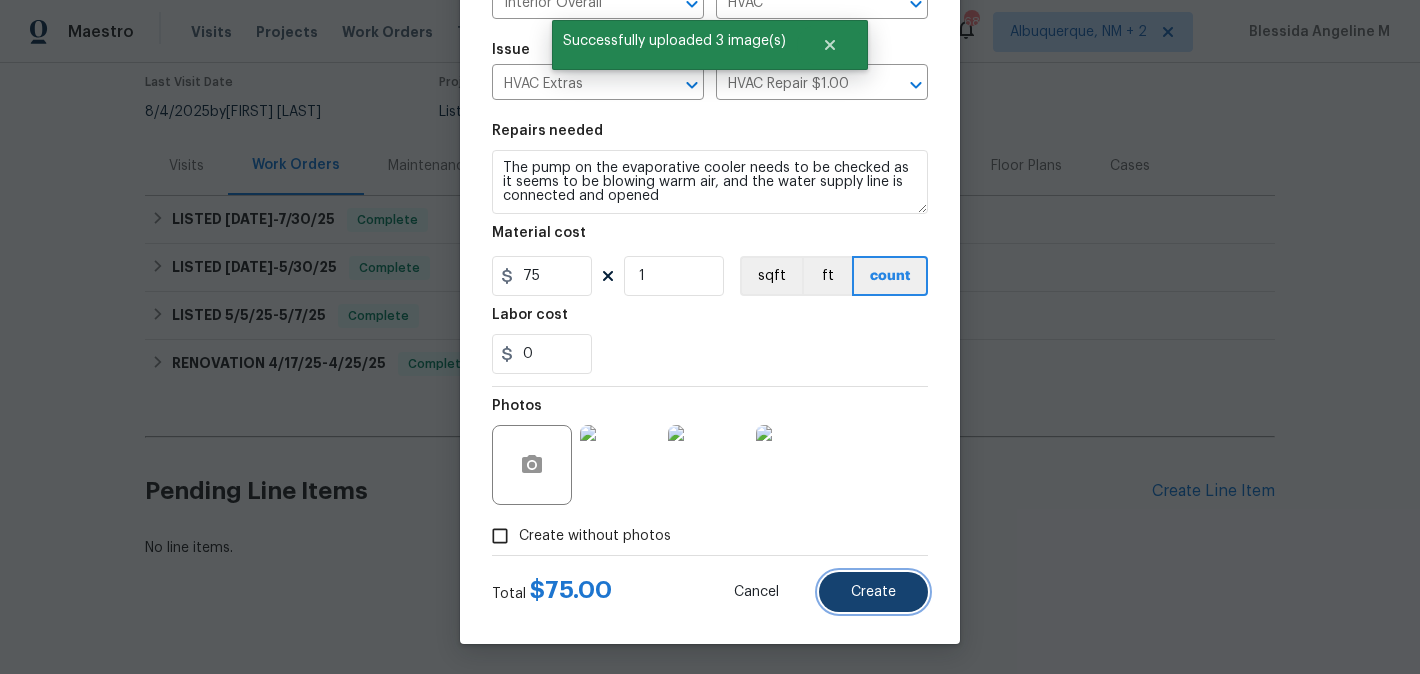 click on "Create" at bounding box center (873, 592) 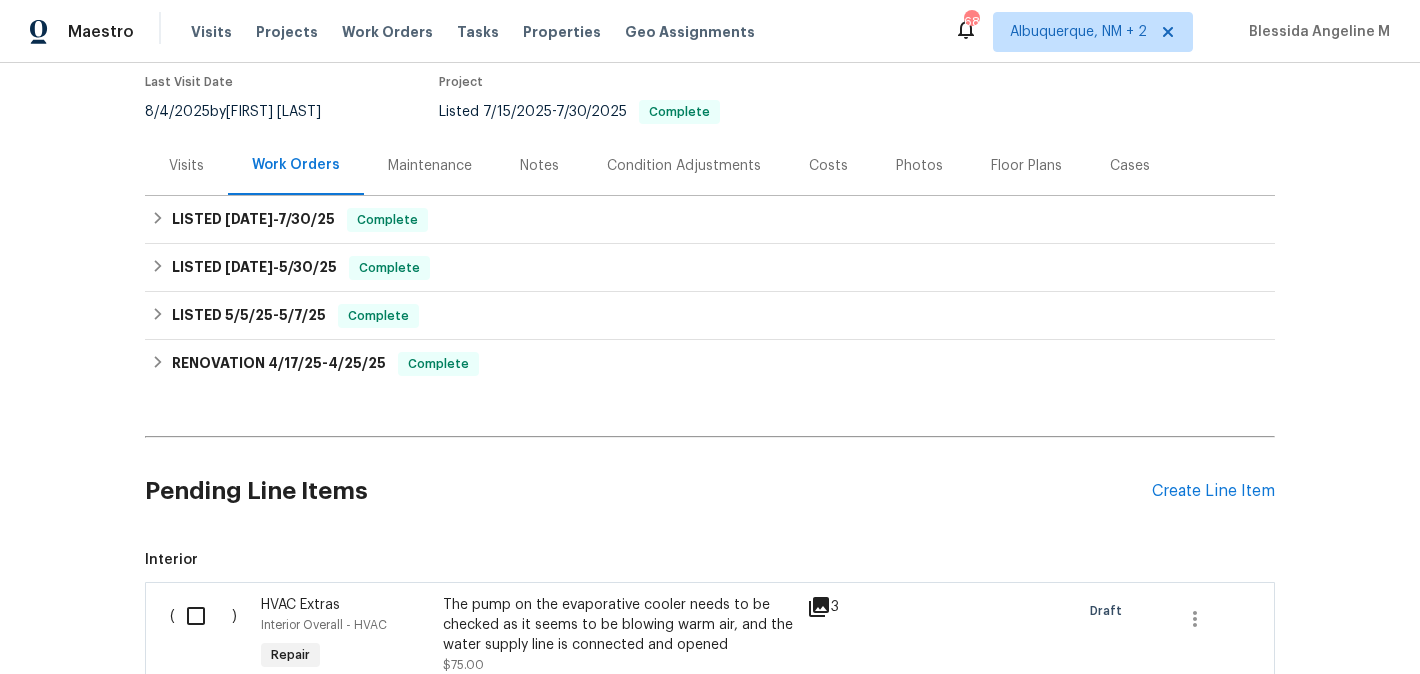 click at bounding box center (203, 616) 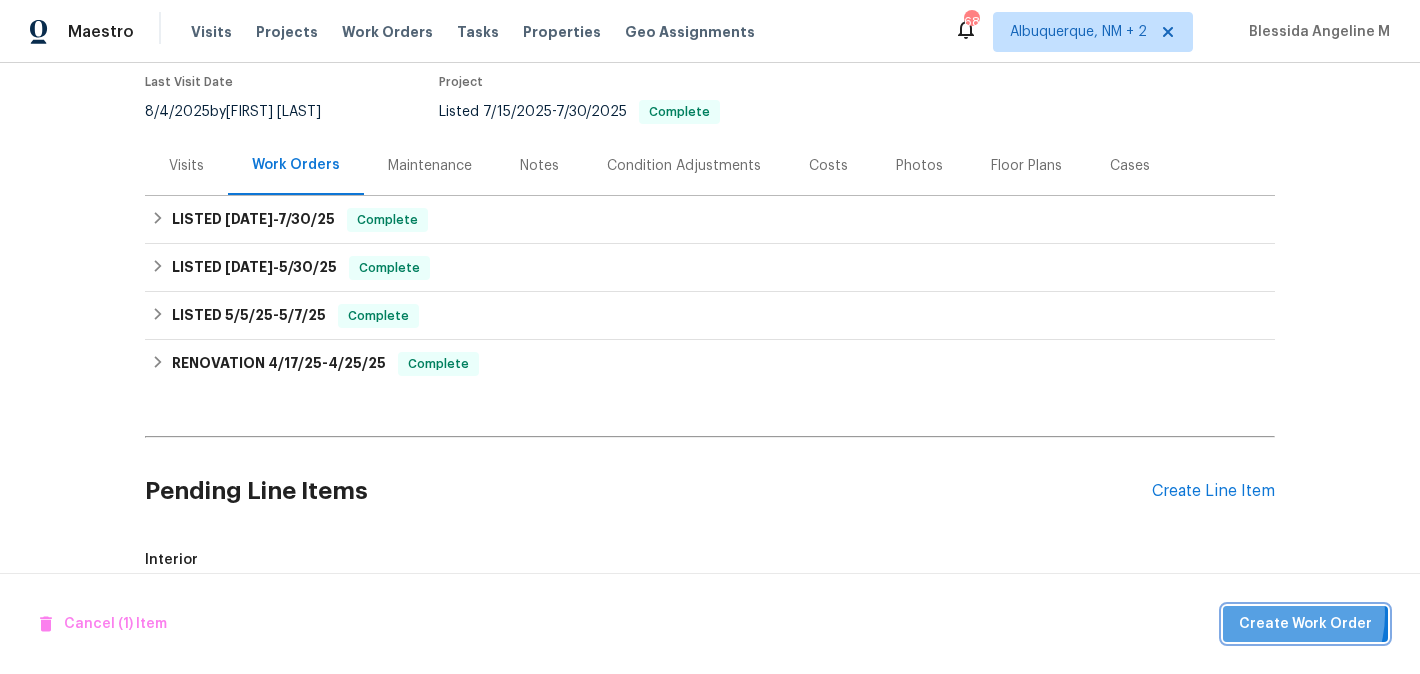 click on "Create Work Order" at bounding box center (1305, 624) 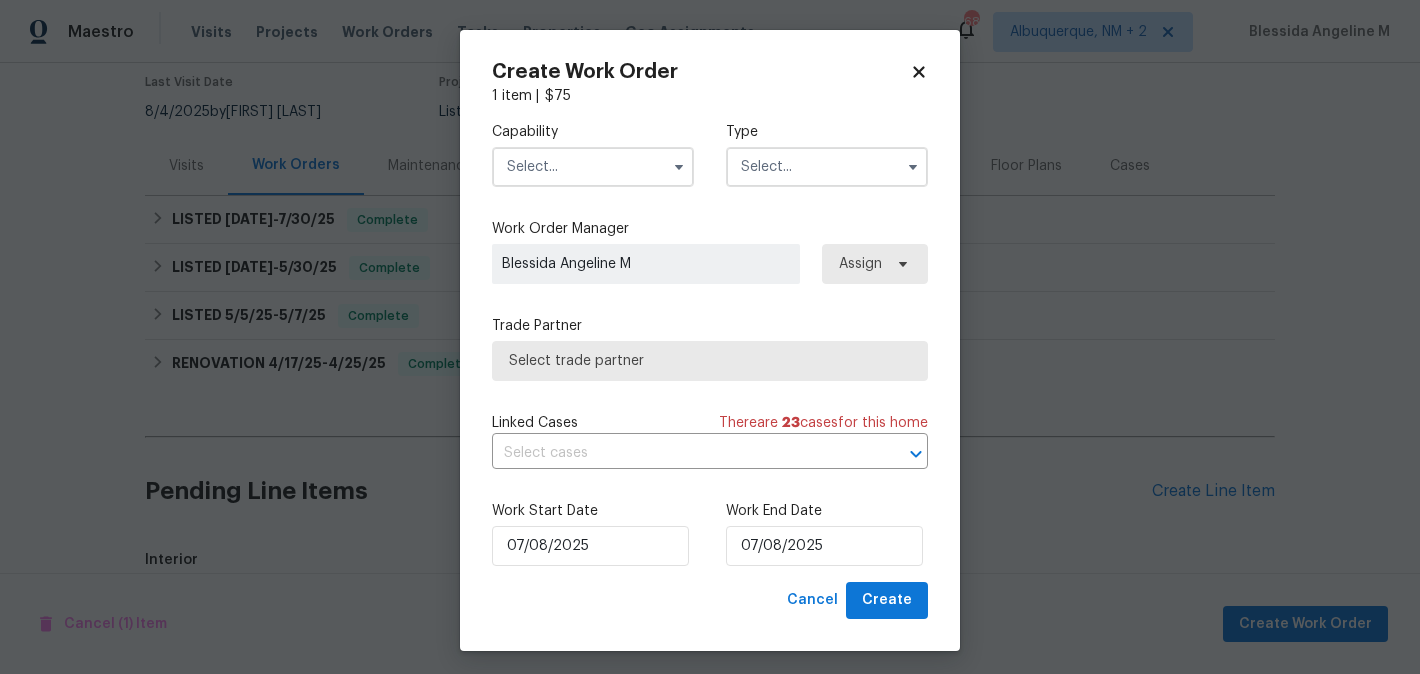 click at bounding box center [593, 167] 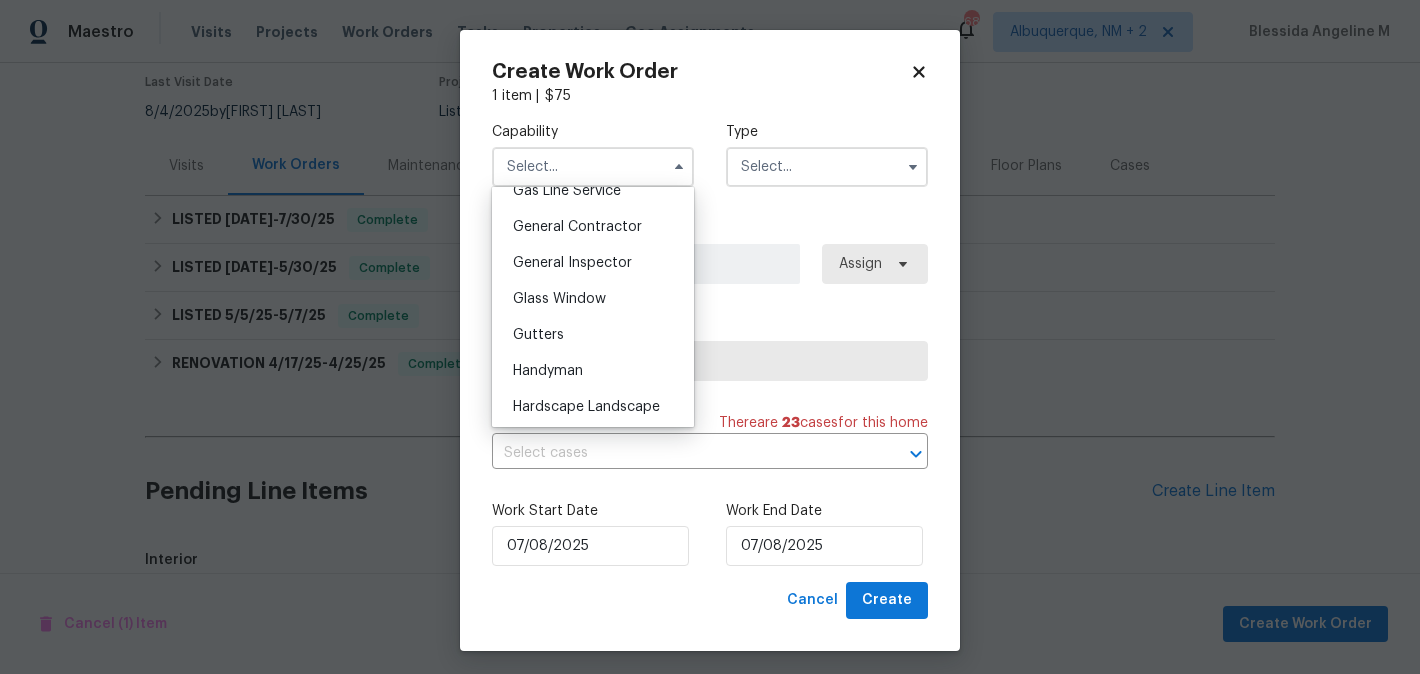 scroll, scrollTop: 940, scrollLeft: 0, axis: vertical 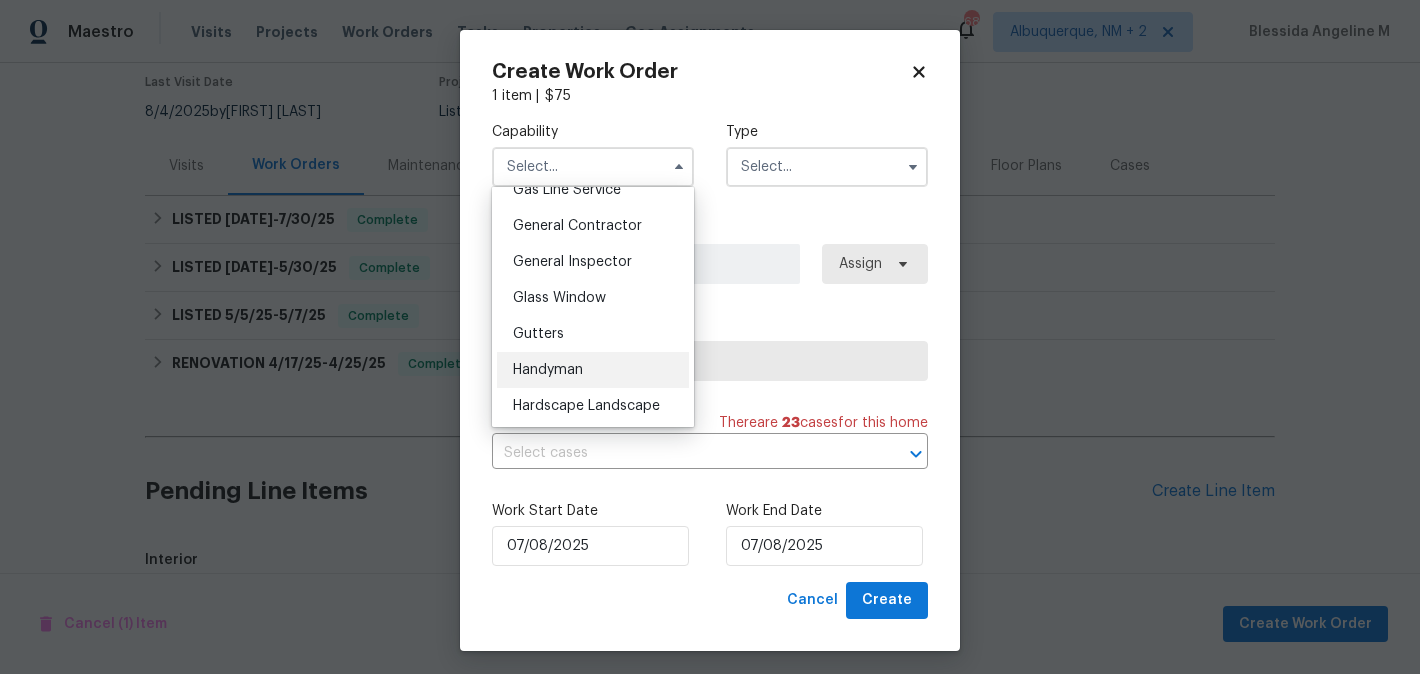 click on "Handyman" at bounding box center [548, 370] 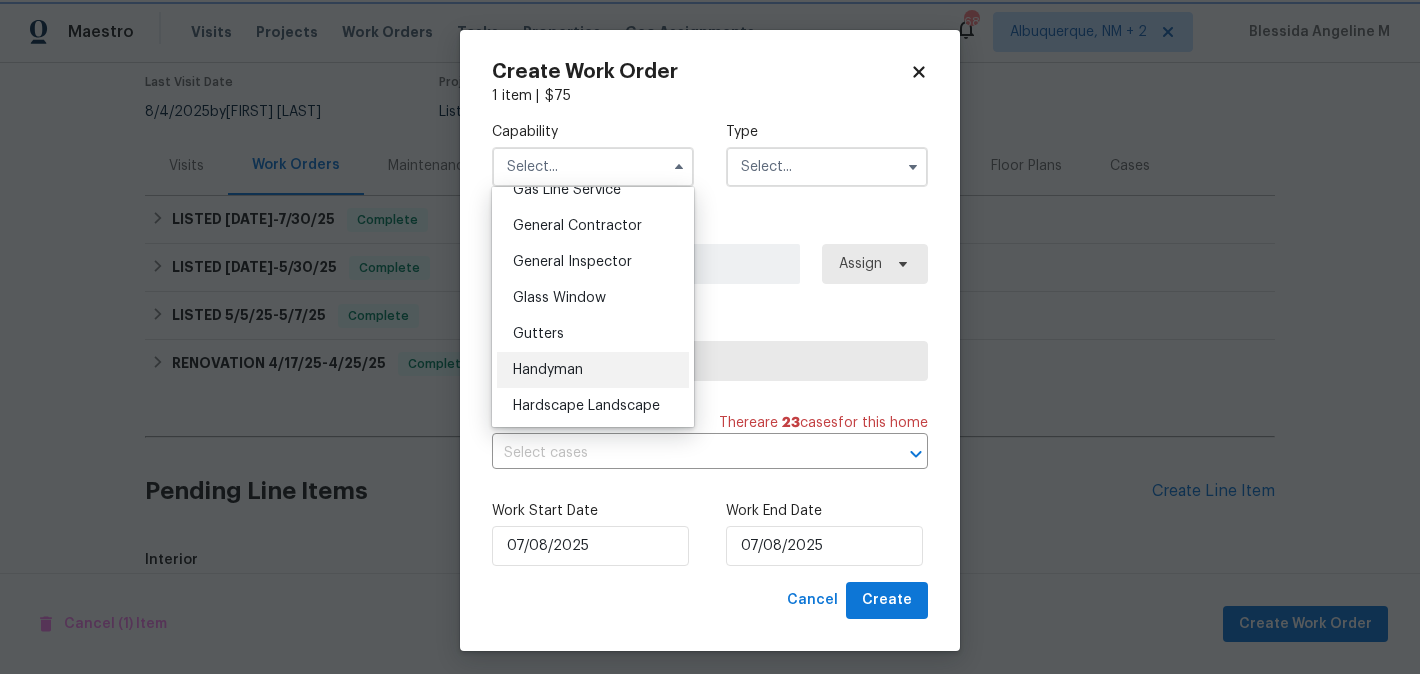 type on "Handyman" 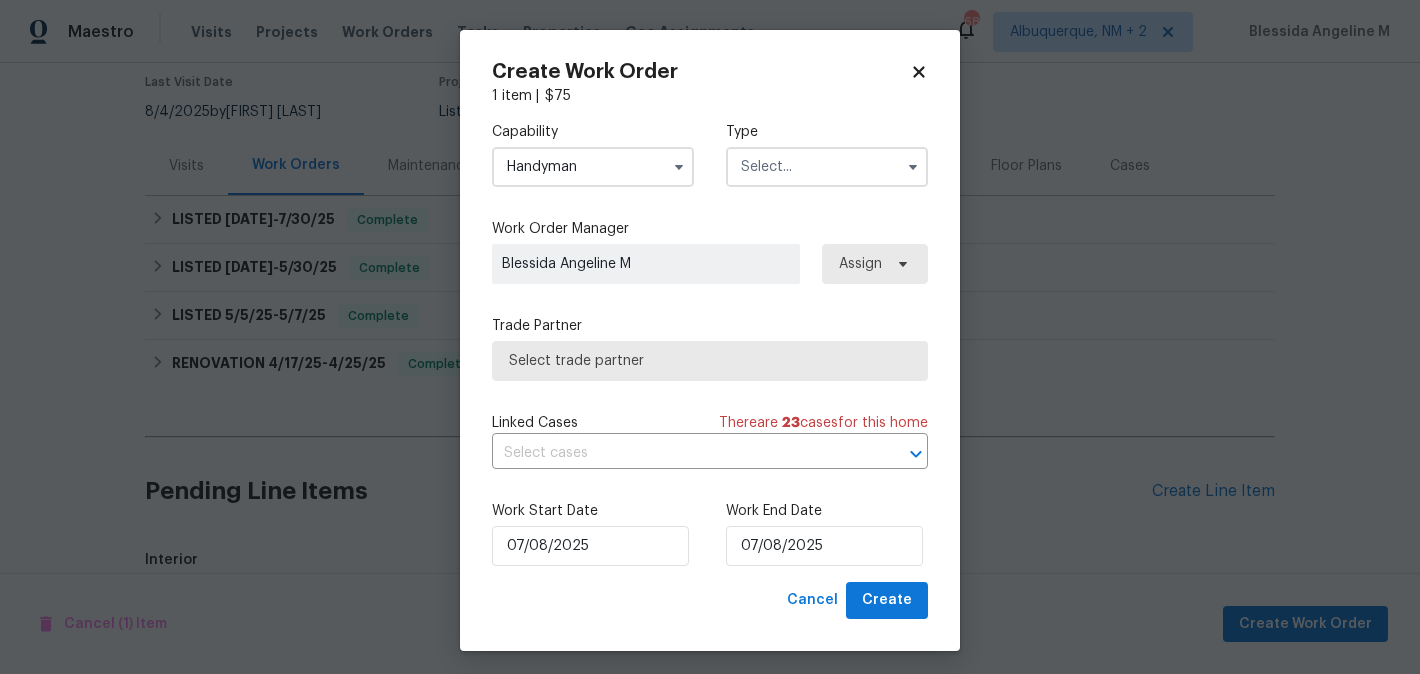 click at bounding box center (827, 167) 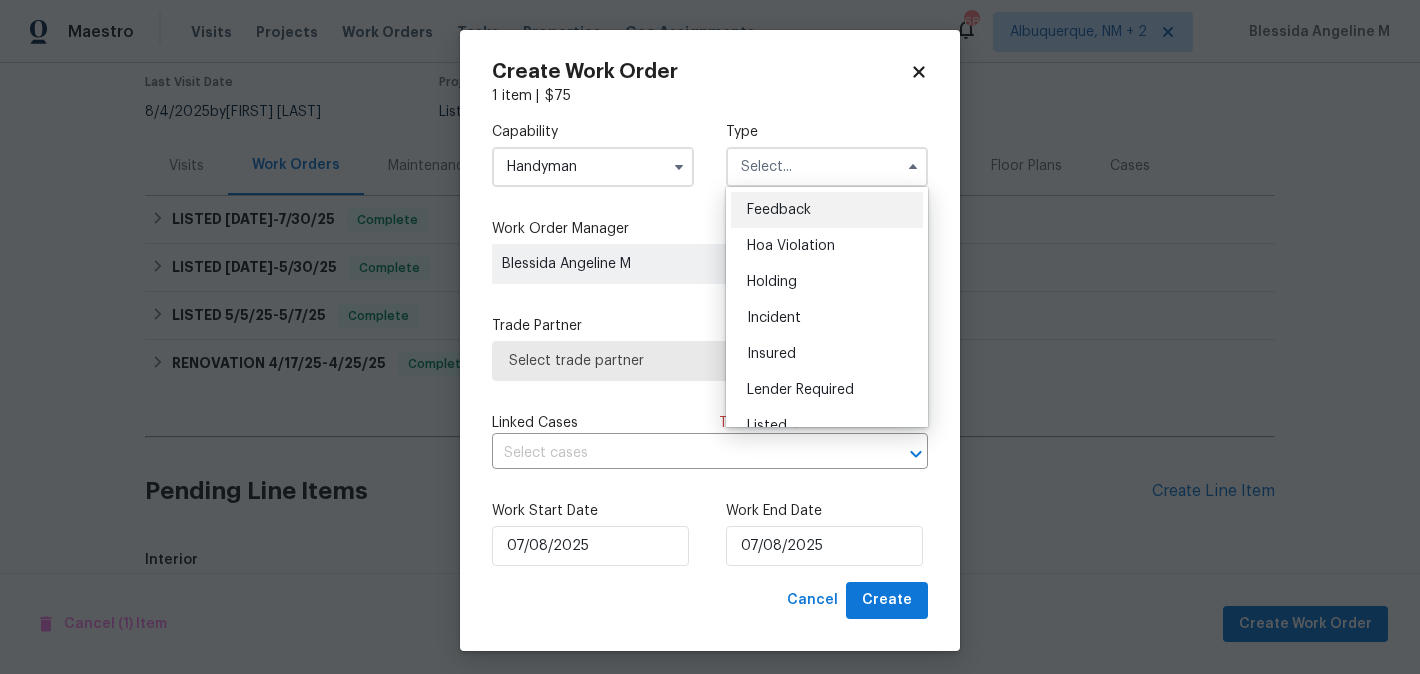 click on "Feedback" at bounding box center [827, 210] 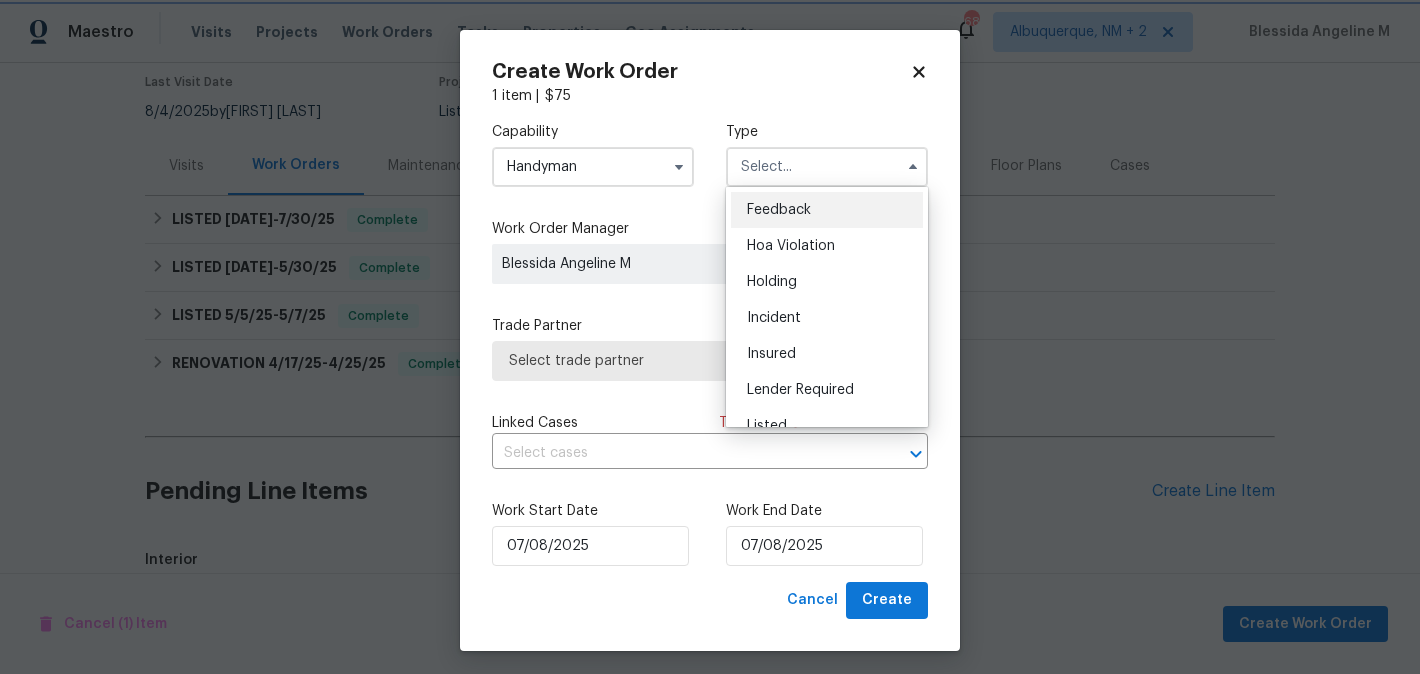 type on "Feedback" 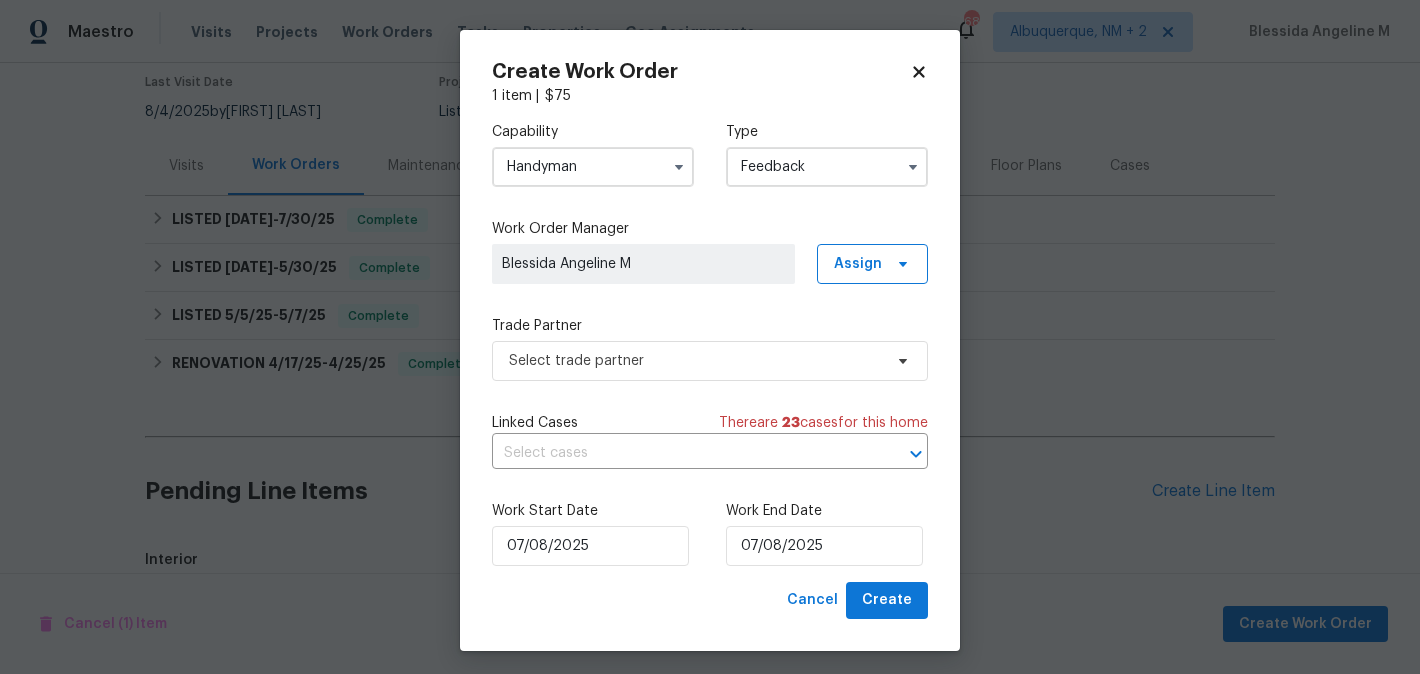 click on "Trade Partner   Select trade partner" at bounding box center (710, 348) 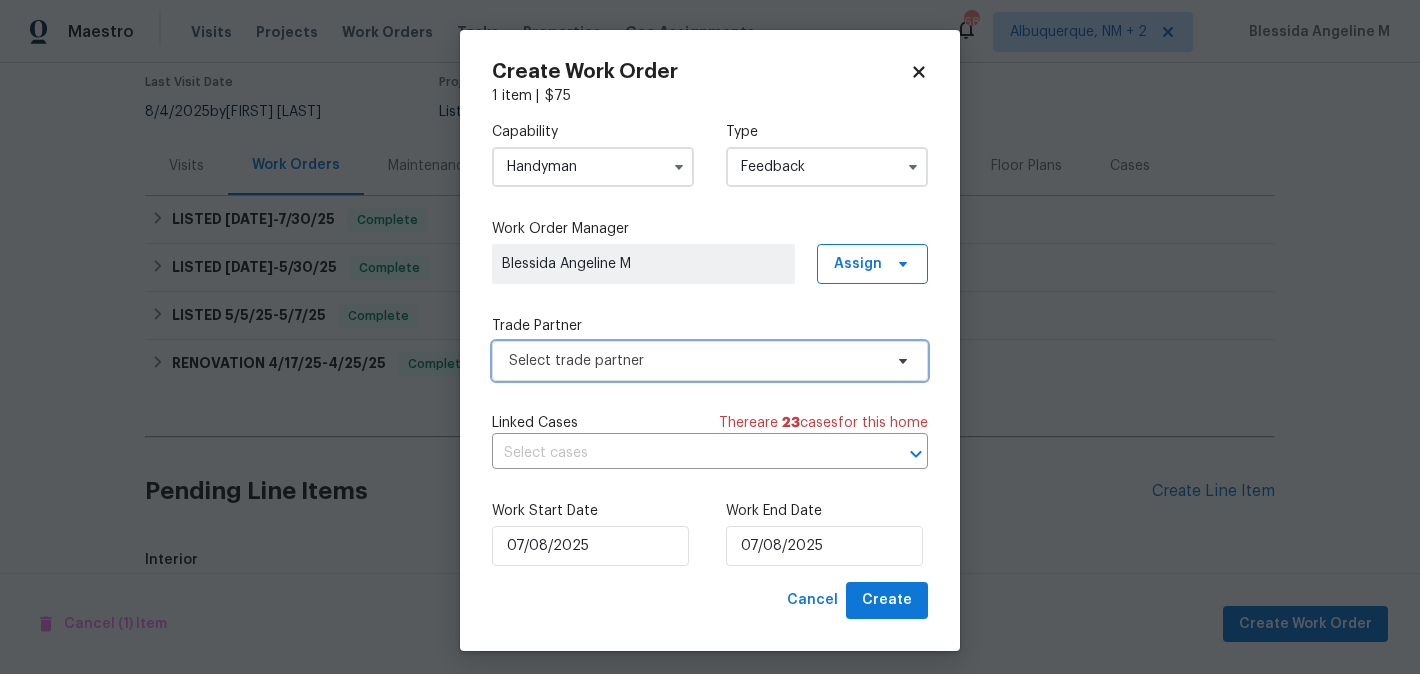 click on "Select trade partner" at bounding box center [695, 361] 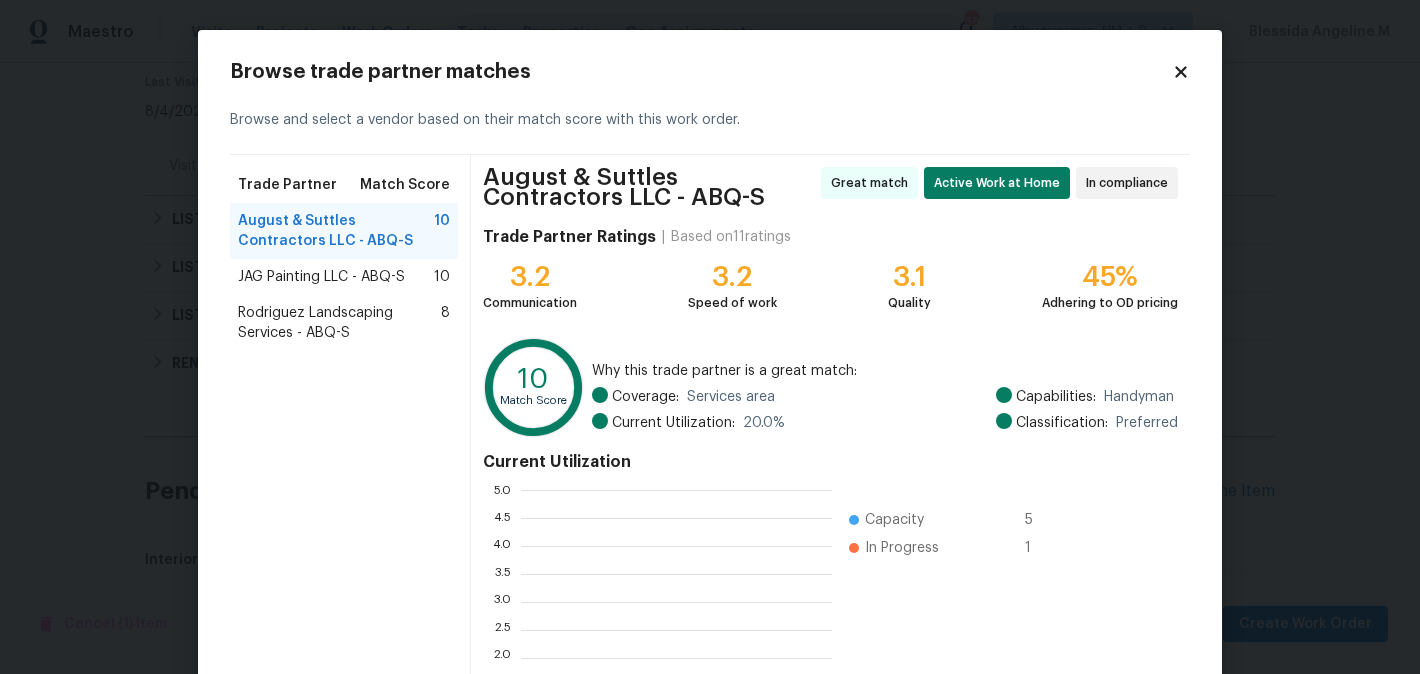 scroll, scrollTop: 2, scrollLeft: 1, axis: both 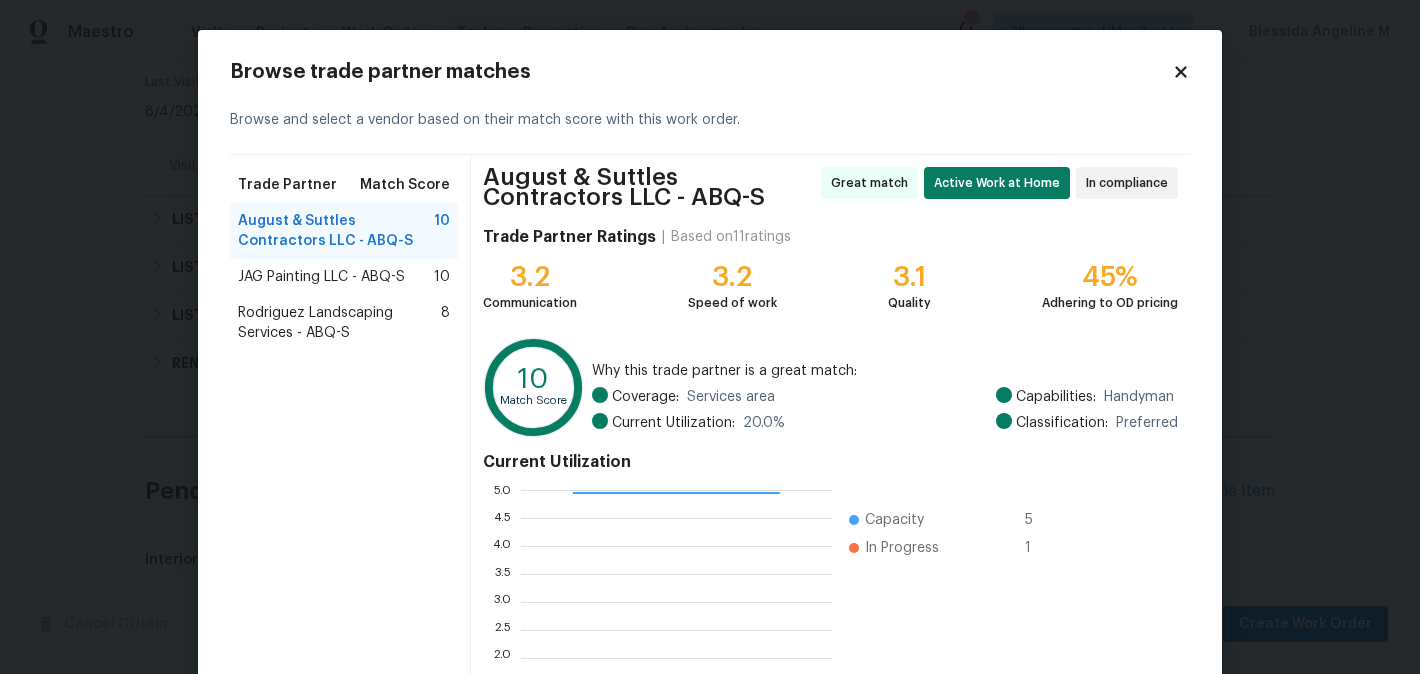 click on "Rodriguez Landscaping Services - ABQ-S" at bounding box center [339, 323] 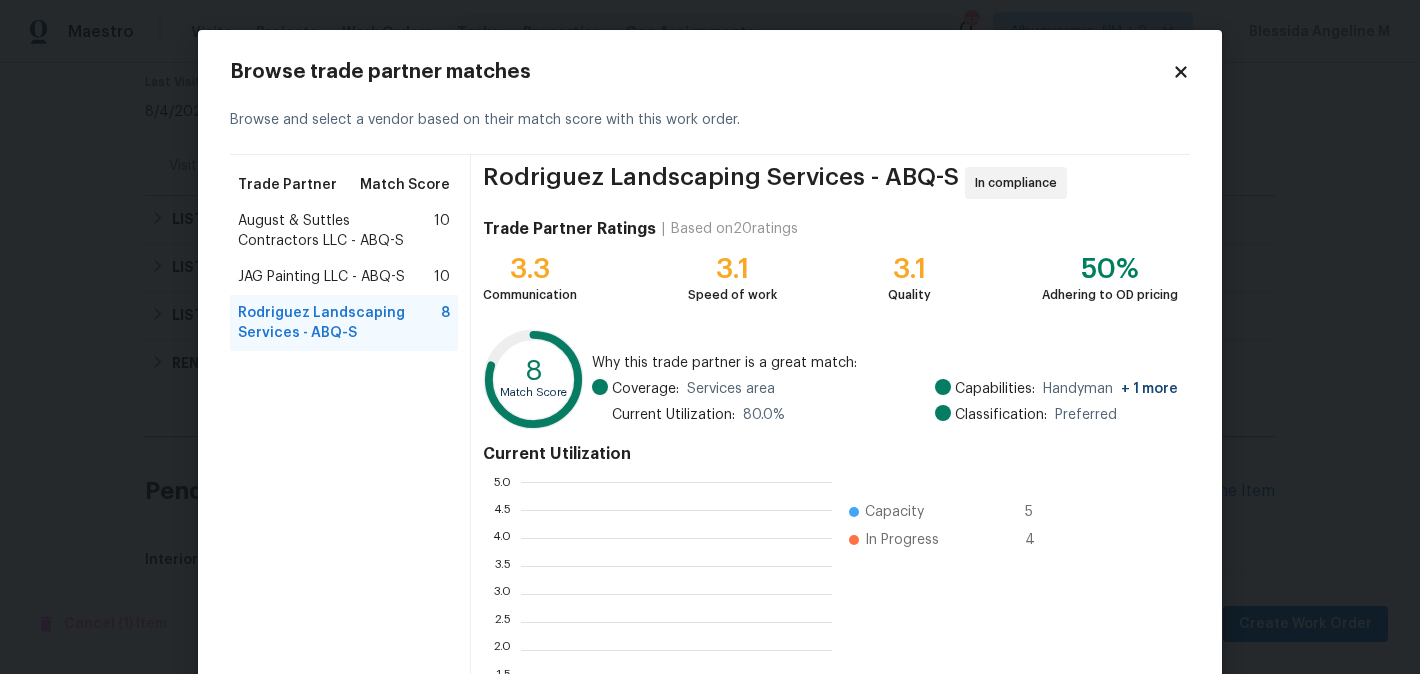 scroll, scrollTop: 2, scrollLeft: 1, axis: both 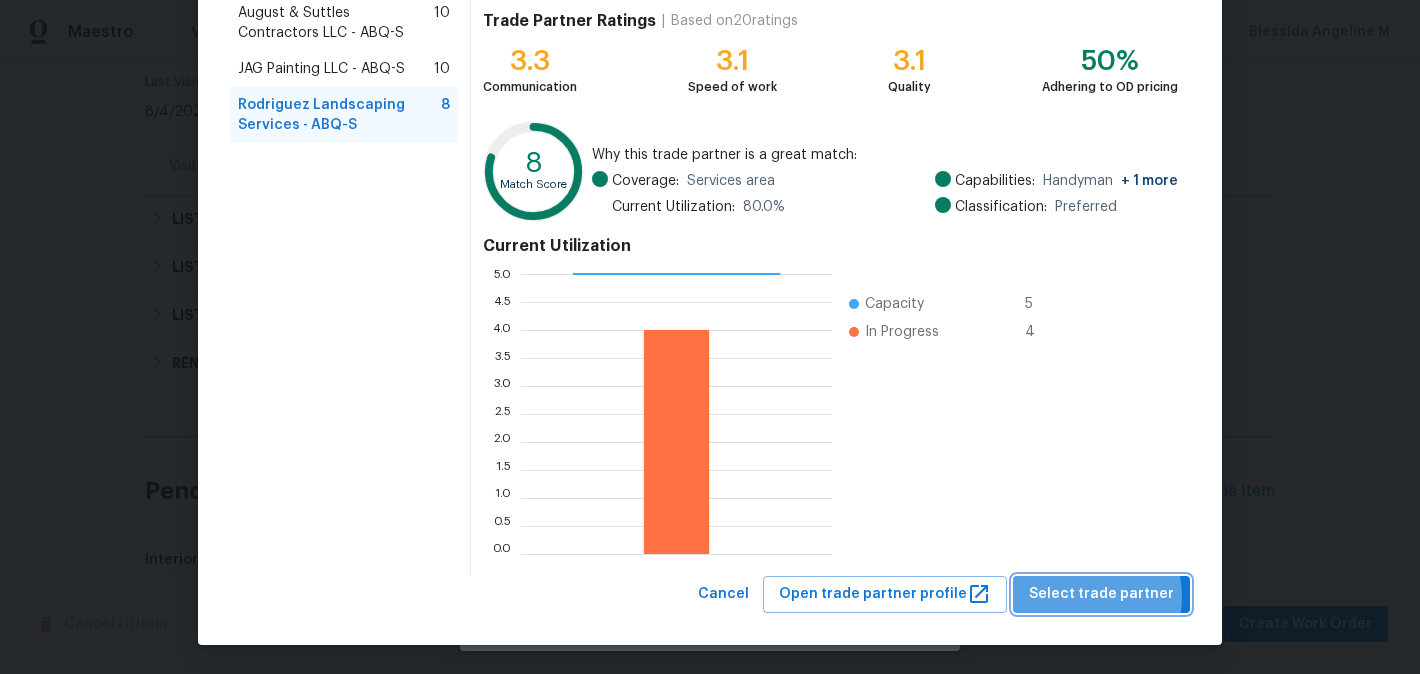 click on "Select trade partner" at bounding box center (1101, 594) 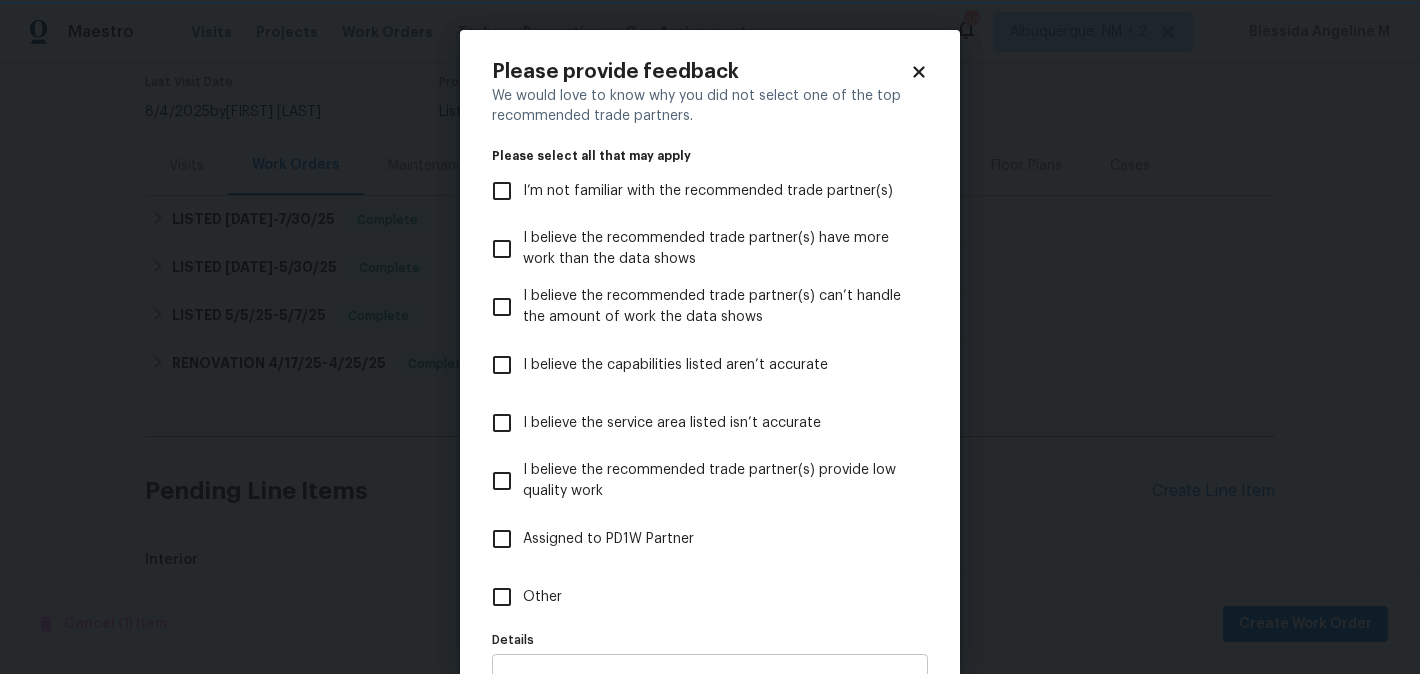 scroll, scrollTop: 0, scrollLeft: 0, axis: both 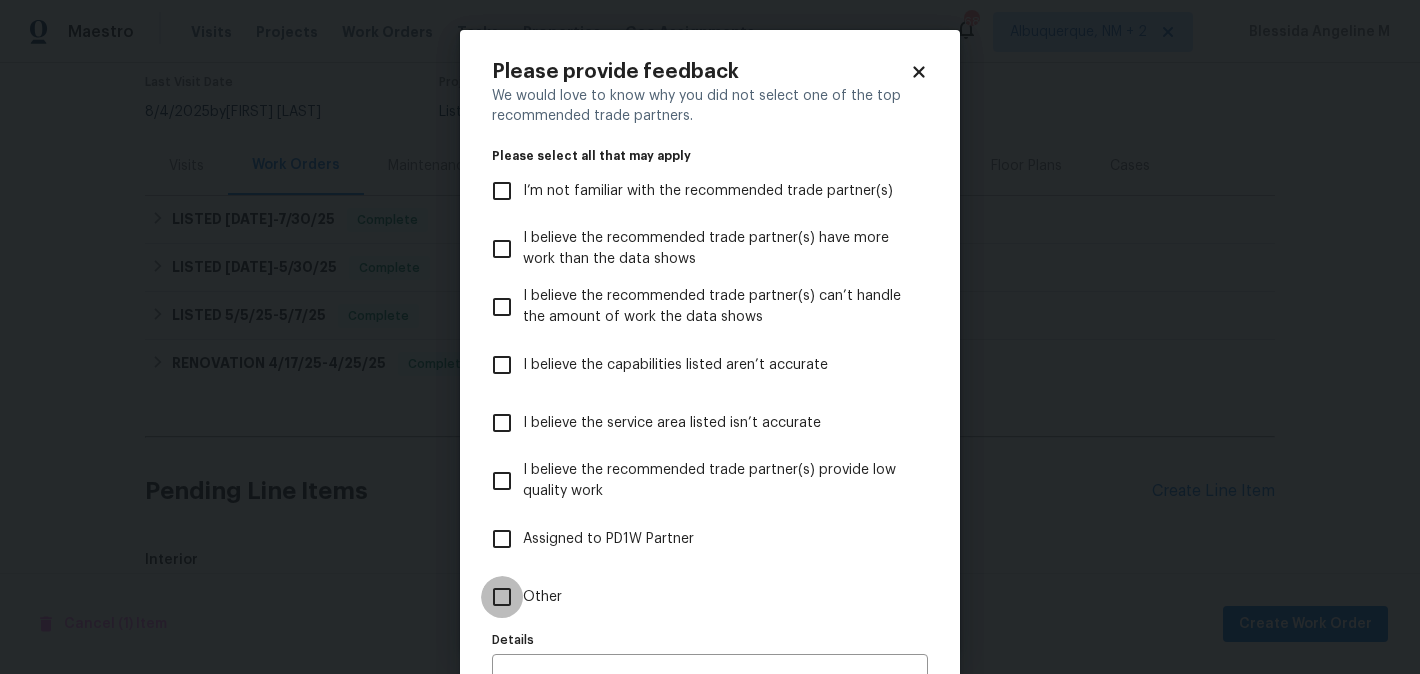 click on "Other" at bounding box center (502, 597) 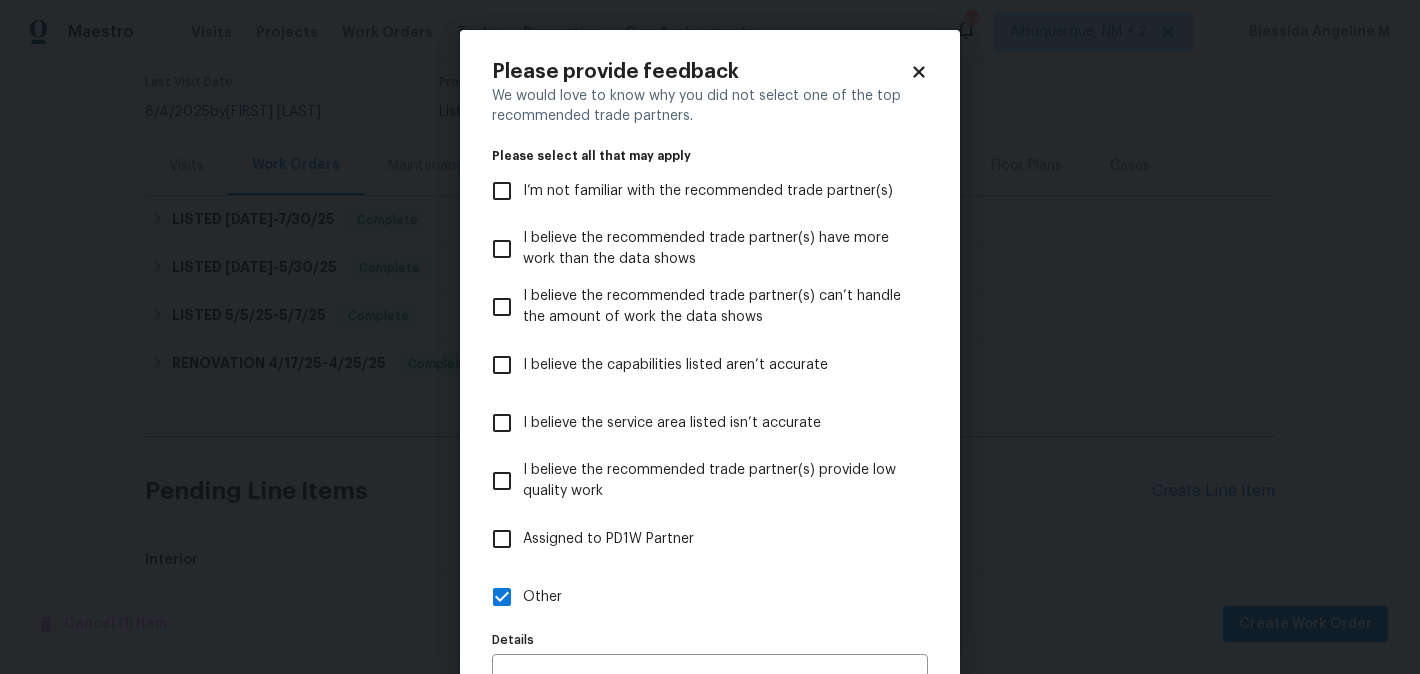 scroll, scrollTop: 118, scrollLeft: 0, axis: vertical 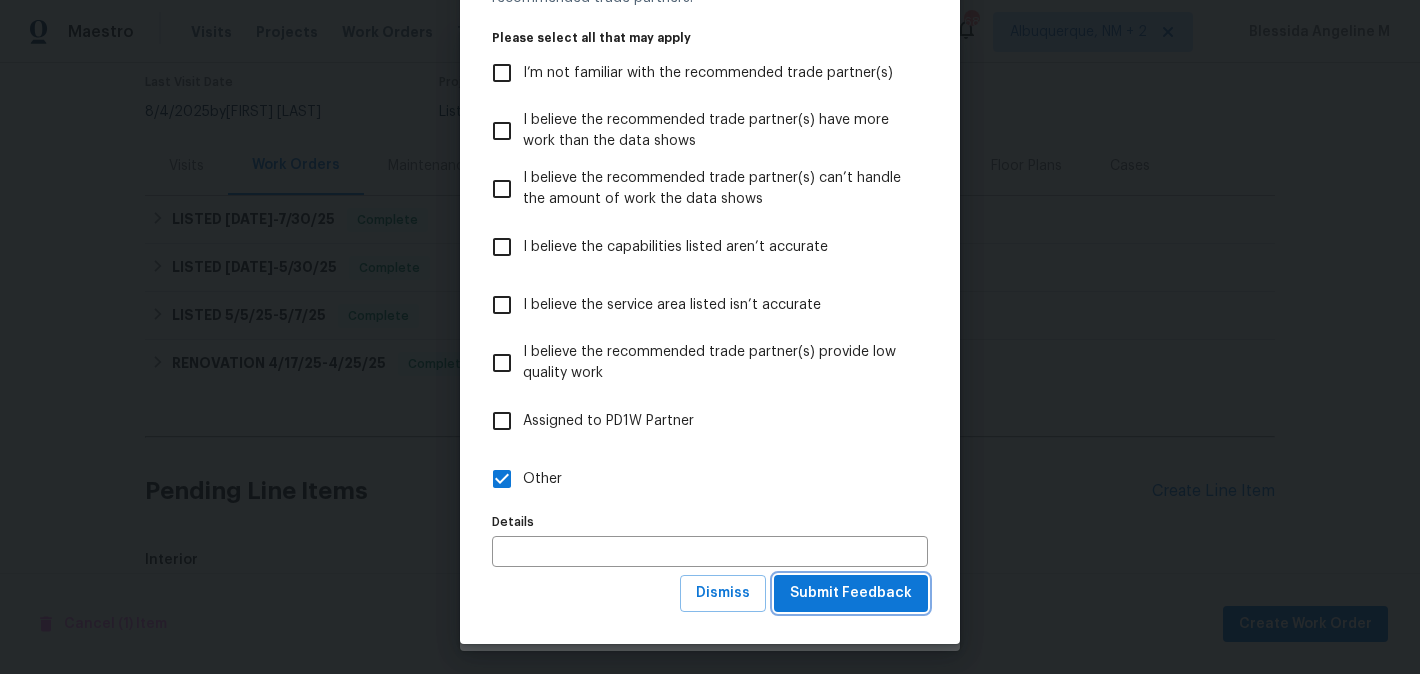 click on "Submit Feedback" at bounding box center [851, 593] 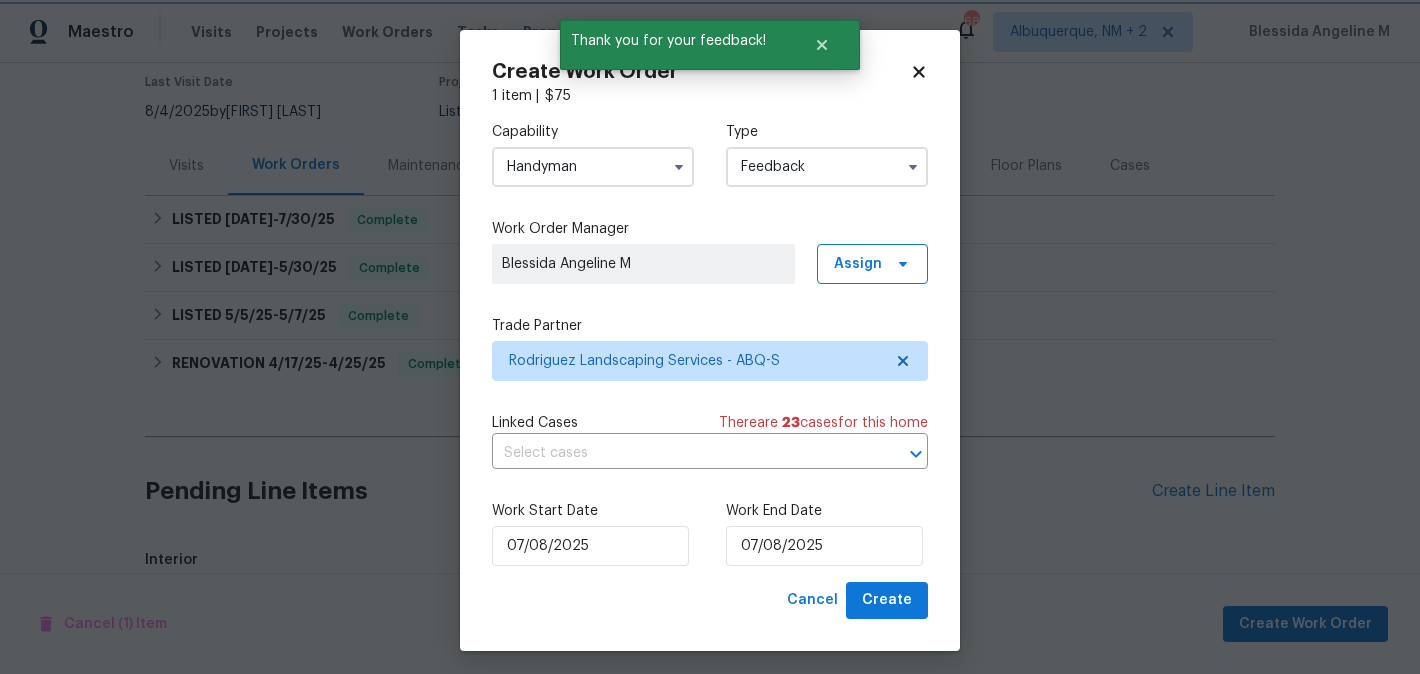 scroll, scrollTop: 0, scrollLeft: 0, axis: both 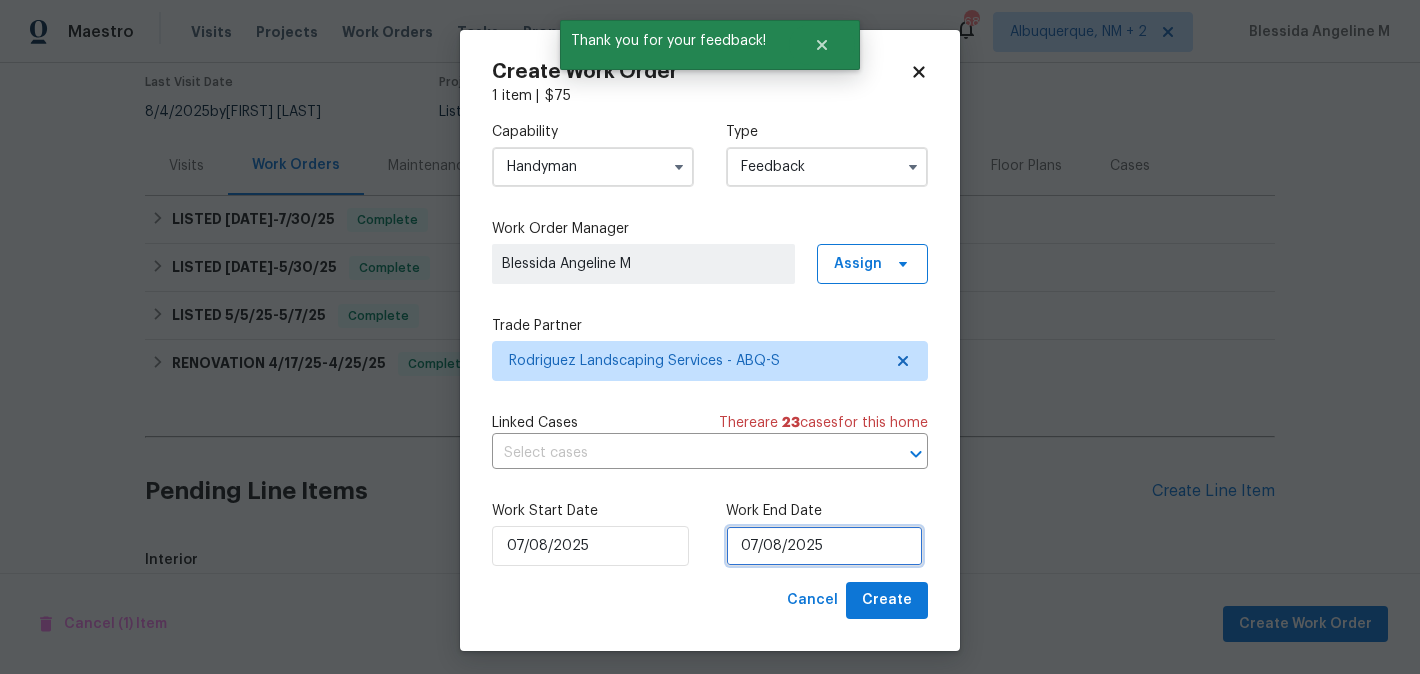 click on "07/08/2025" at bounding box center (824, 546) 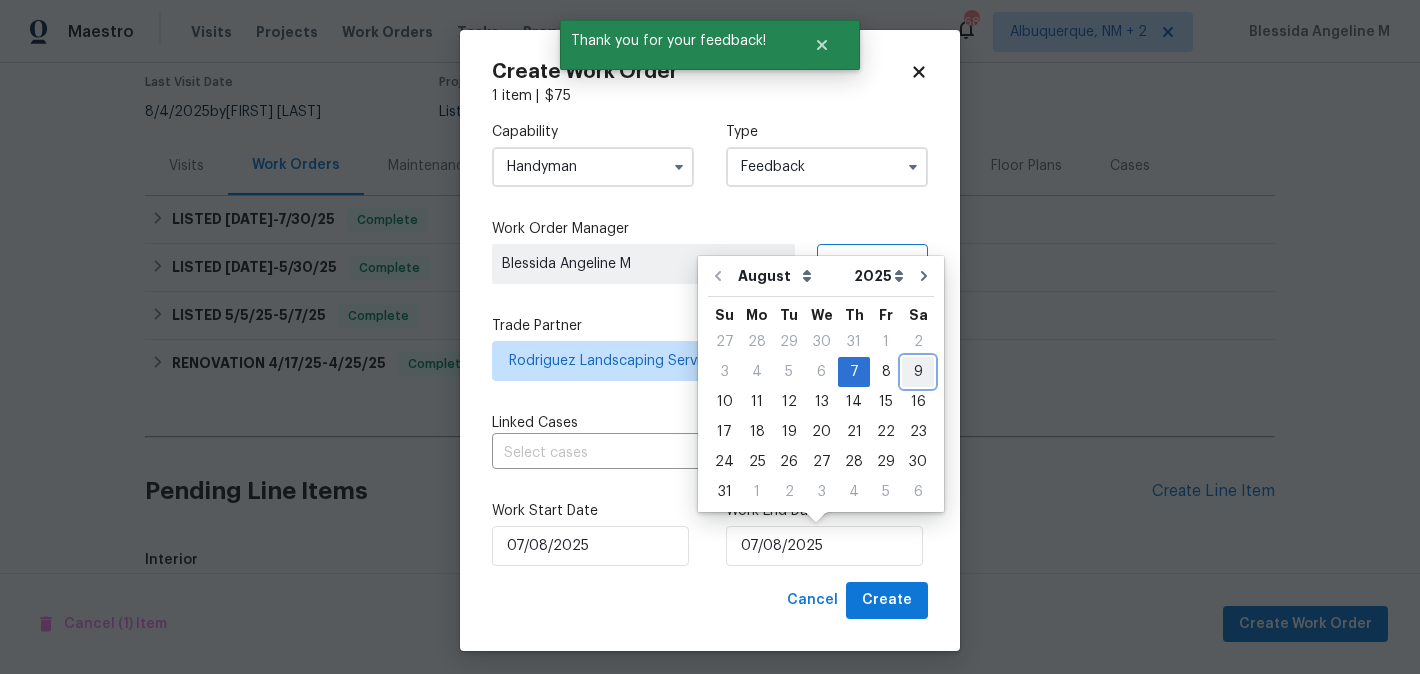 drag, startPoint x: 906, startPoint y: 374, endPoint x: 905, endPoint y: 395, distance: 21.023796 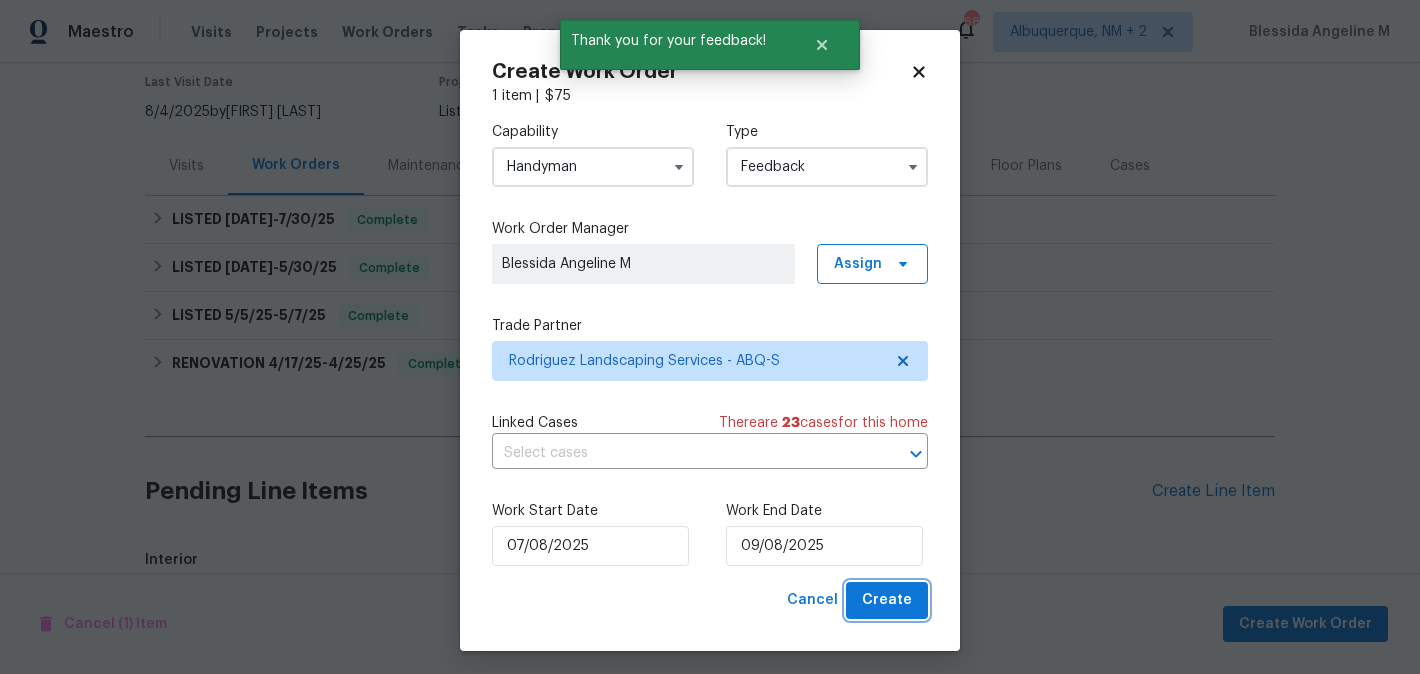 click on "Create" at bounding box center (887, 600) 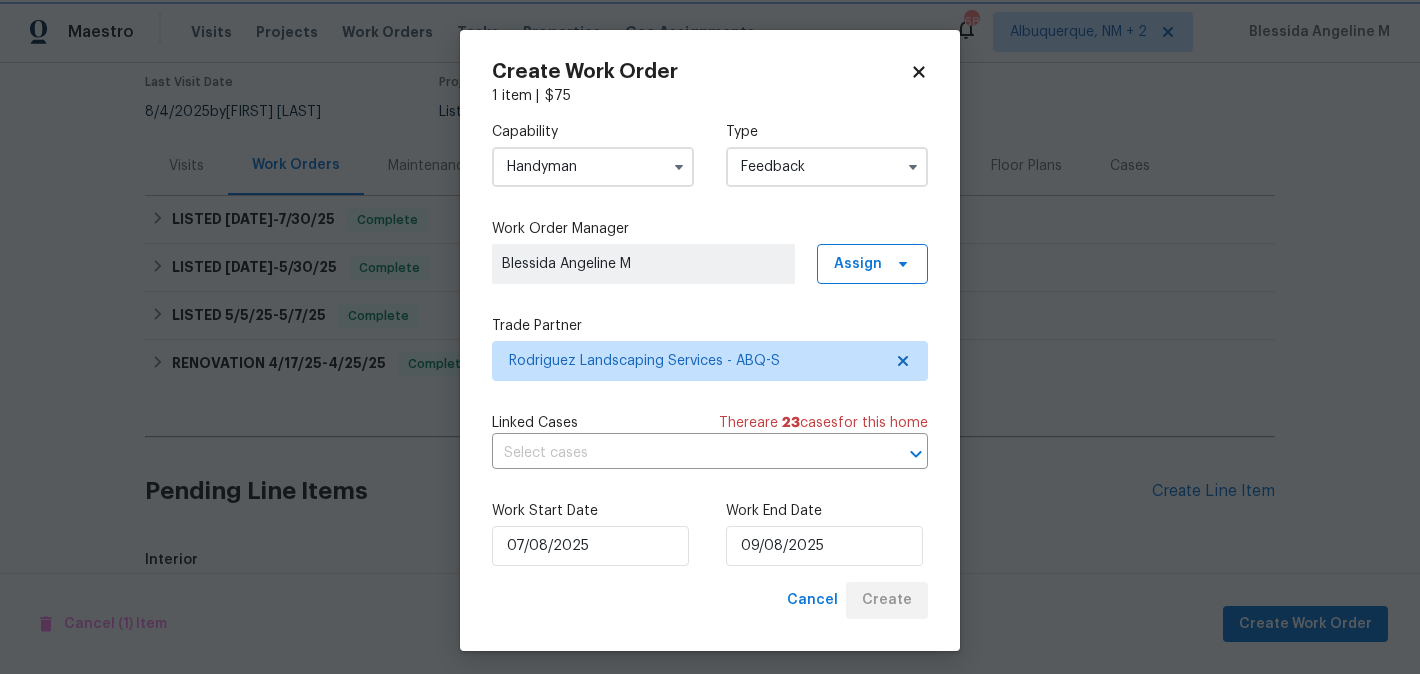 checkbox on "false" 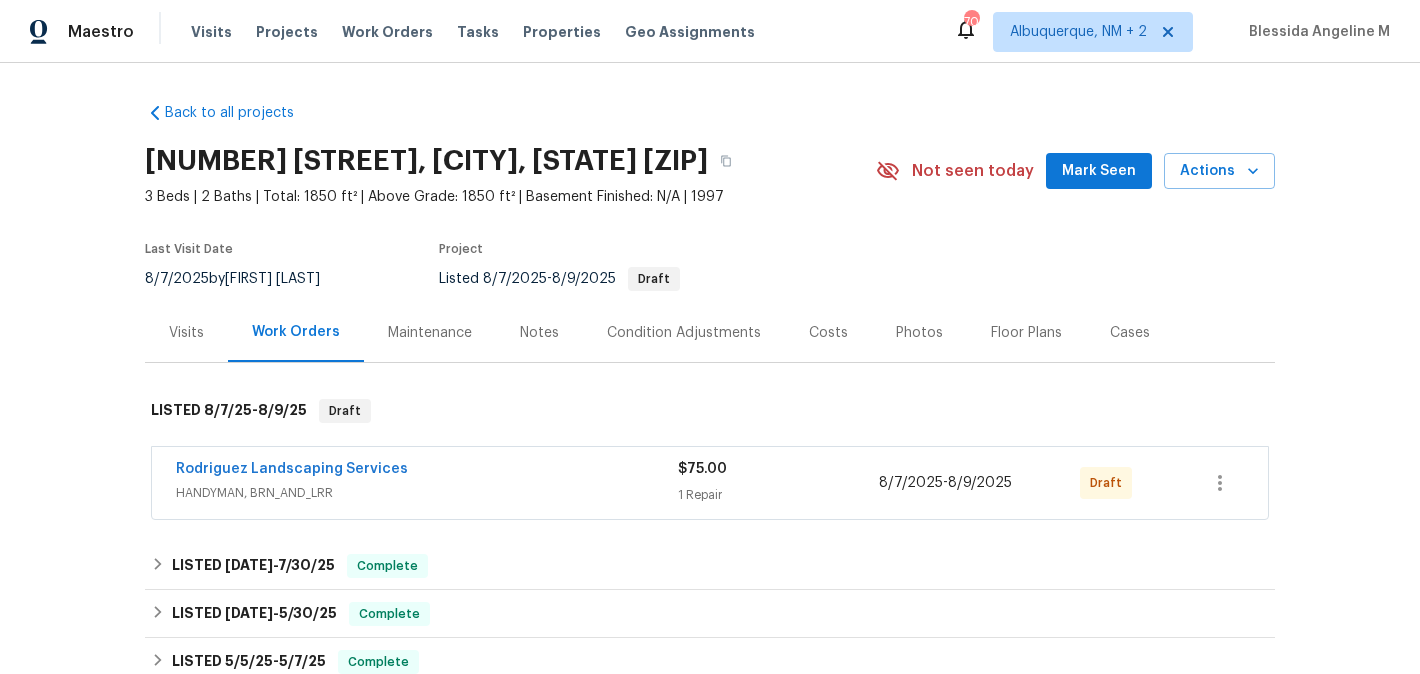 scroll, scrollTop: 0, scrollLeft: 0, axis: both 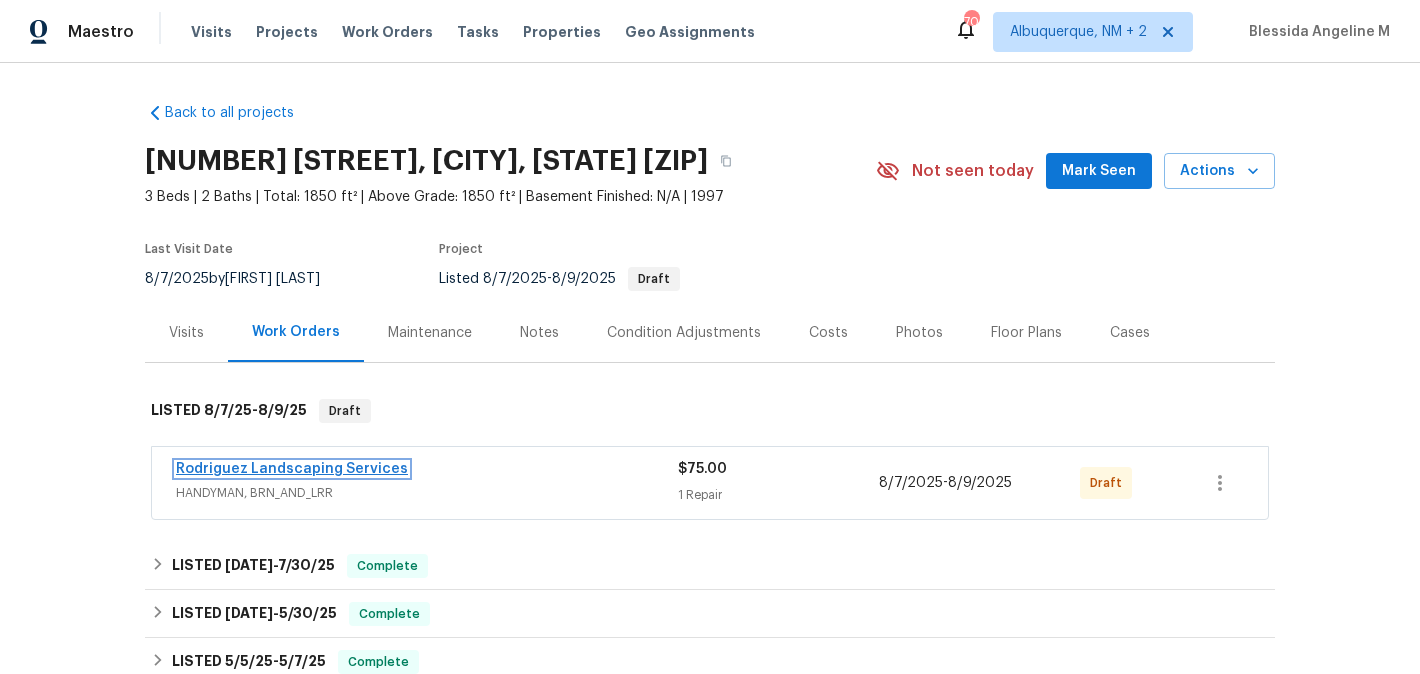 click on "Rodriguez Landscaping Services" at bounding box center (292, 469) 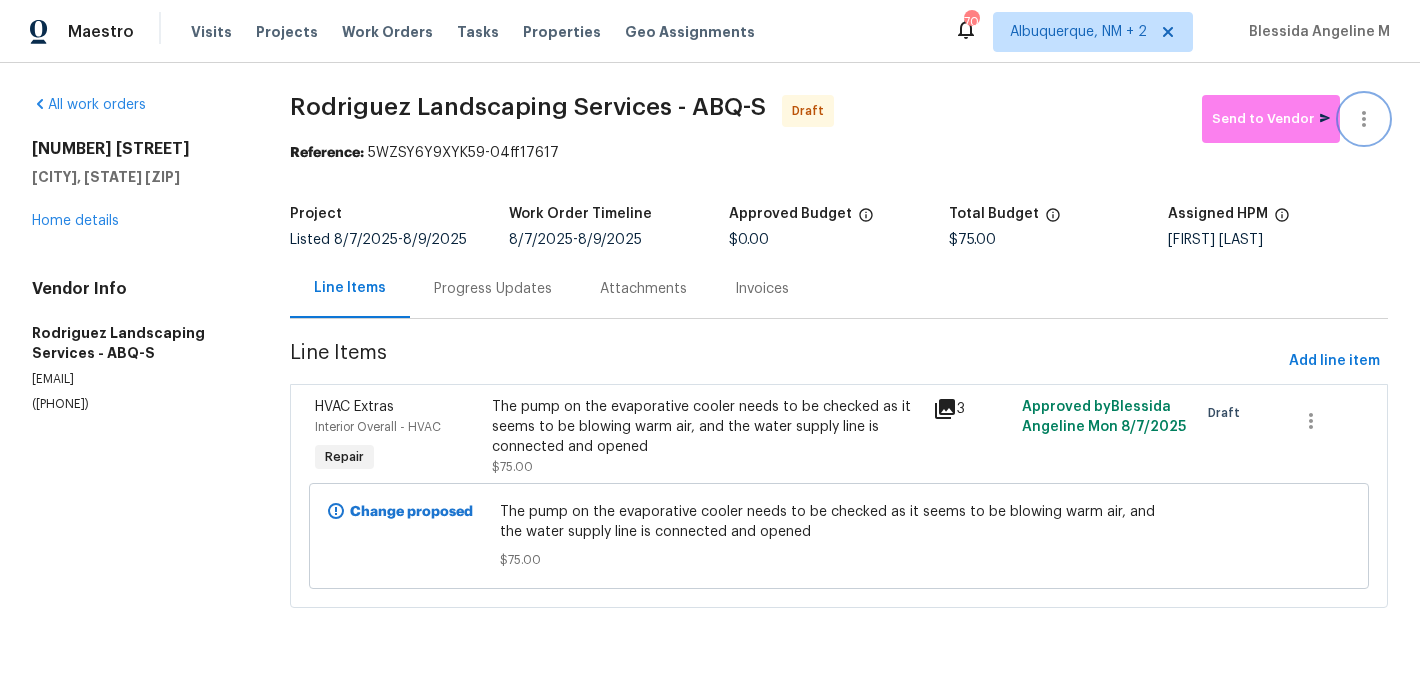 click at bounding box center (1364, 119) 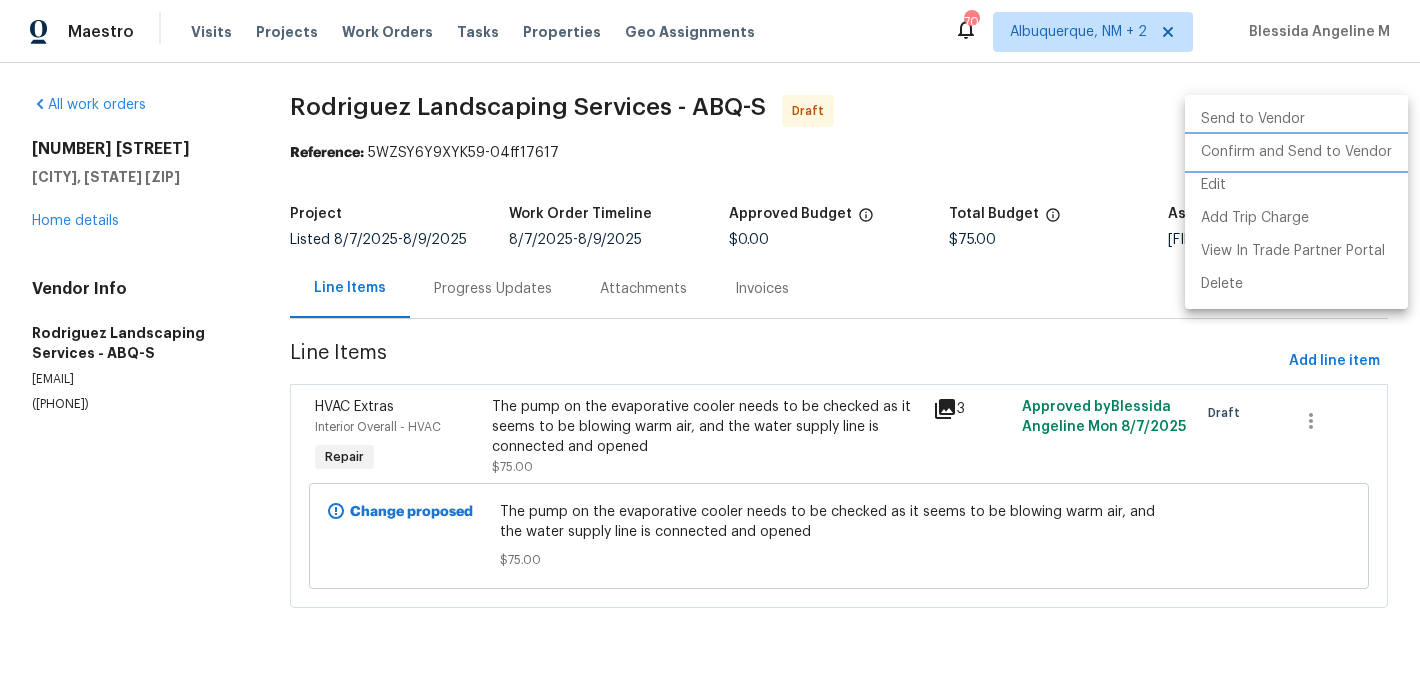 click on "Confirm and Send to Vendor" at bounding box center [1296, 152] 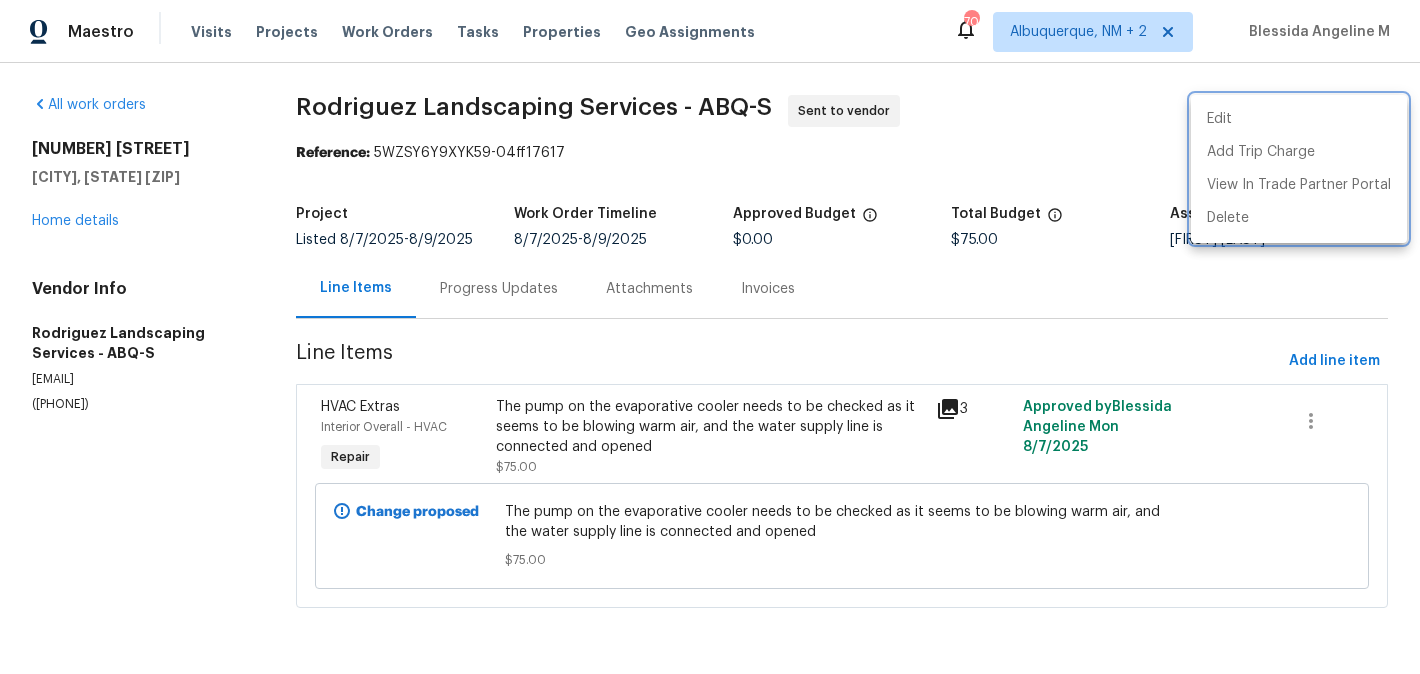 click at bounding box center (710, 337) 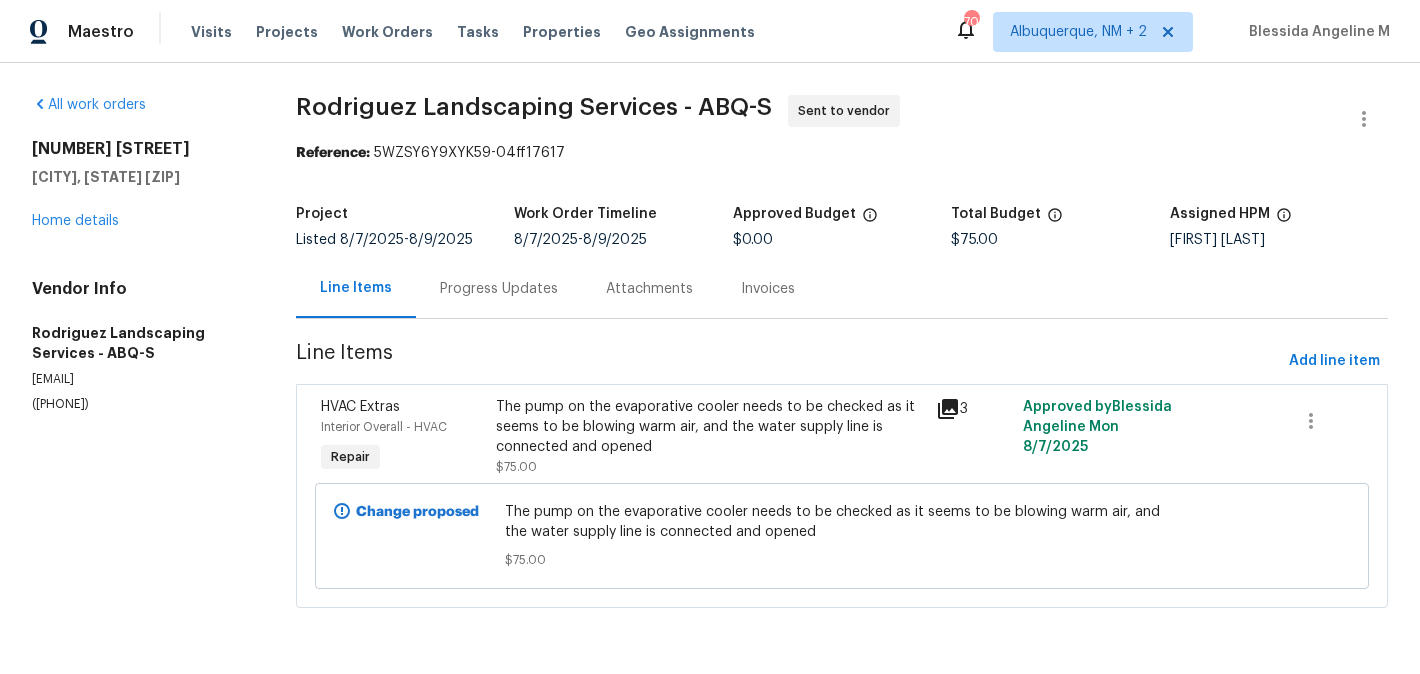 click on "Progress Updates" at bounding box center [499, 289] 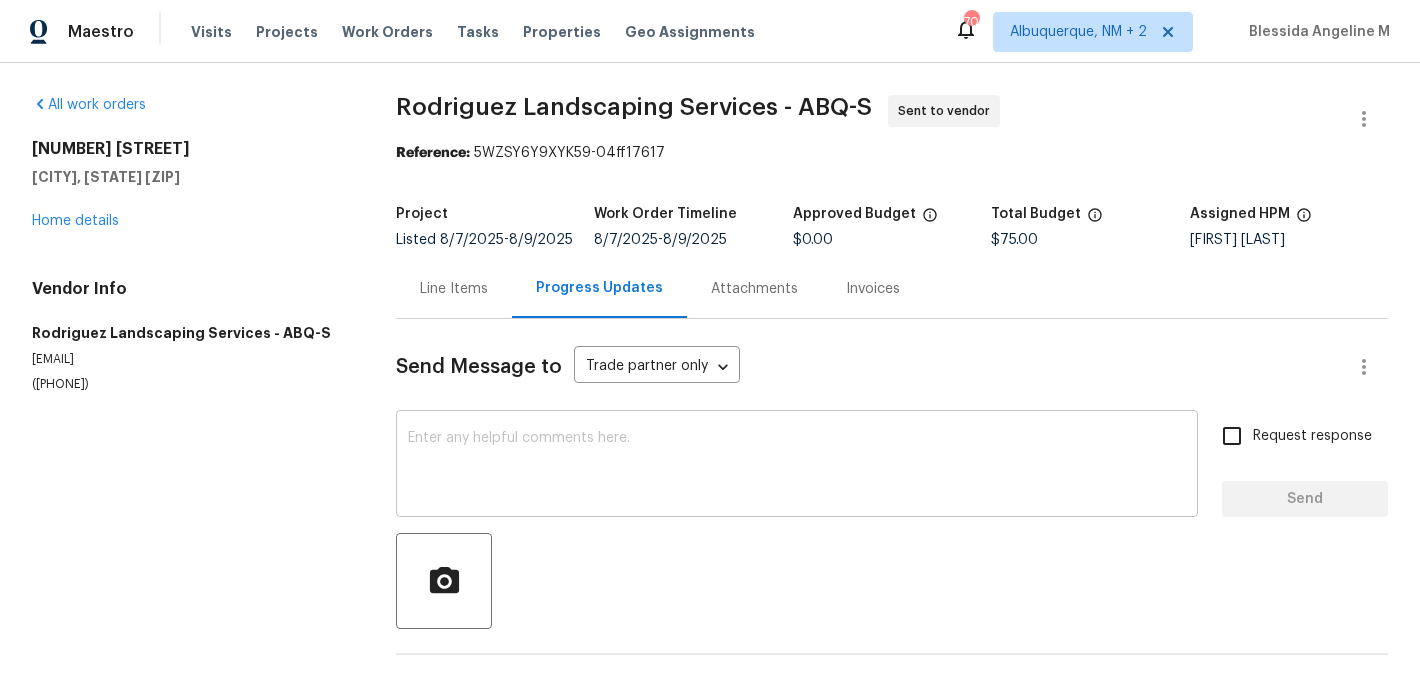 click on "x ​" at bounding box center [797, 466] 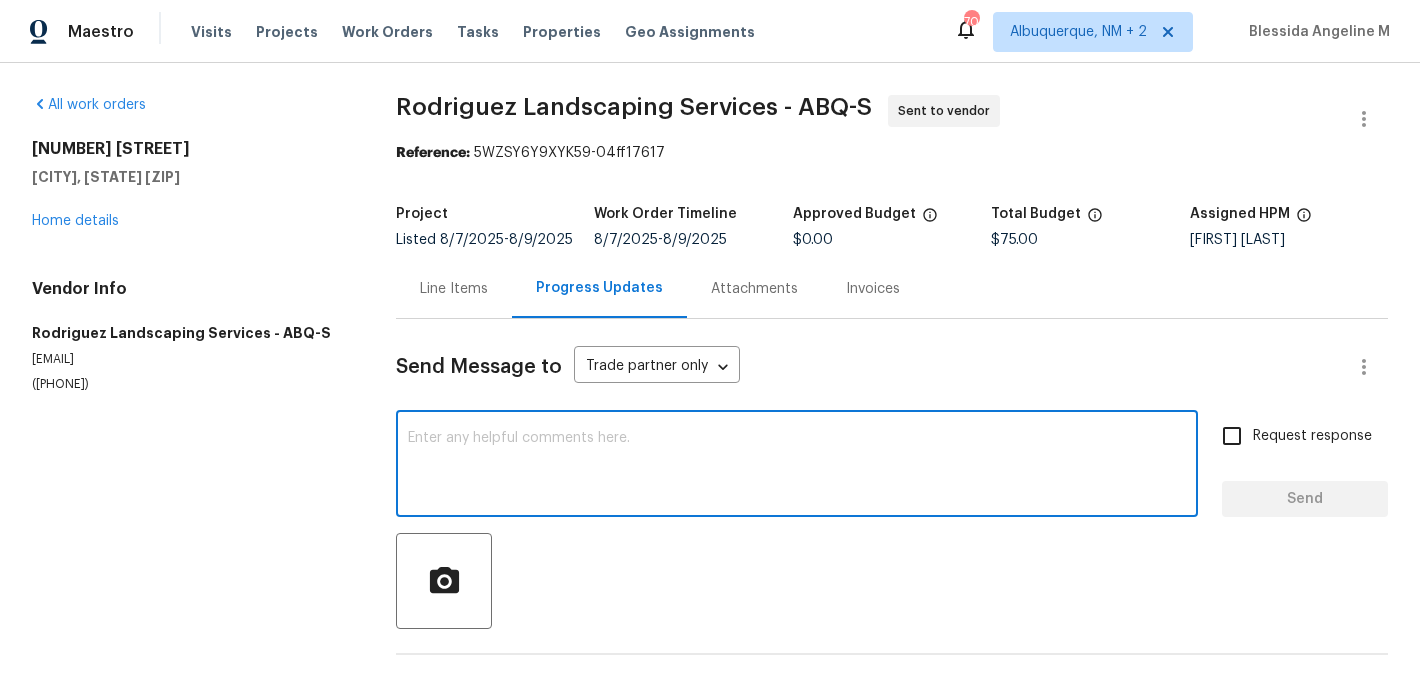 paste on "Hi, this is [FIRST] with Opendoor. I’m confirming you received the WO for the property at ([ADDRESS]). Please review and accept the WO within 24 hours and provide a schedule date. Please disregard the contact information for the HPM included in the WO. Our Centralised LWO Team is responsible for Listed WOs. The team can be reached through the portal or by phone at ([PHONE])." 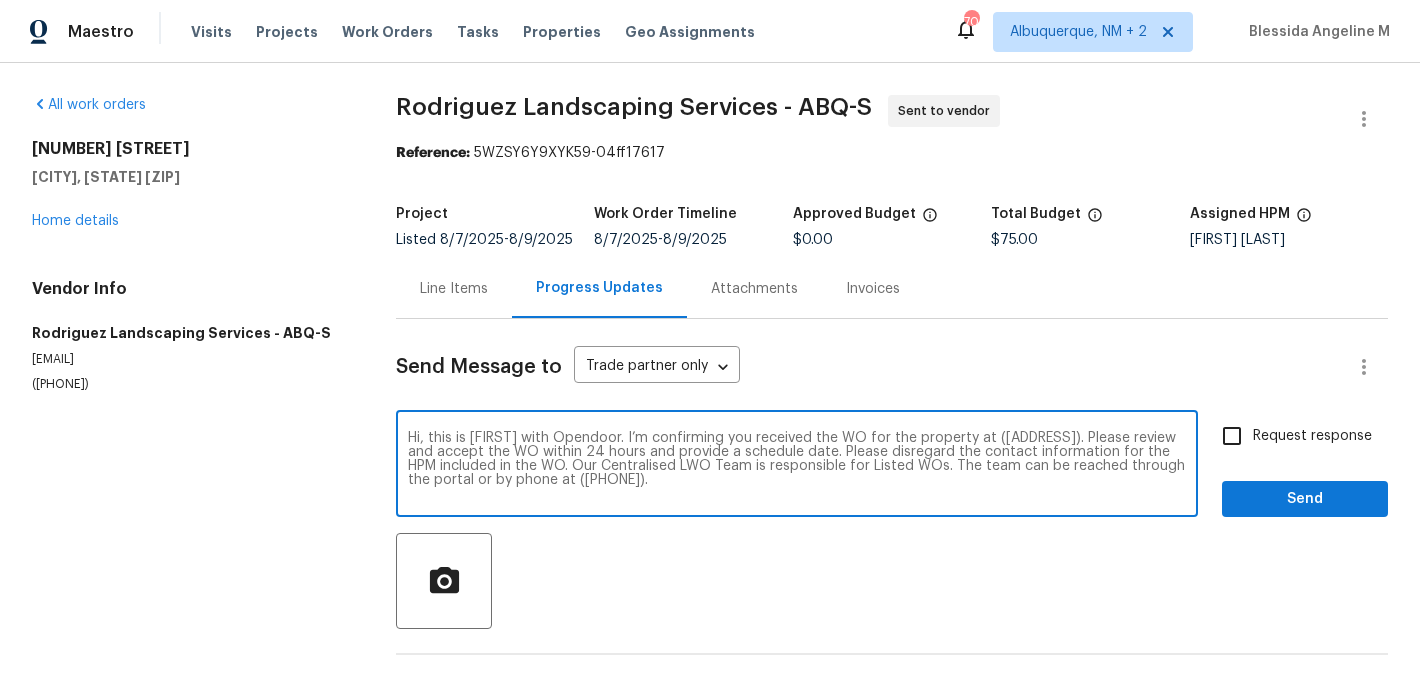 click on "Hi, this is [FIRST] with Opendoor. I’m confirming you received the WO for the property at ([ADDRESS]). Please review and accept the WO within 24 hours and provide a schedule date. Please disregard the contact information for the HPM included in the WO. Our Centralised LWO Team is responsible for Listed WOs. The team can be reached through the portal or by phone at ([PHONE])." at bounding box center (797, 466) 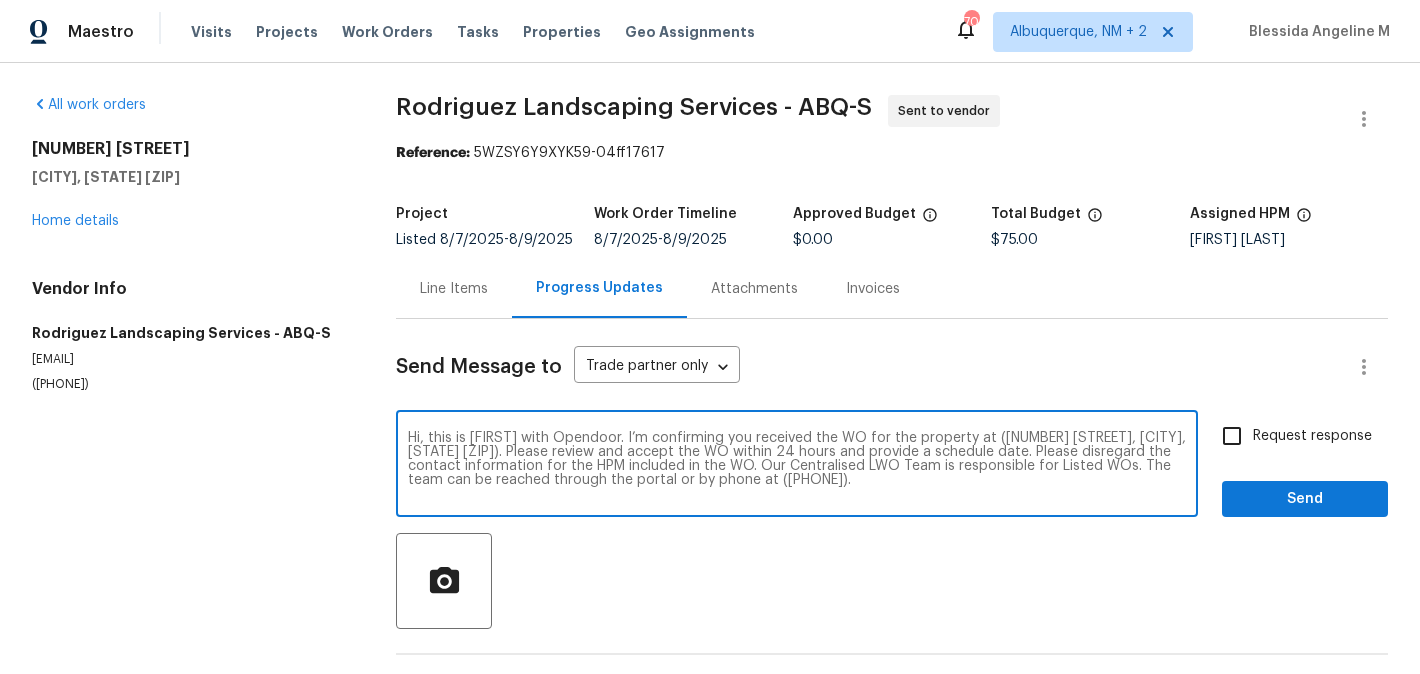 type on "Hi, this is [FIRST] with Opendoor. I’m confirming you received the WO for the property at ([NUMBER] [STREET], [CITY], [STATE] [ZIP]). Please review and accept the WO within 24 hours and provide a schedule date. Please disregard the contact information for the HPM included in the WO. Our Centralised LWO Team is responsible for Listed WOs. The team can be reached through the portal or by phone at ([PHONE])." 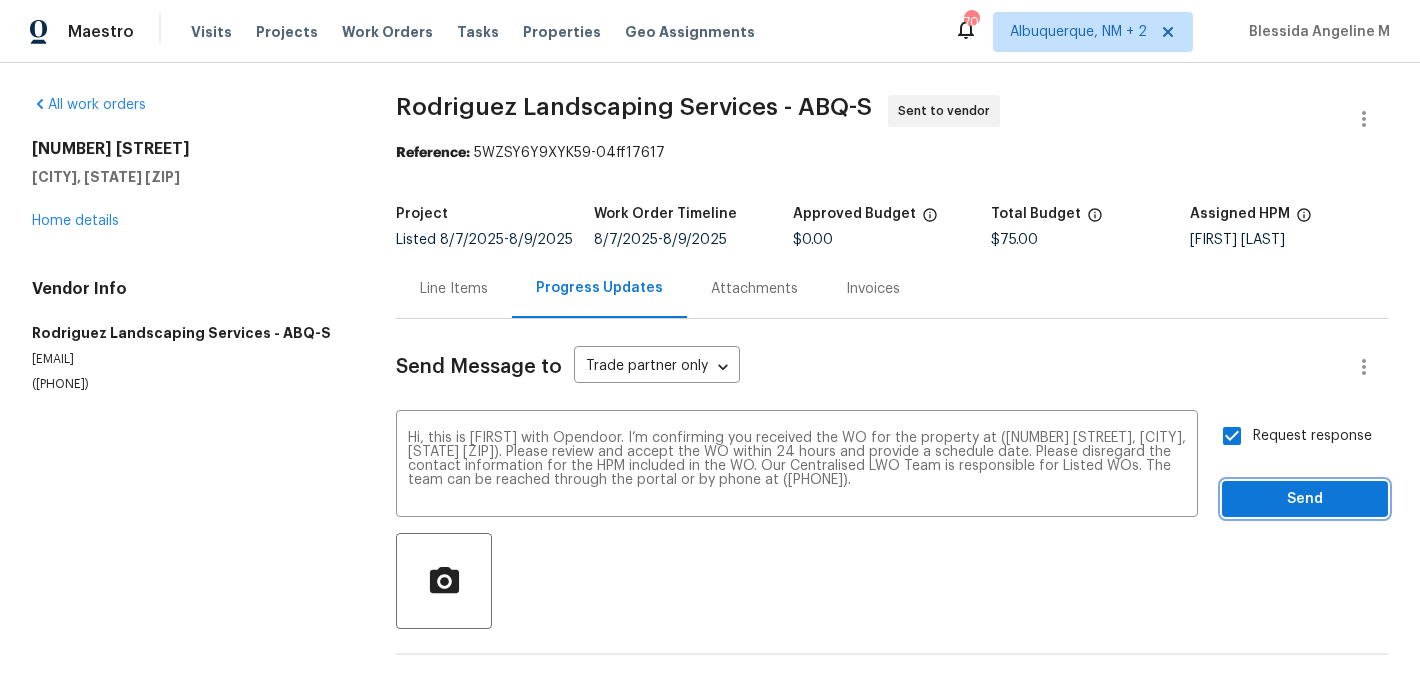 click on "Send" at bounding box center [1305, 499] 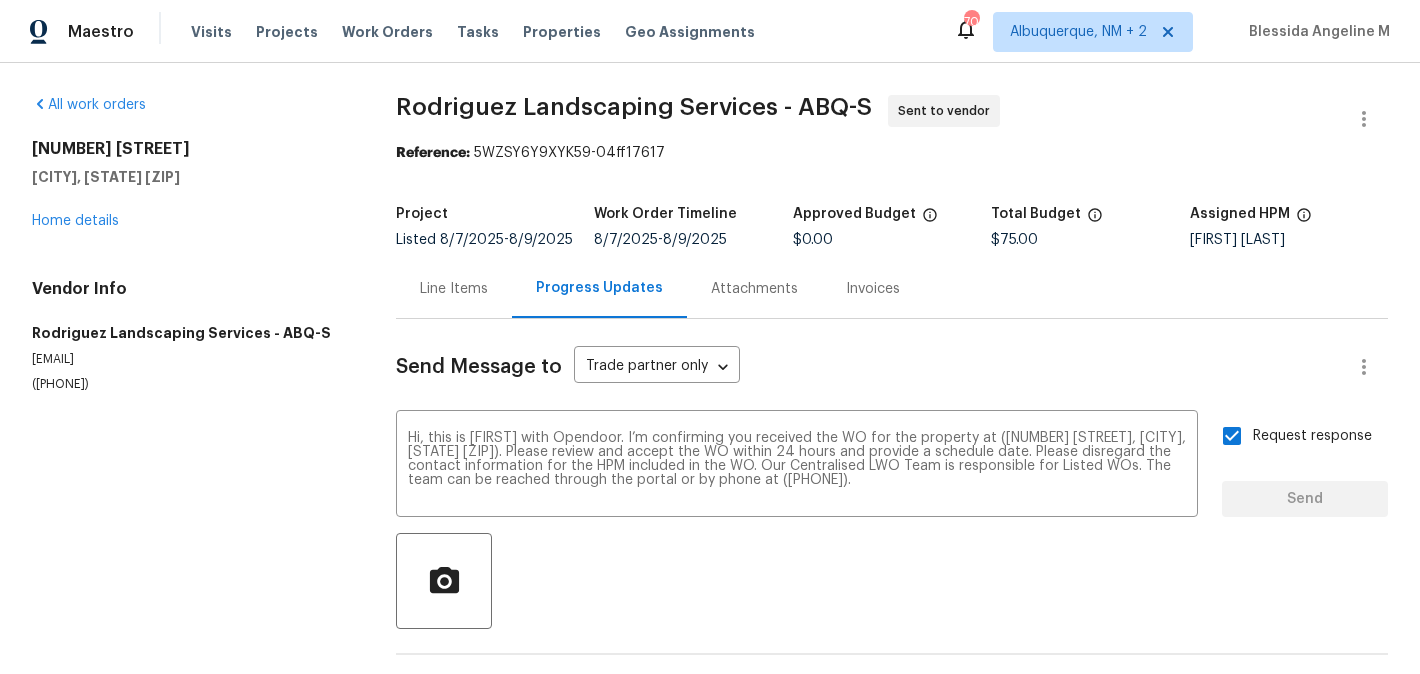type 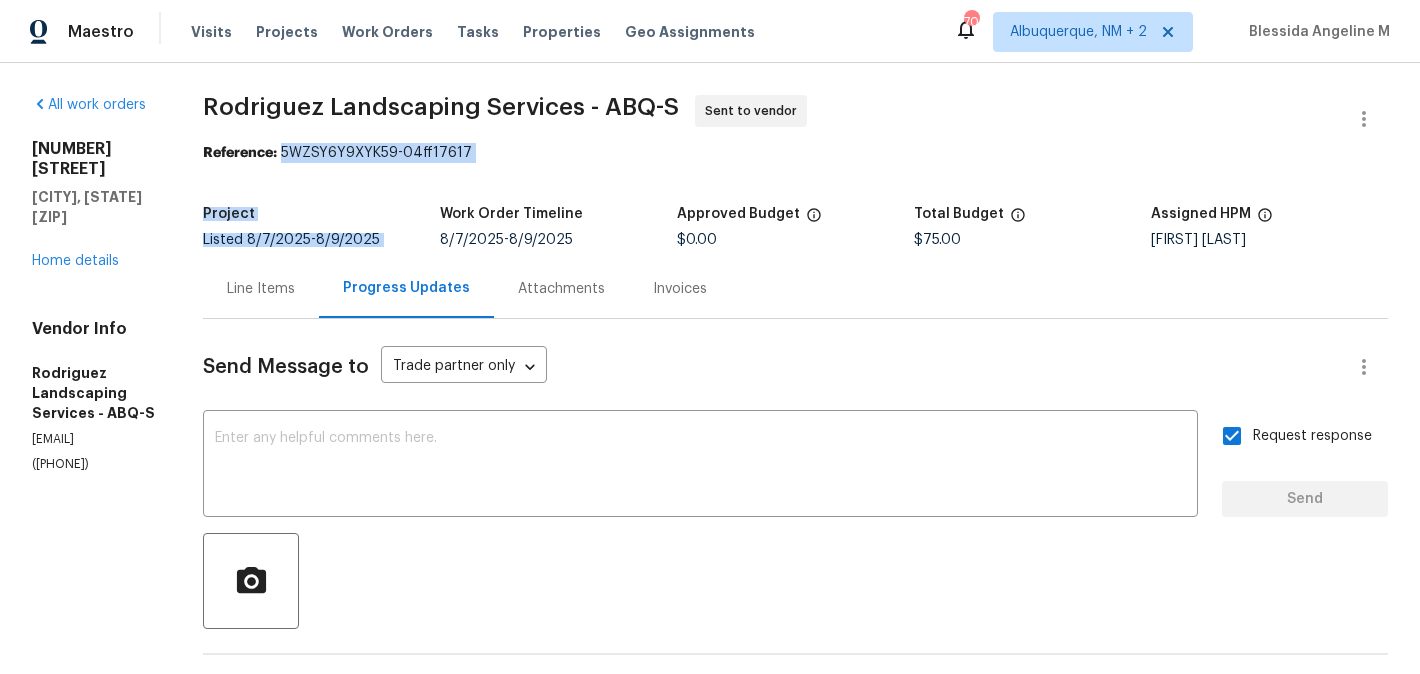 drag, startPoint x: 361, startPoint y: 154, endPoint x: 680, endPoint y: 181, distance: 320.1406 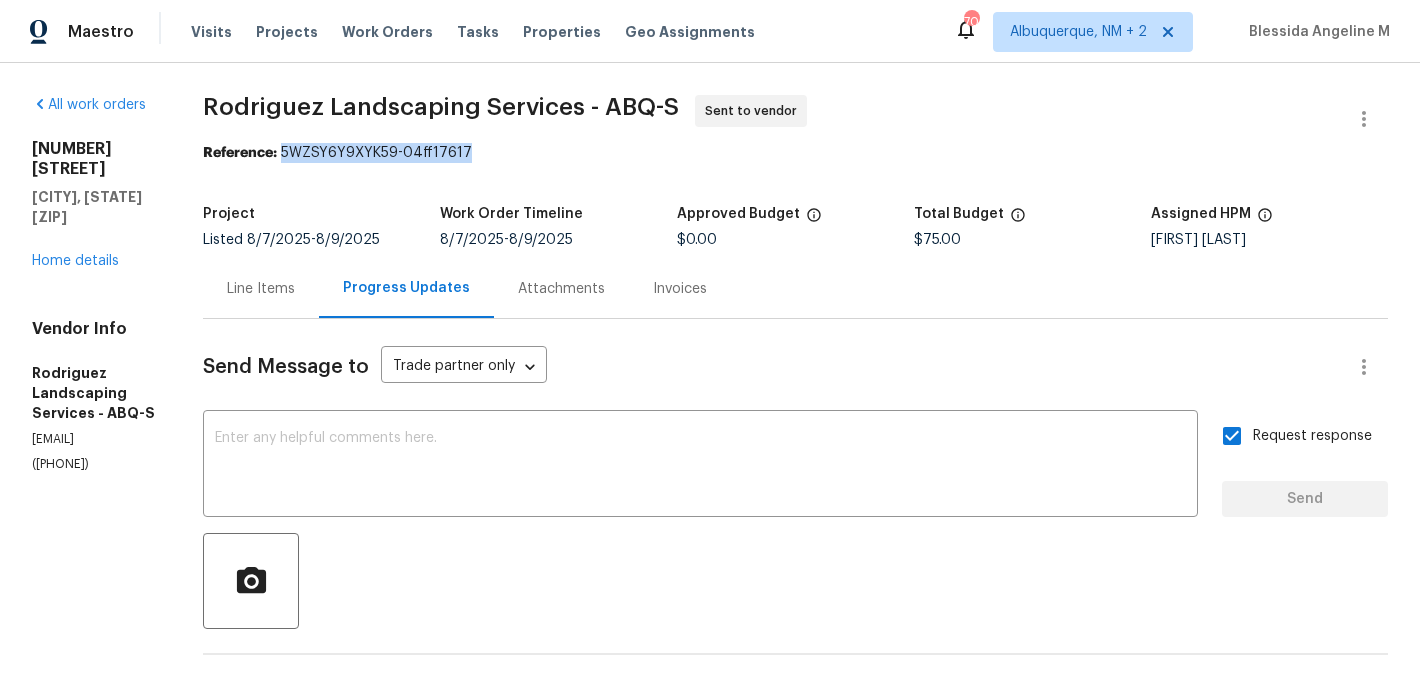 drag, startPoint x: 360, startPoint y: 154, endPoint x: 641, endPoint y: 154, distance: 281 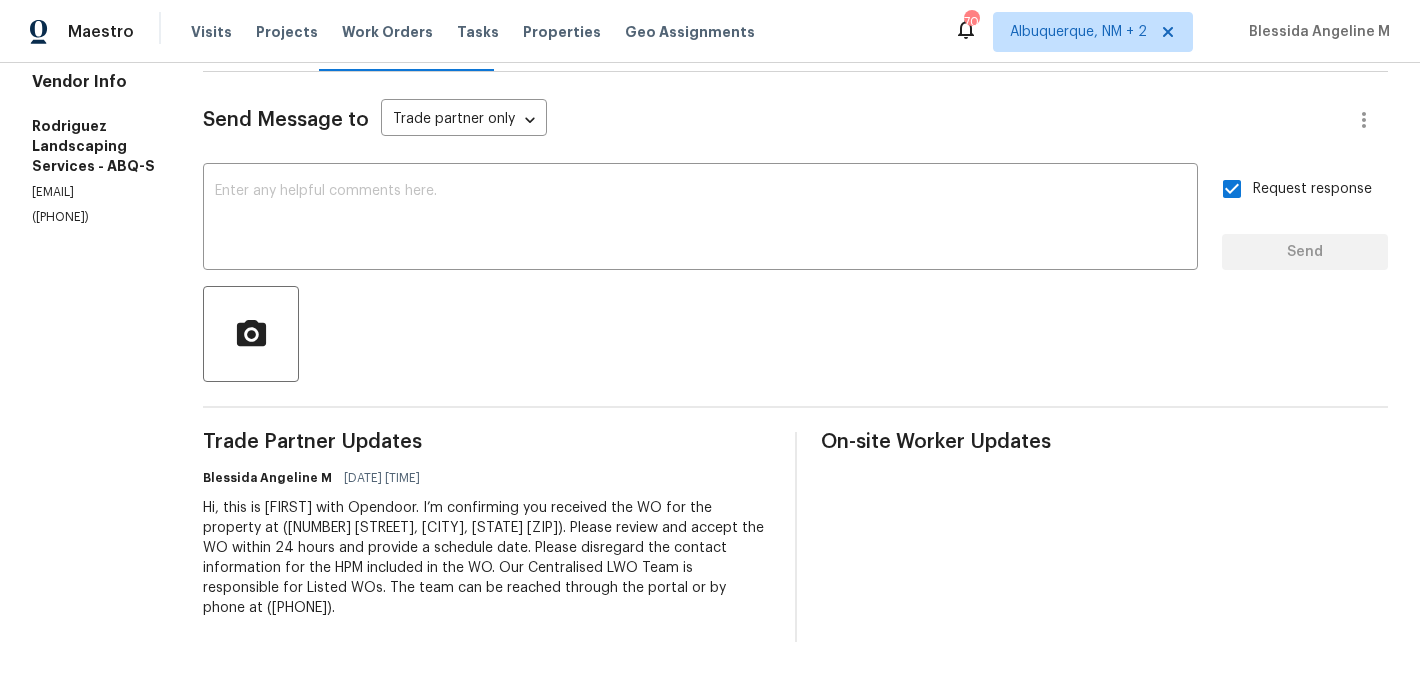 scroll, scrollTop: 0, scrollLeft: 0, axis: both 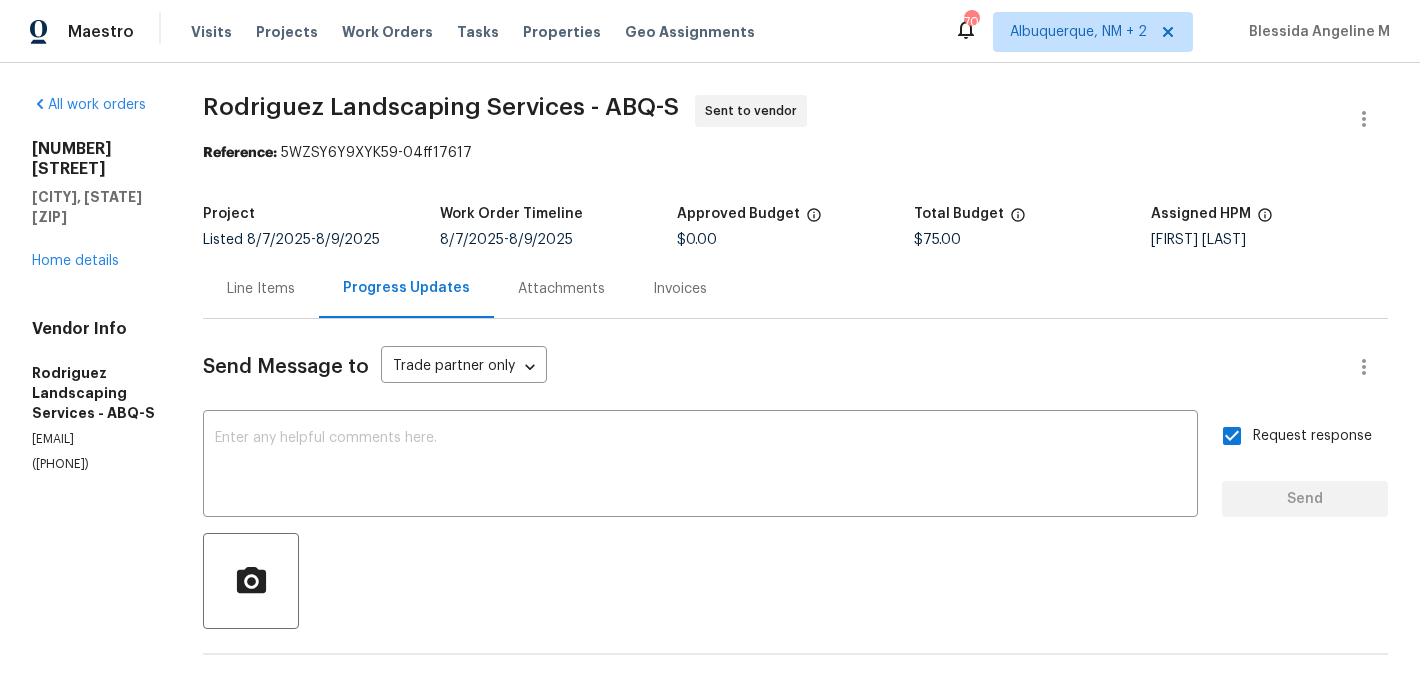 click on "Line Items" at bounding box center [261, 288] 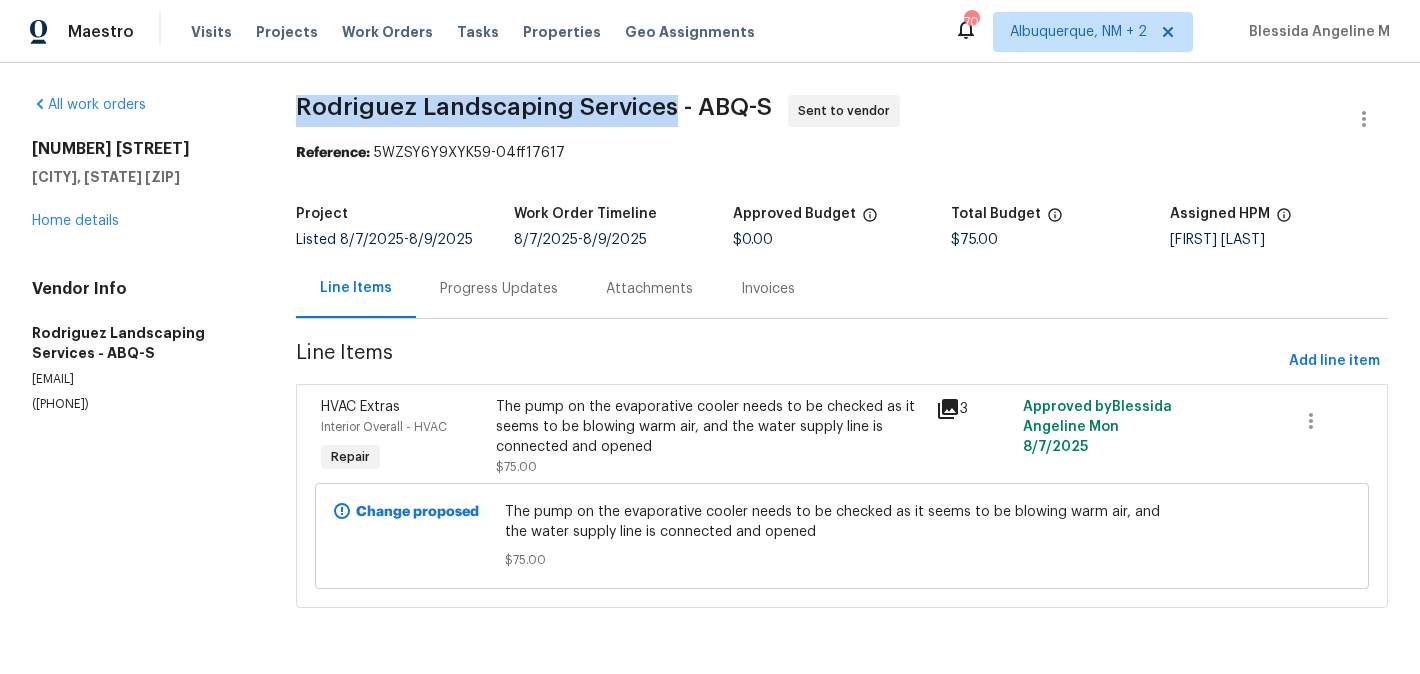 drag, startPoint x: 292, startPoint y: 101, endPoint x: 668, endPoint y: 113, distance: 376.19144 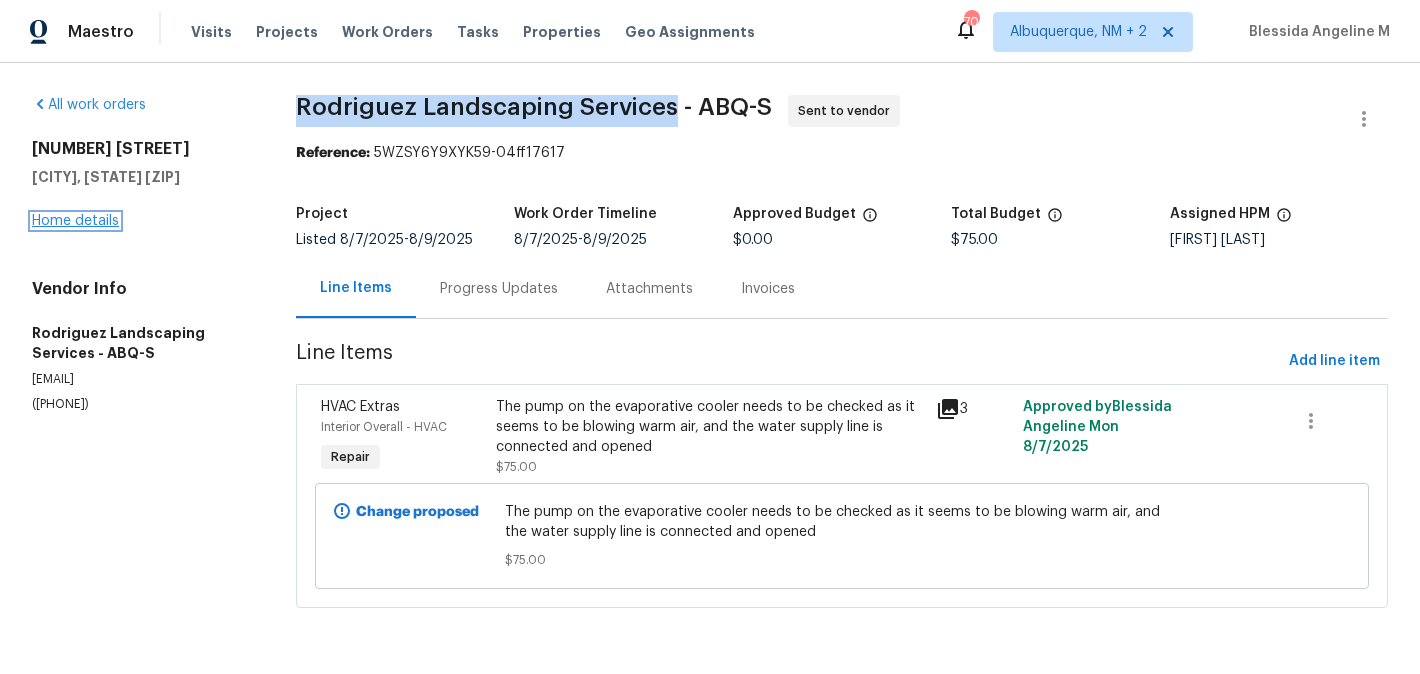 click on "Home details" at bounding box center [75, 221] 